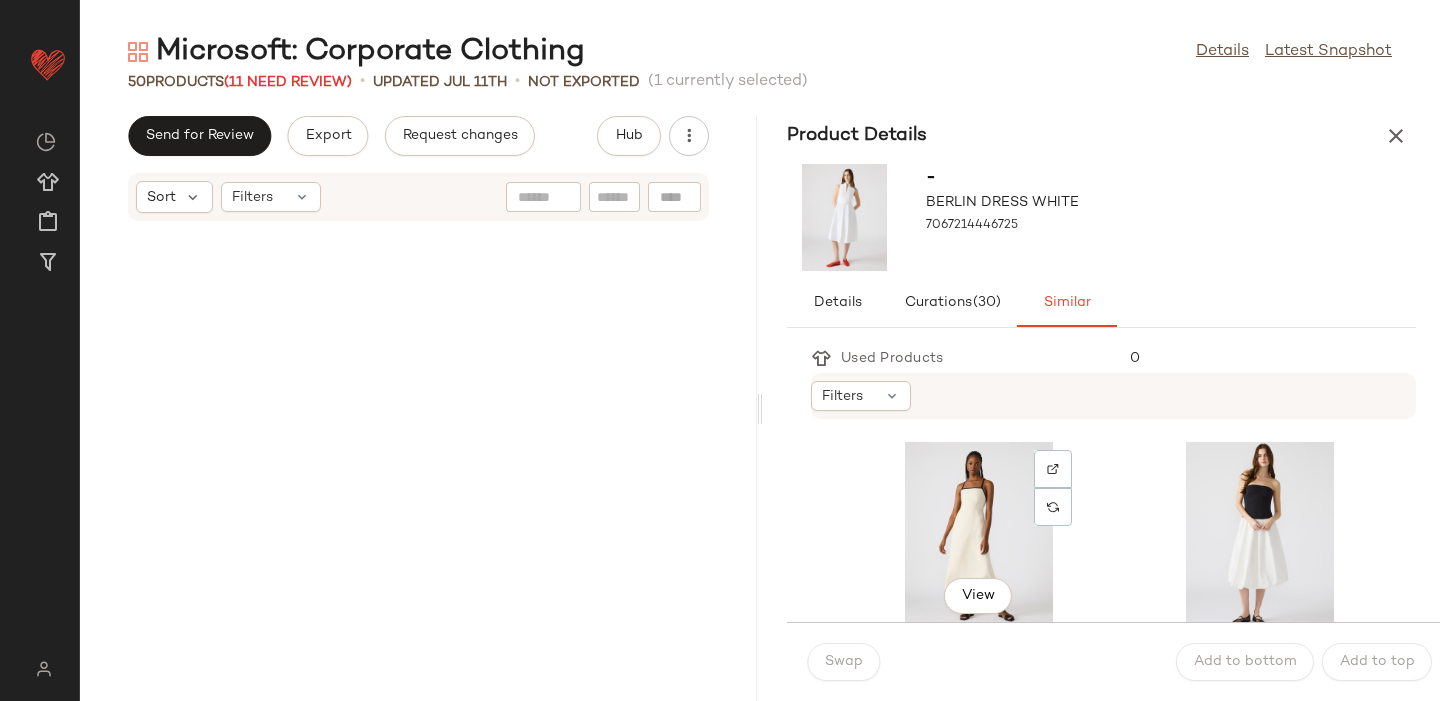 scroll, scrollTop: 0, scrollLeft: 0, axis: both 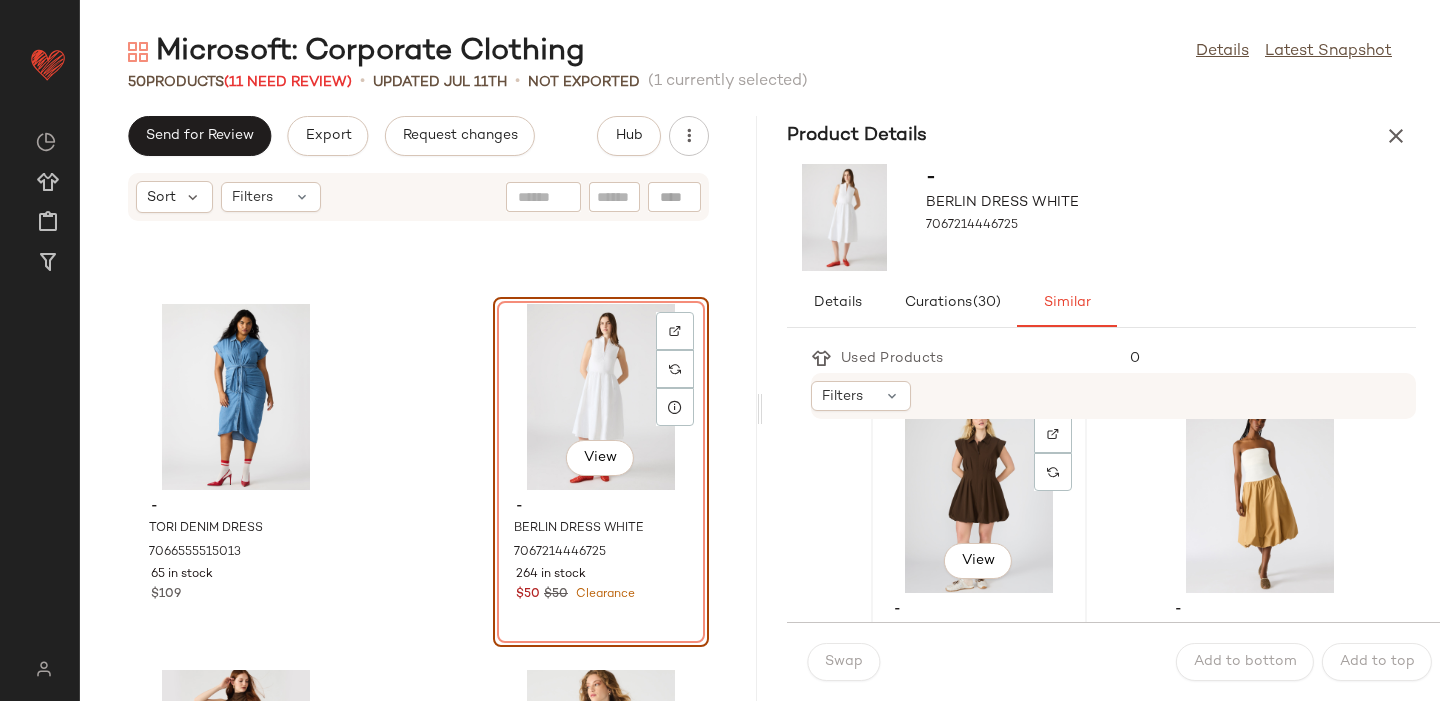 click on "View" 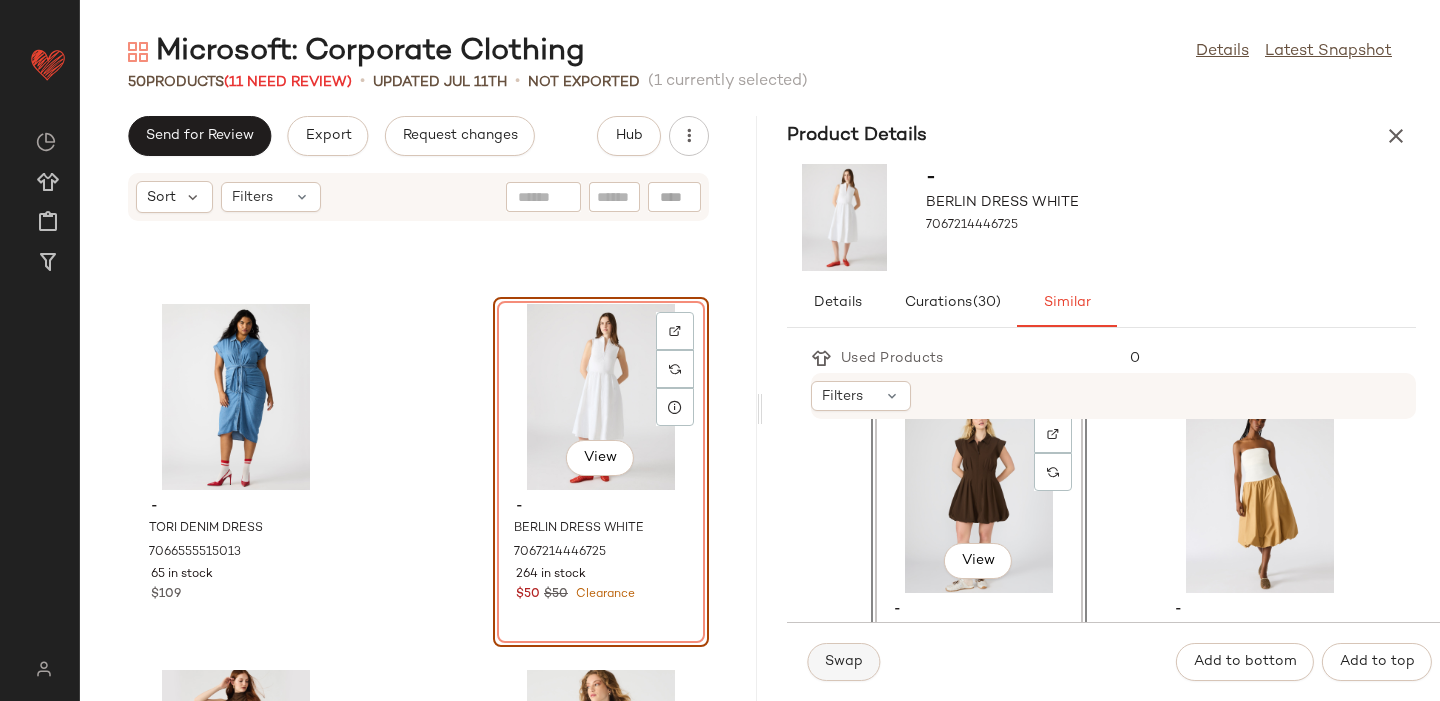 click on "Swap" 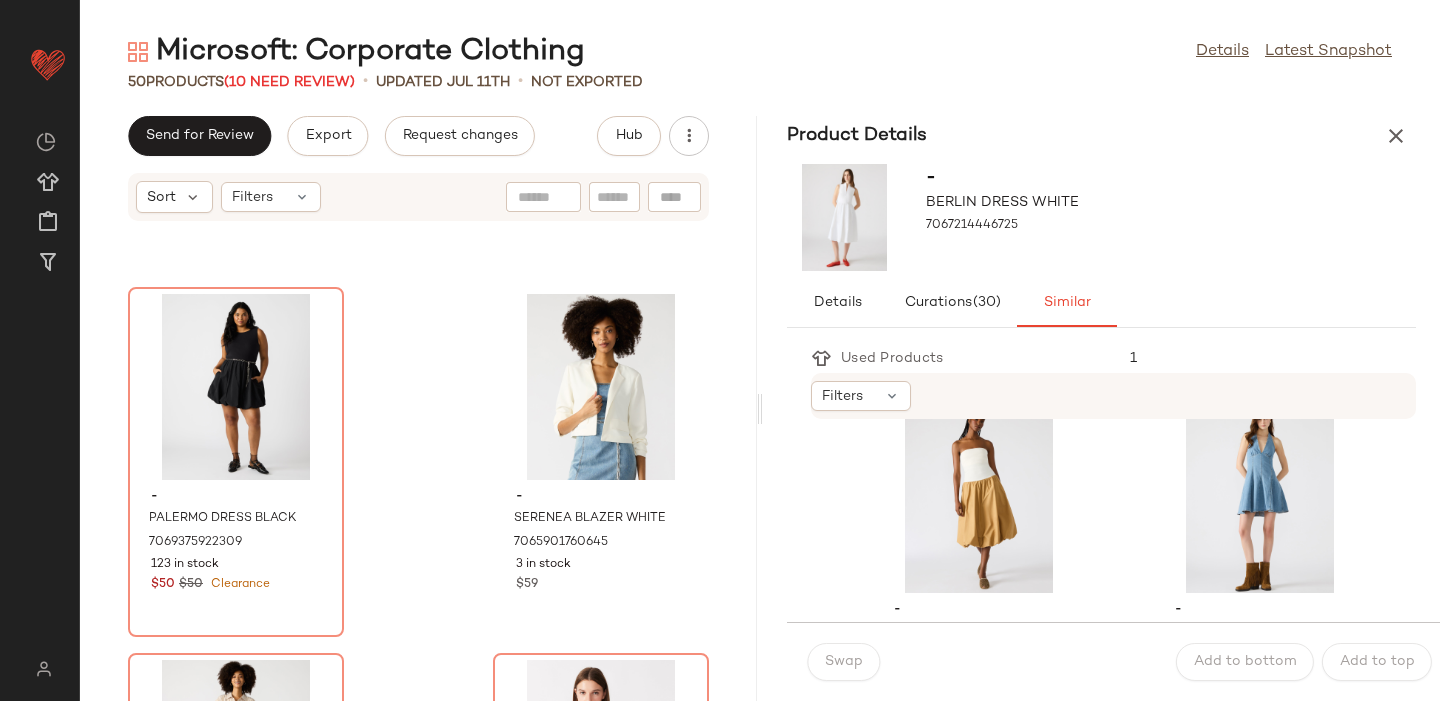 scroll, scrollTop: 4016, scrollLeft: 0, axis: vertical 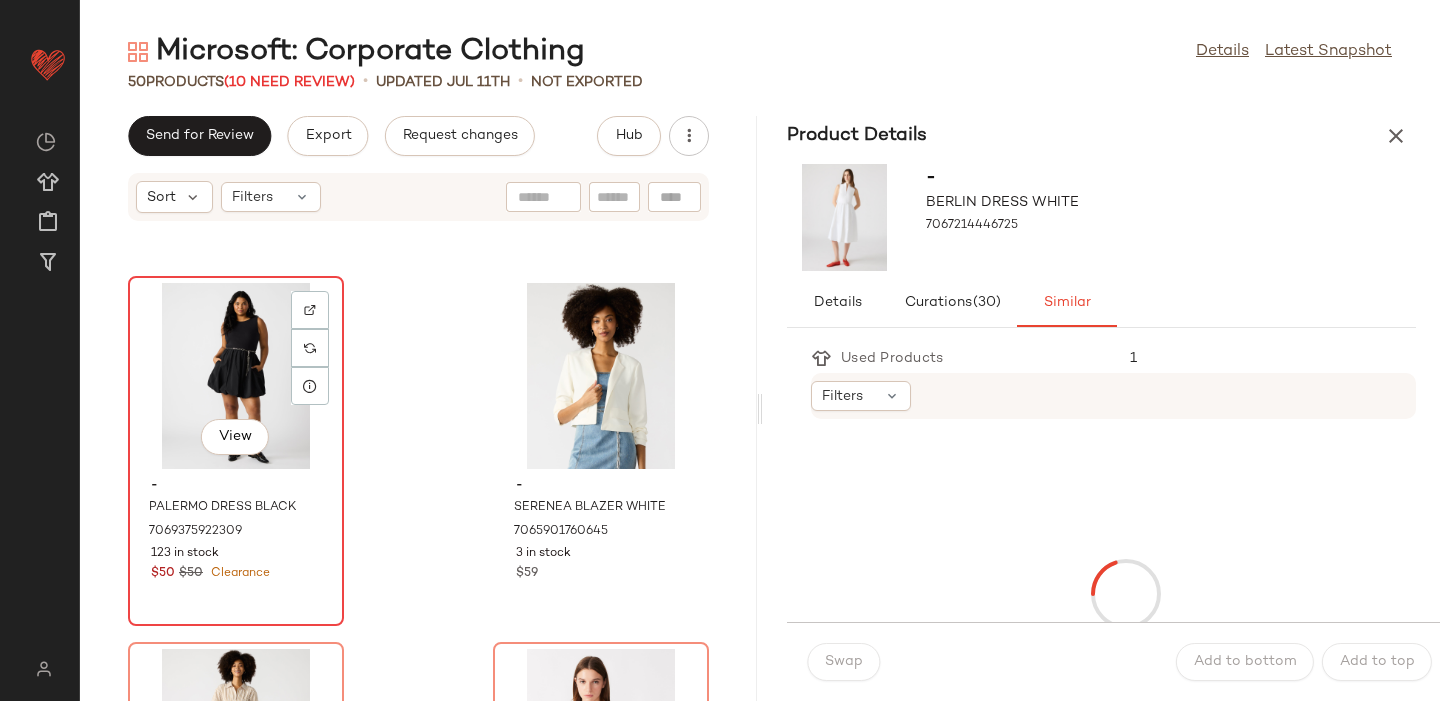 click on "View" 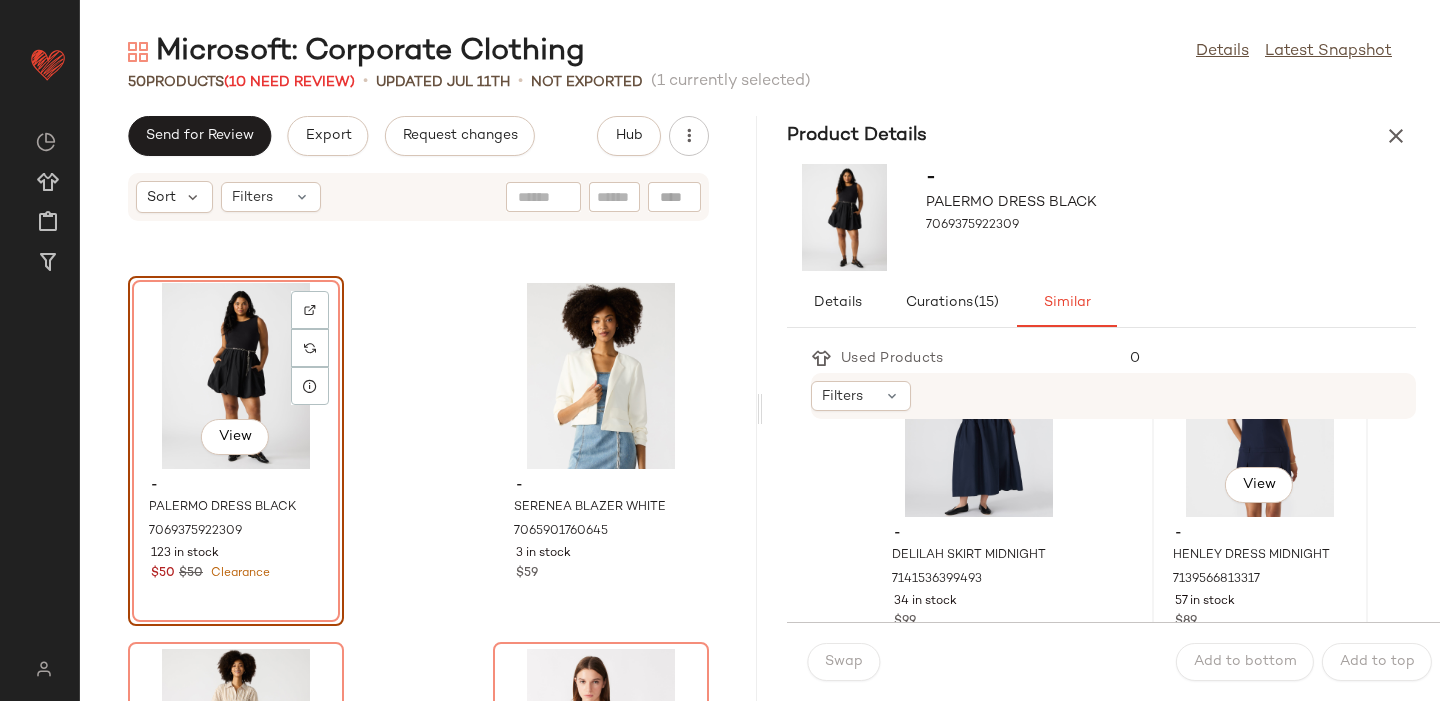 scroll, scrollTop: 480, scrollLeft: 0, axis: vertical 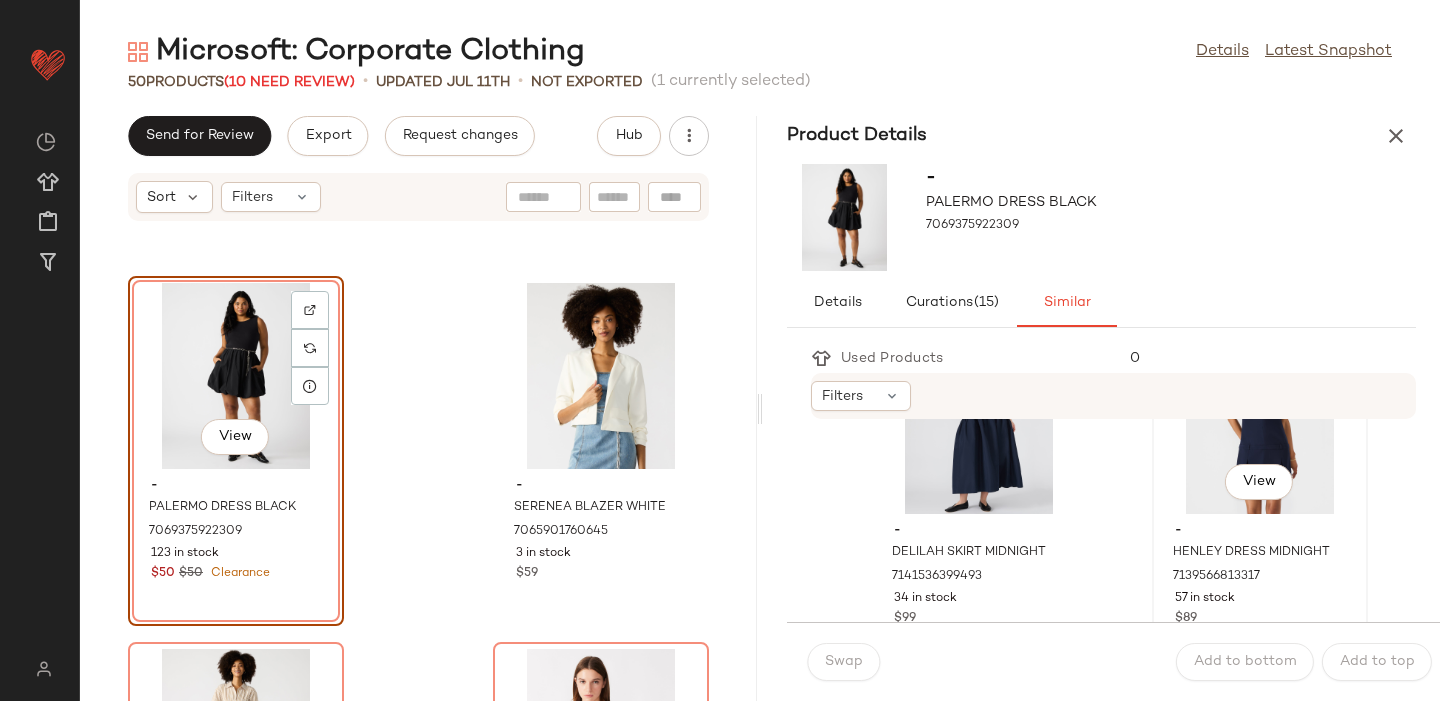 click on "View" 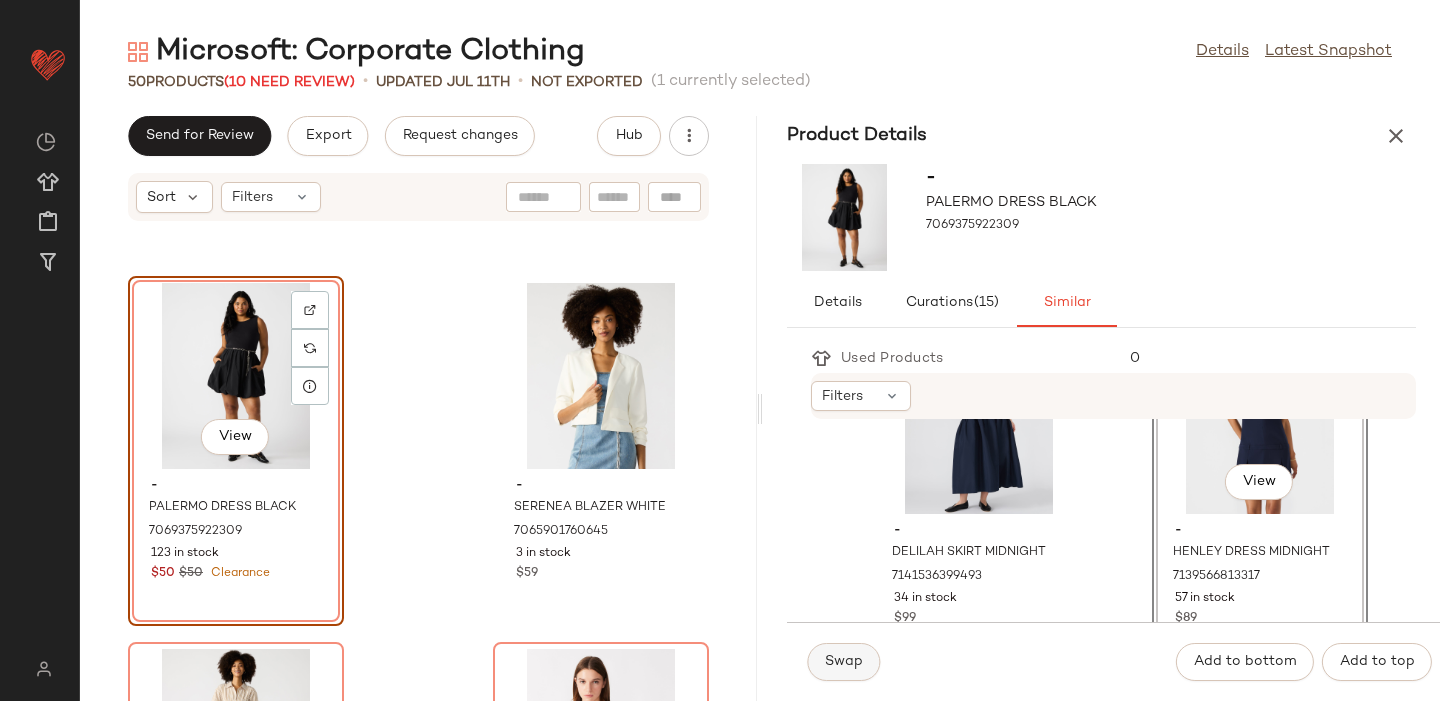 click on "Swap" 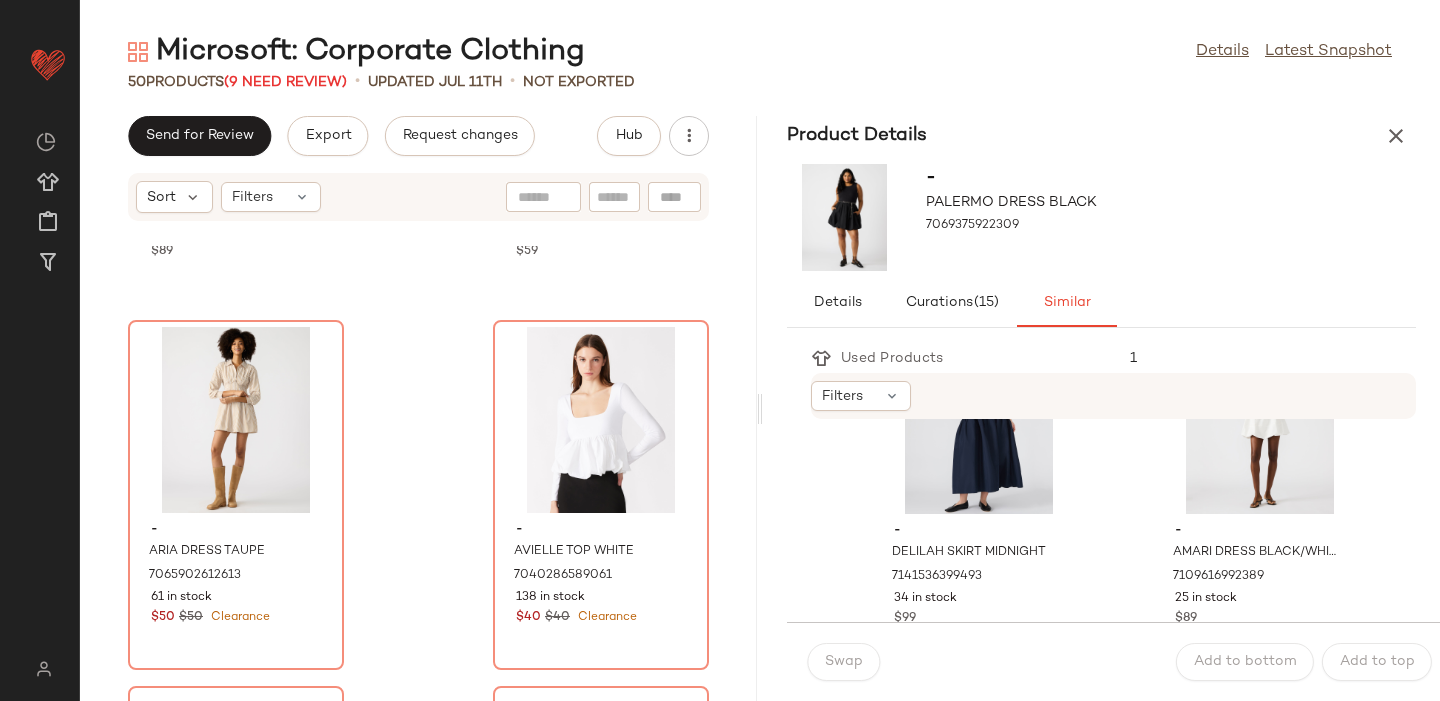 scroll, scrollTop: 4340, scrollLeft: 0, axis: vertical 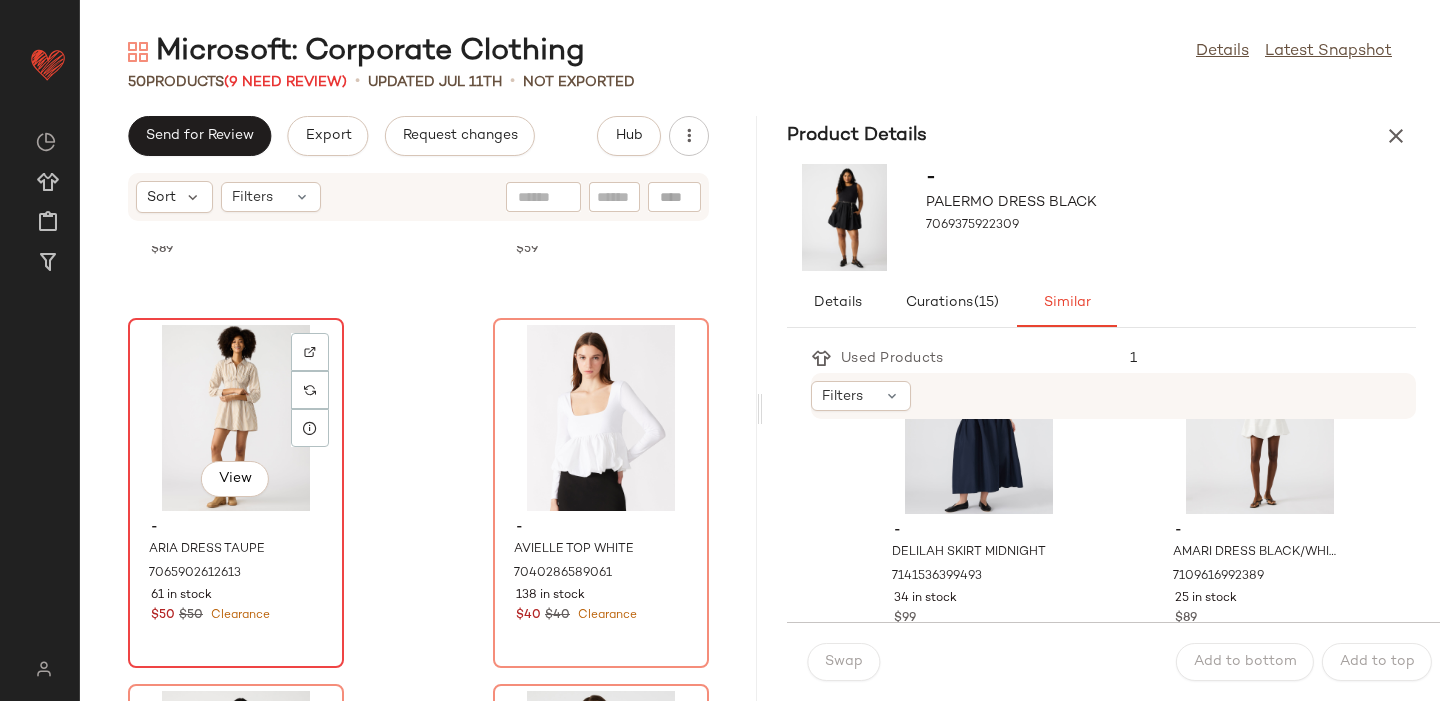 click on "View" 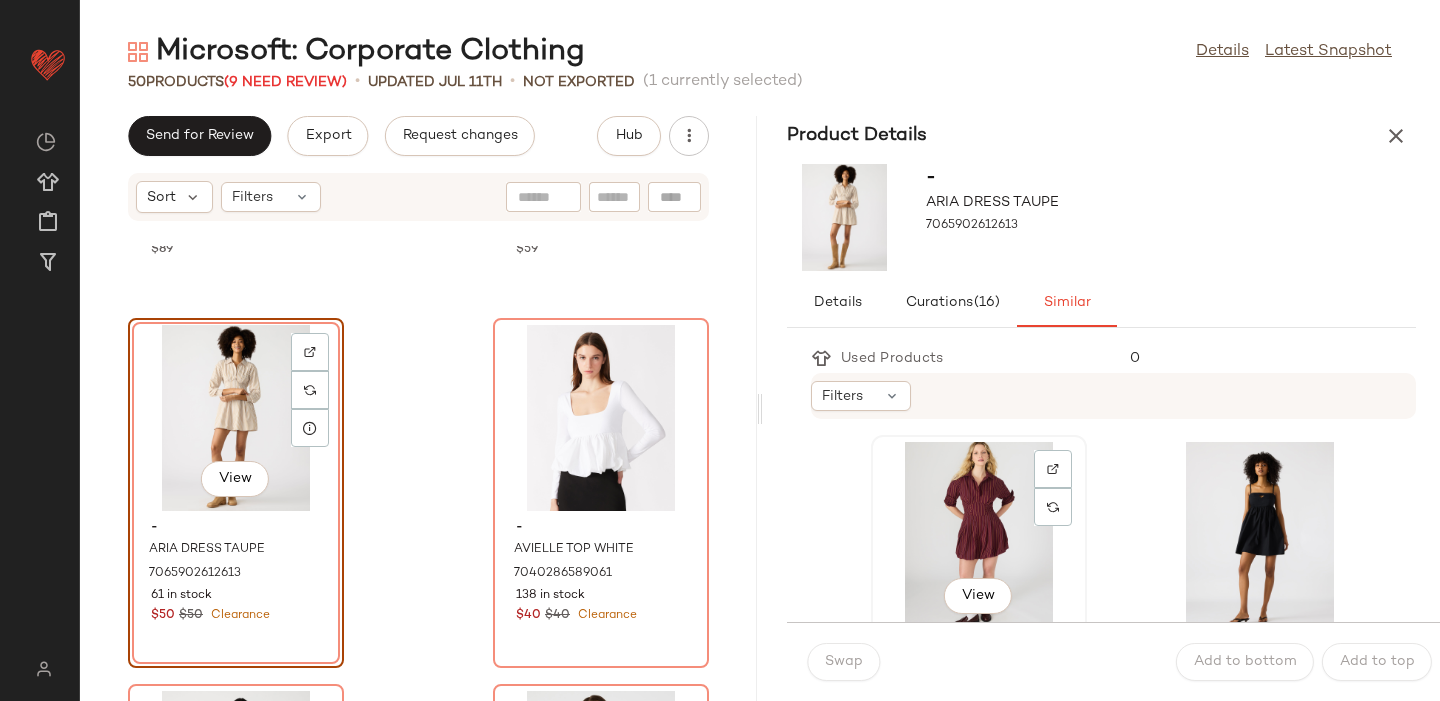 click on "View" 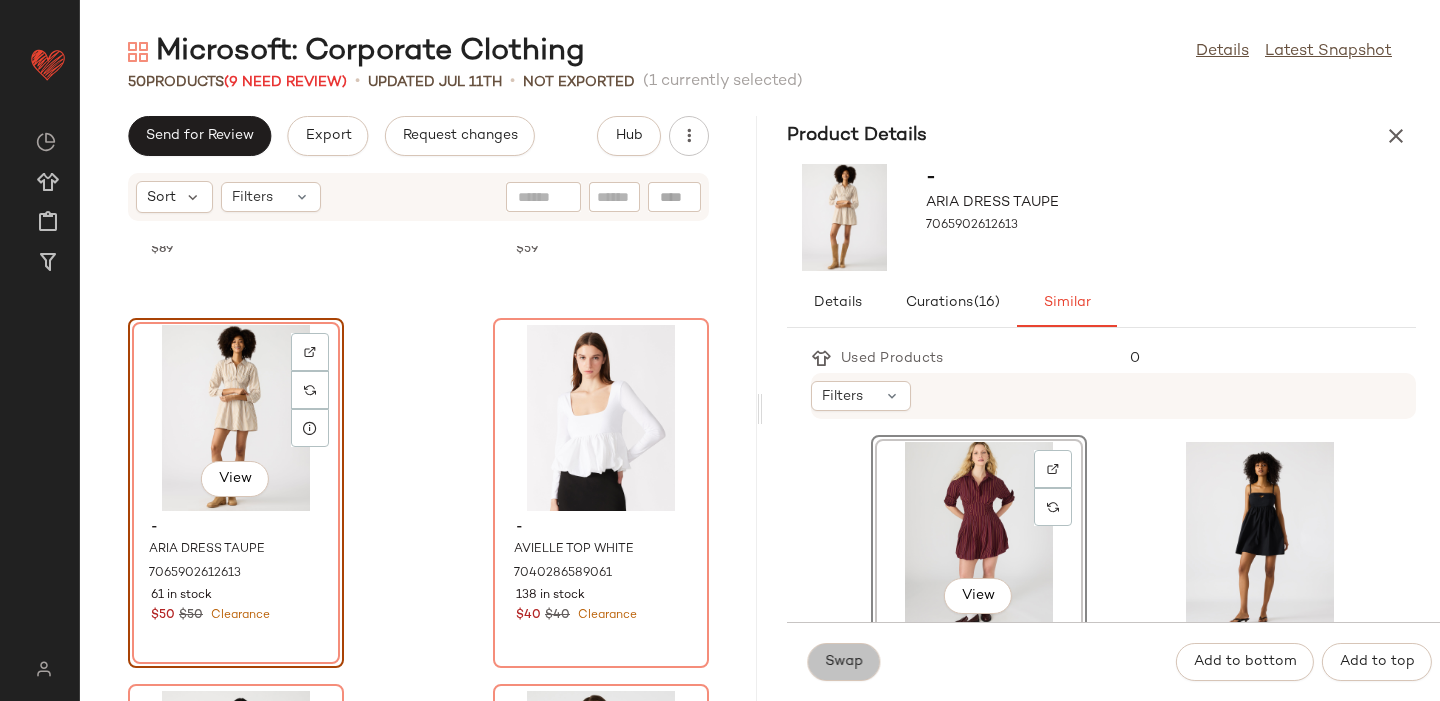 click on "Swap" 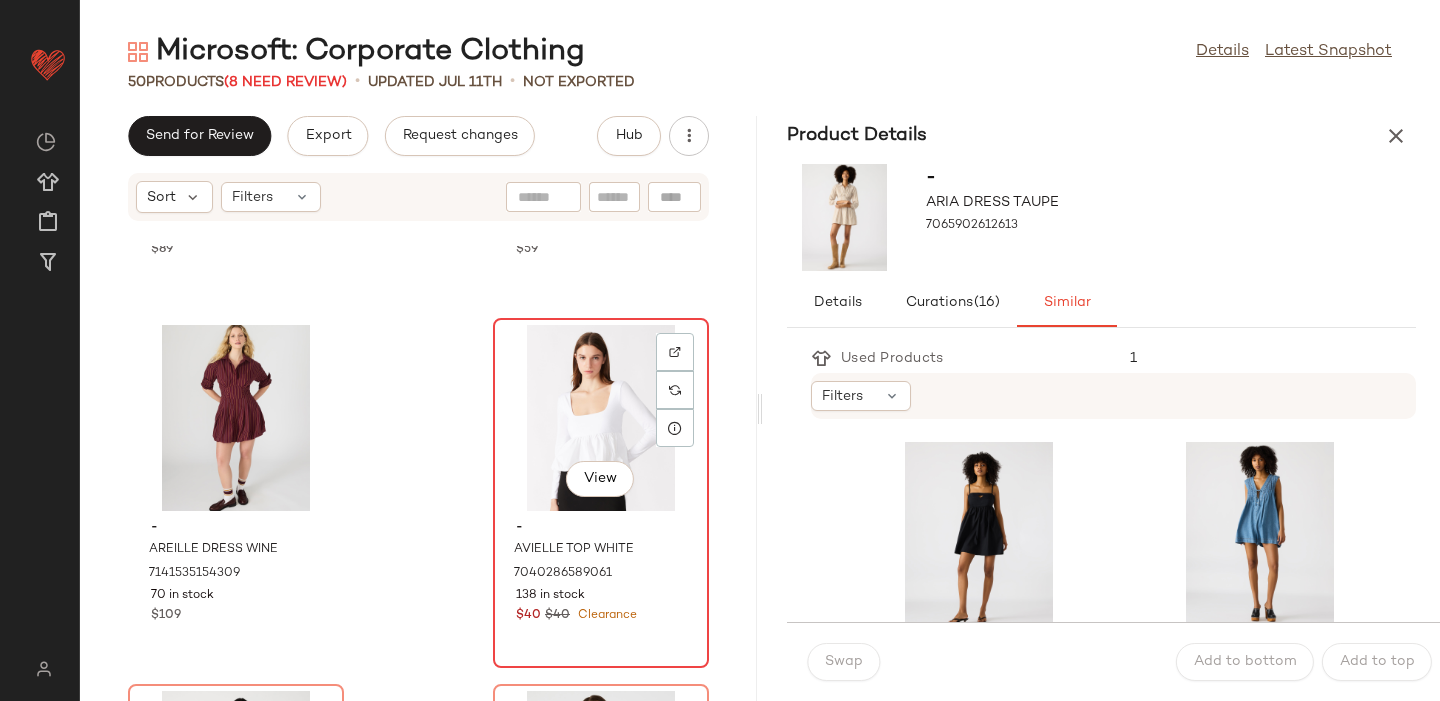 click on "View" 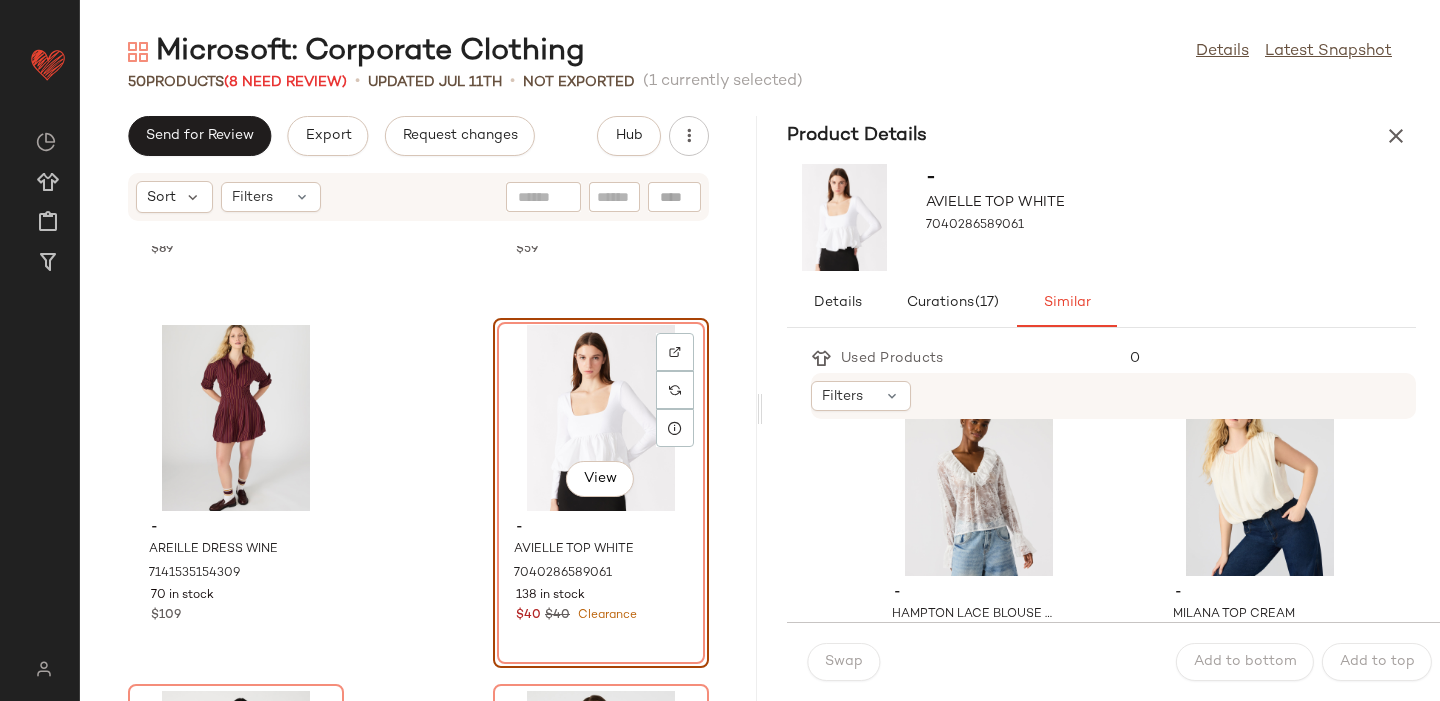 scroll, scrollTop: 427, scrollLeft: 0, axis: vertical 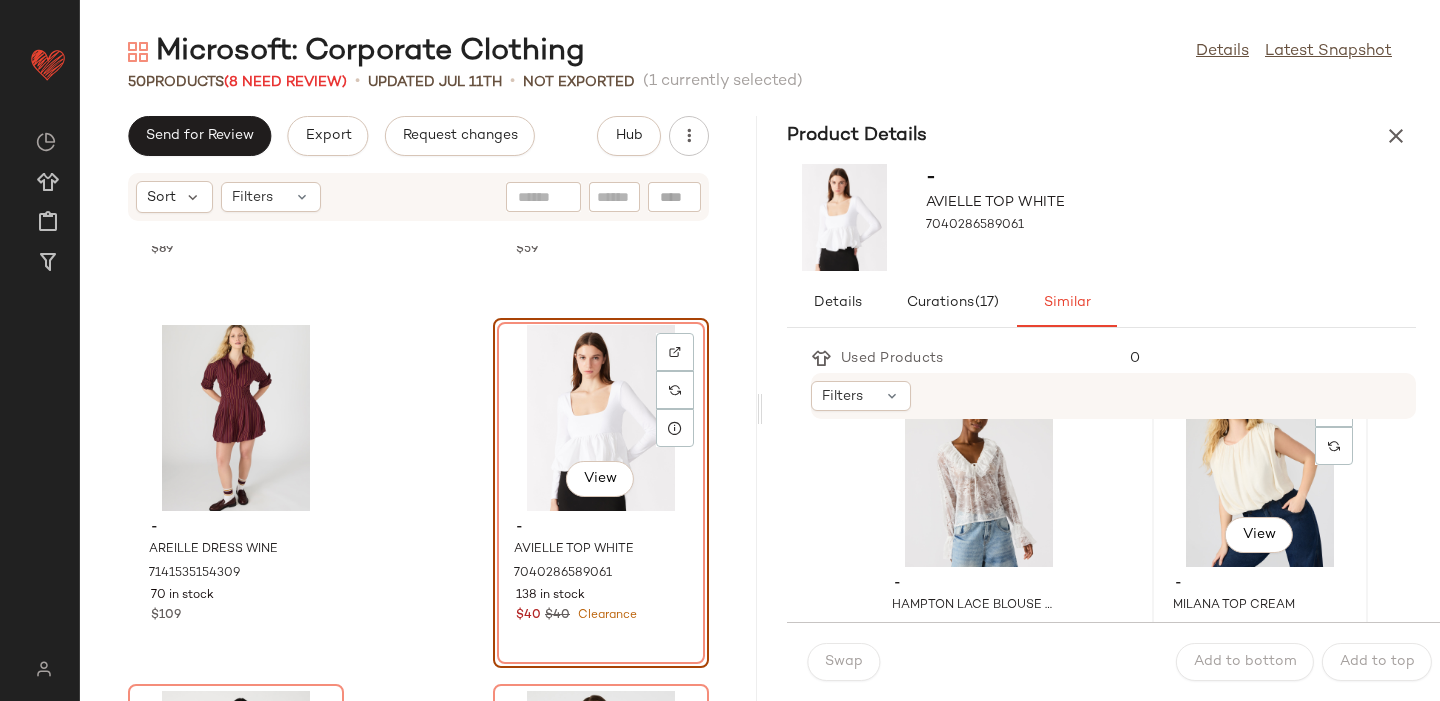 click on "View" 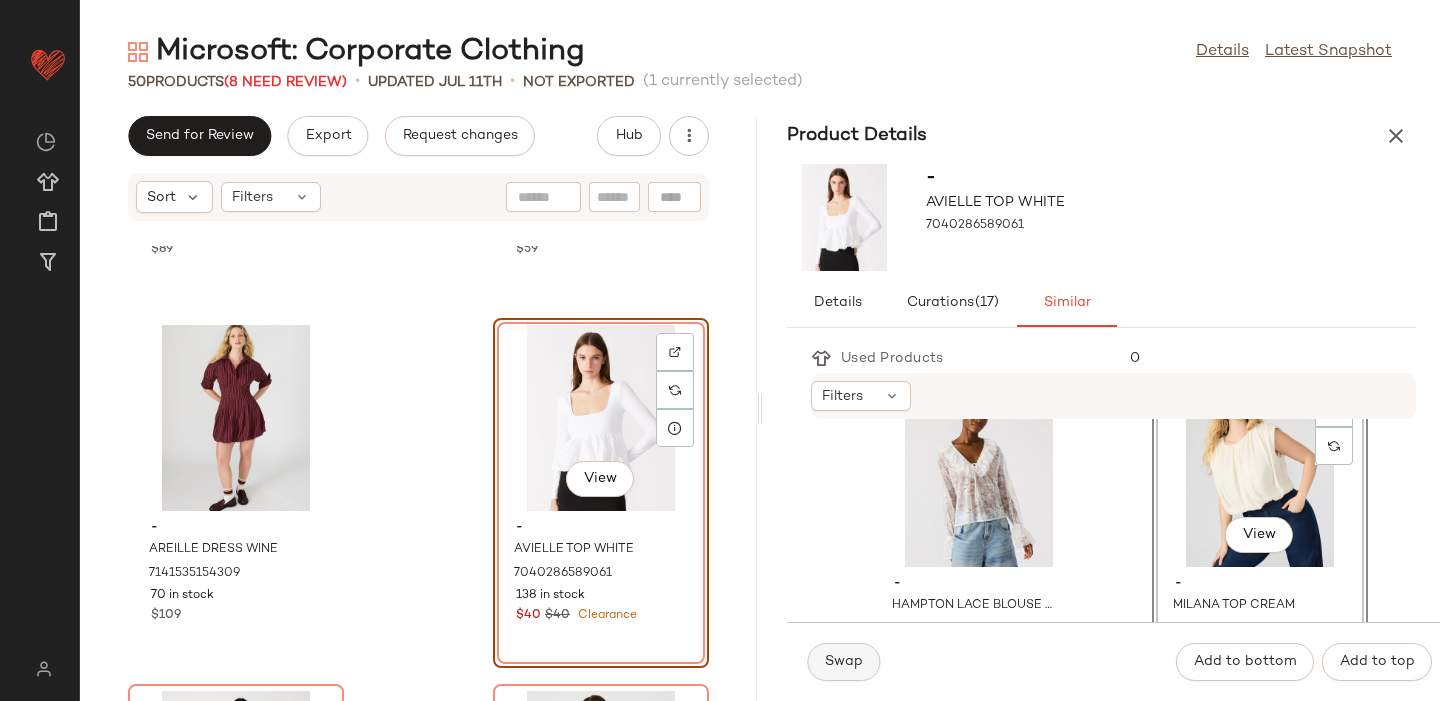 click on "Swap" 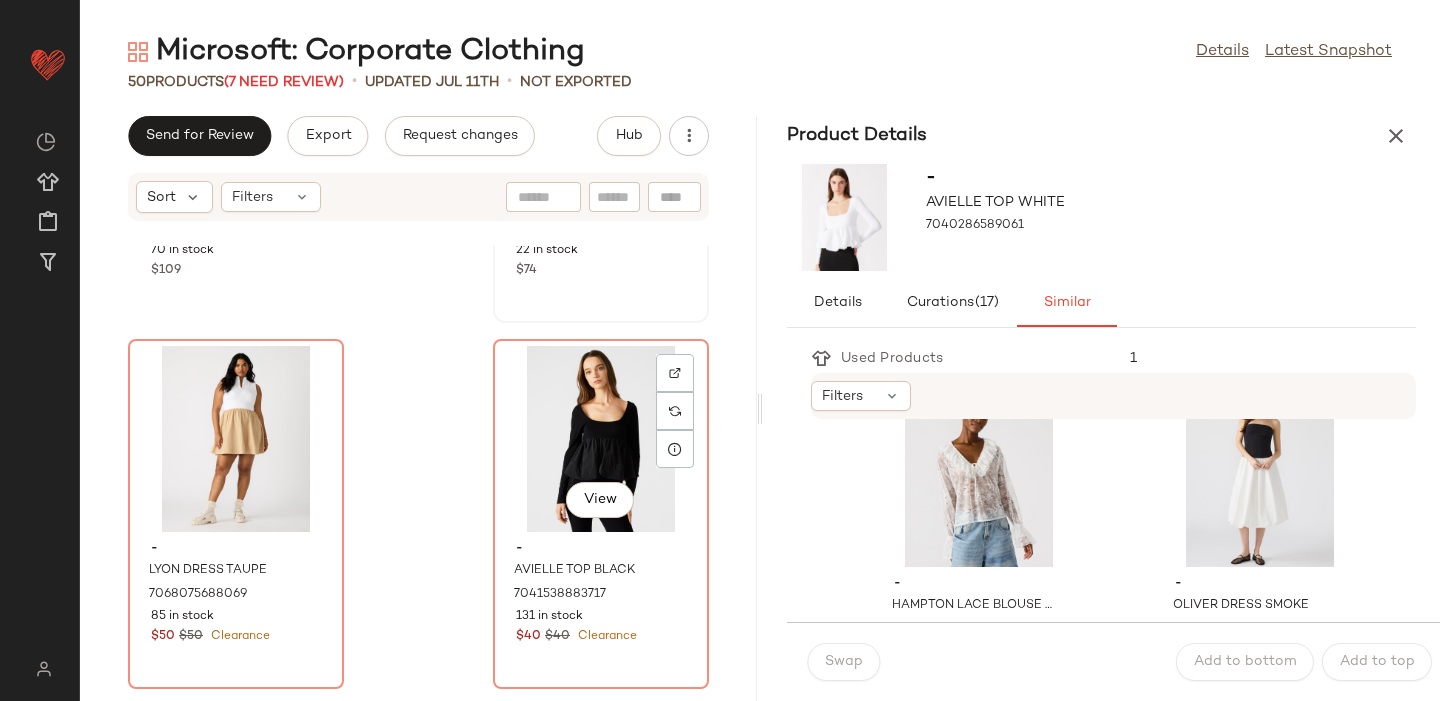 scroll, scrollTop: 4693, scrollLeft: 0, axis: vertical 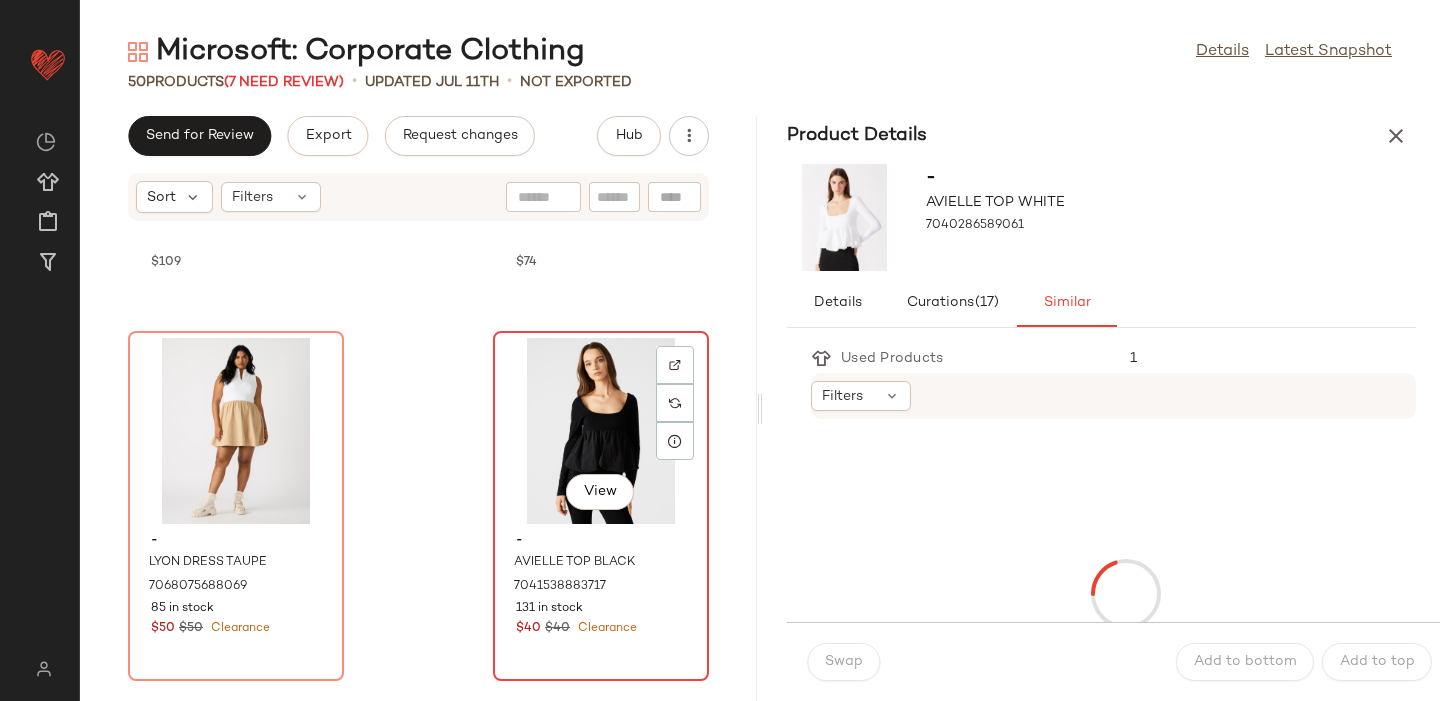 click on "View" 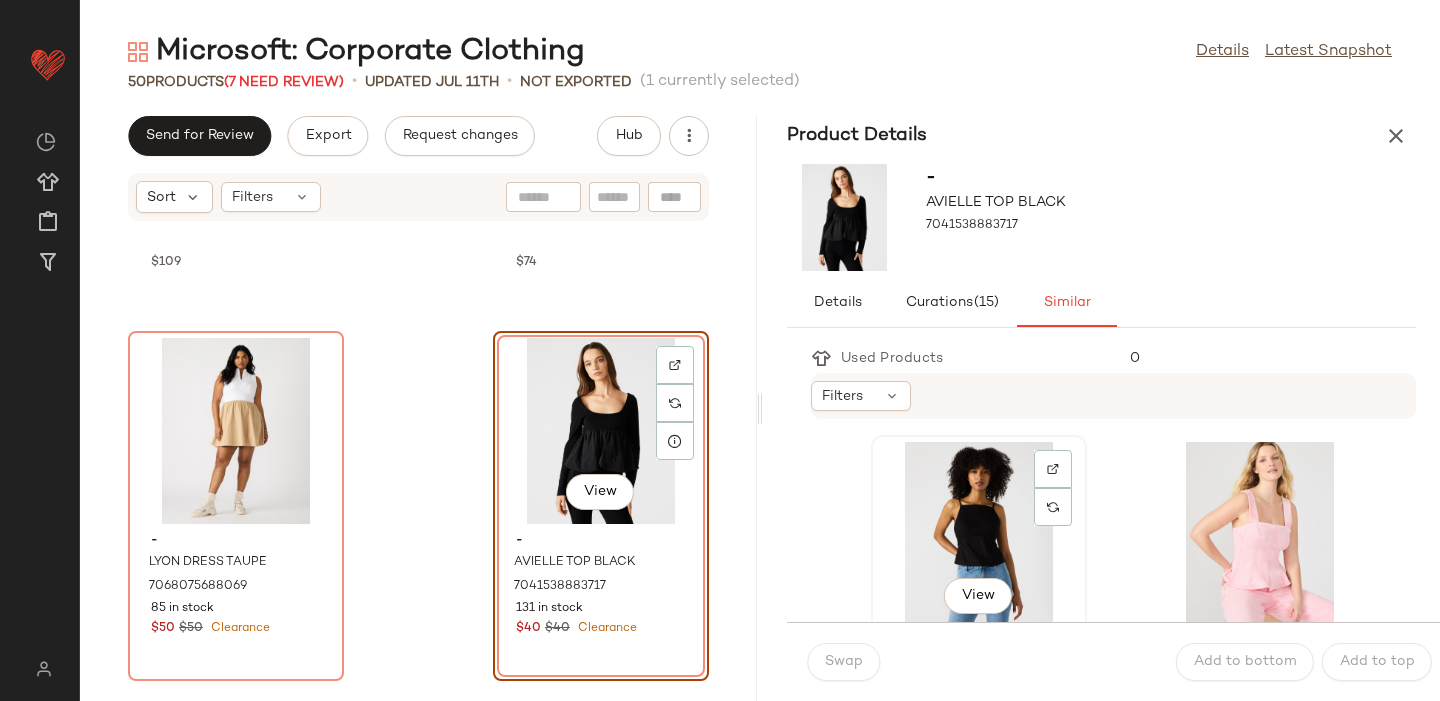click on "View" 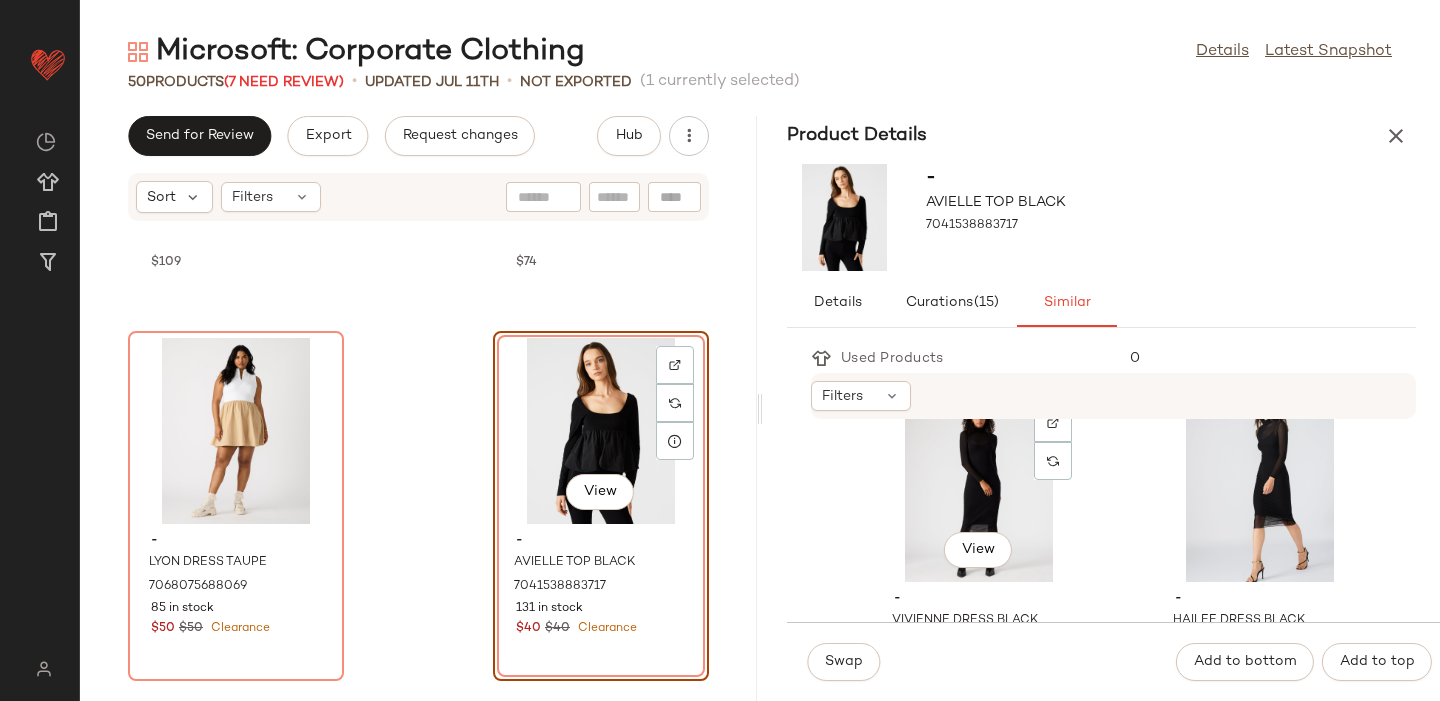 scroll, scrollTop: 809, scrollLeft: 0, axis: vertical 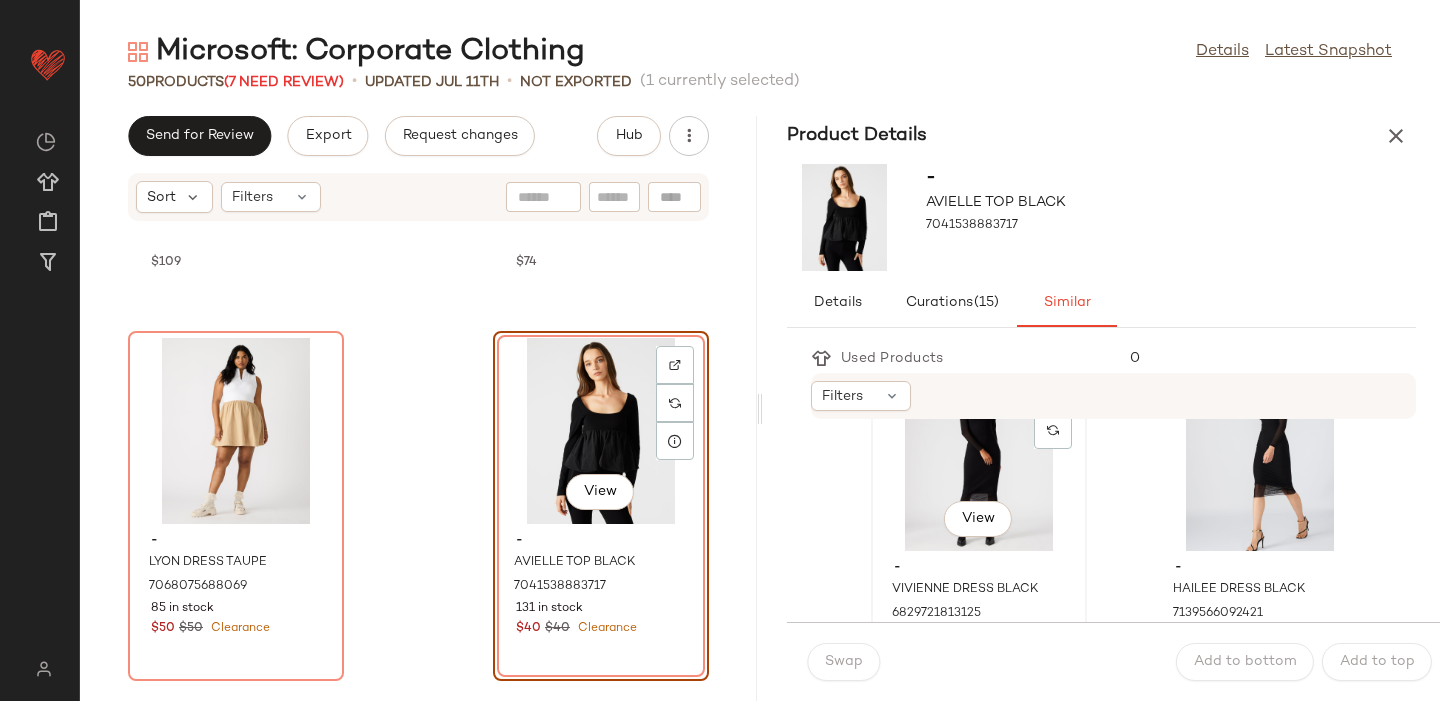 click on "View" 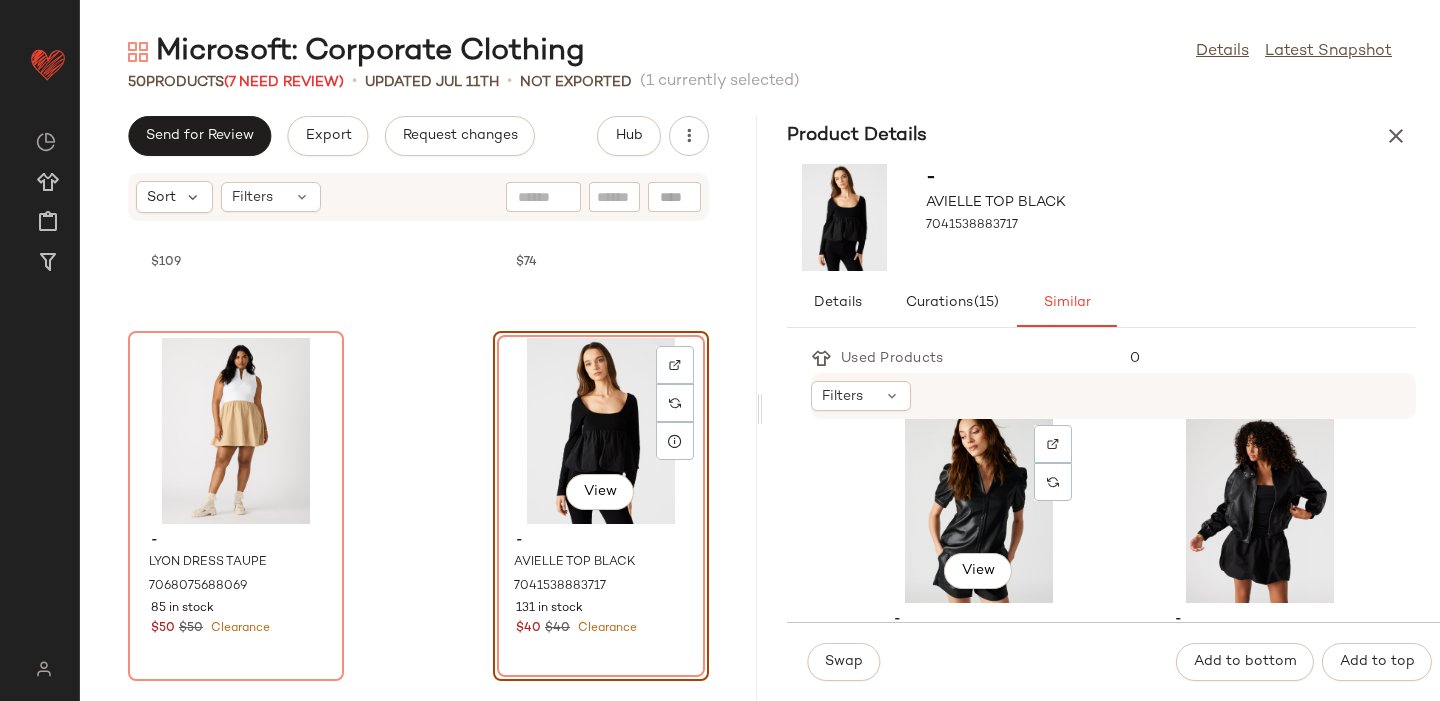 scroll, scrollTop: 1480, scrollLeft: 0, axis: vertical 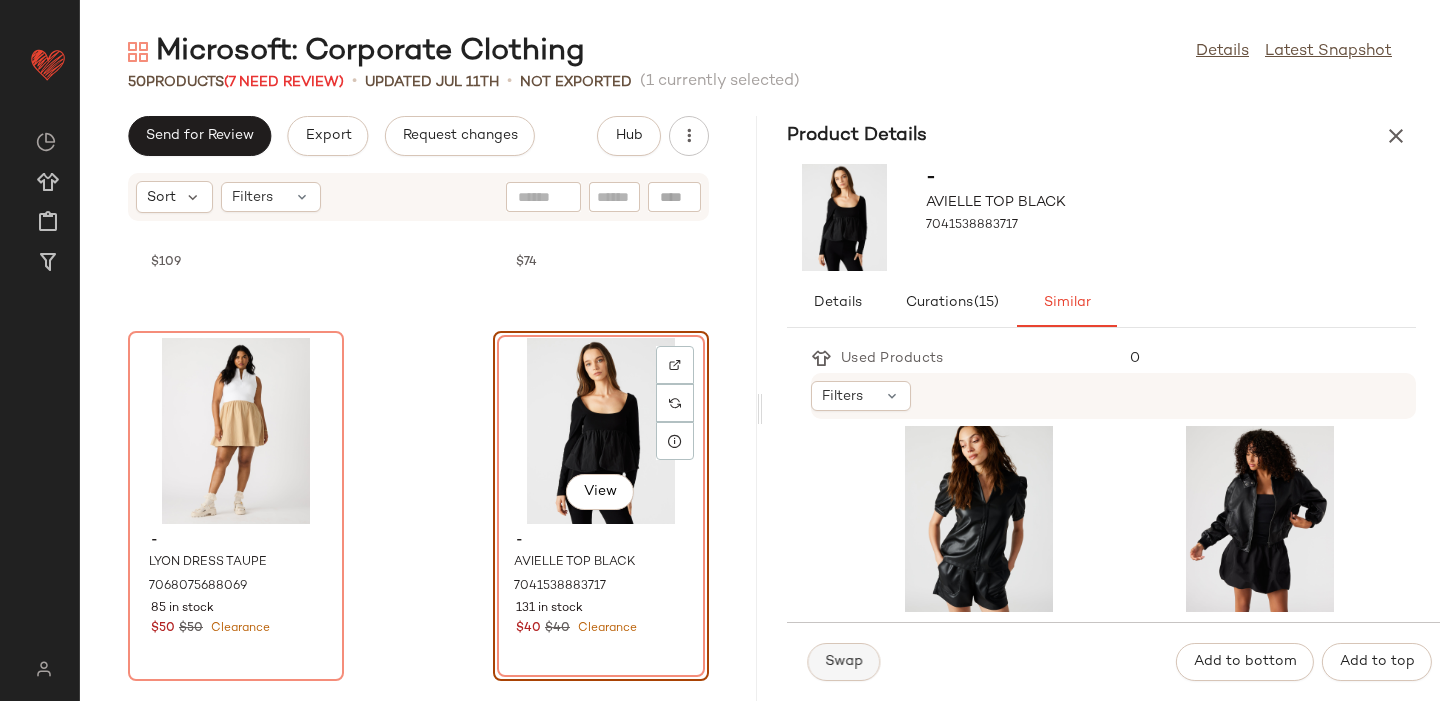 click on "Swap" 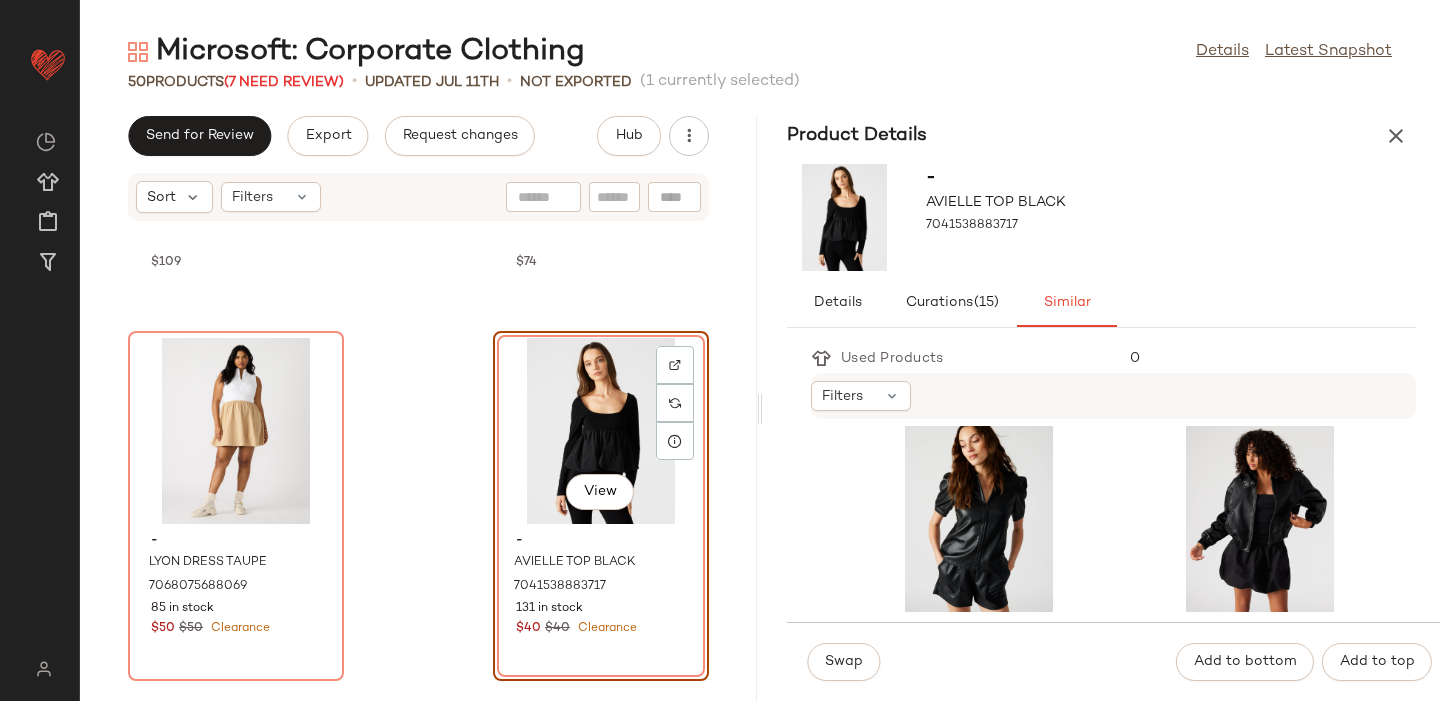 scroll, scrollTop: 1114, scrollLeft: 0, axis: vertical 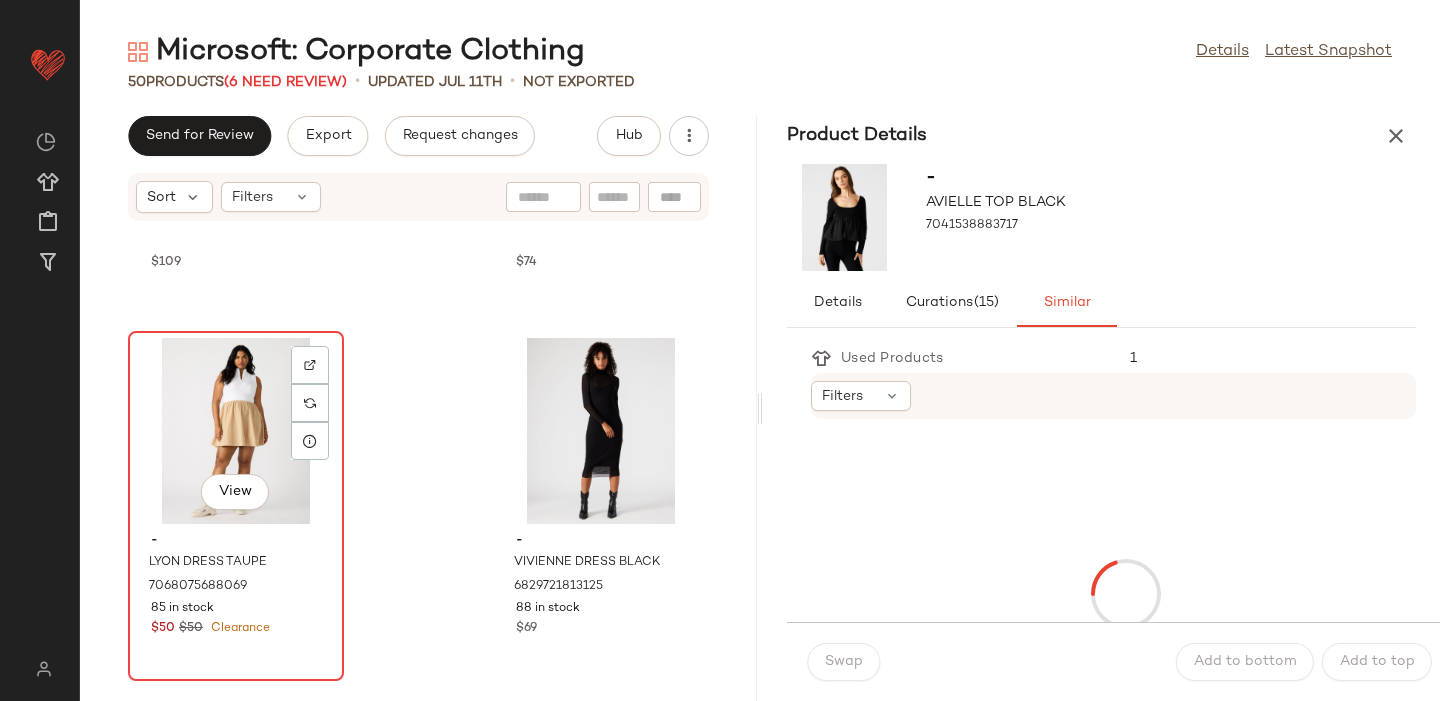 click on "View" 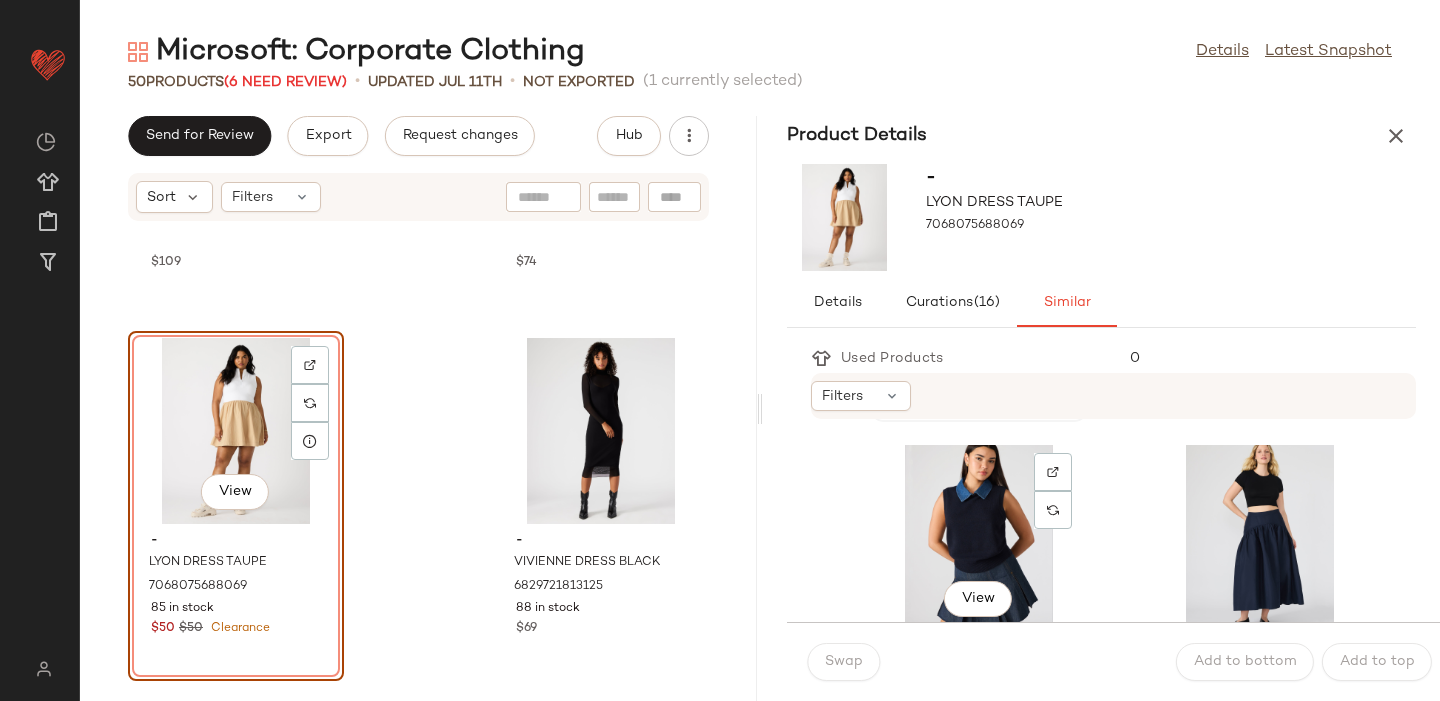 scroll, scrollTop: 400, scrollLeft: 0, axis: vertical 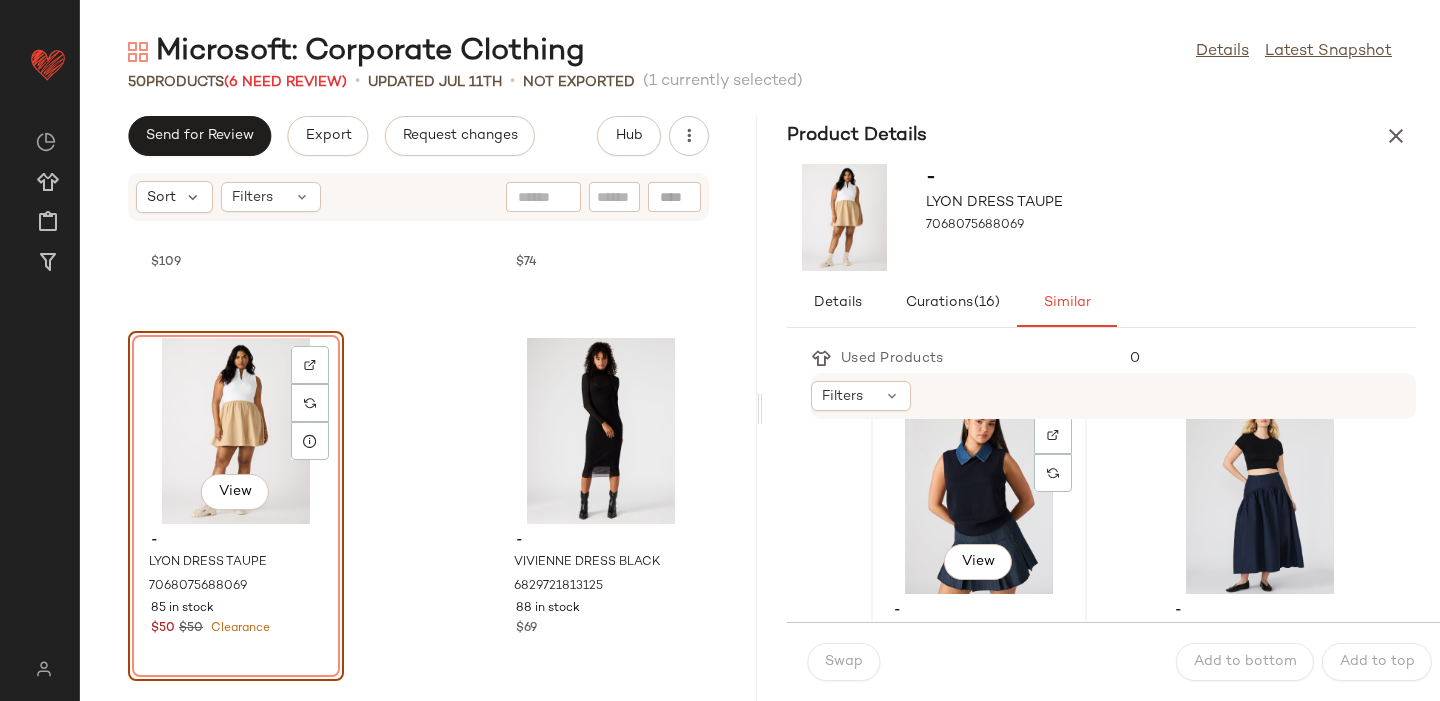 click on "View" 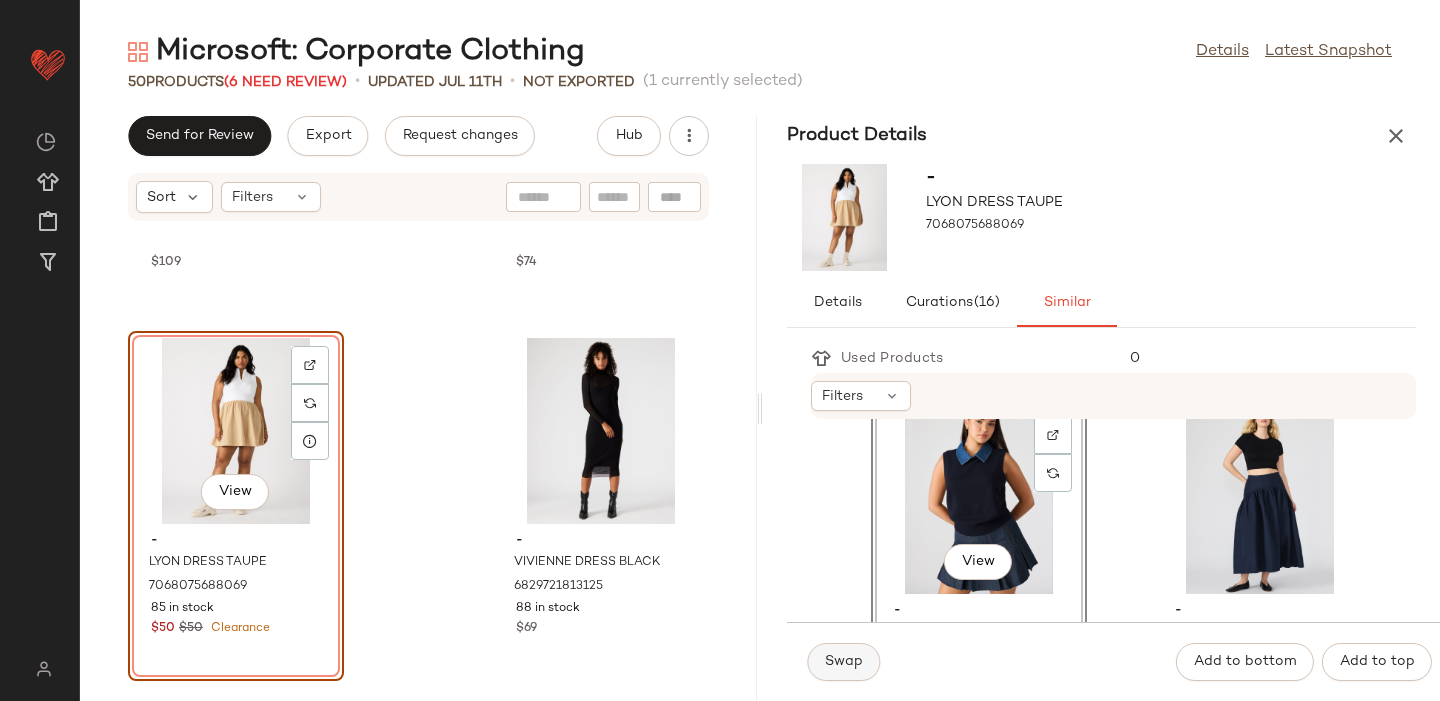 click on "Swap" 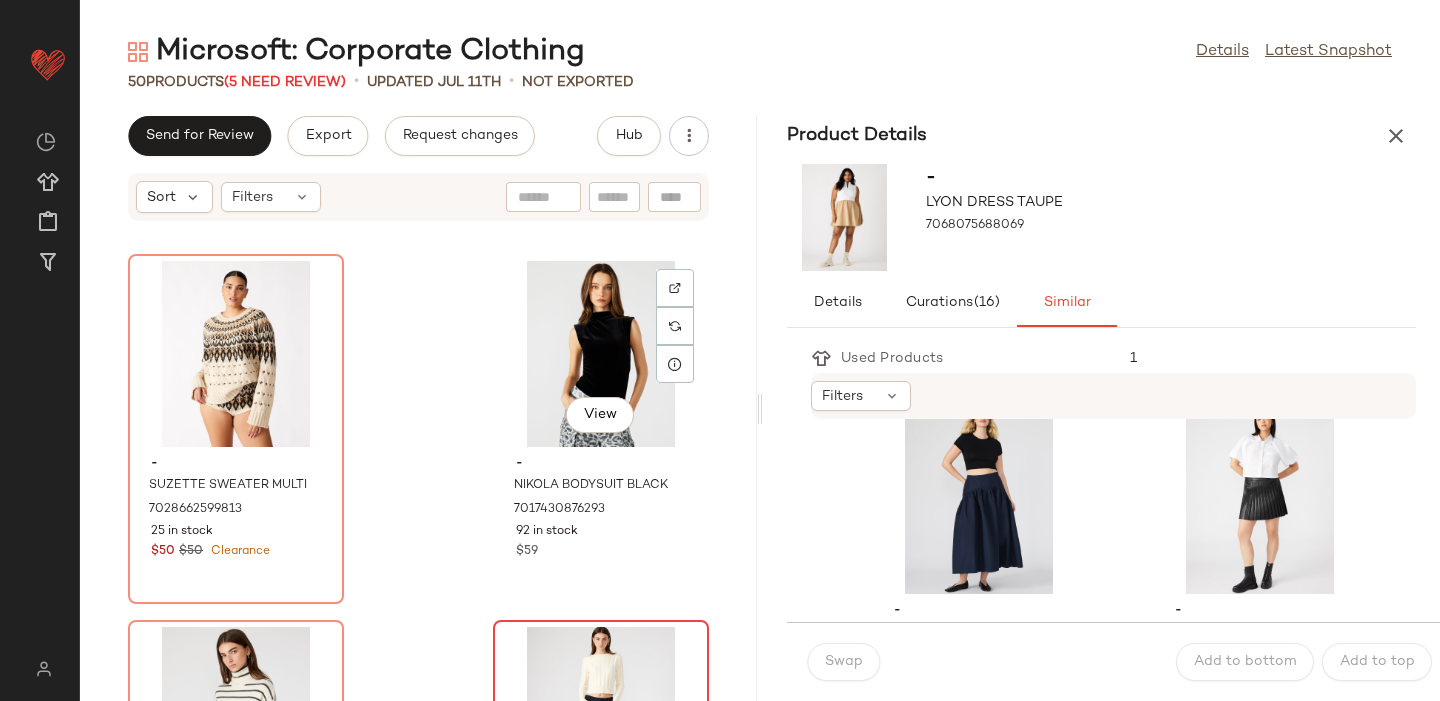 scroll, scrollTop: 5508, scrollLeft: 0, axis: vertical 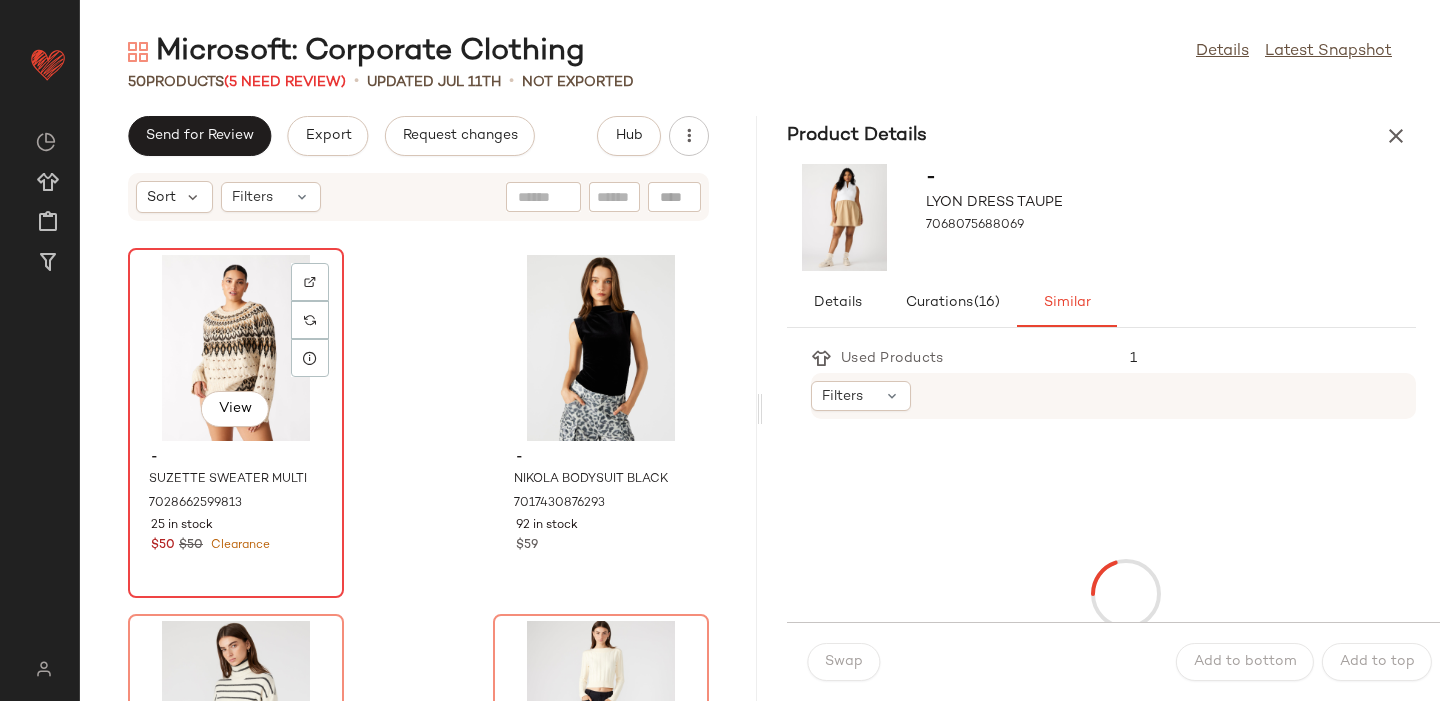 click on "View" 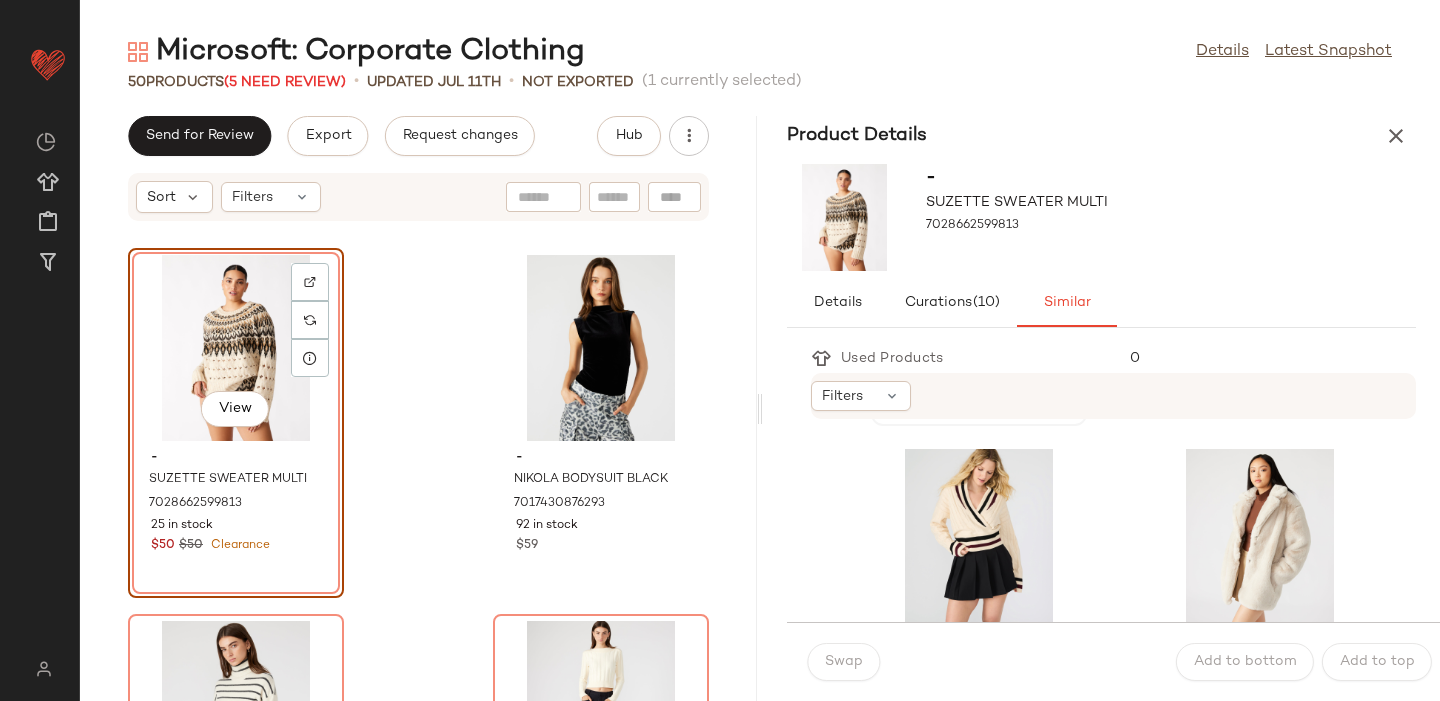scroll, scrollTop: 1101, scrollLeft: 0, axis: vertical 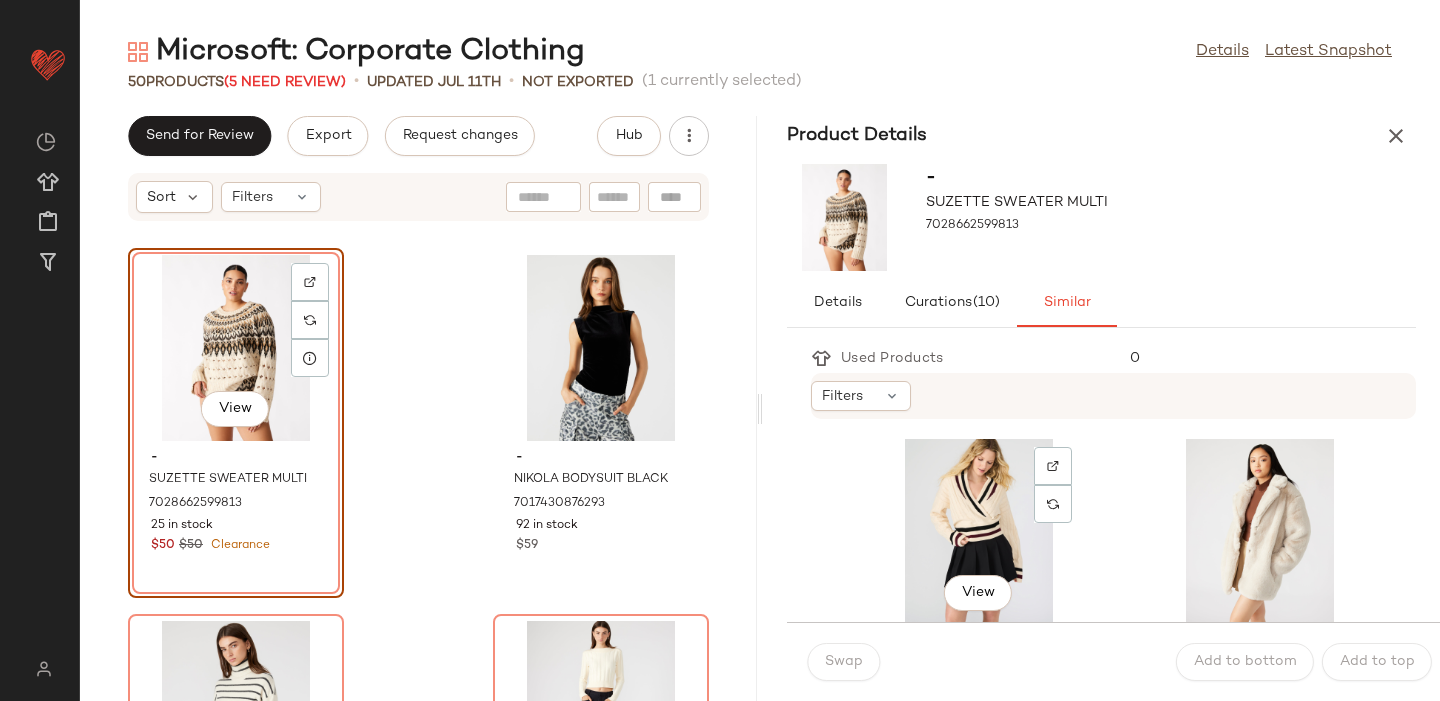 click on "View" 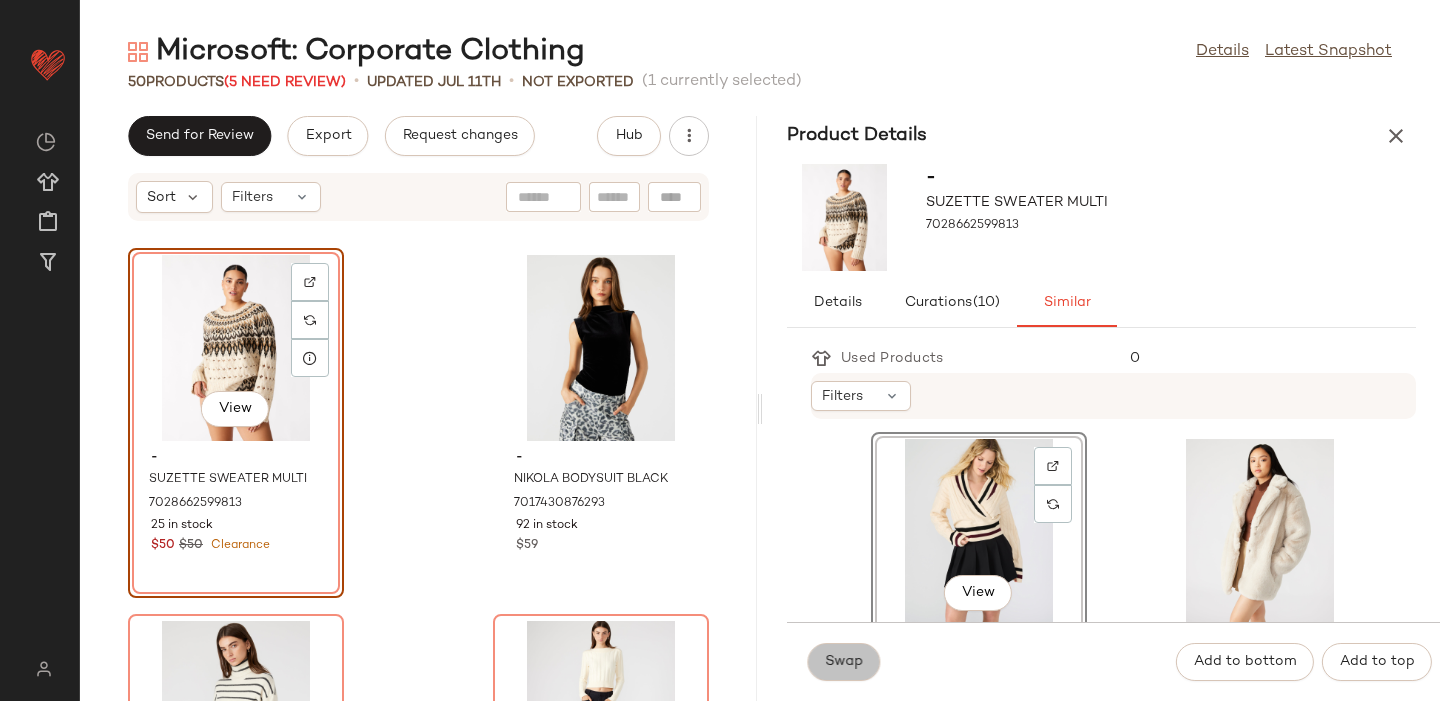 click on "Swap" 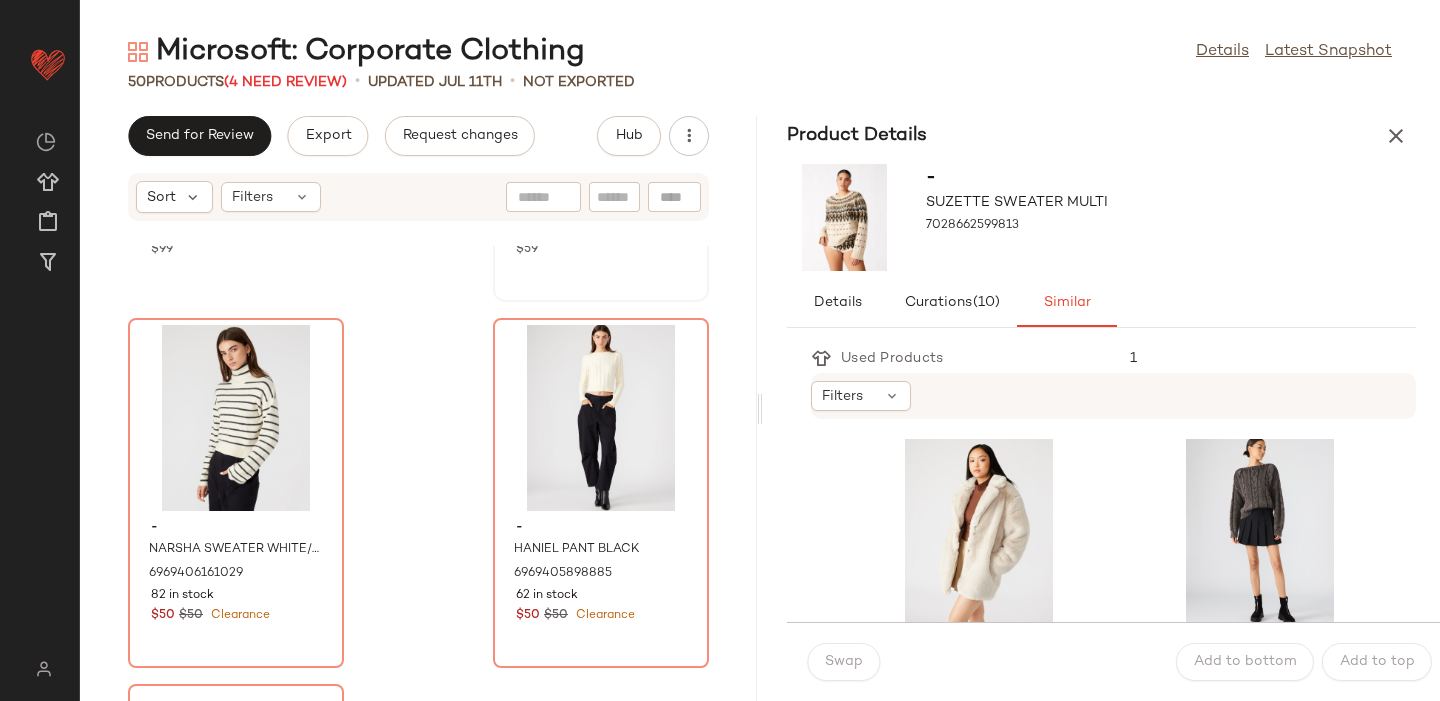 scroll, scrollTop: 5828, scrollLeft: 0, axis: vertical 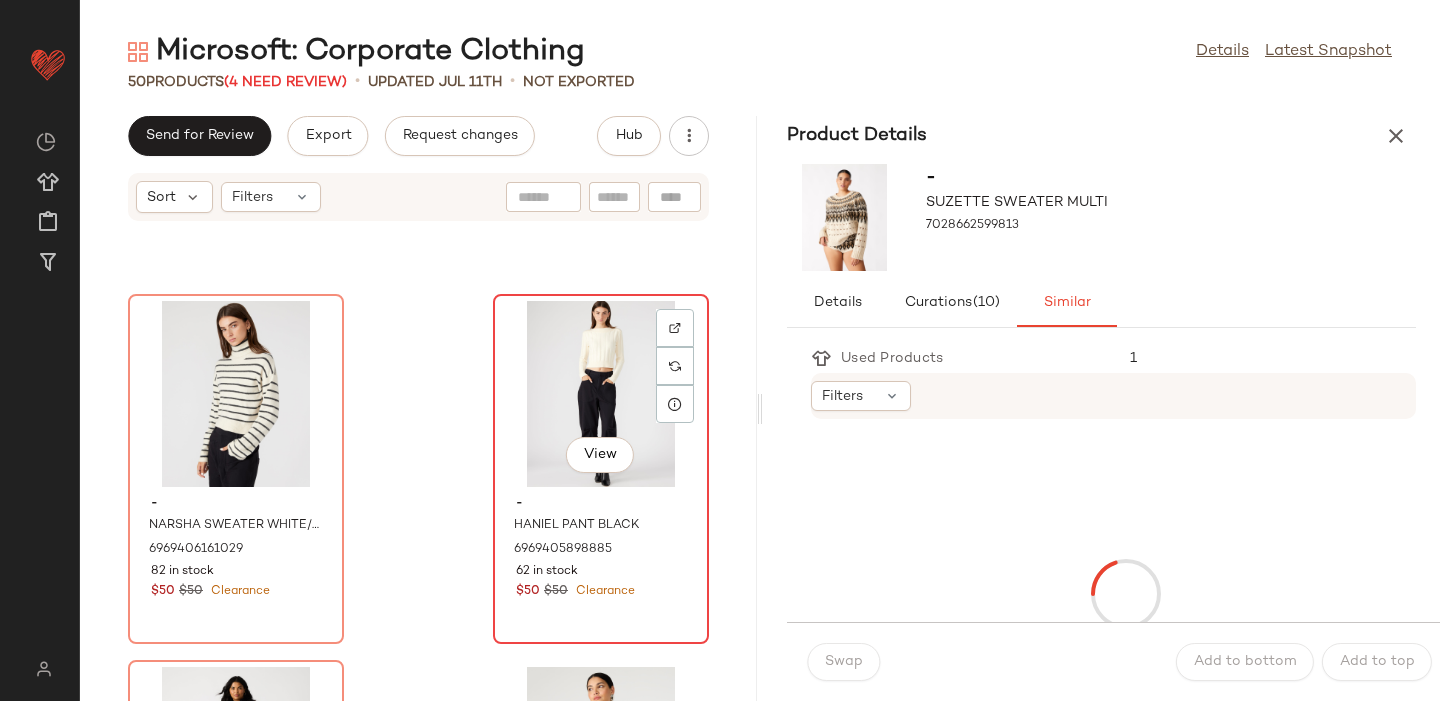 click on "View" 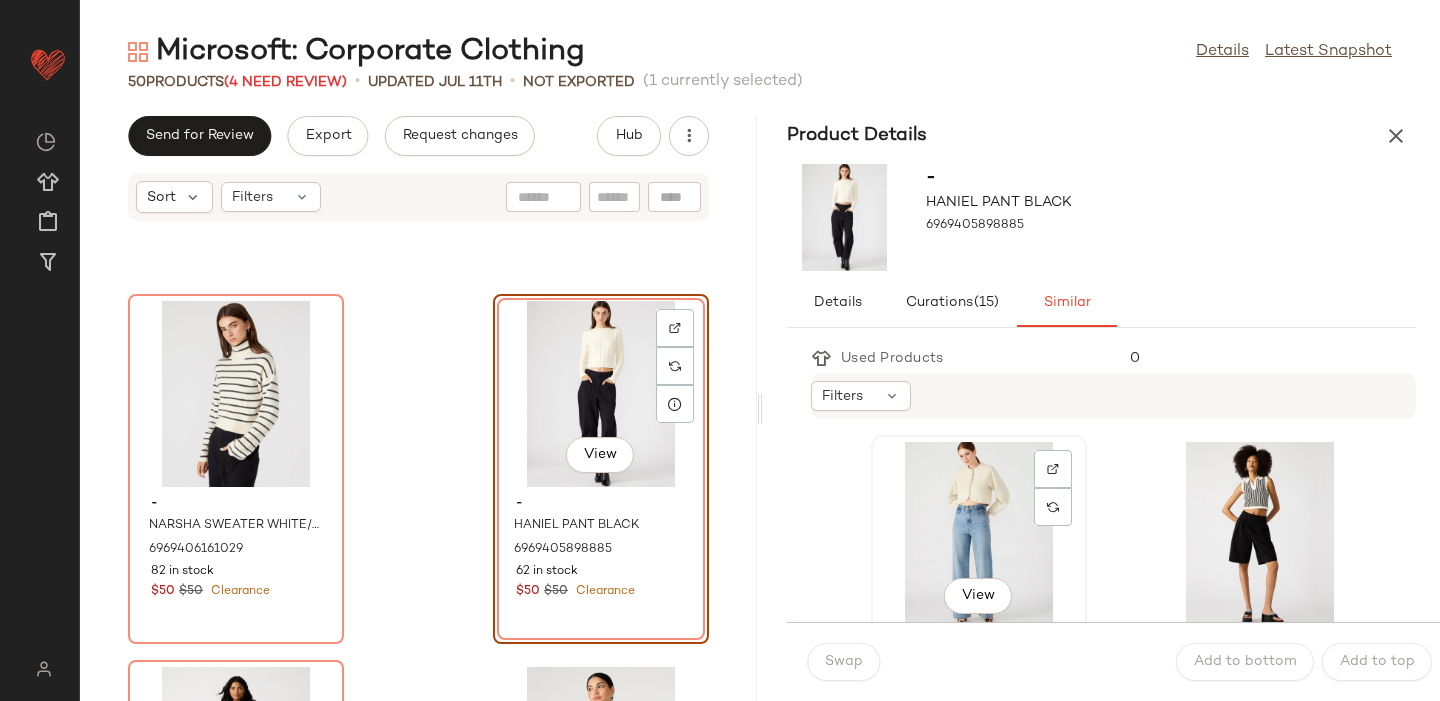 click on "View" 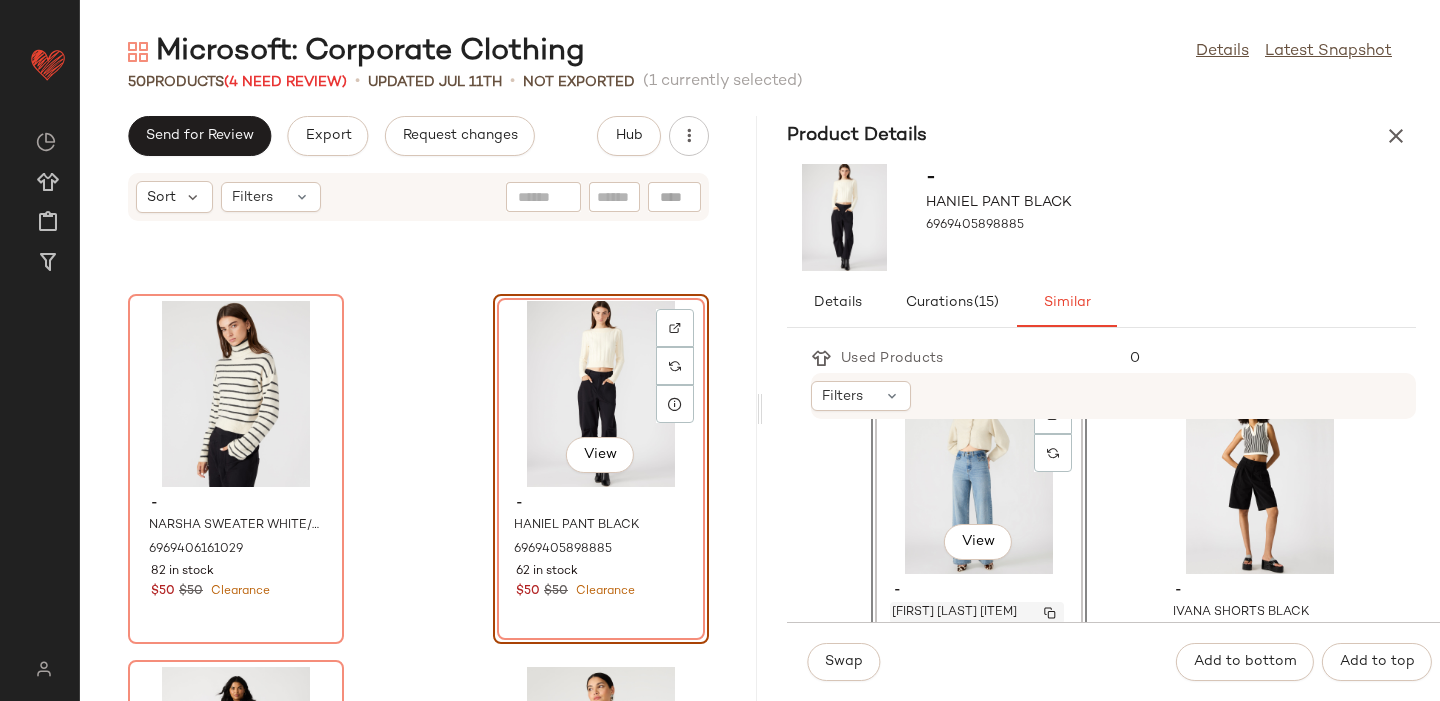 scroll, scrollTop: 41, scrollLeft: 0, axis: vertical 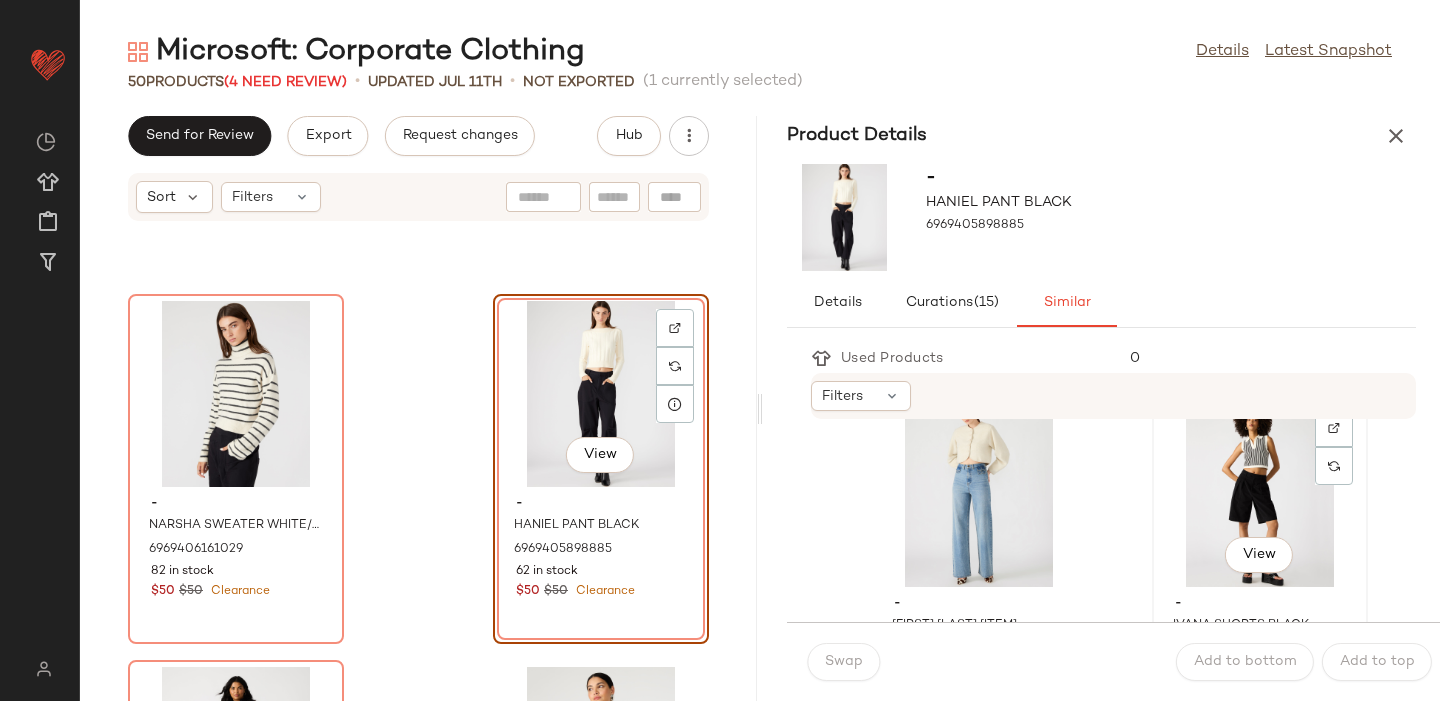click on "View" 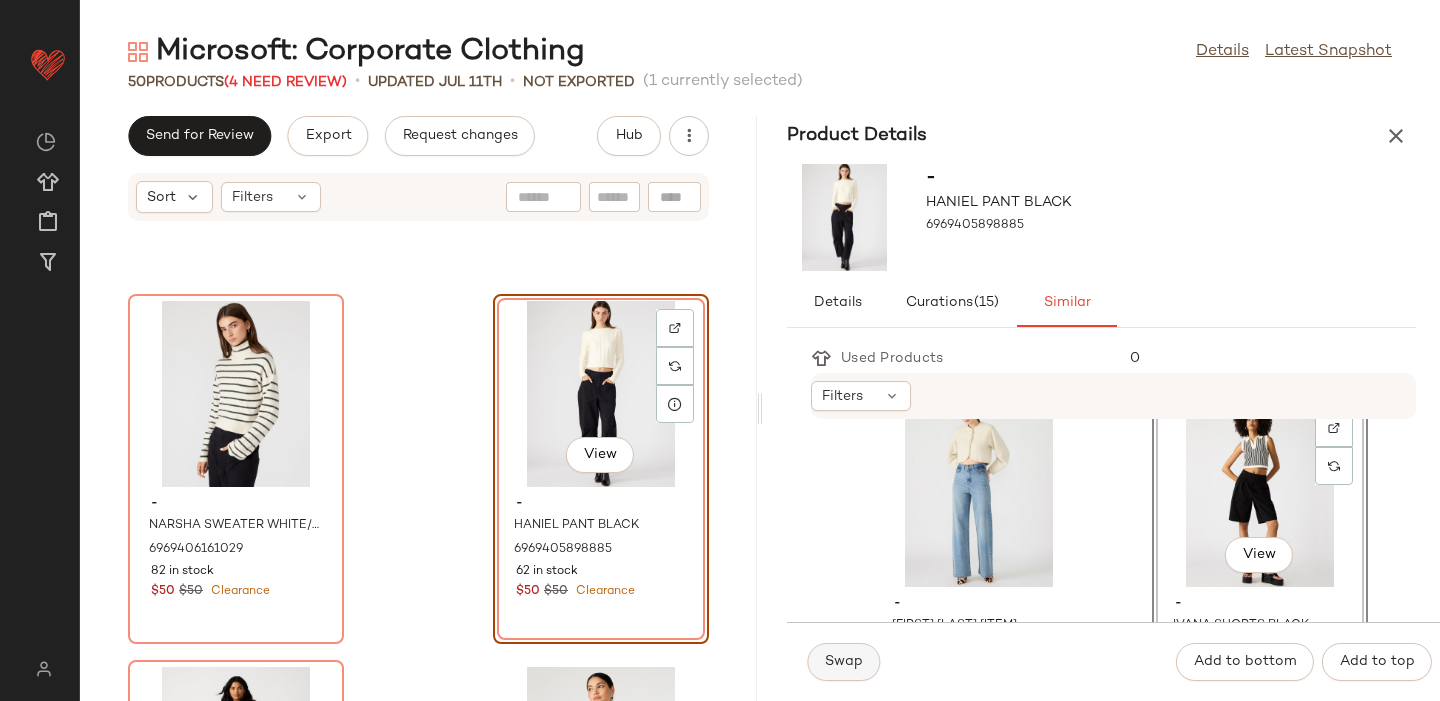 click on "Swap" 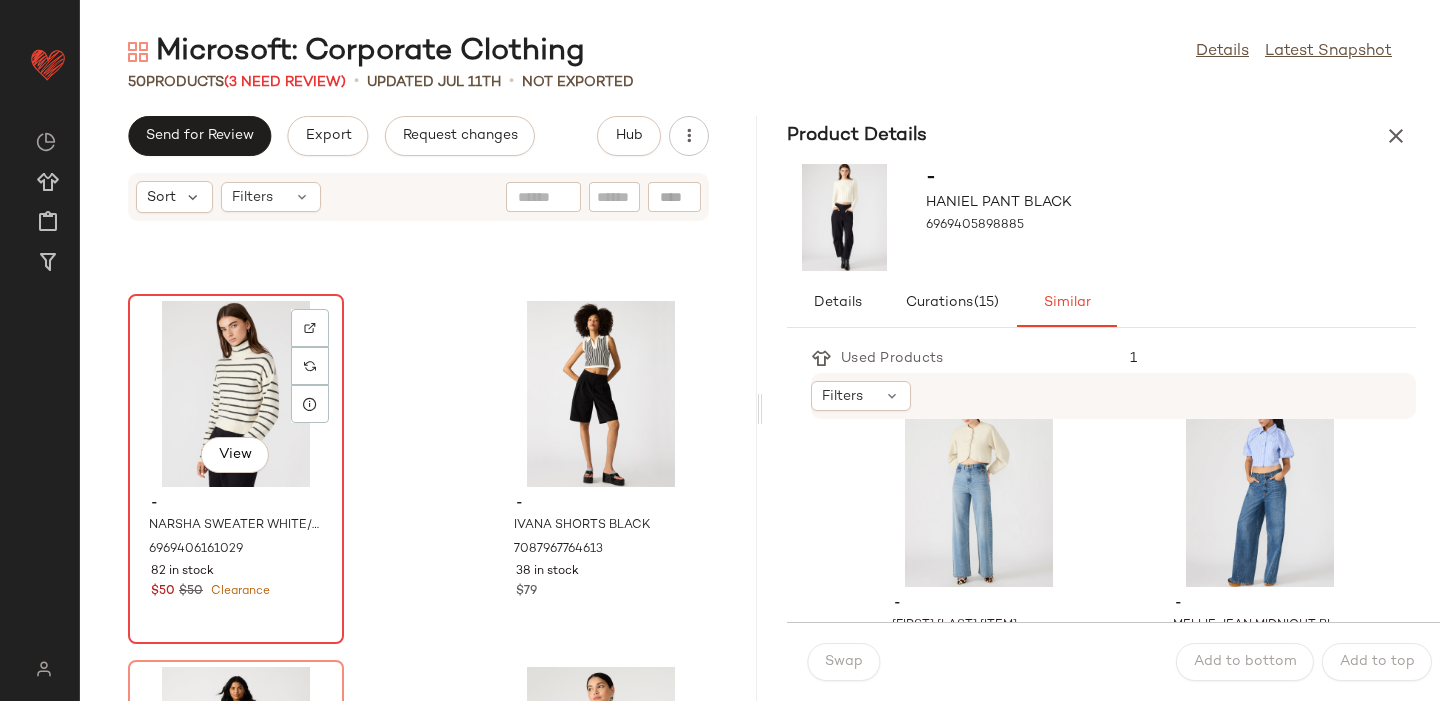click on "View" 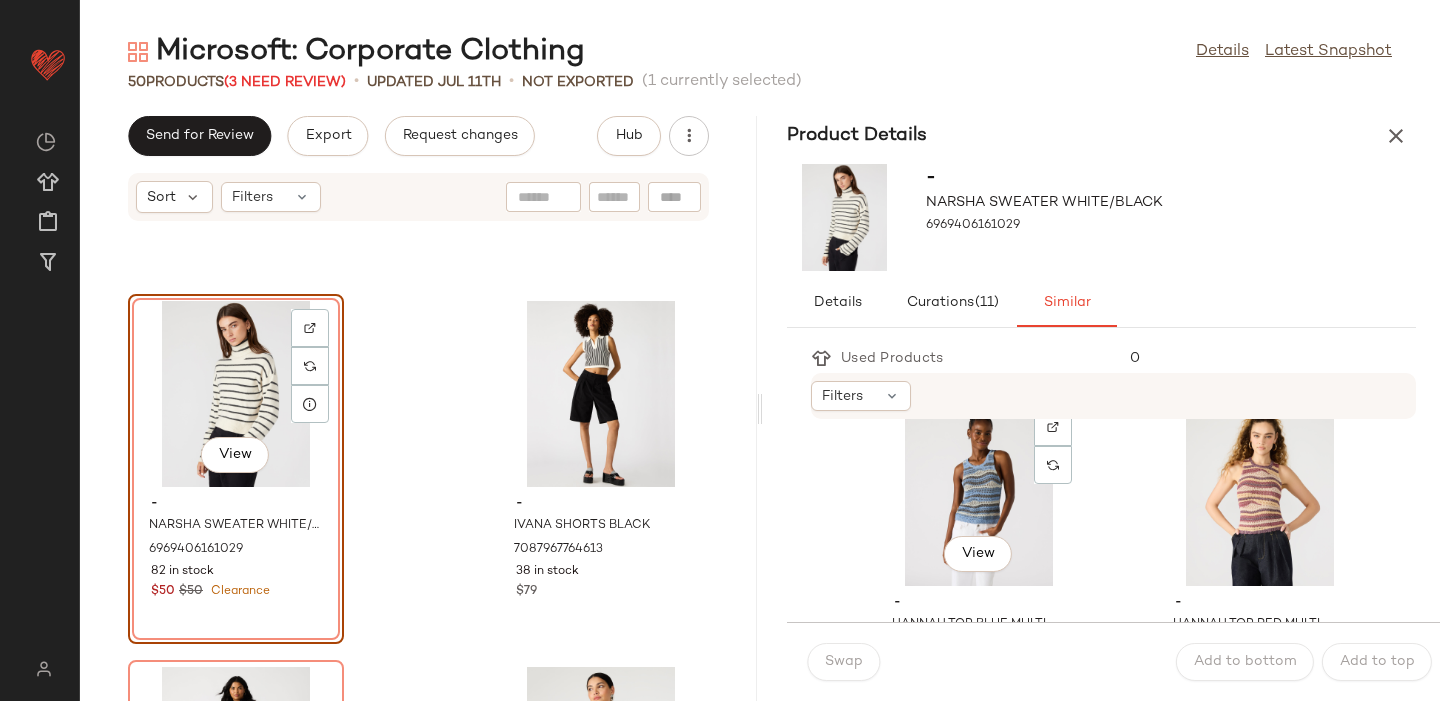 scroll, scrollTop: 412, scrollLeft: 0, axis: vertical 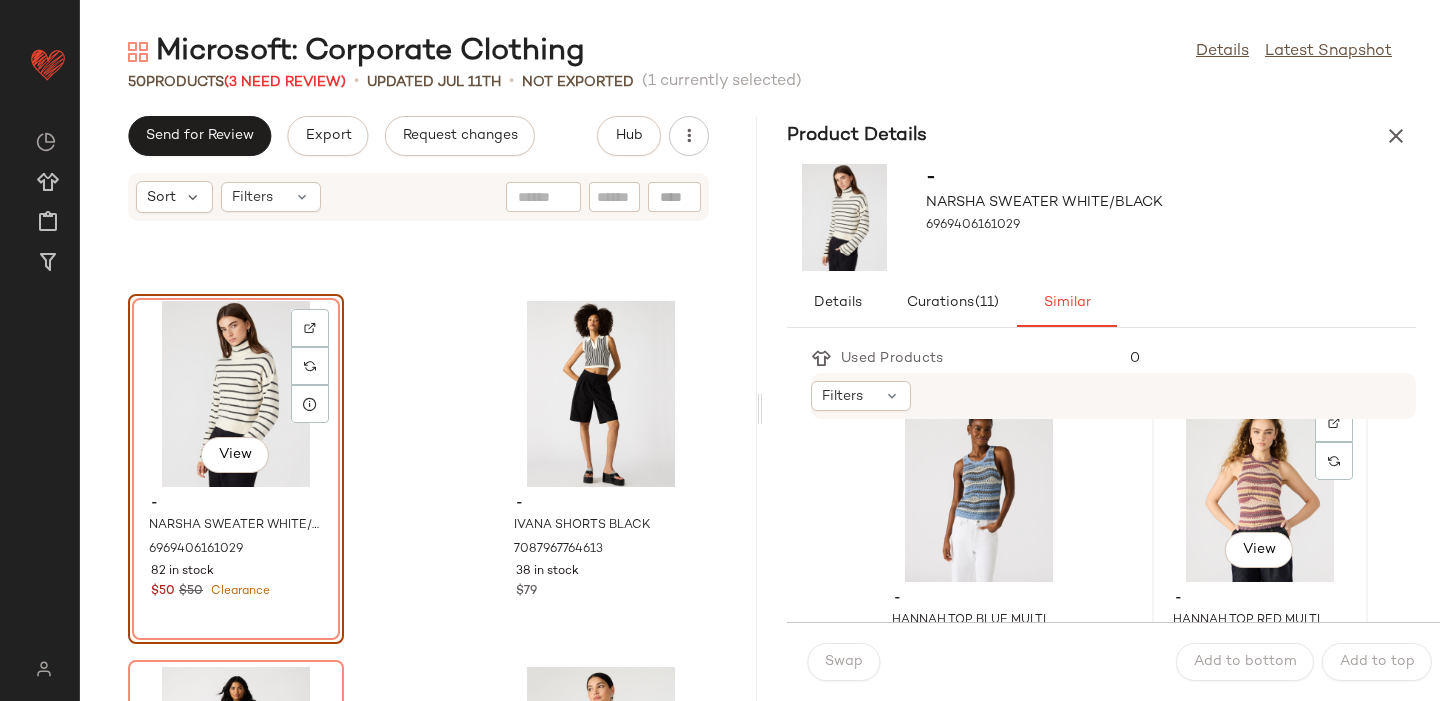 click on "View" 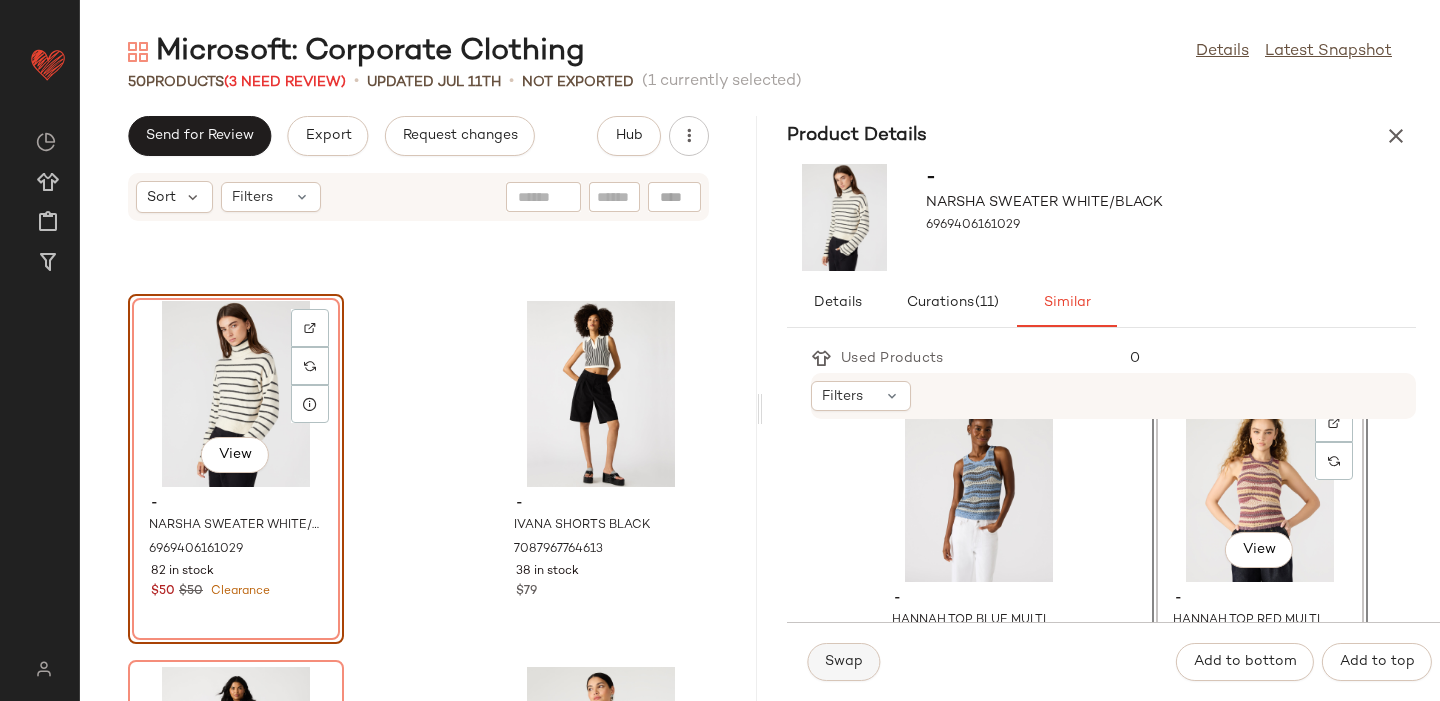 click on "Swap" 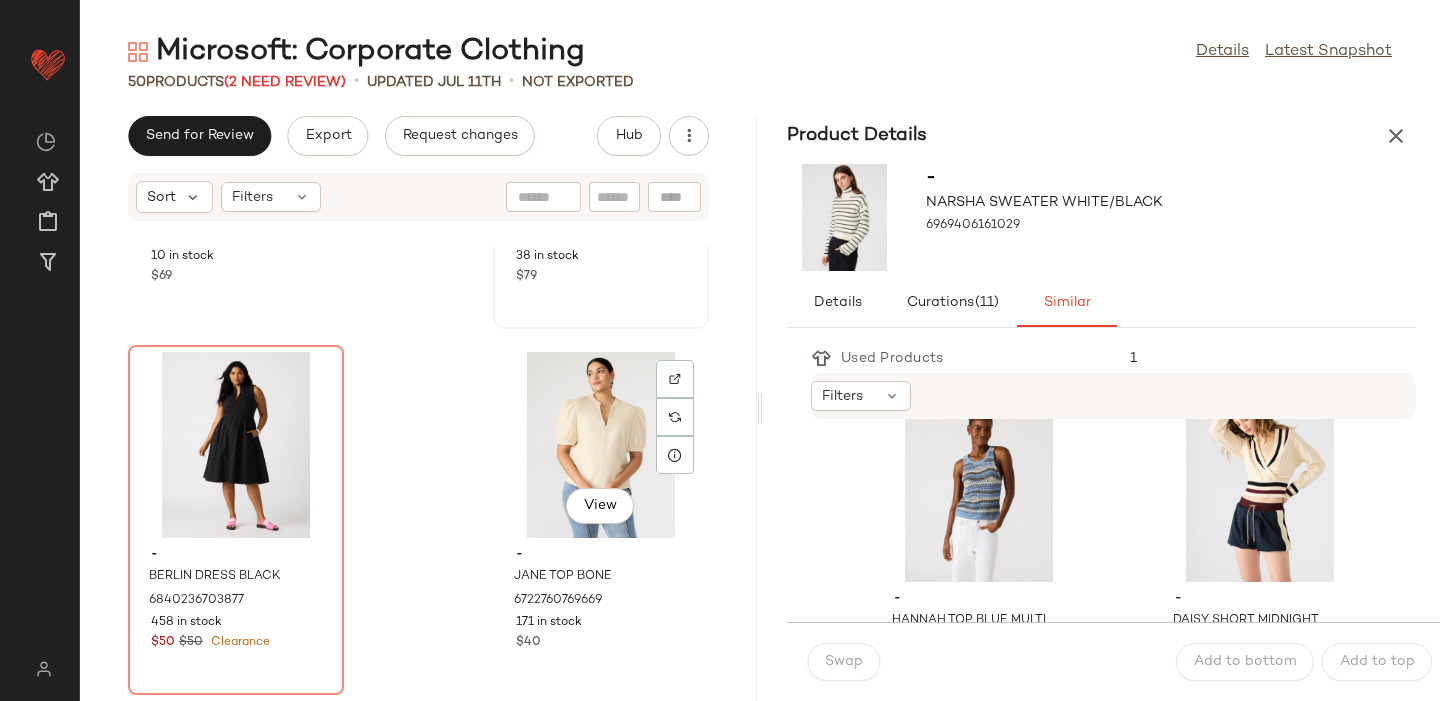 scroll, scrollTop: 6169, scrollLeft: 0, axis: vertical 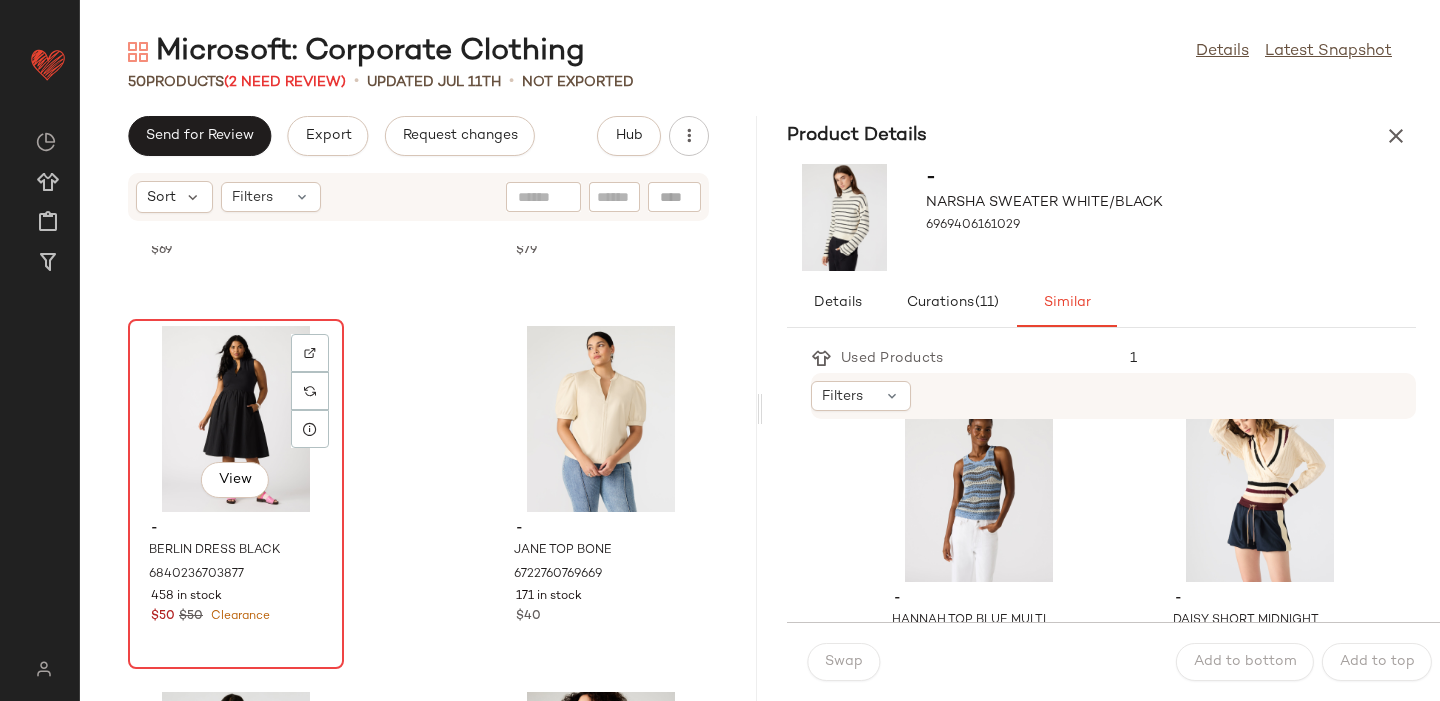 click on "View" 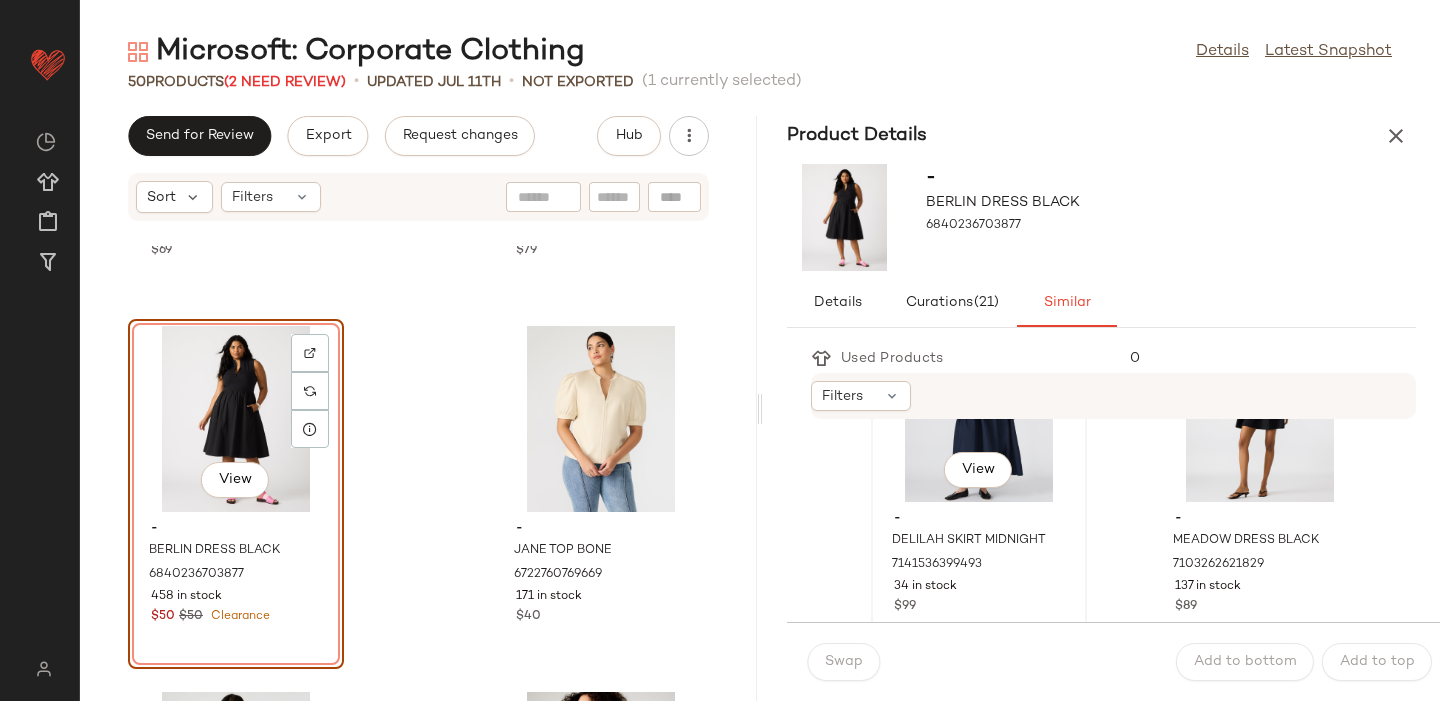 scroll, scrollTop: 130, scrollLeft: 0, axis: vertical 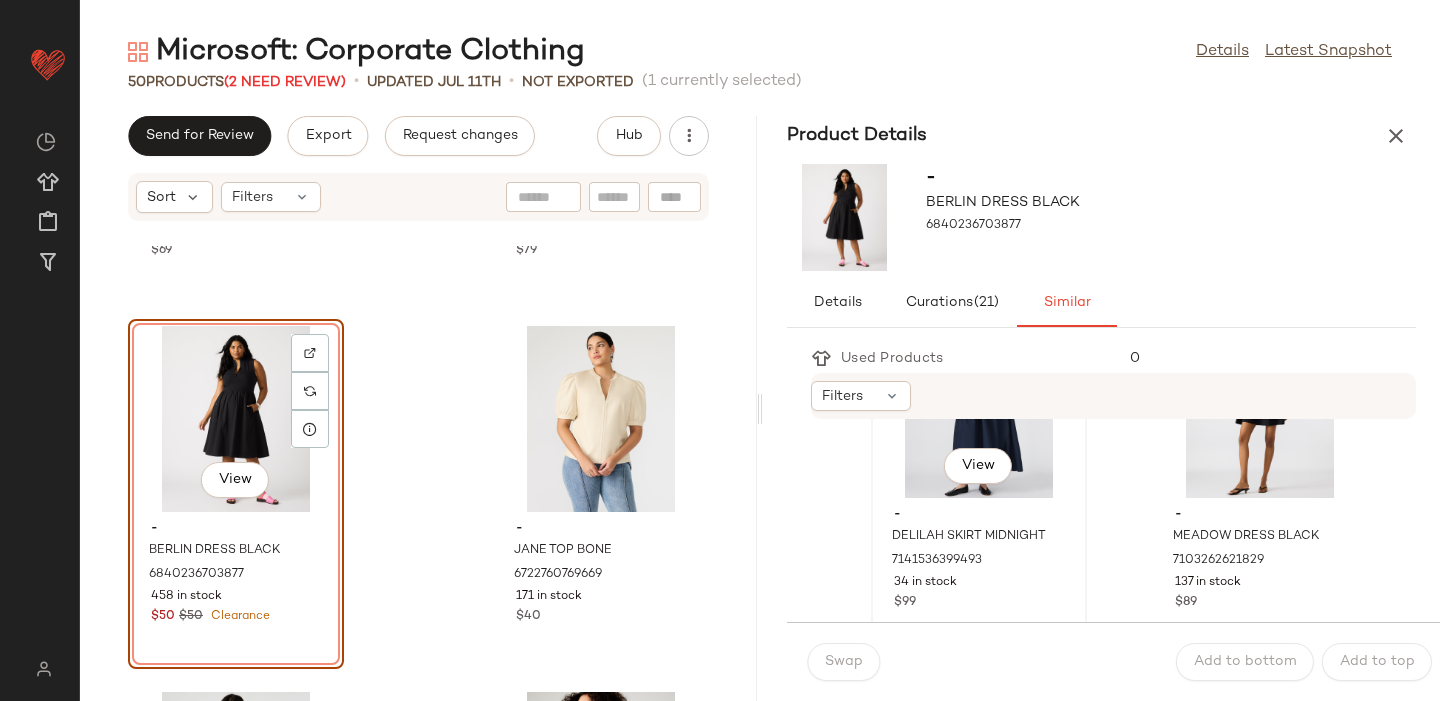 click on "View" 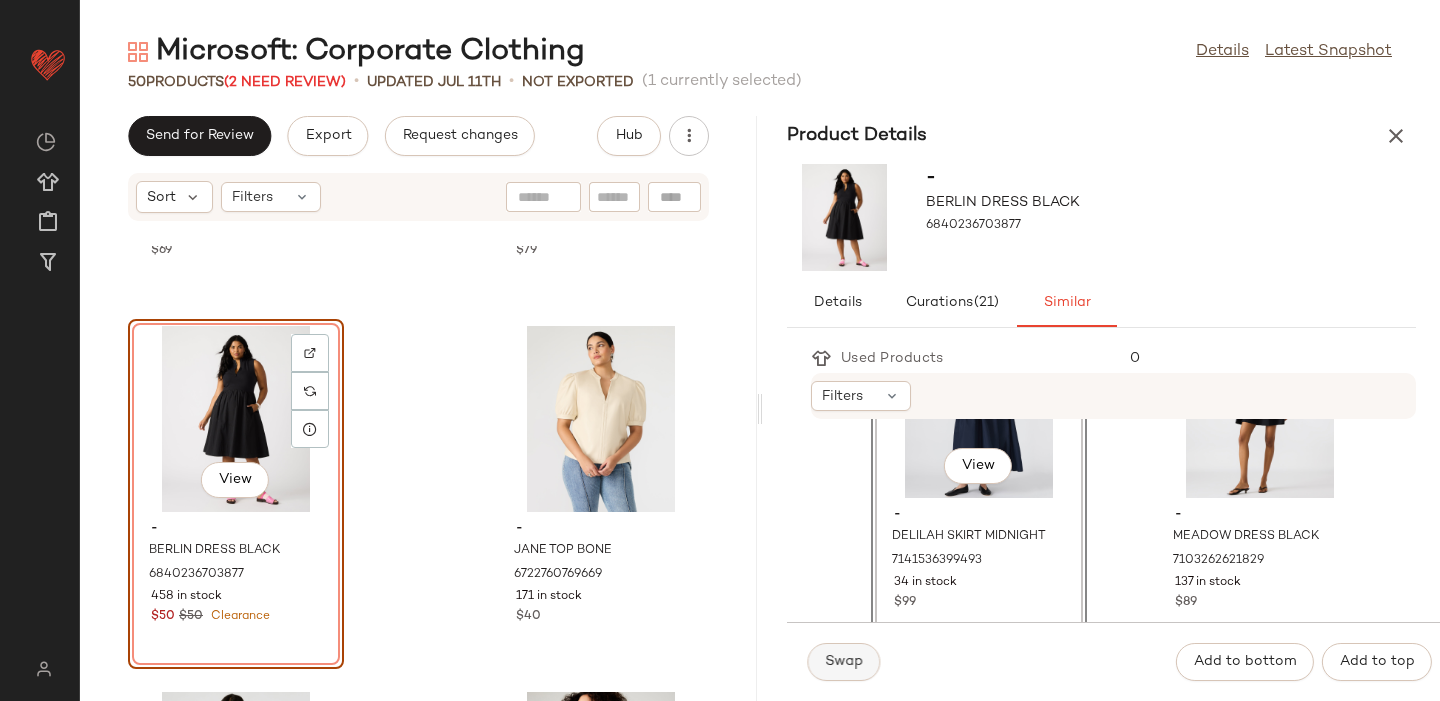 click on "Swap" at bounding box center [843, 662] 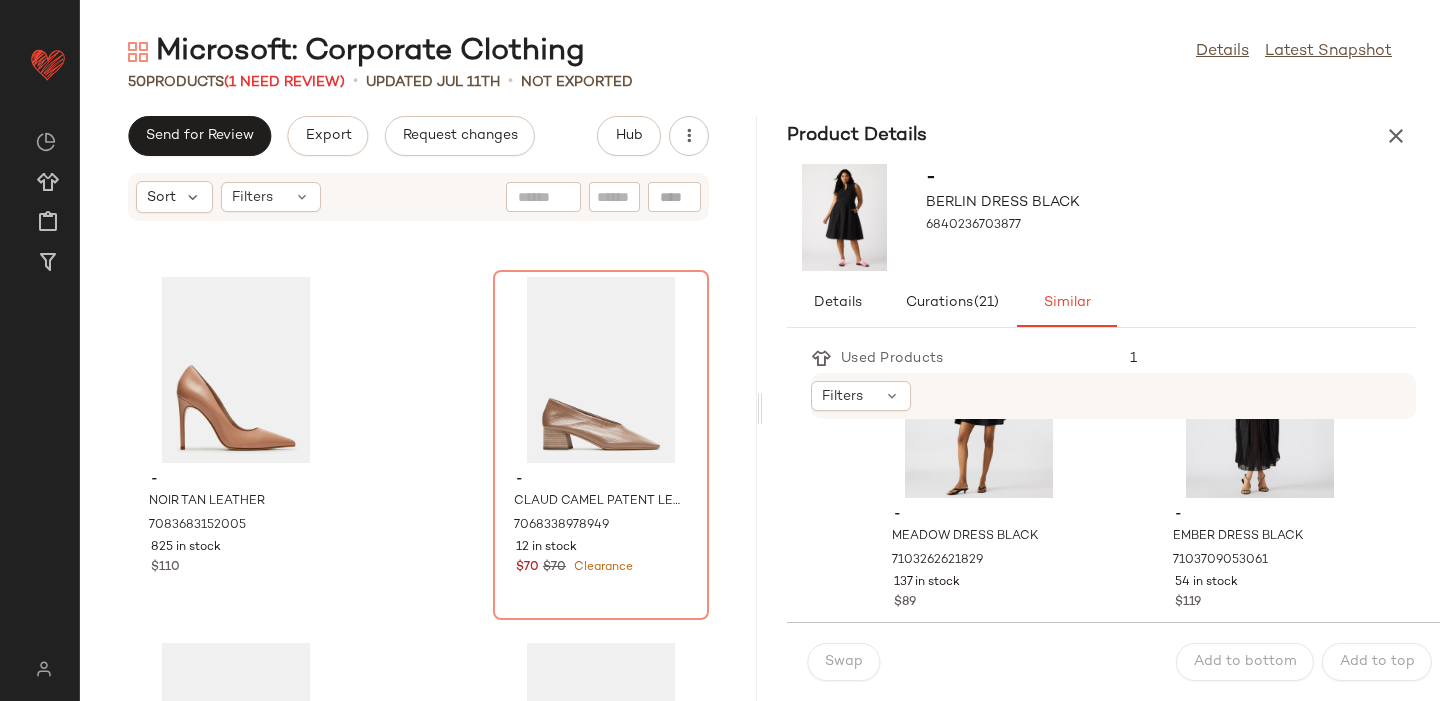 scroll, scrollTop: 8079, scrollLeft: 0, axis: vertical 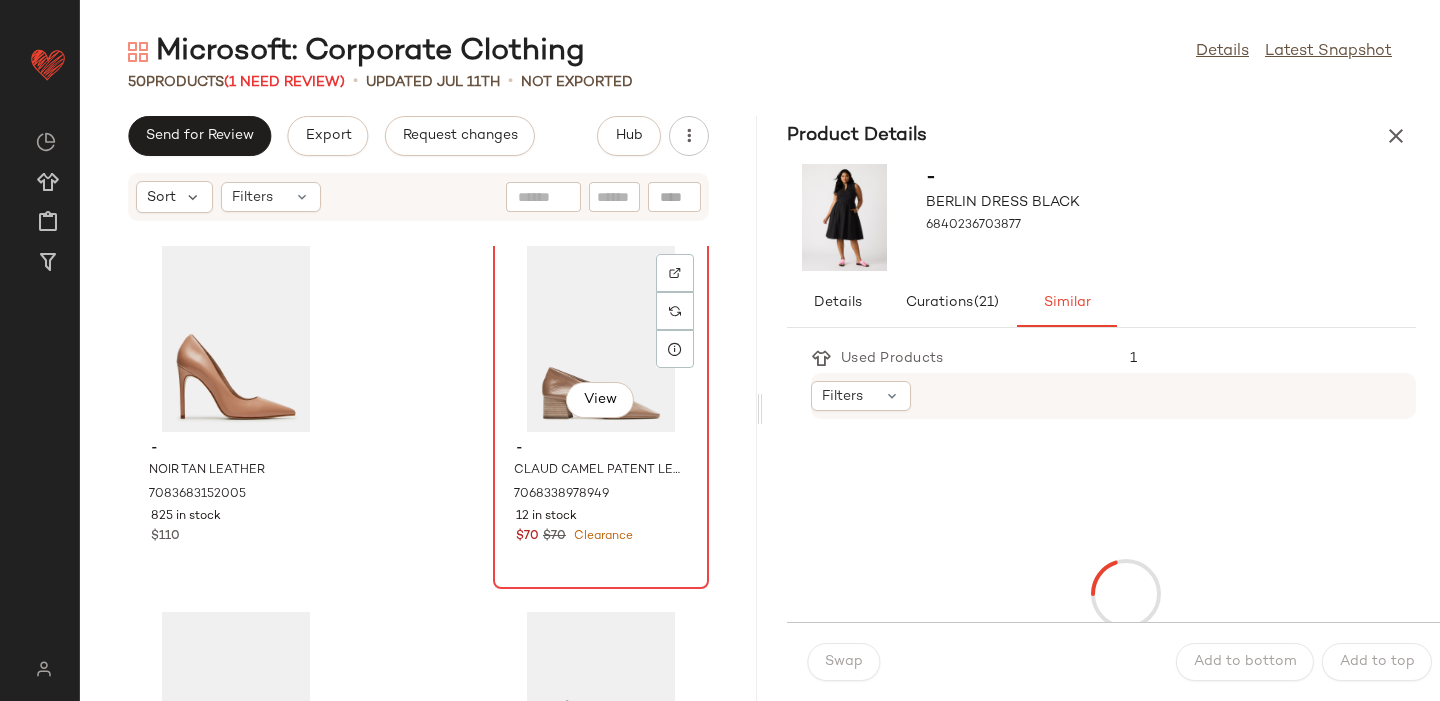 click on "View" 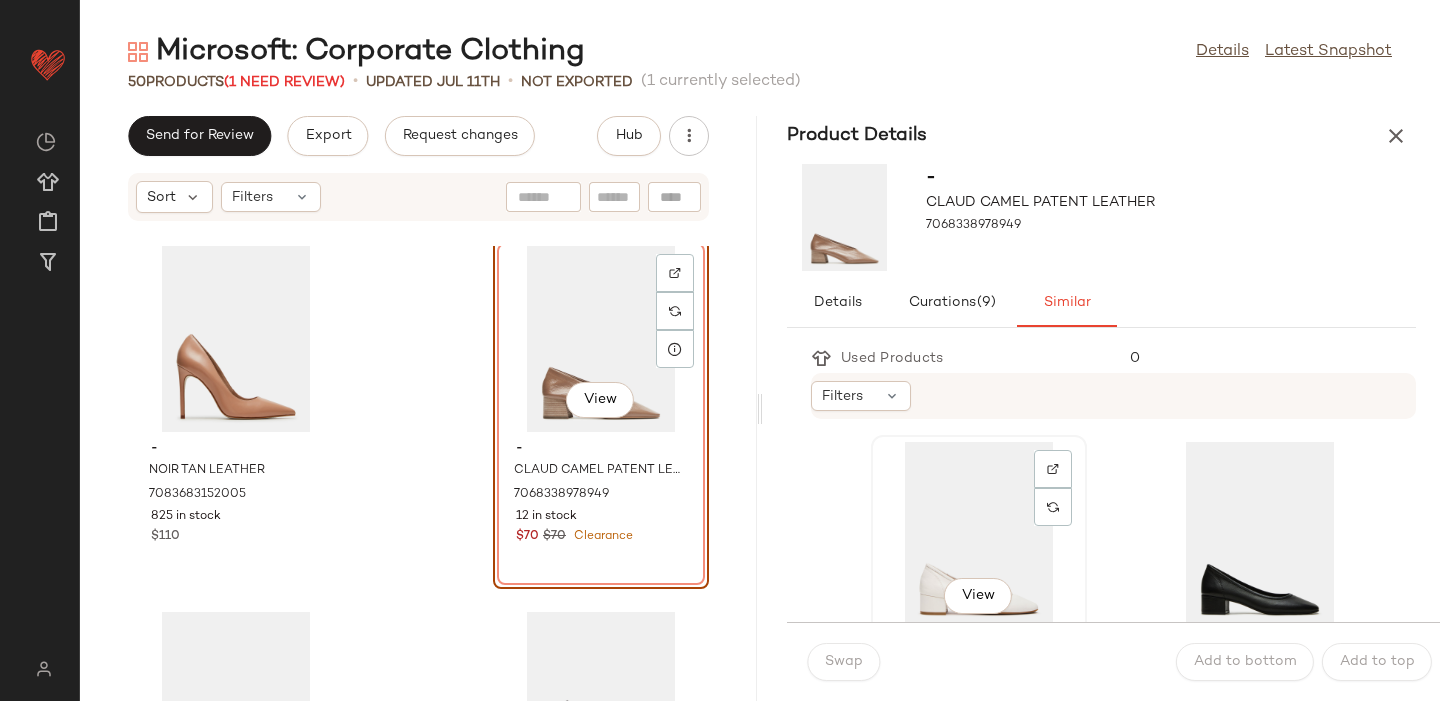 click on "View" 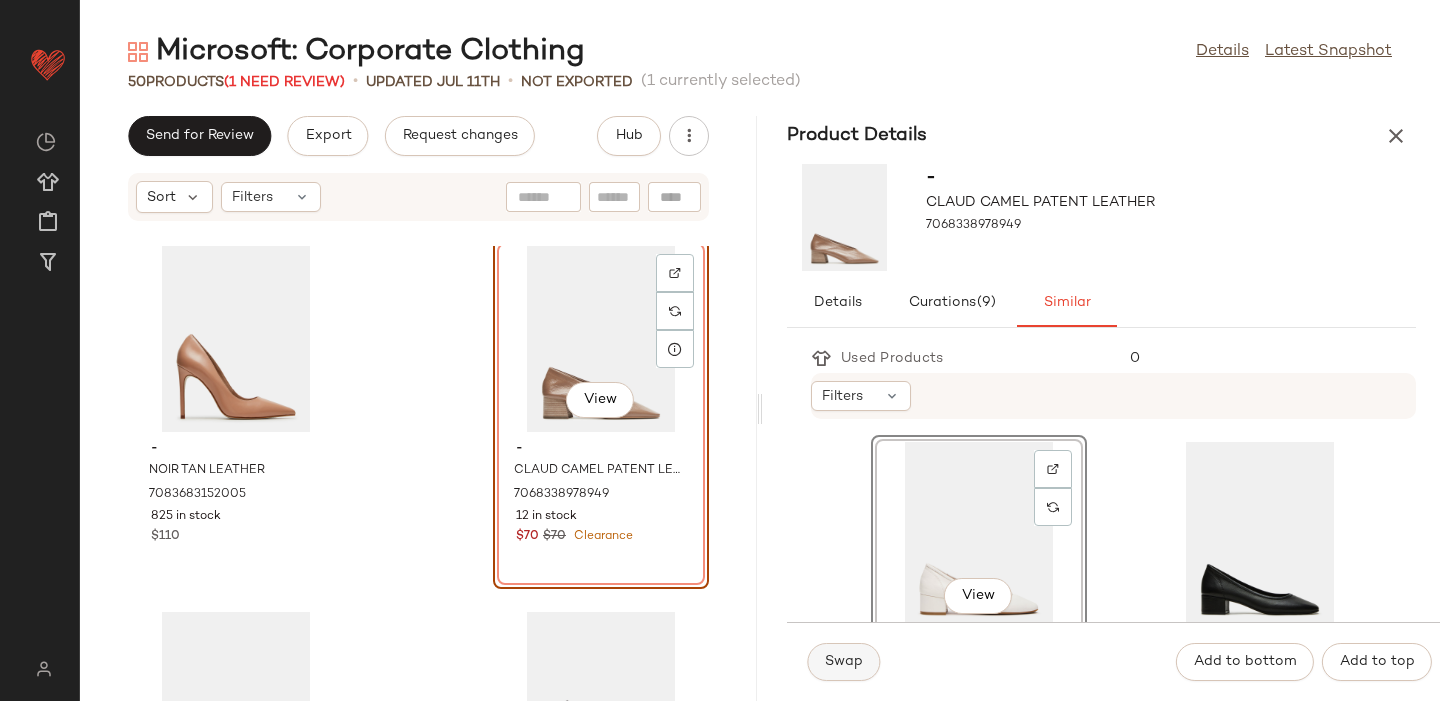 click on "Swap" at bounding box center (843, 662) 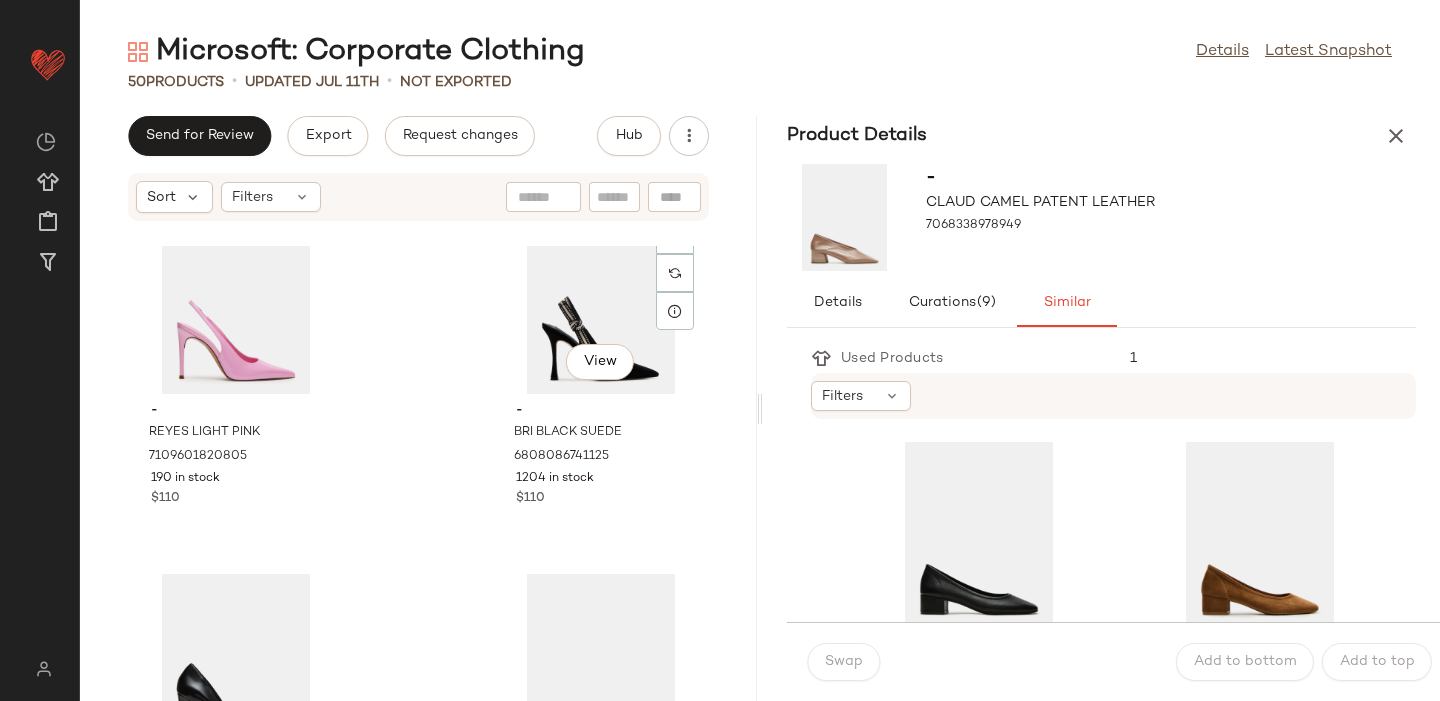 scroll, scrollTop: 8699, scrollLeft: 0, axis: vertical 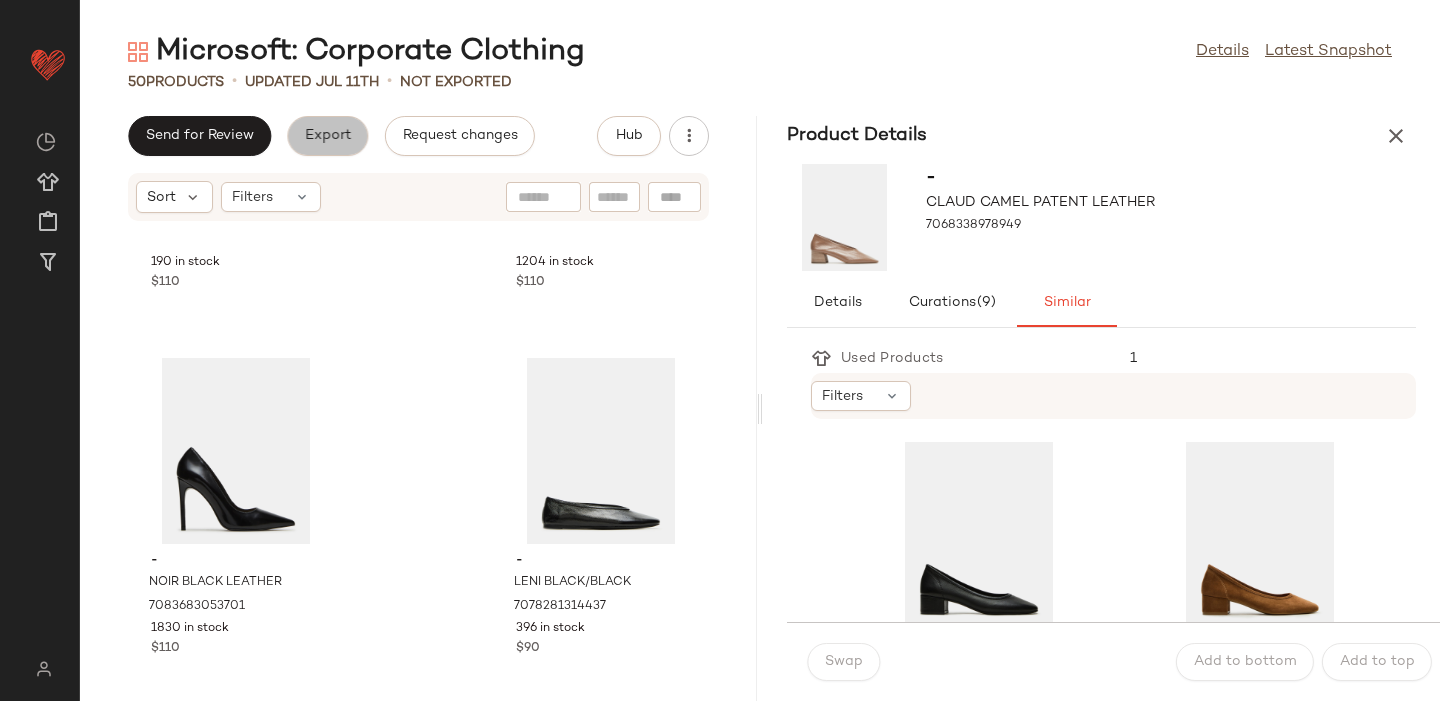 click on "Export" 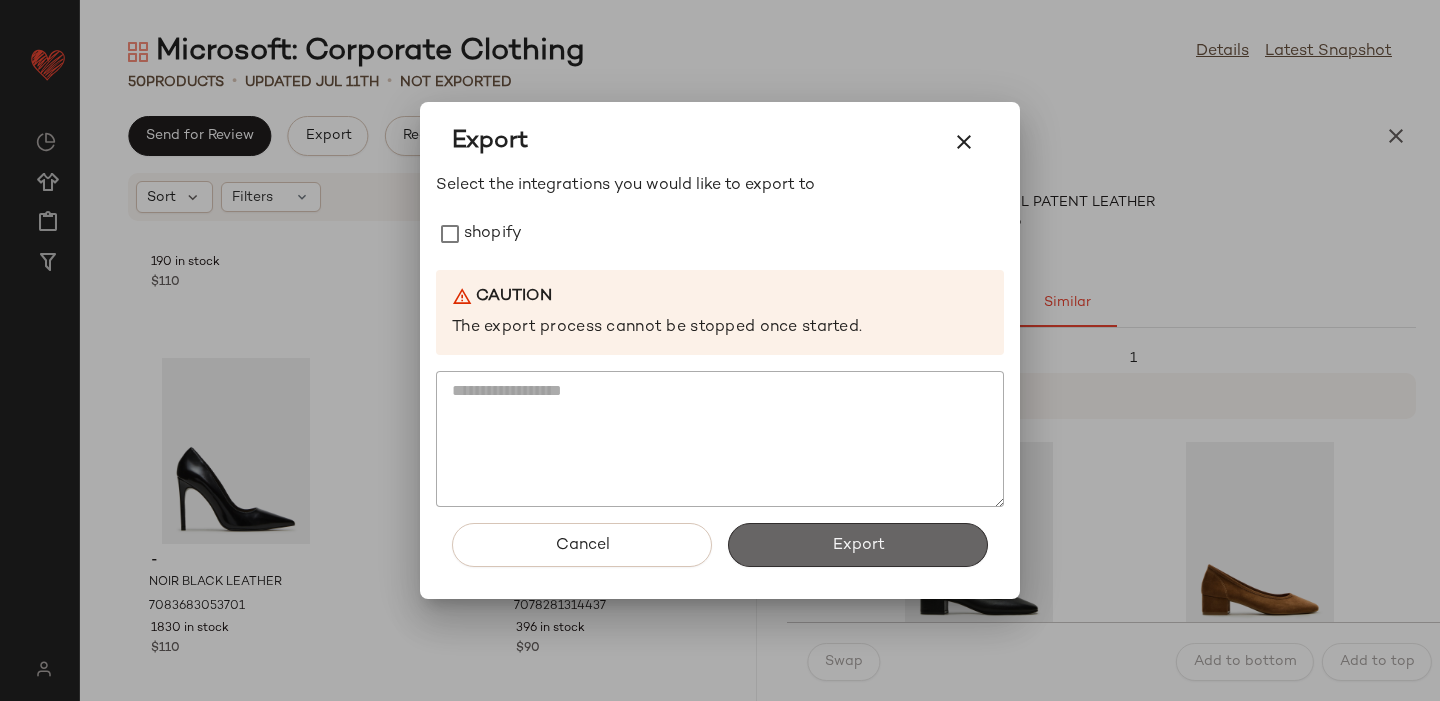 click on "Export" at bounding box center (858, 545) 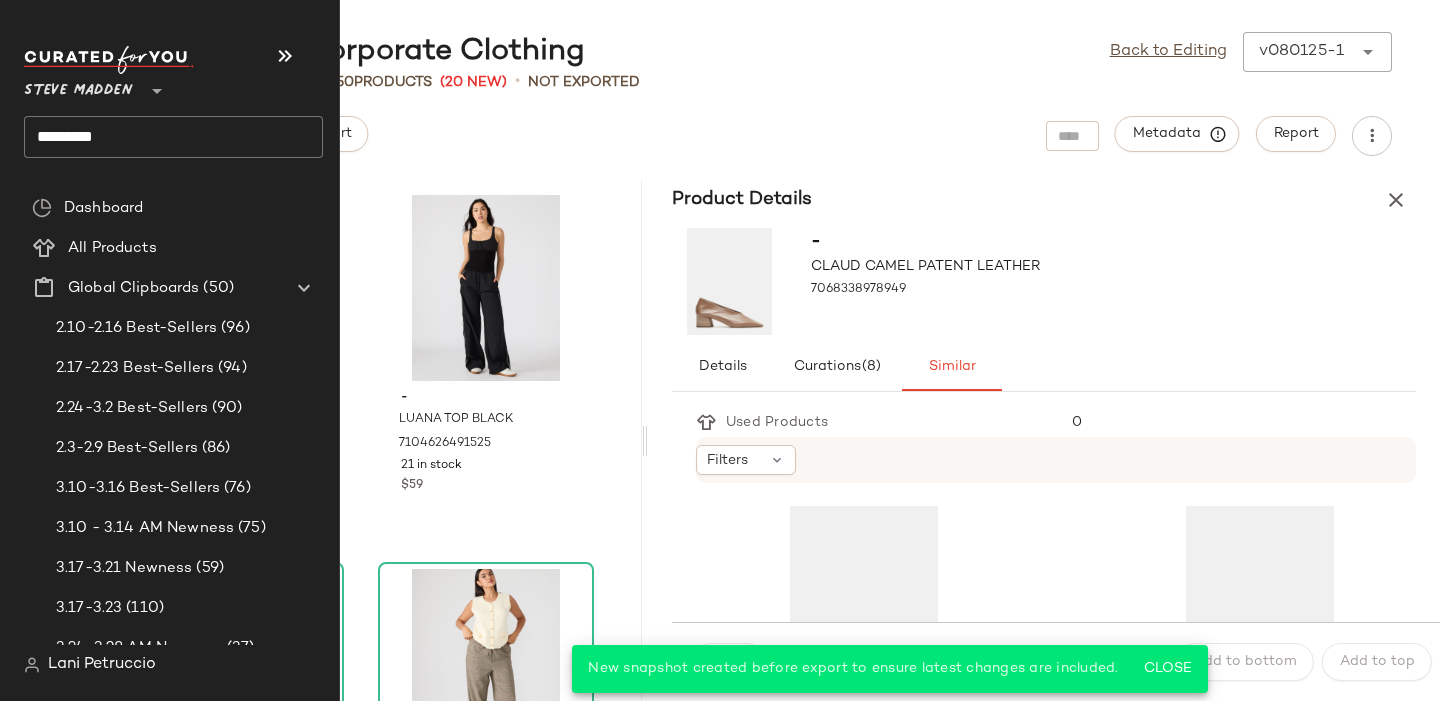 click on "*********" 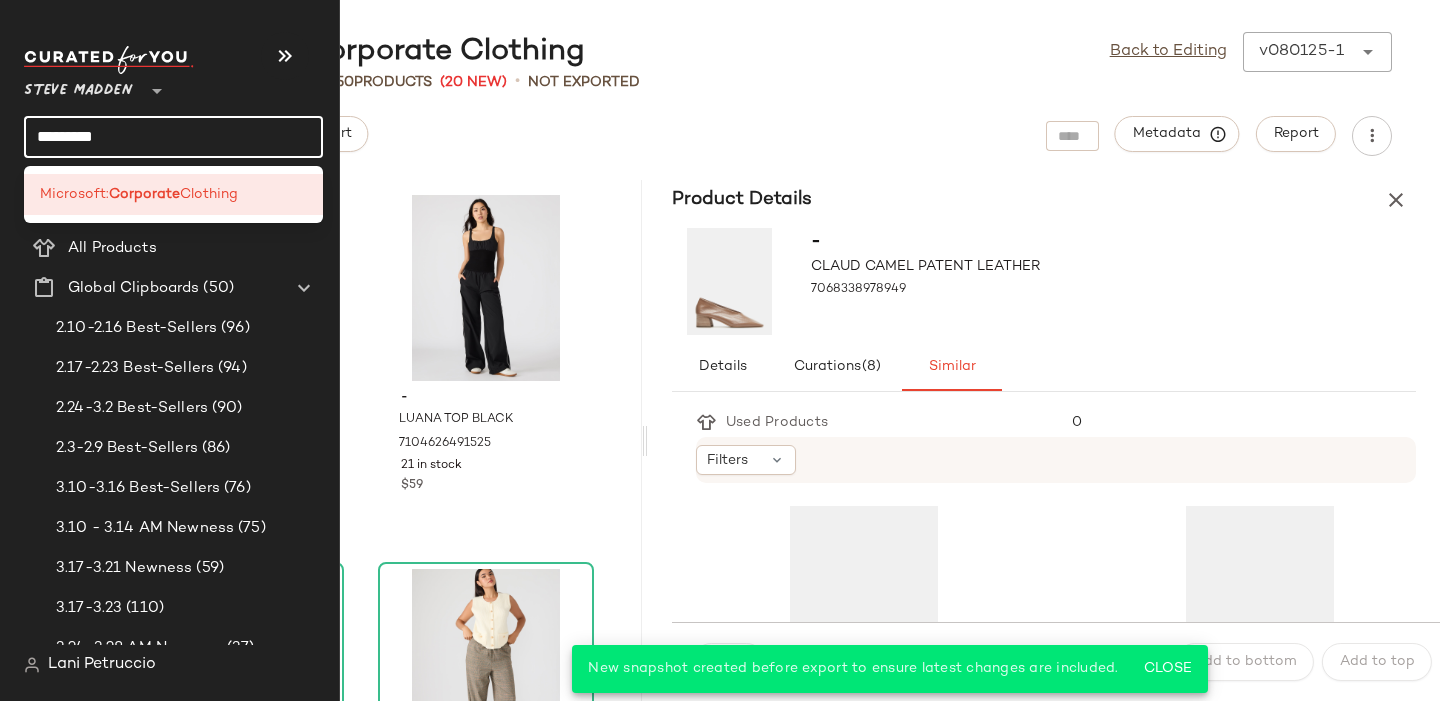 click on "*********" 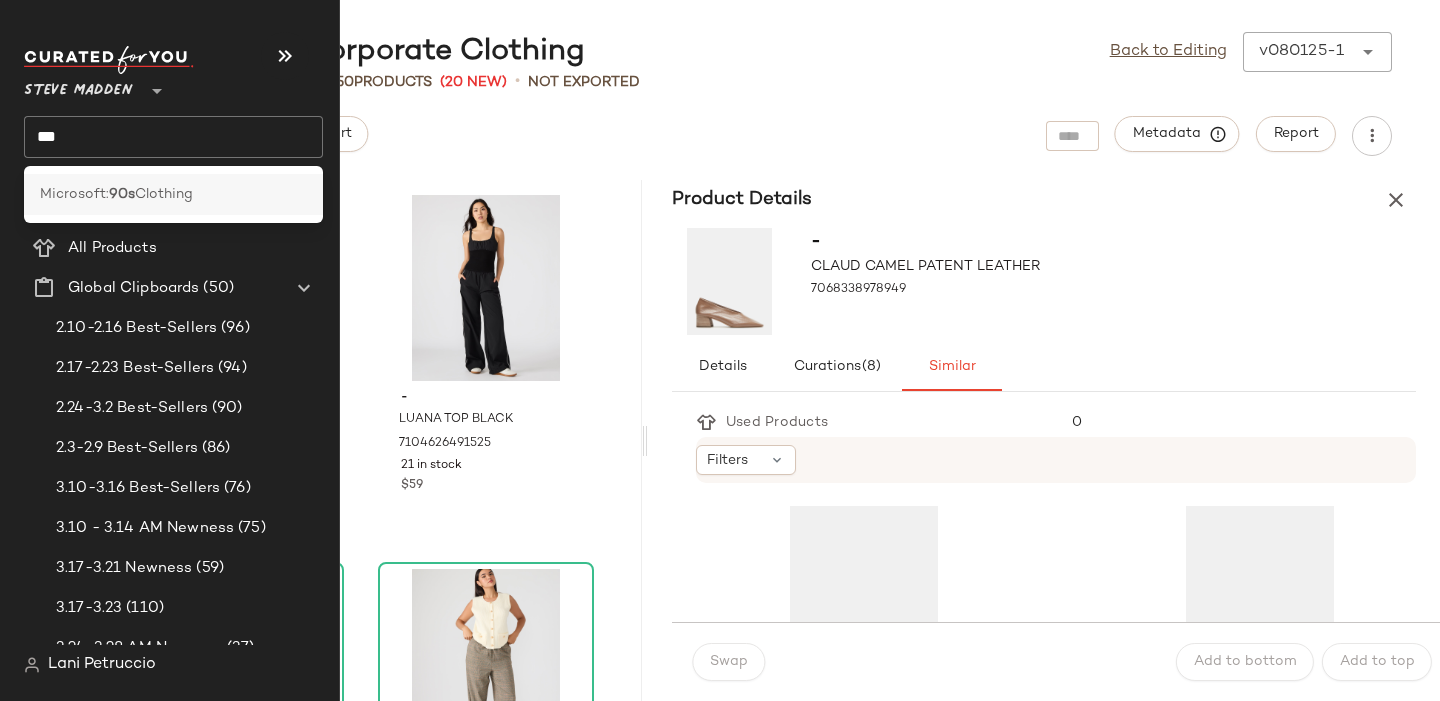 click on "Microsoft:  90s  Clothing" 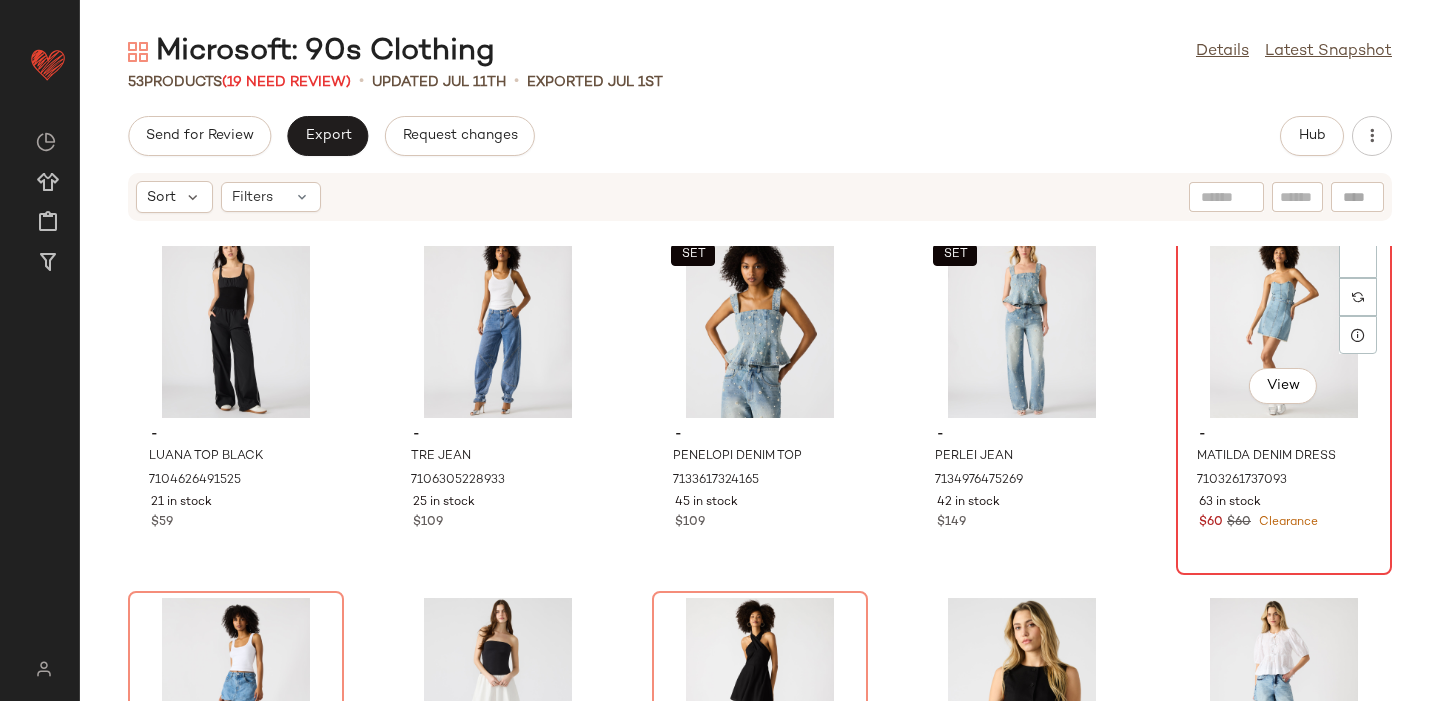 scroll, scrollTop: 15, scrollLeft: 0, axis: vertical 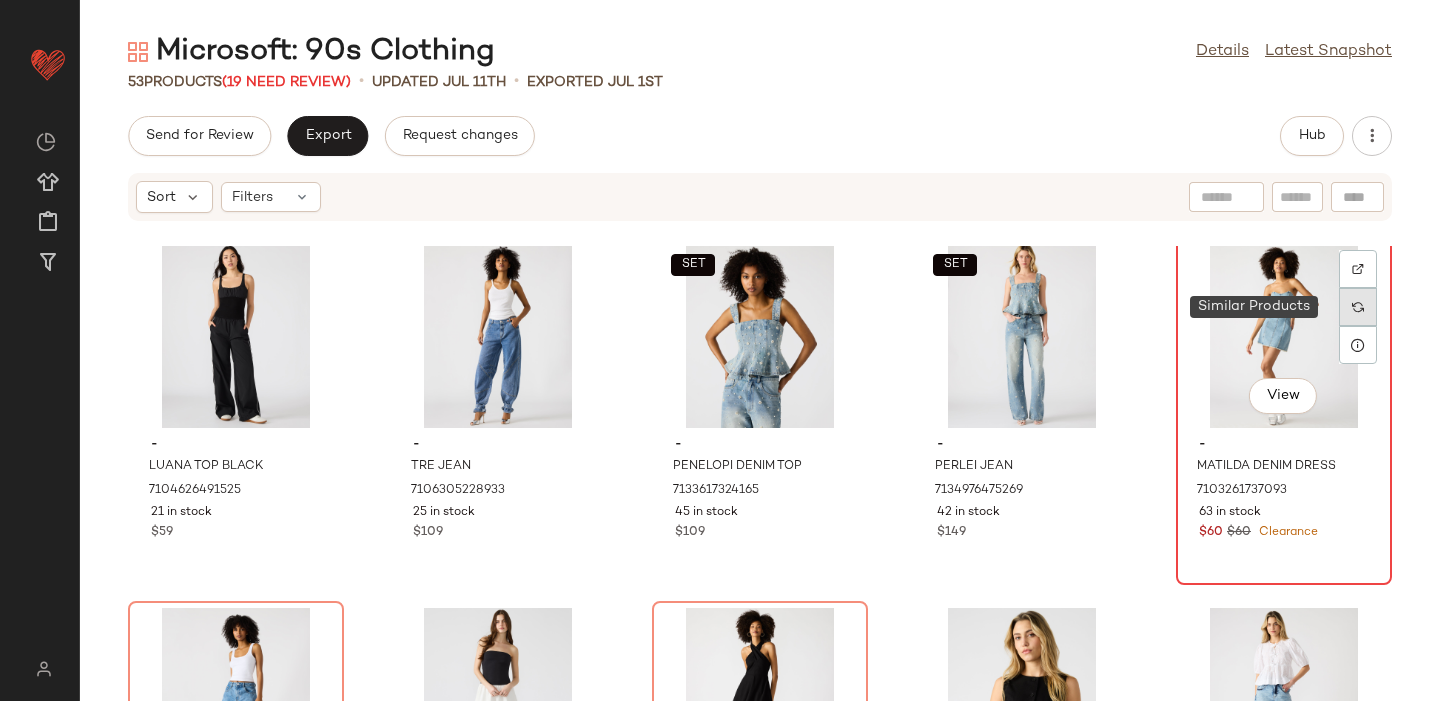 click 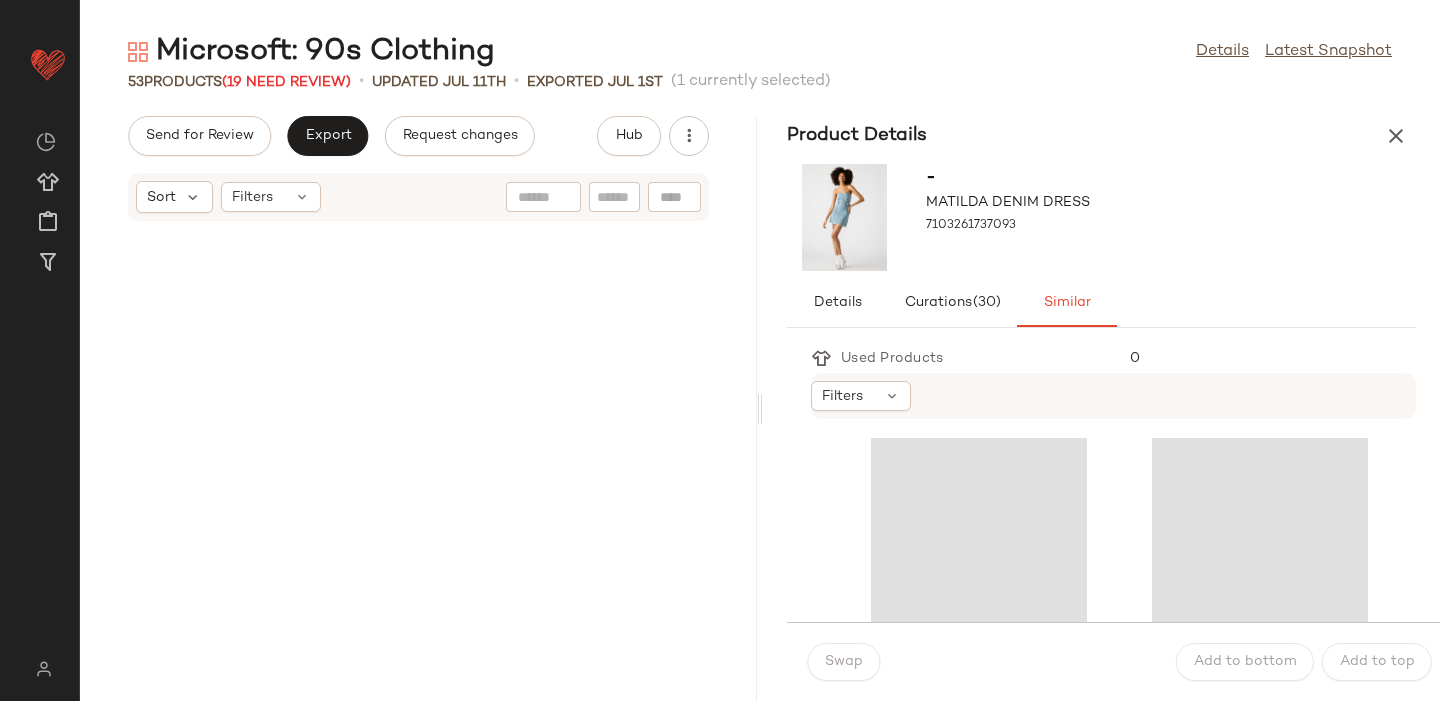 scroll, scrollTop: 748, scrollLeft: 0, axis: vertical 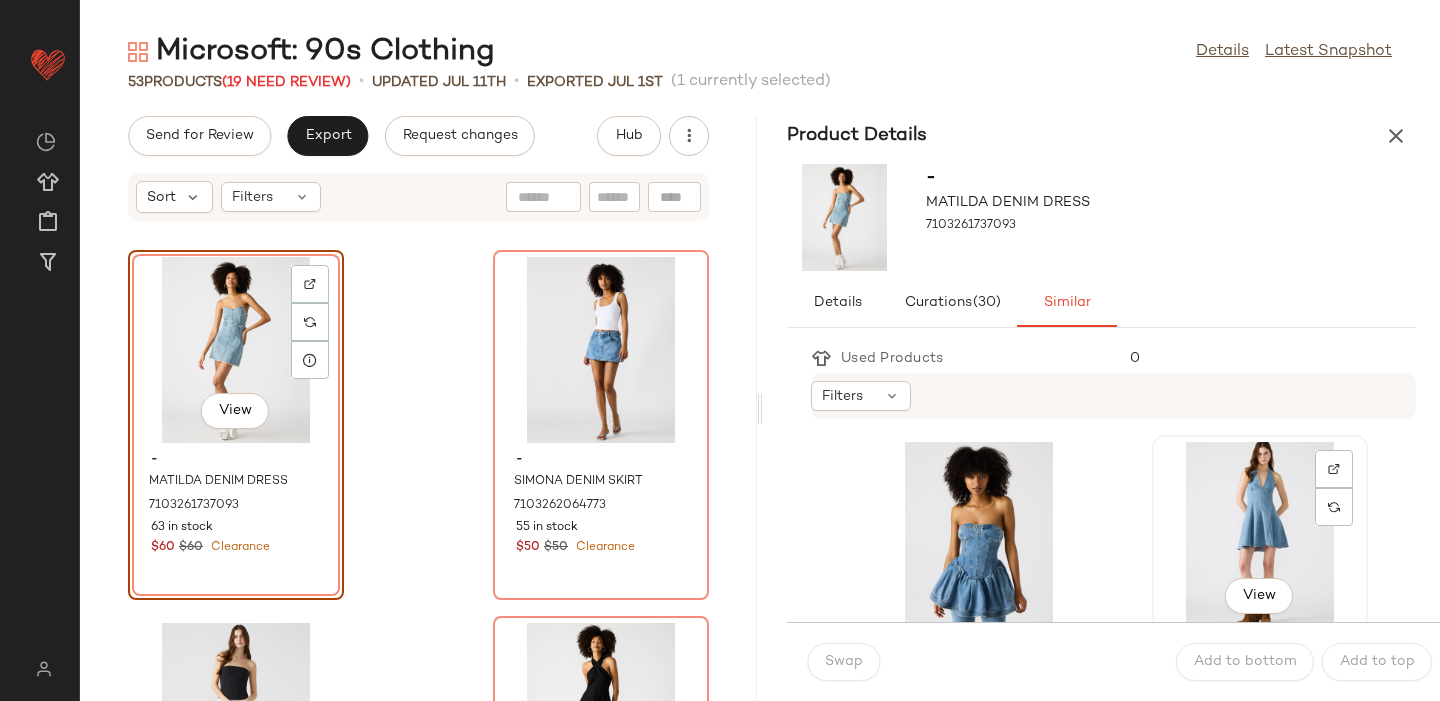 click on "View" 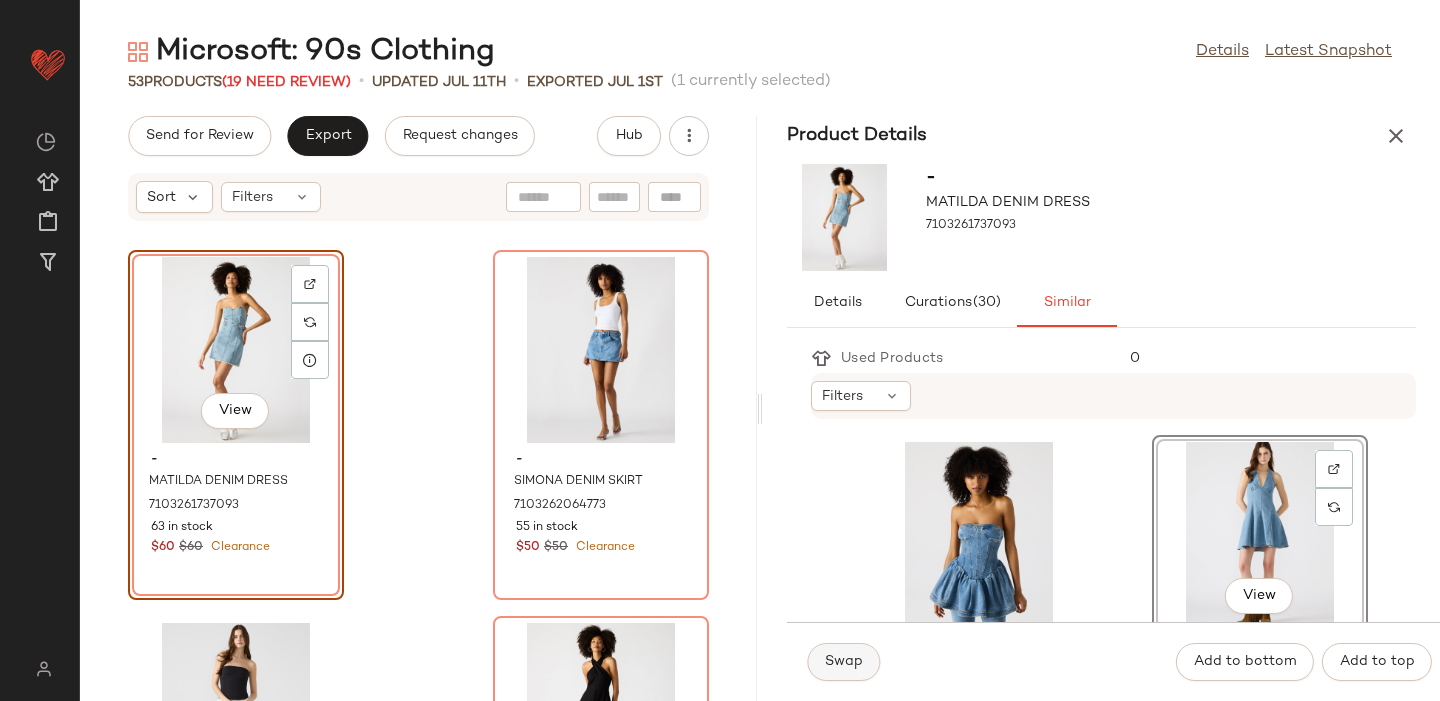 click on "Swap" at bounding box center (843, 662) 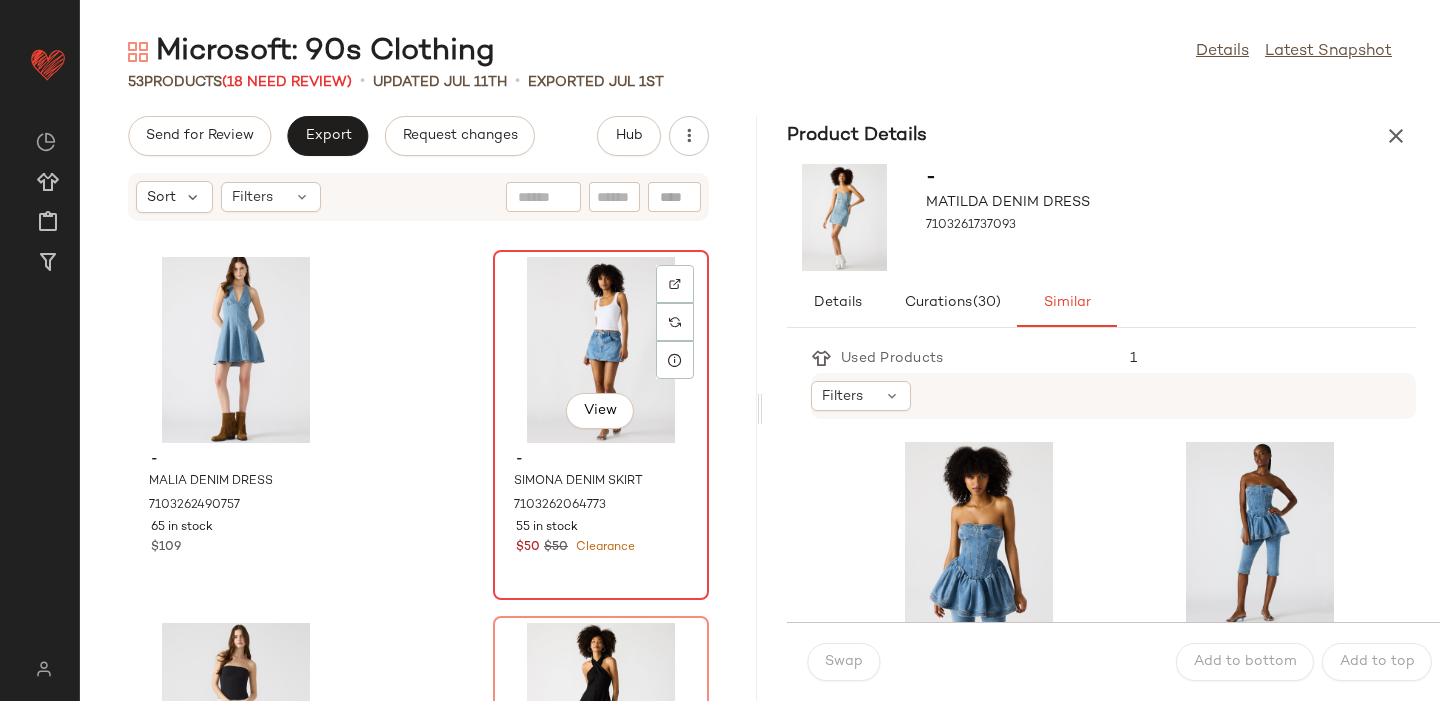 click on "View" 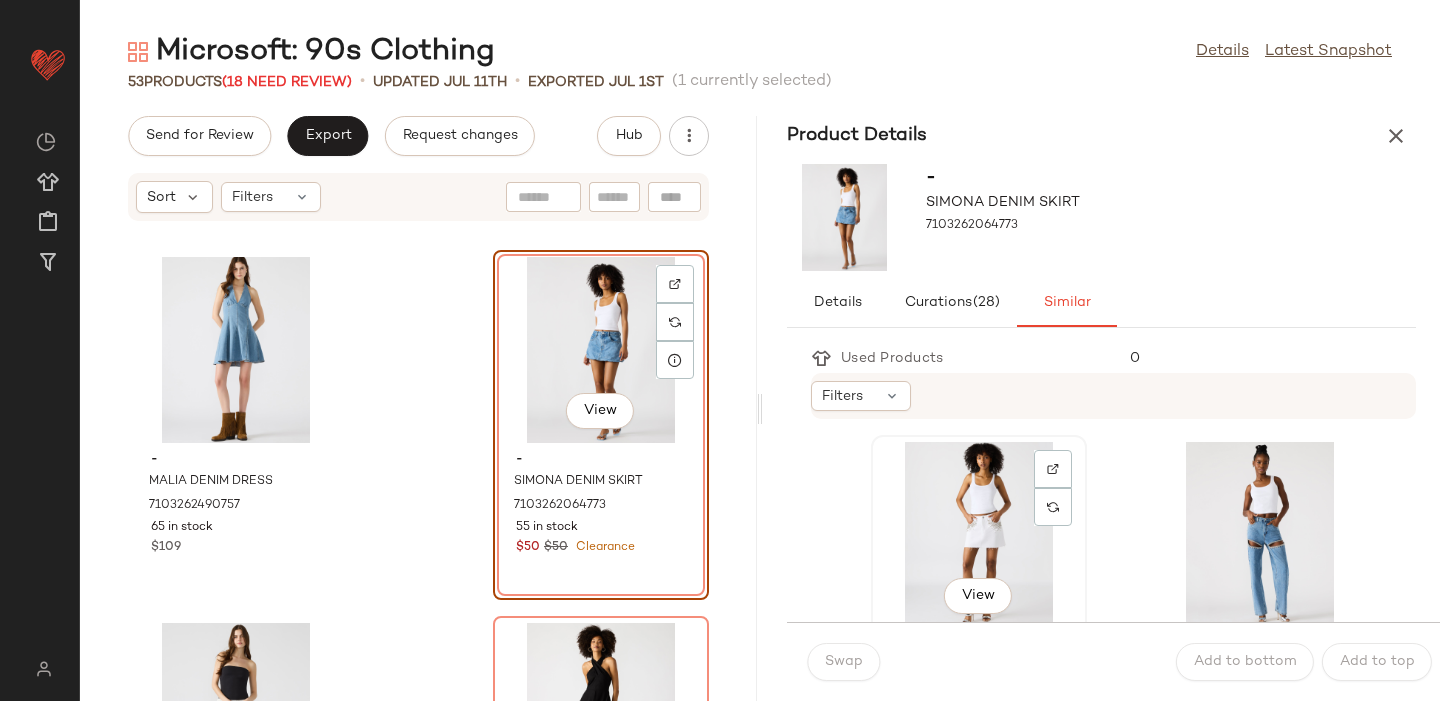 click on "View" 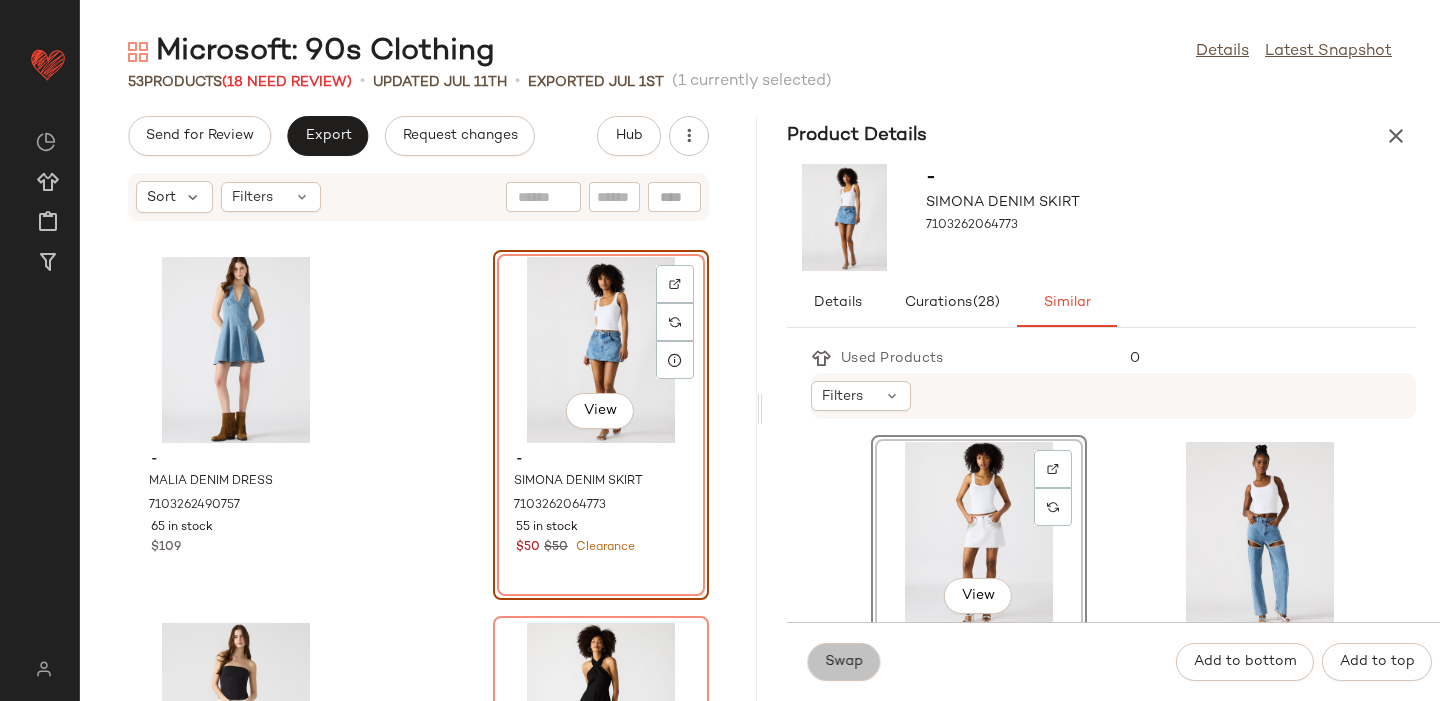 click on "Swap" at bounding box center (843, 662) 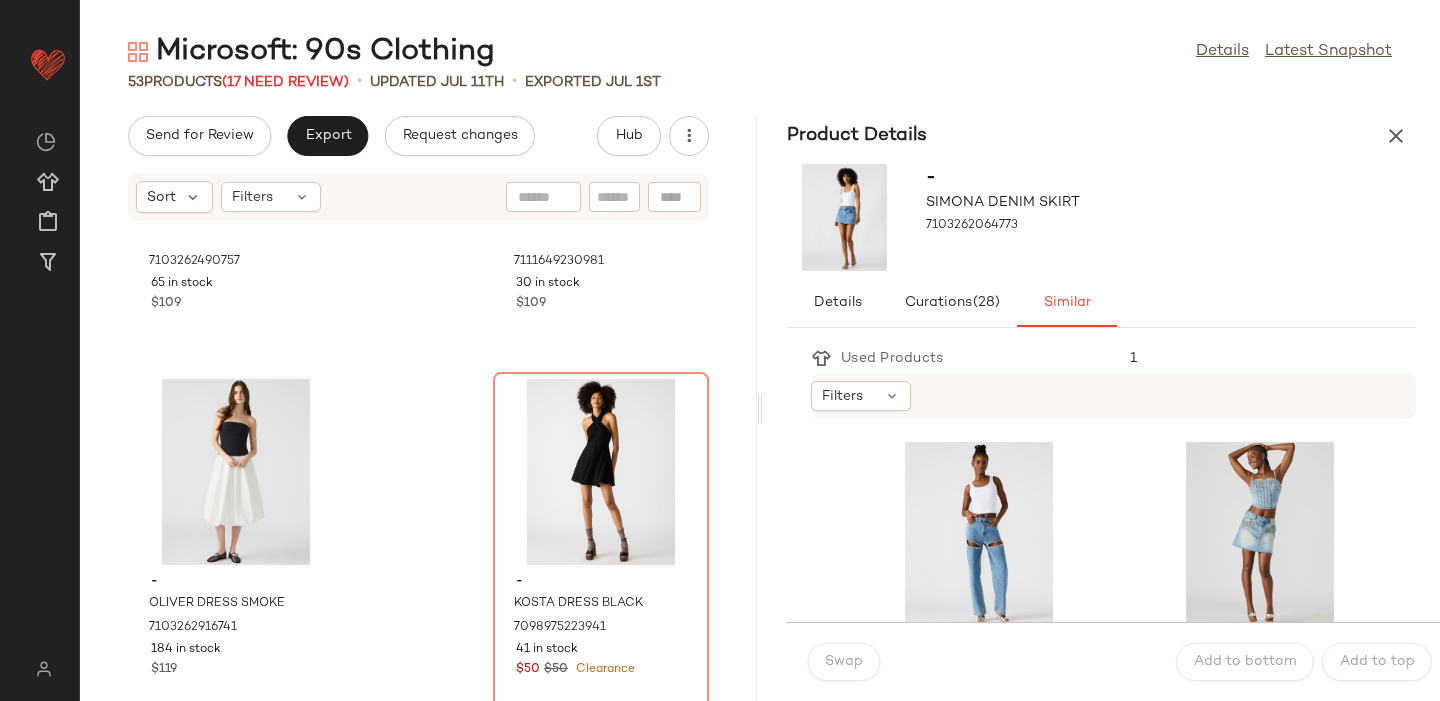 scroll, scrollTop: 993, scrollLeft: 0, axis: vertical 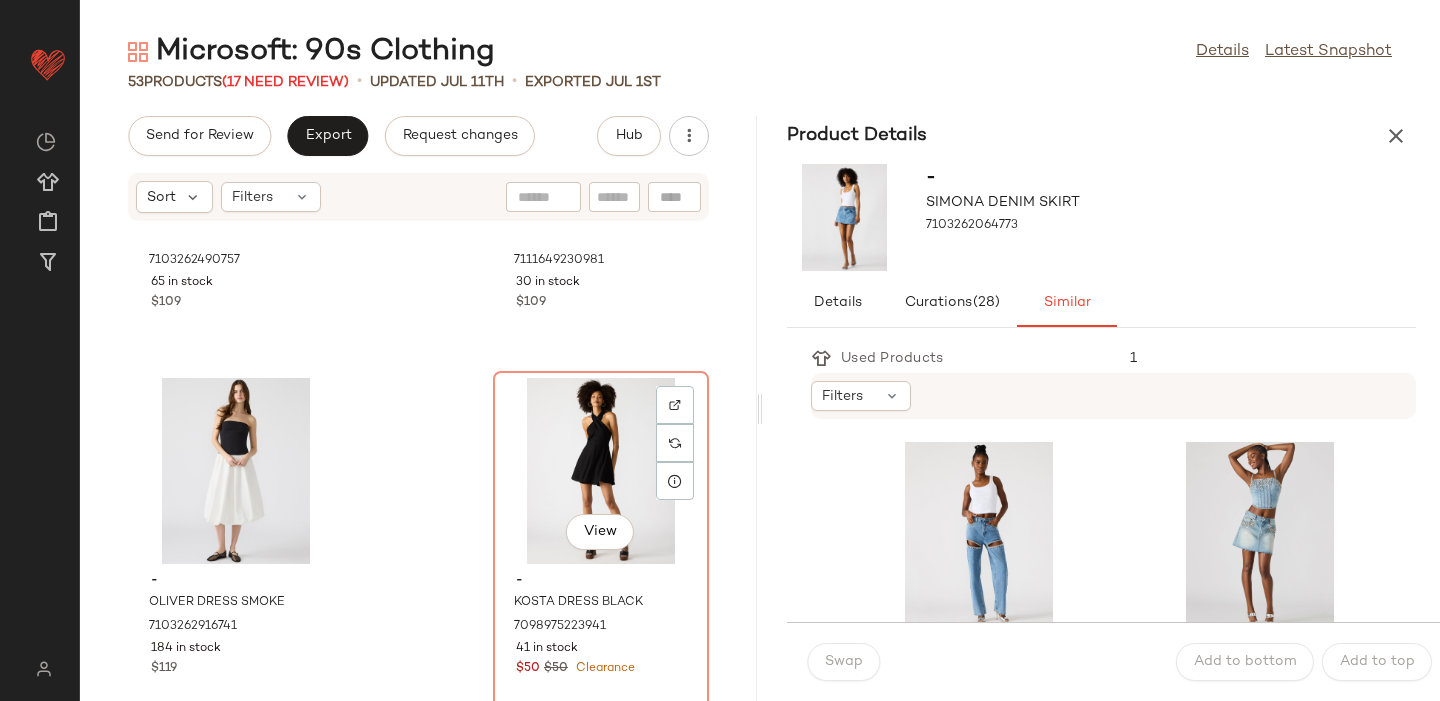click on "View" 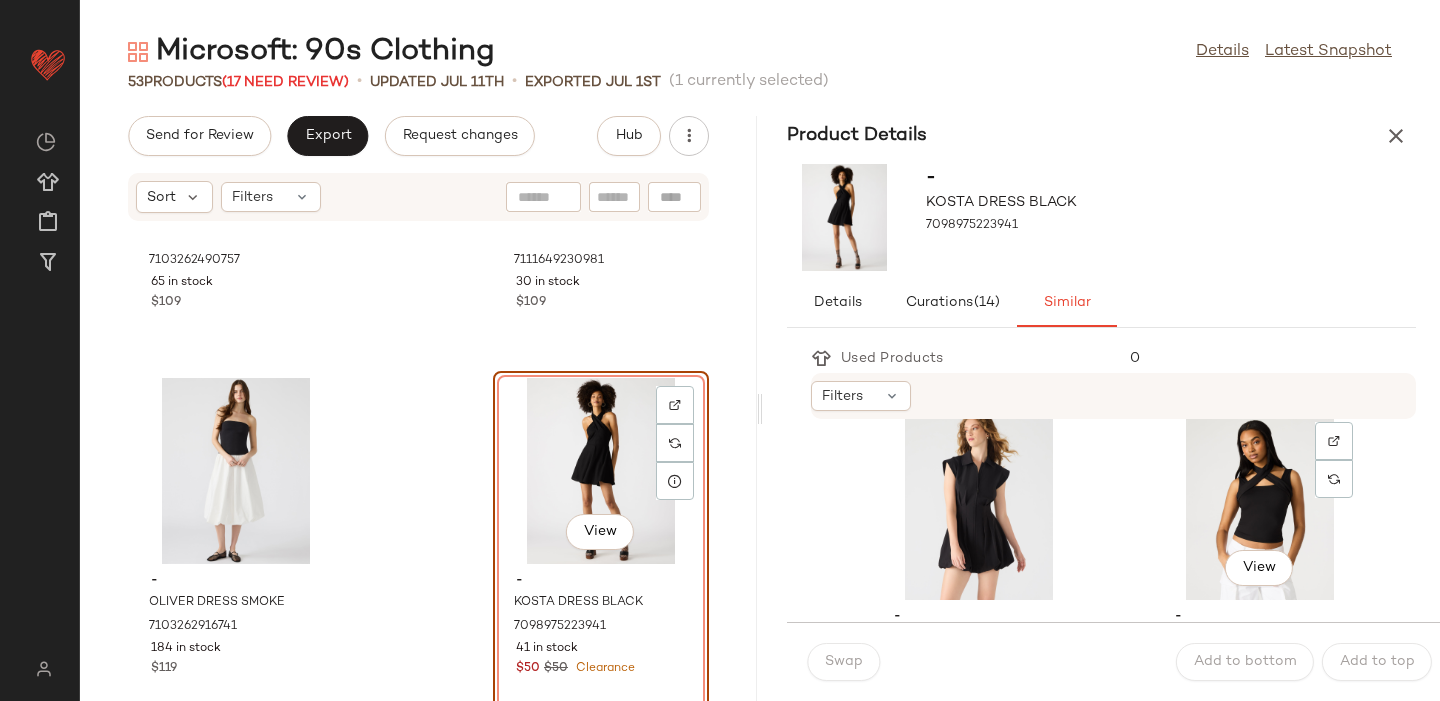 scroll, scrollTop: 395, scrollLeft: 0, axis: vertical 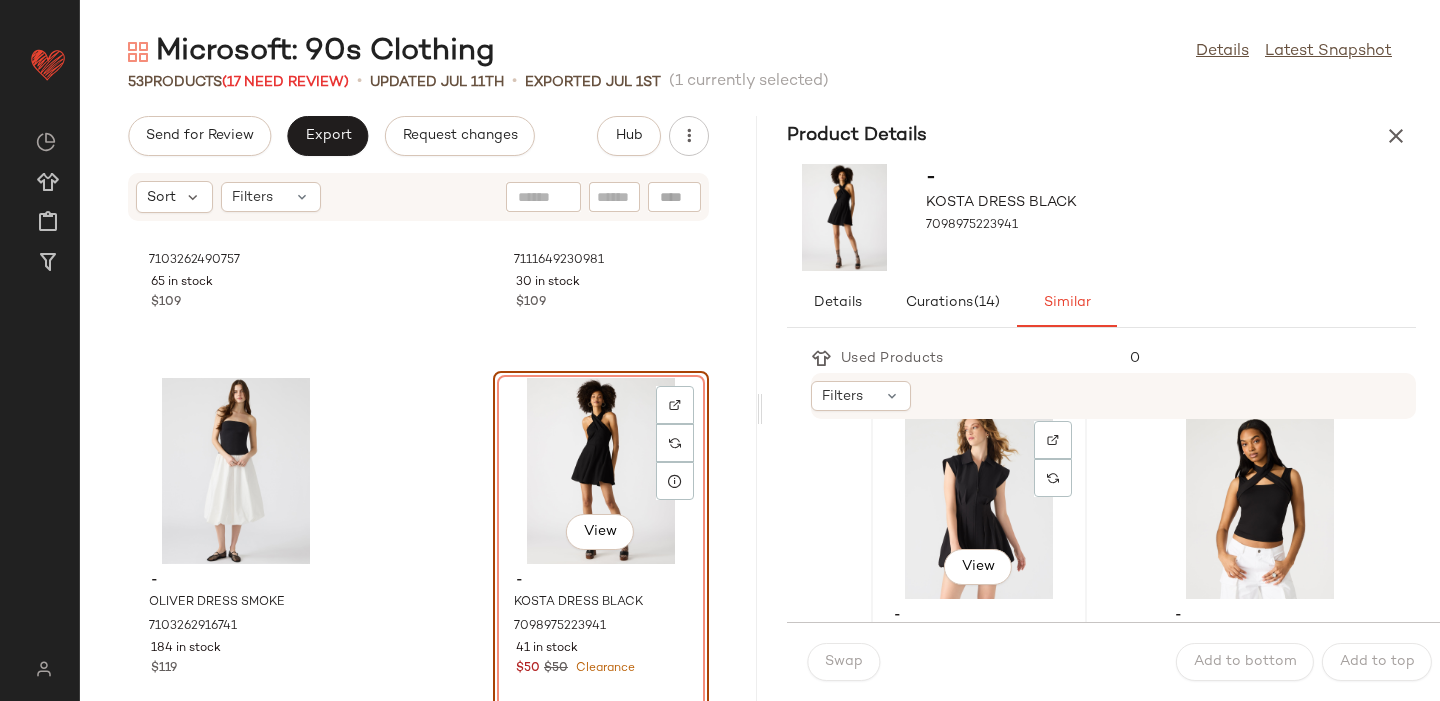 click on "View" 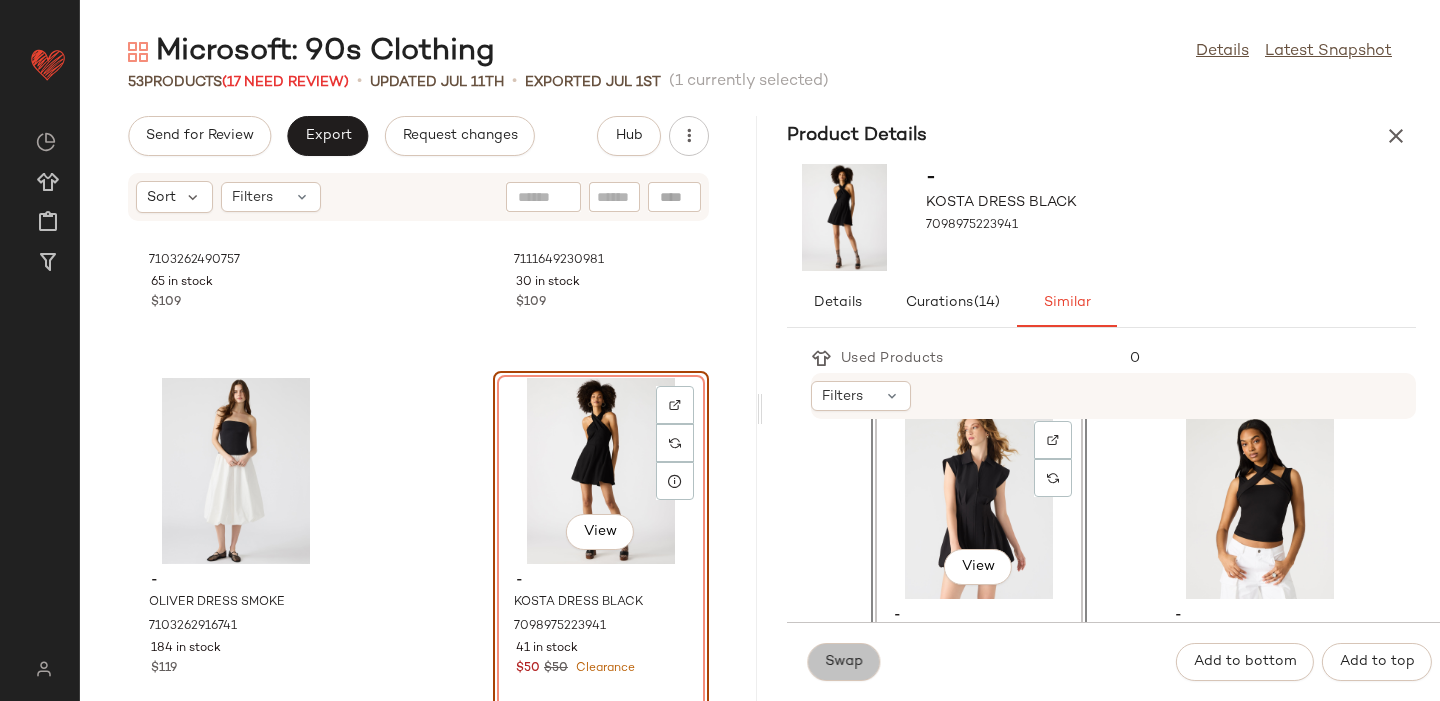 click on "Swap" 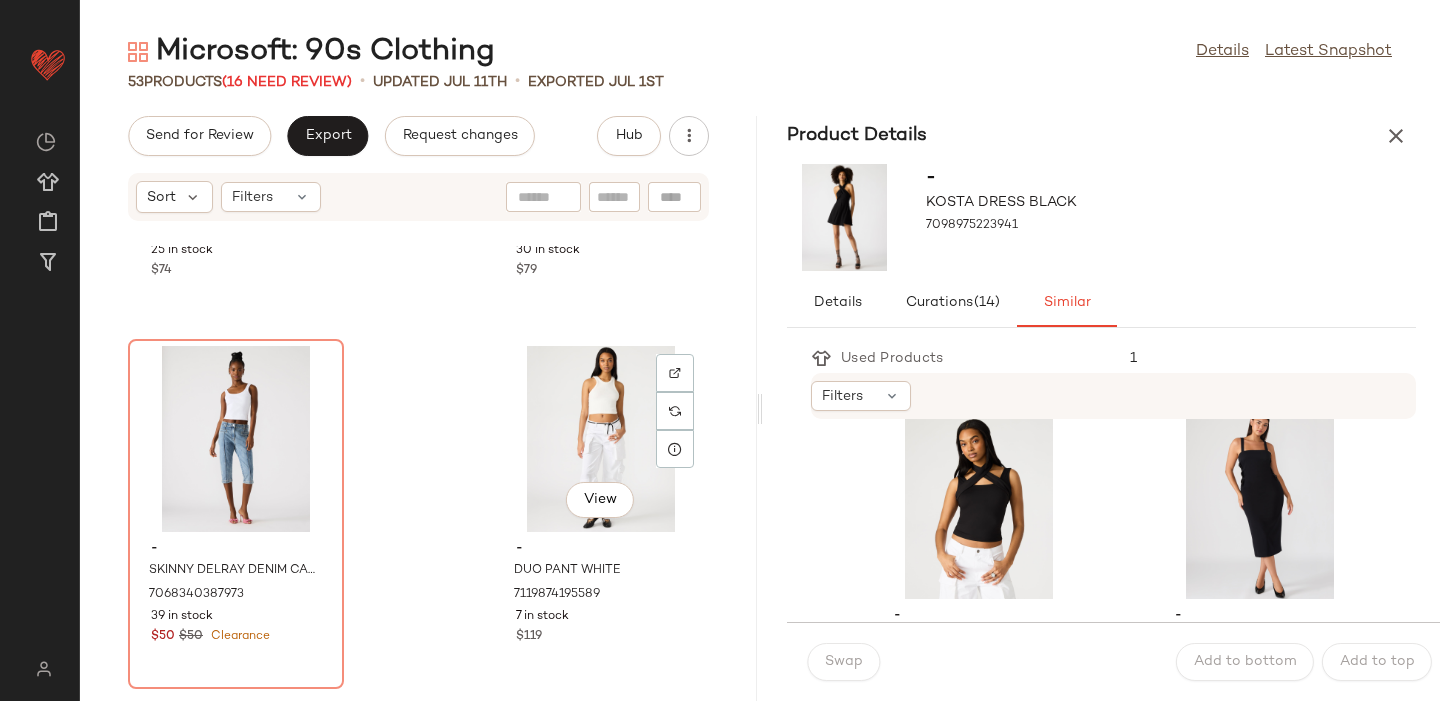 scroll, scrollTop: 1761, scrollLeft: 0, axis: vertical 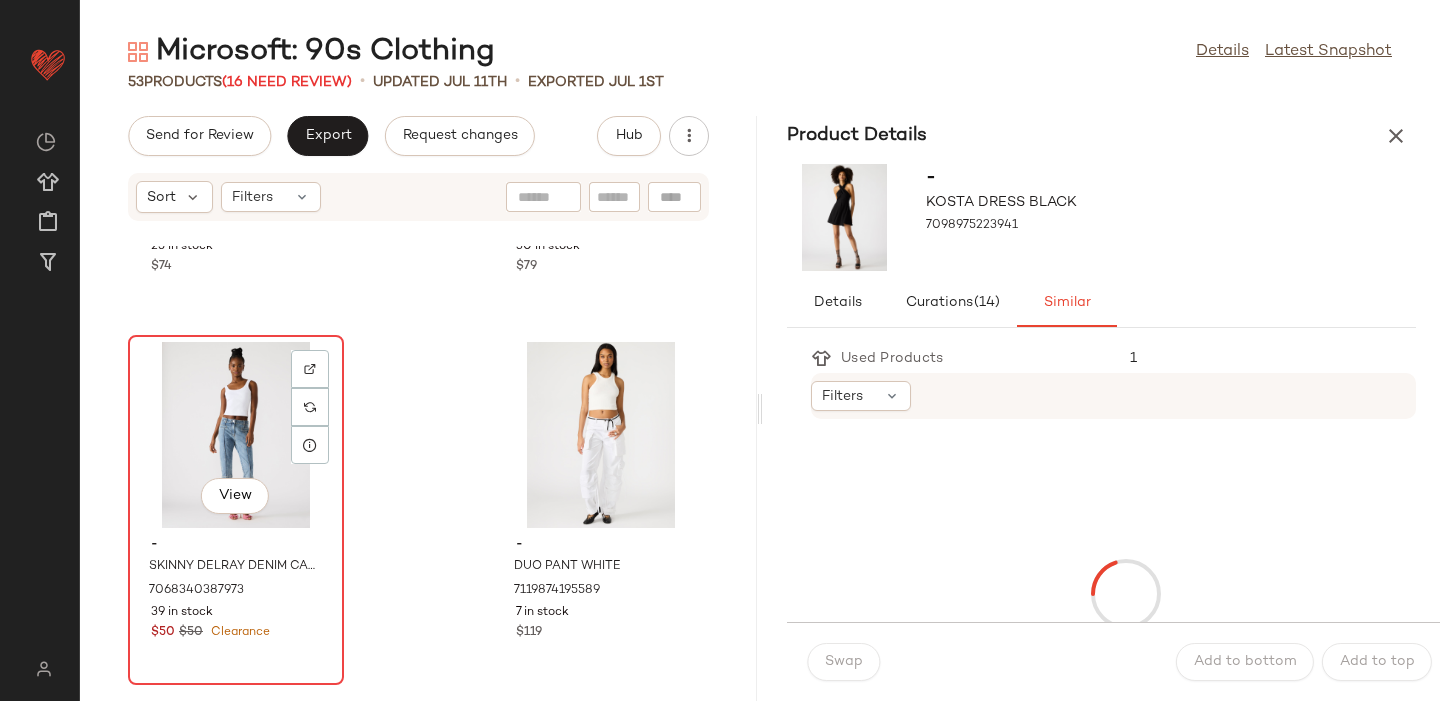 click on "View" 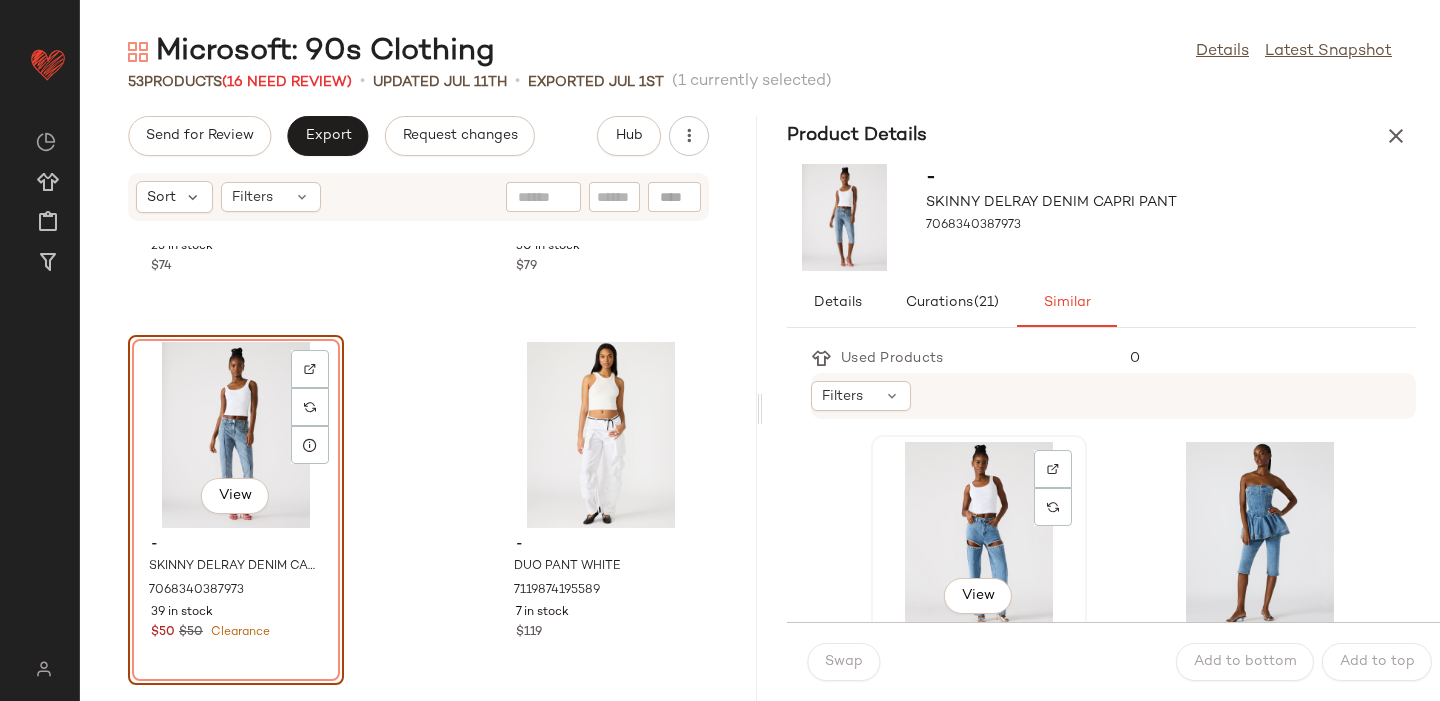 click on "View" 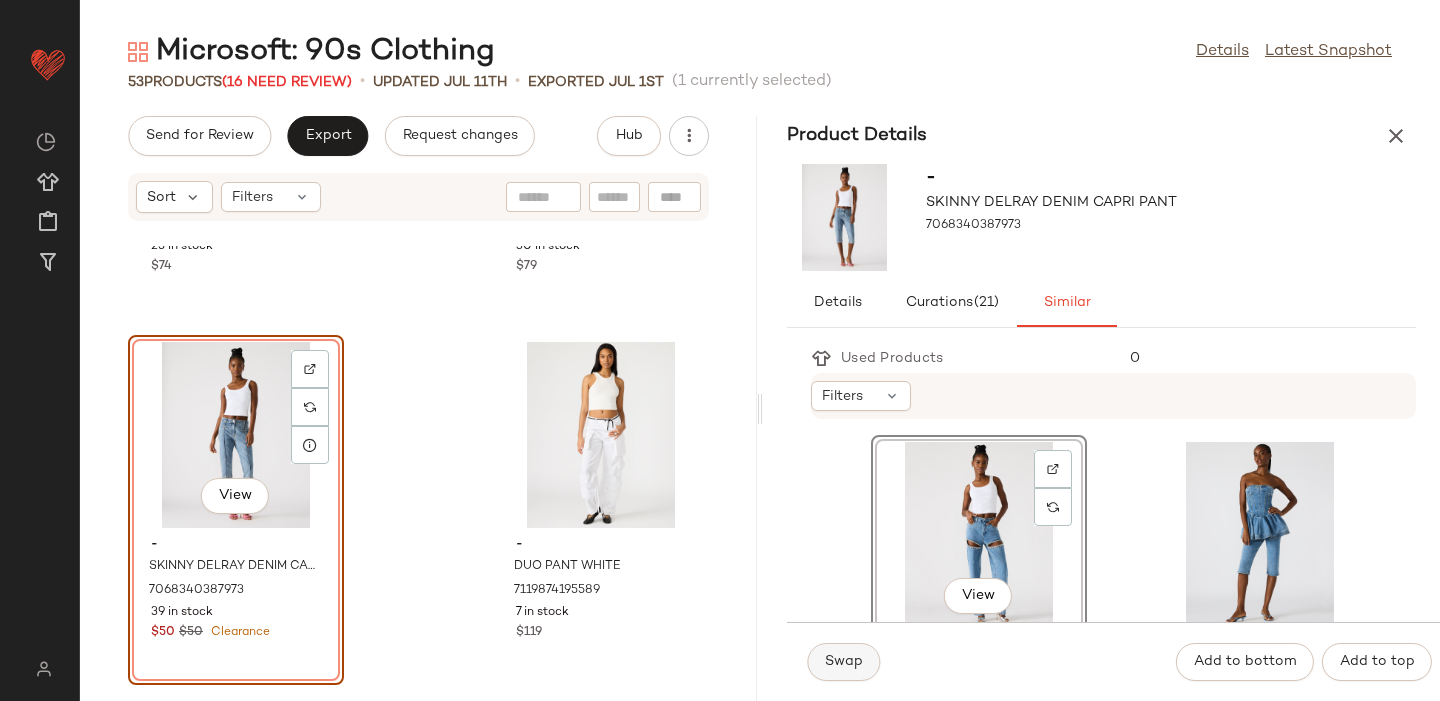 click on "Swap" 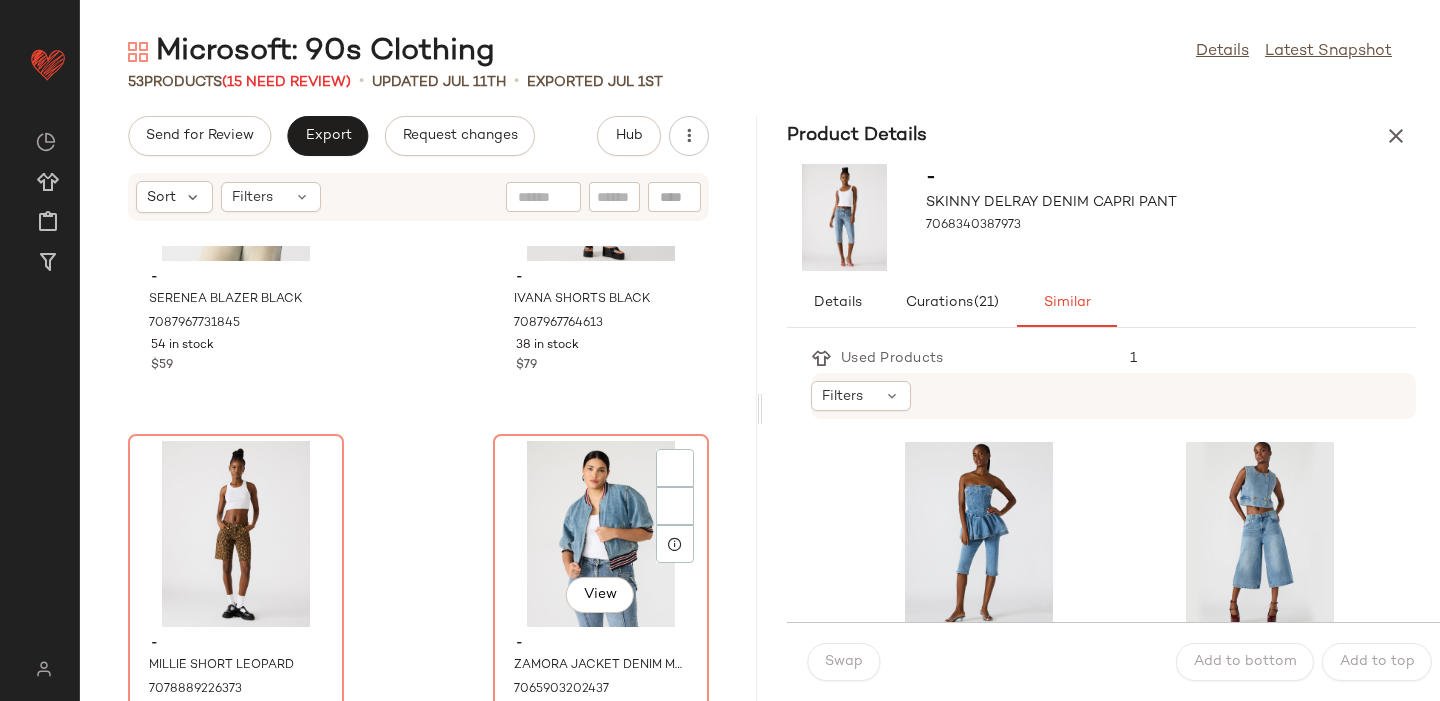scroll, scrollTop: 2396, scrollLeft: 0, axis: vertical 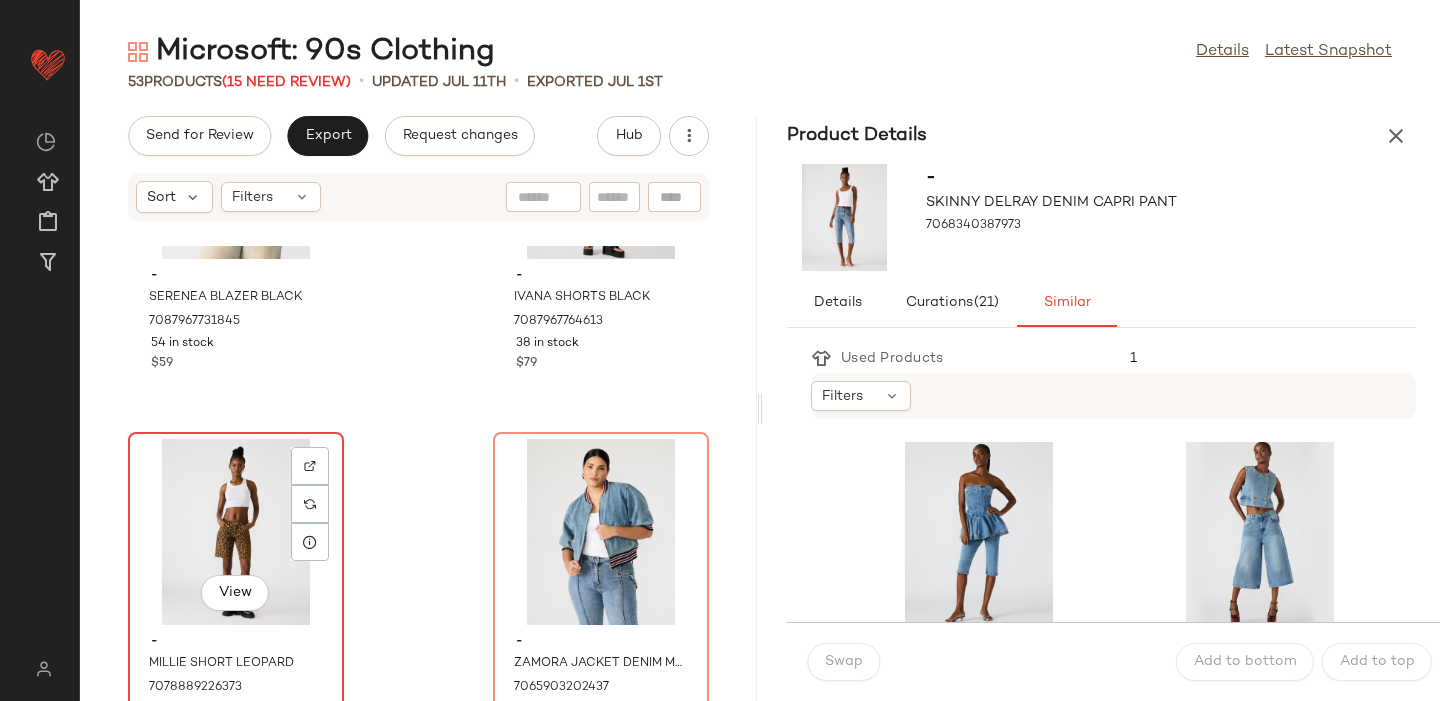 click on "View" 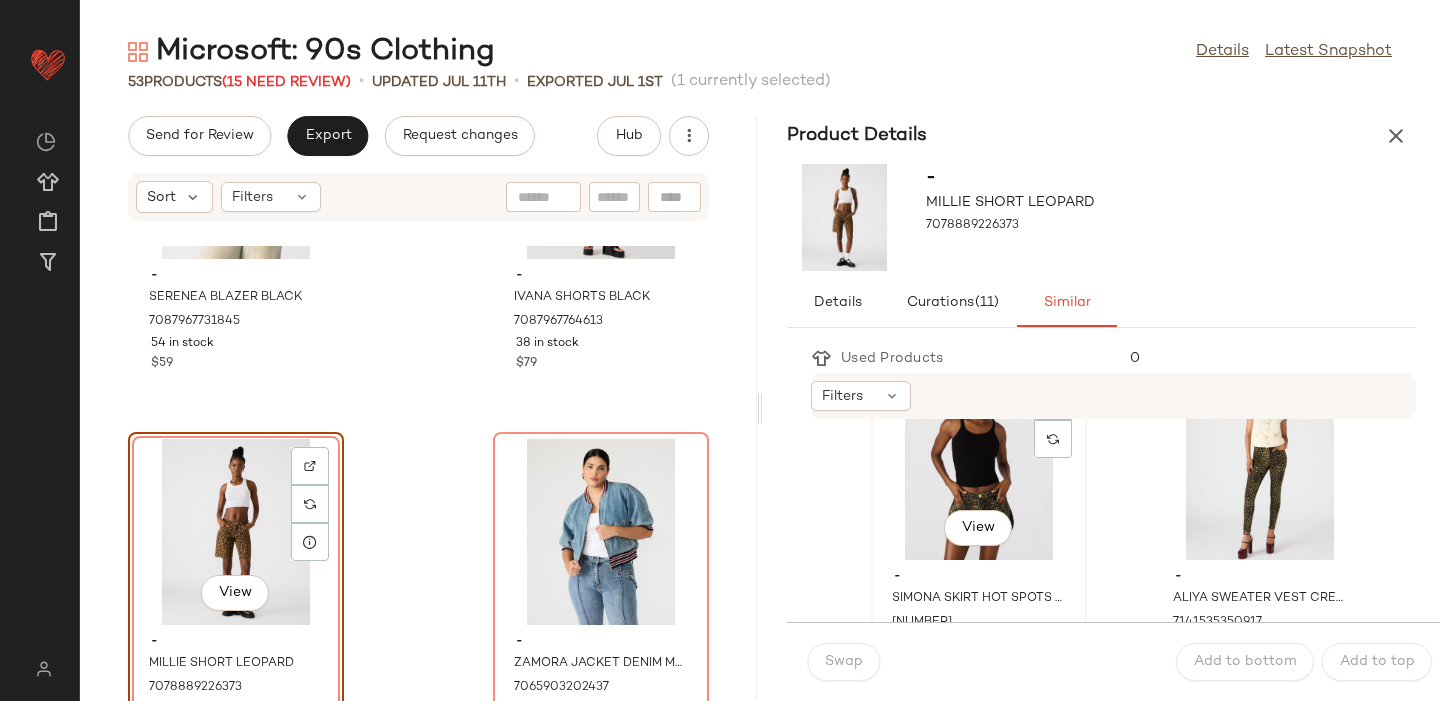 scroll, scrollTop: 80, scrollLeft: 0, axis: vertical 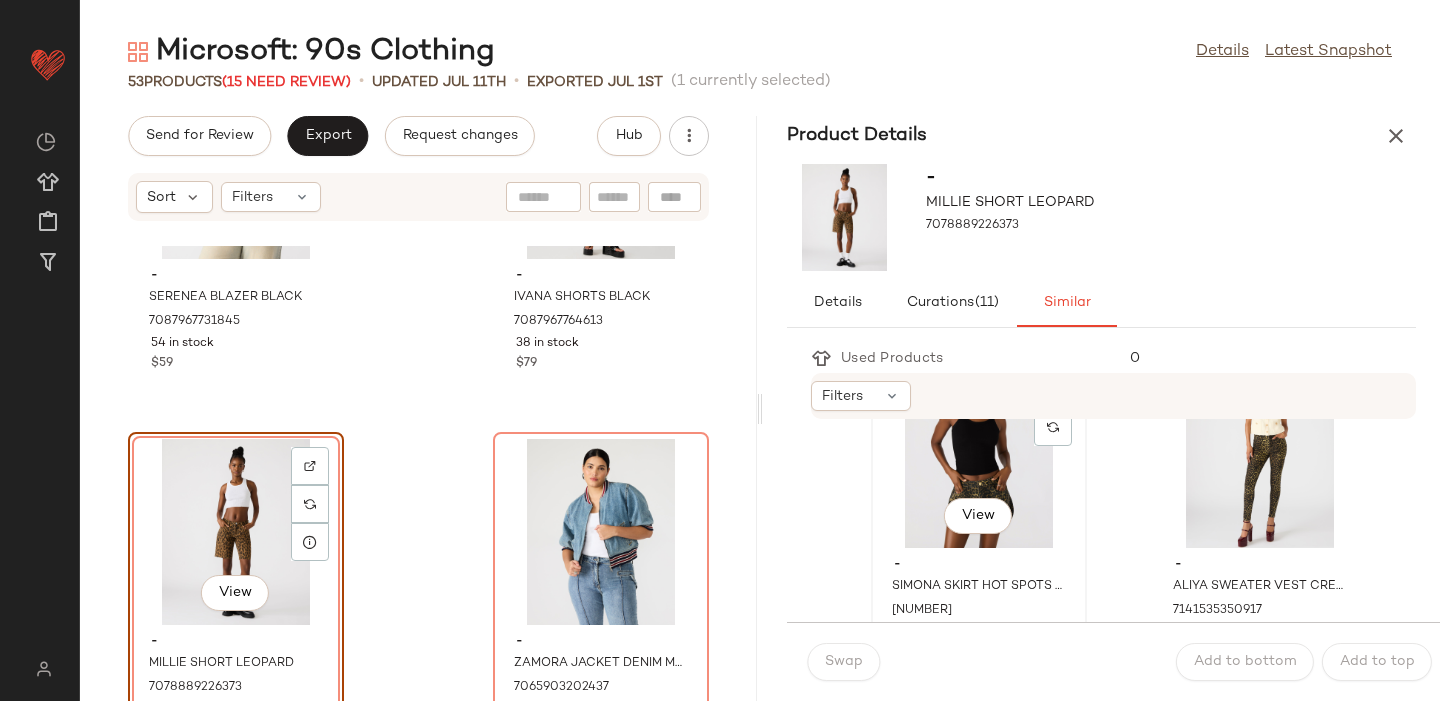 click on "View" 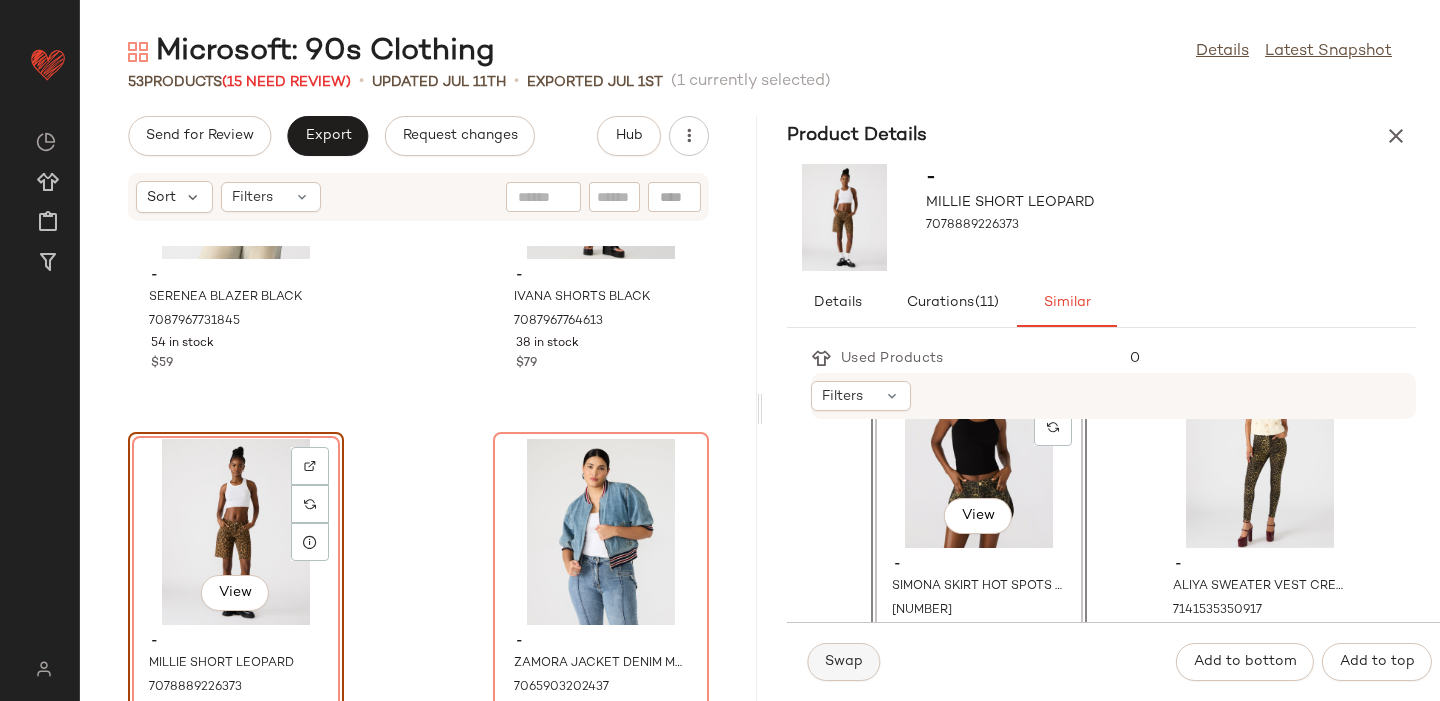 click on "Swap" 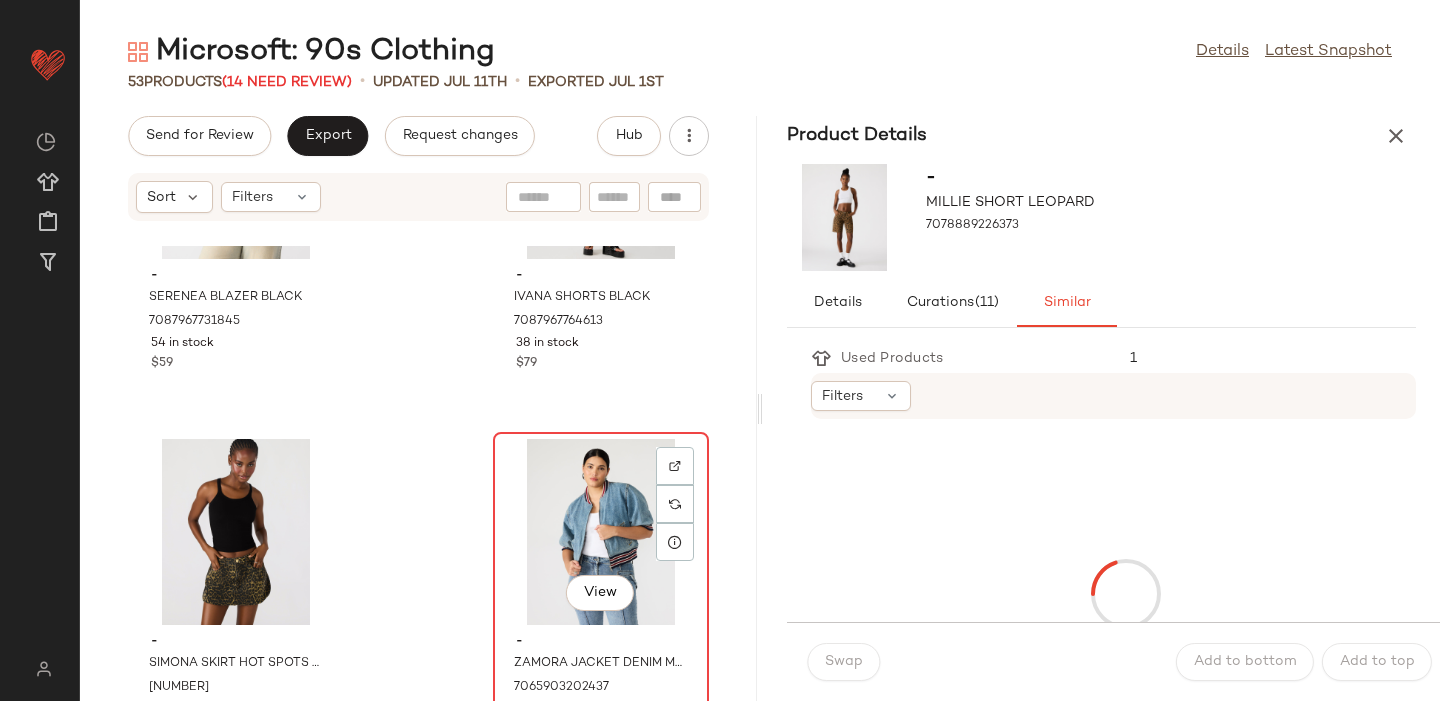 click on "View" 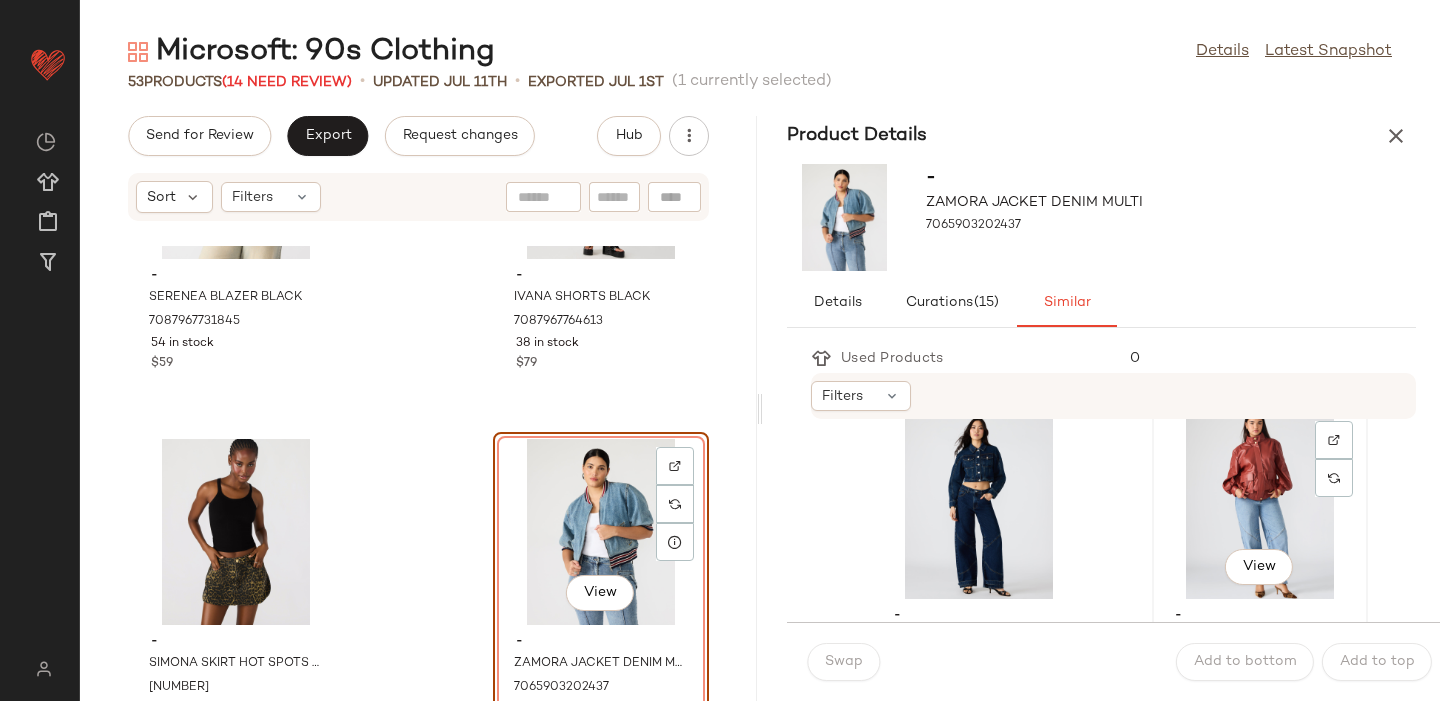 scroll, scrollTop: 364, scrollLeft: 0, axis: vertical 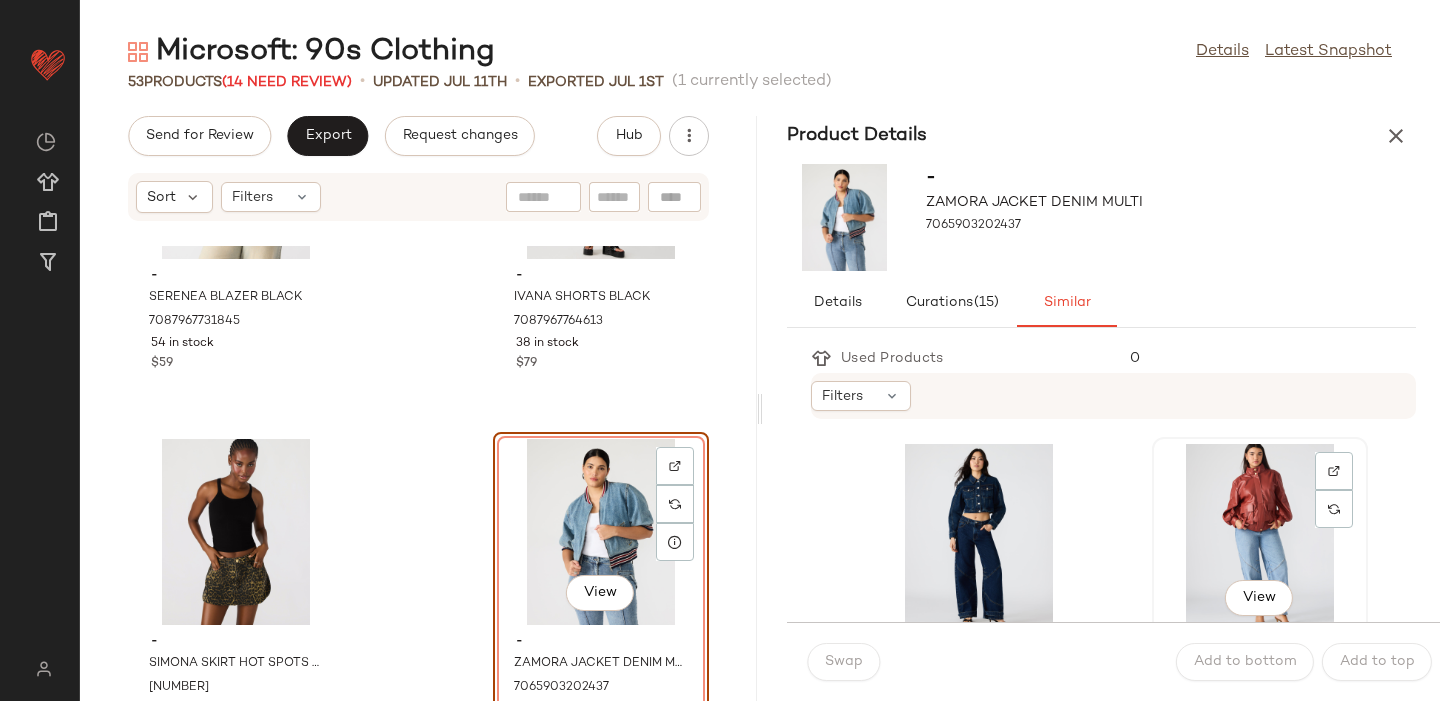 click on "View" 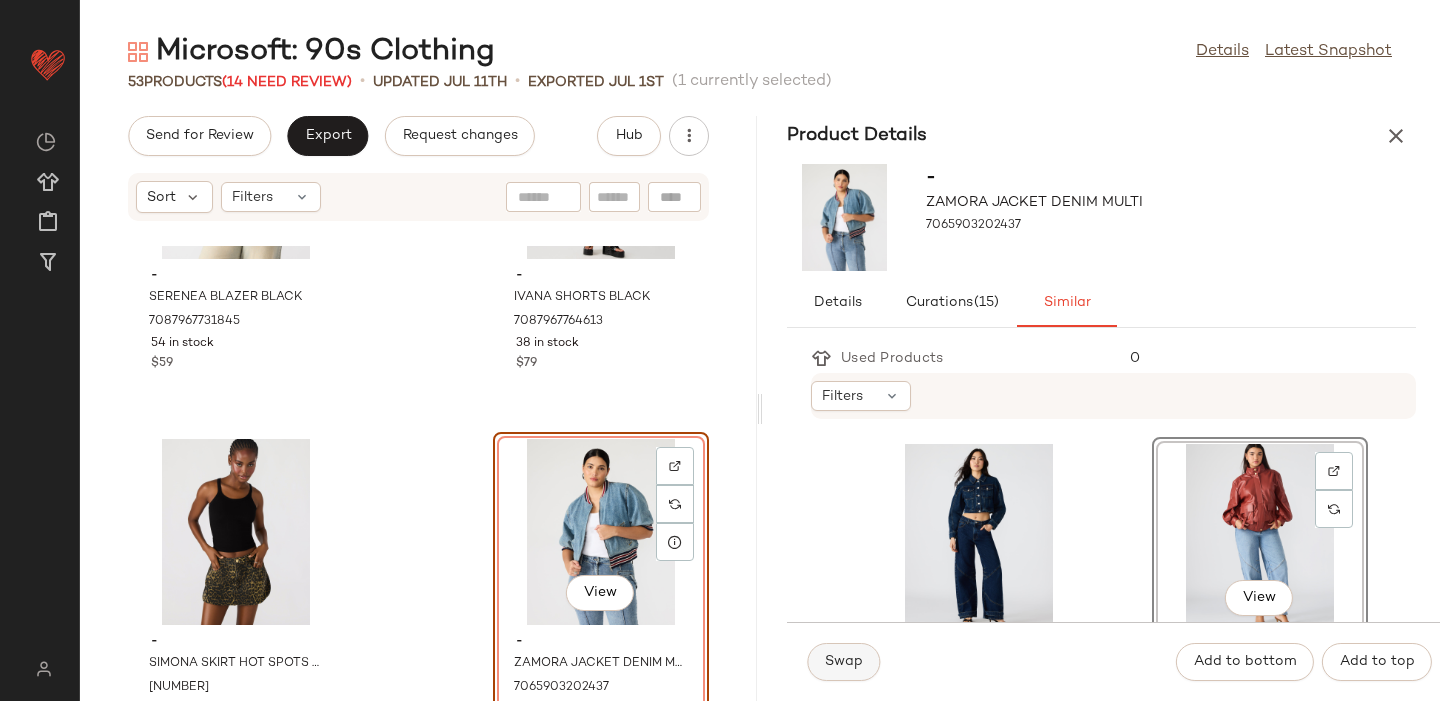 click on "Swap" at bounding box center [843, 662] 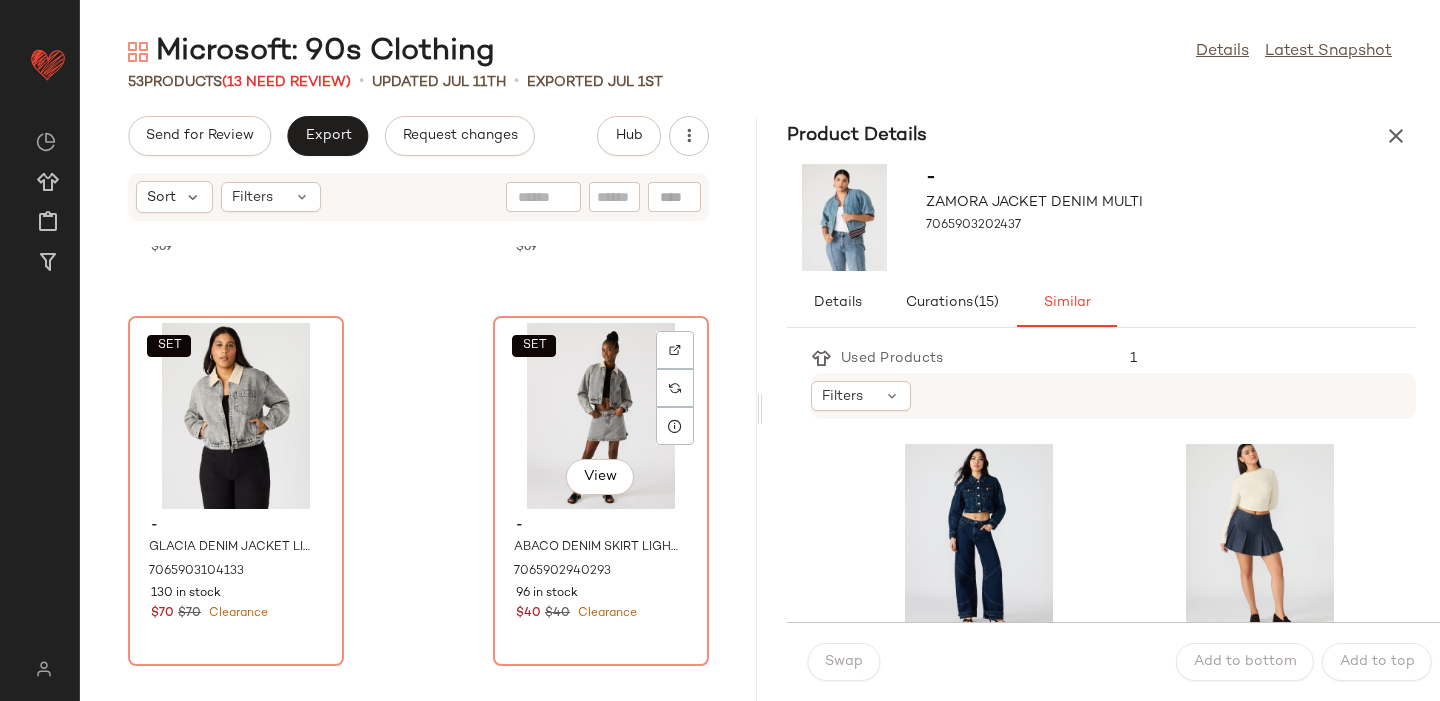 scroll, scrollTop: 3287, scrollLeft: 0, axis: vertical 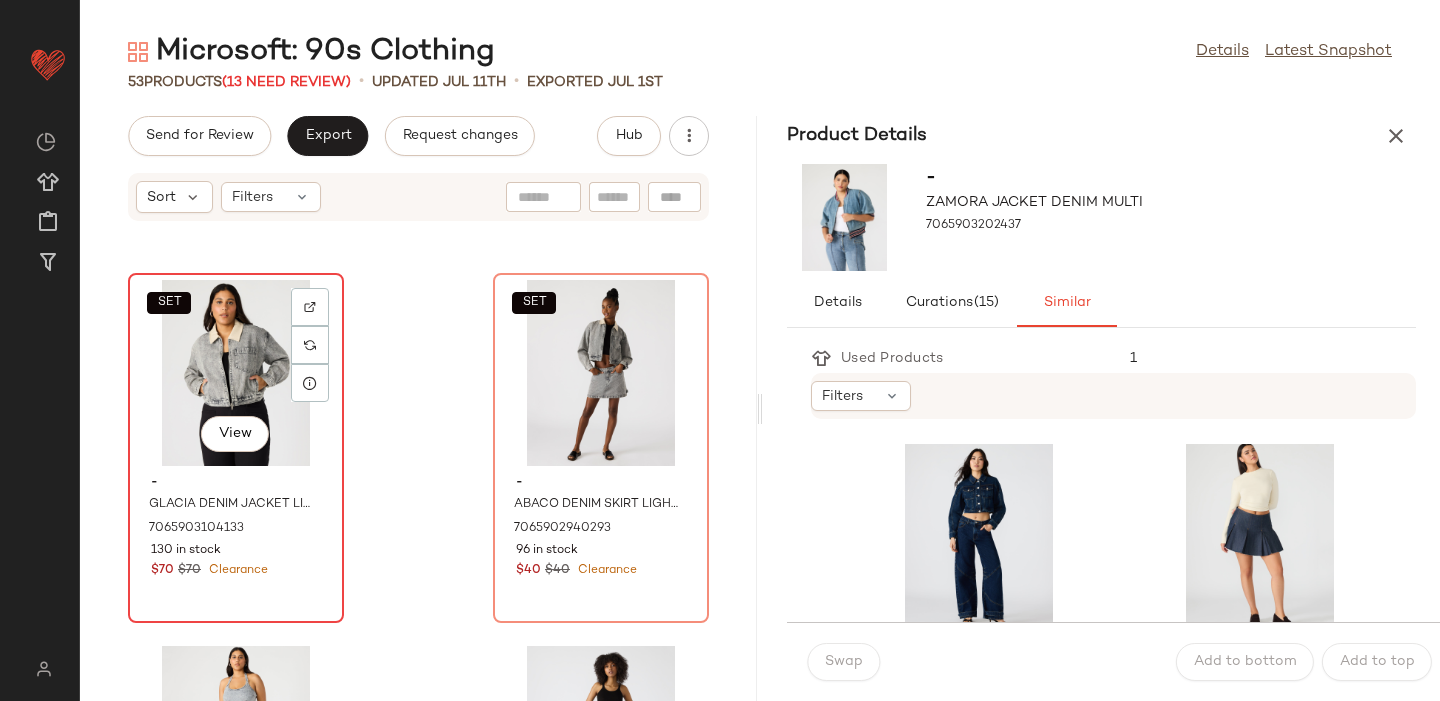 click on "SET   View" 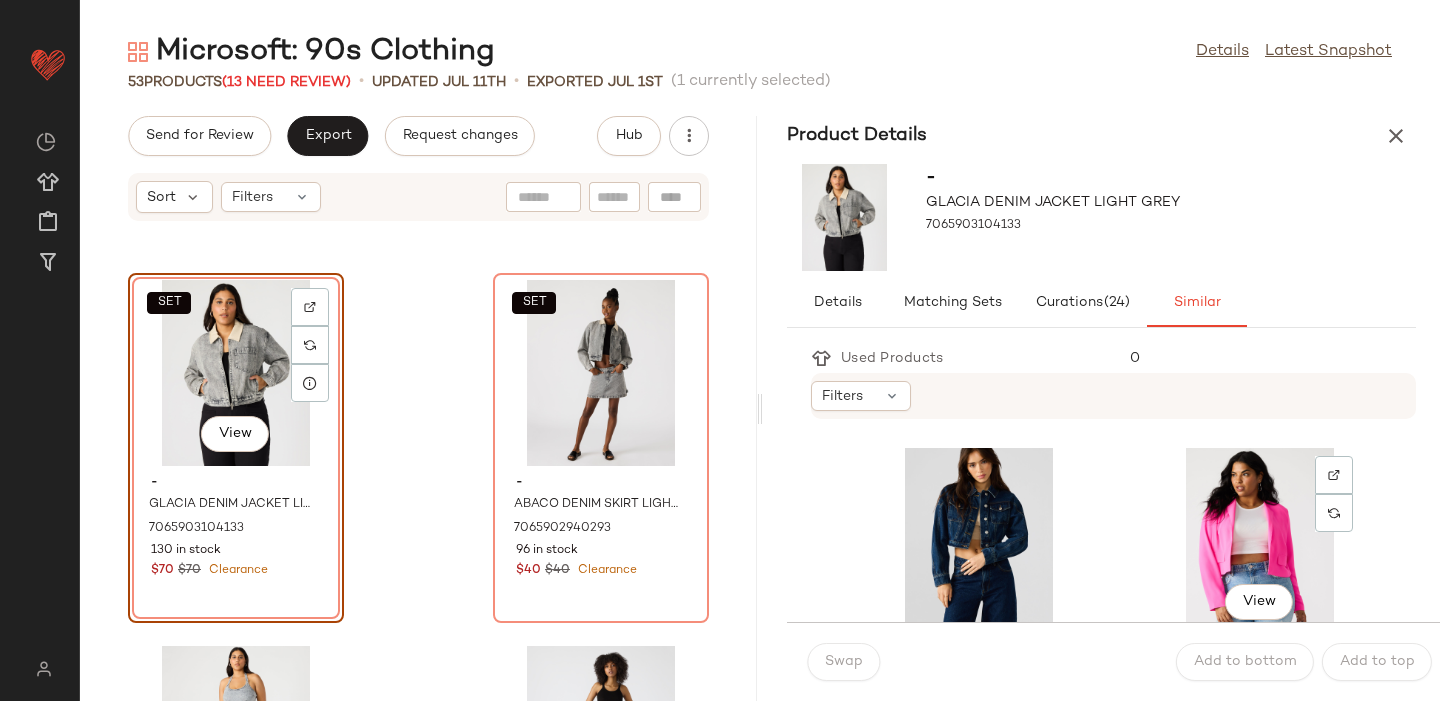 scroll, scrollTop: 725, scrollLeft: 0, axis: vertical 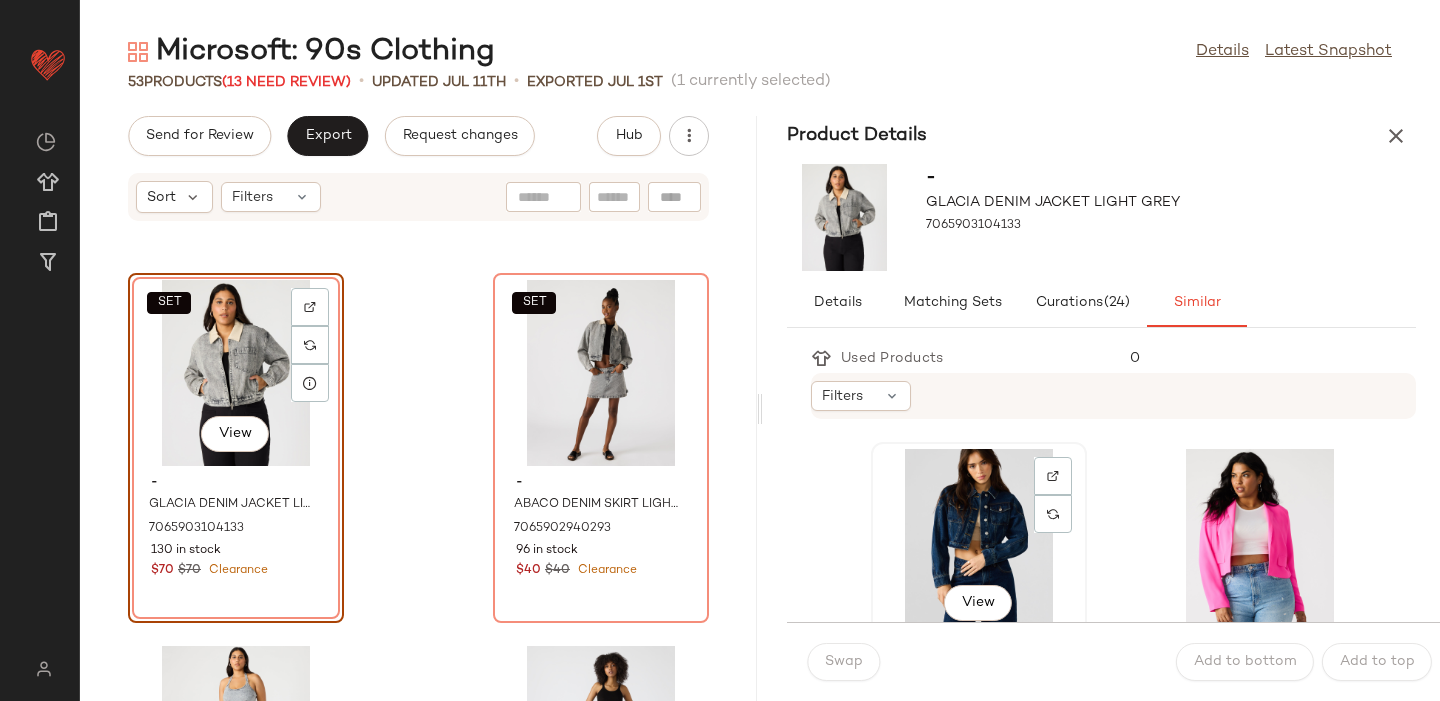 click on "View" 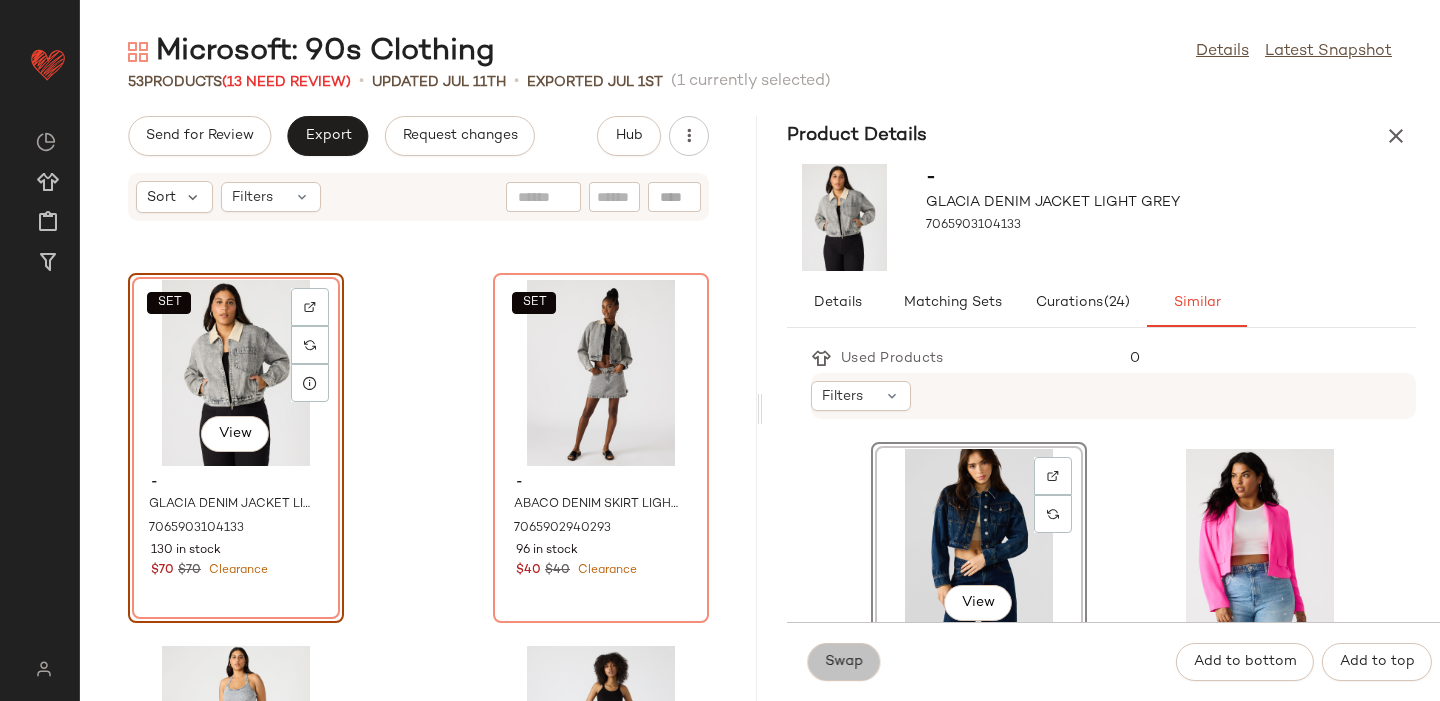 click on "Swap" 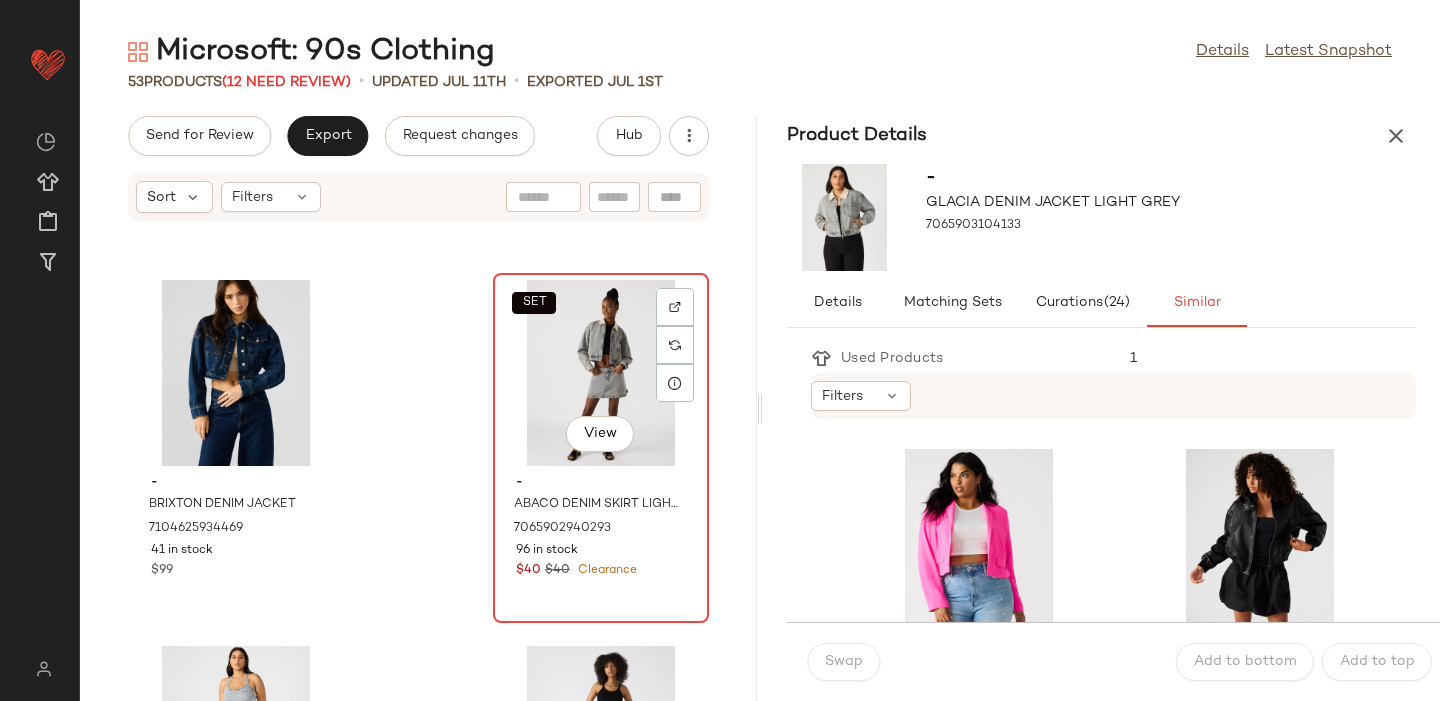 click on "SET   View" 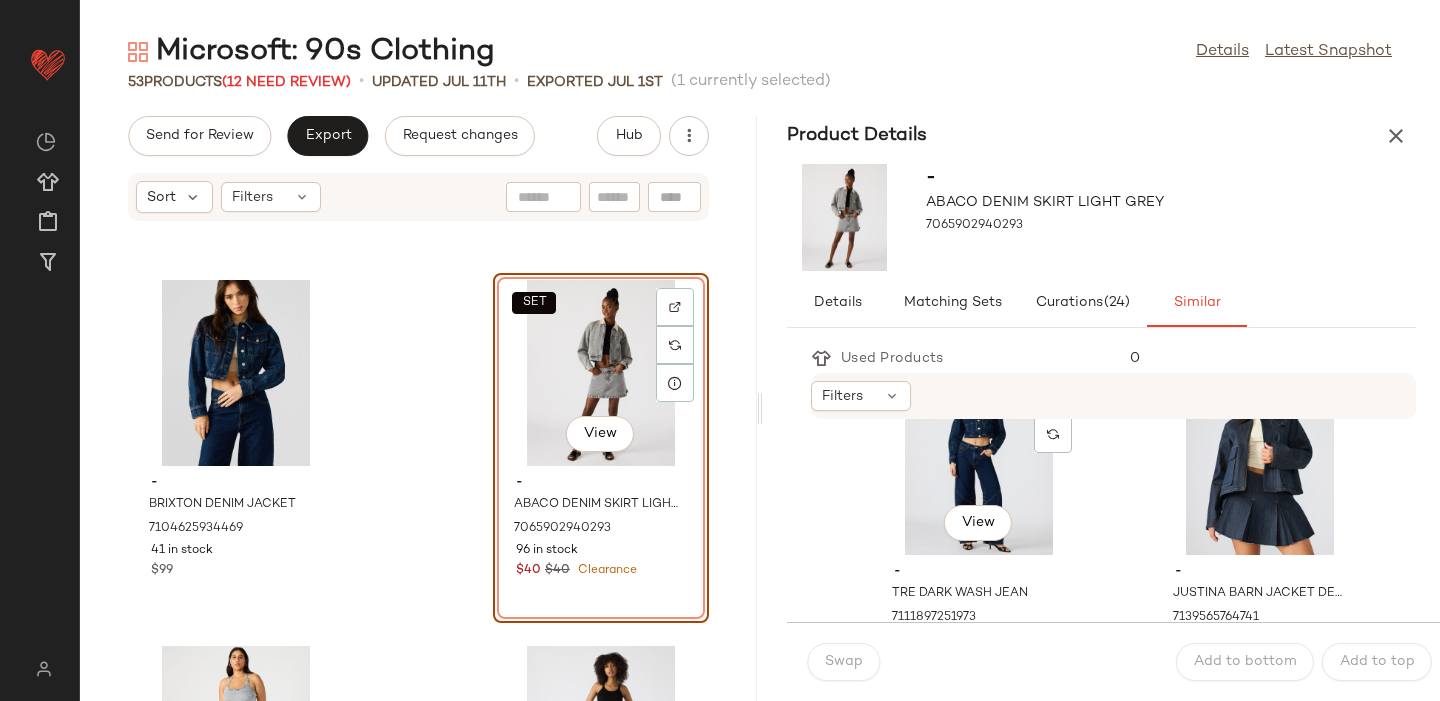 scroll, scrollTop: 807, scrollLeft: 0, axis: vertical 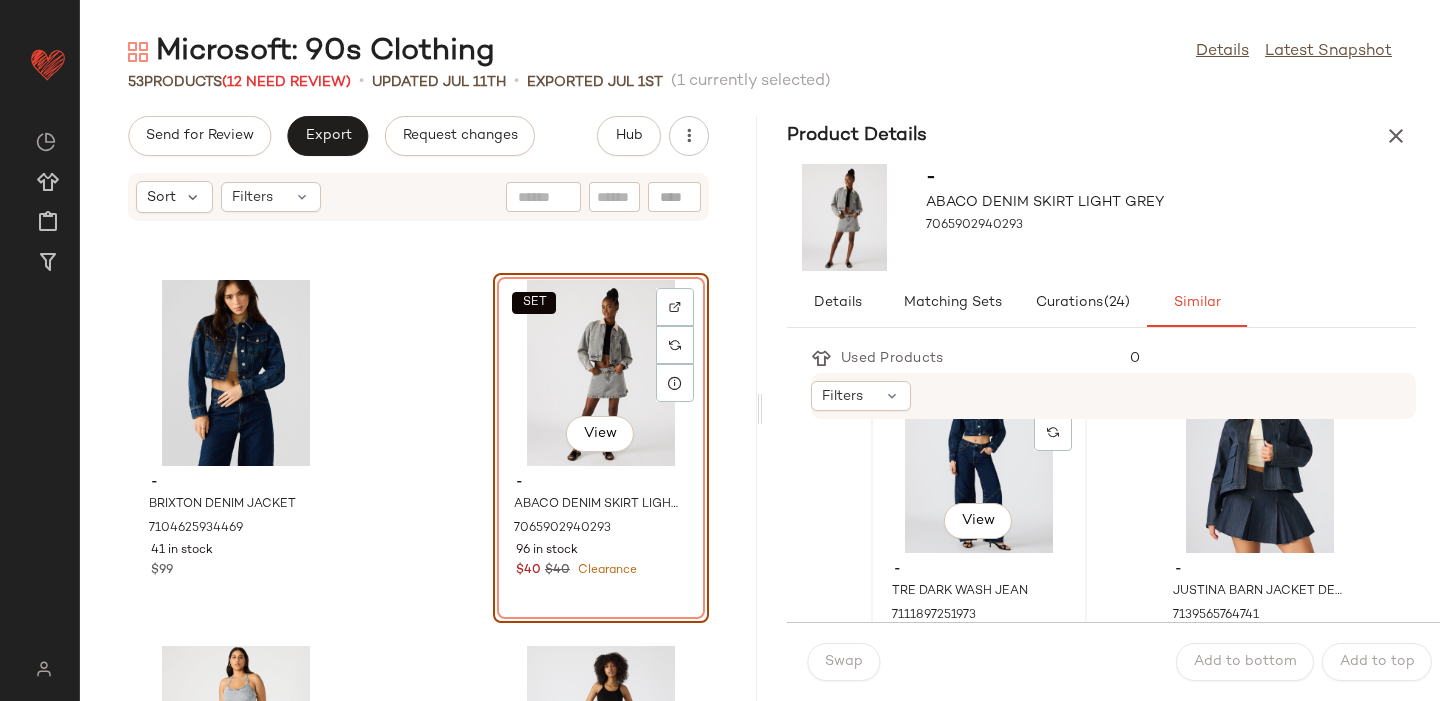 click on "View" 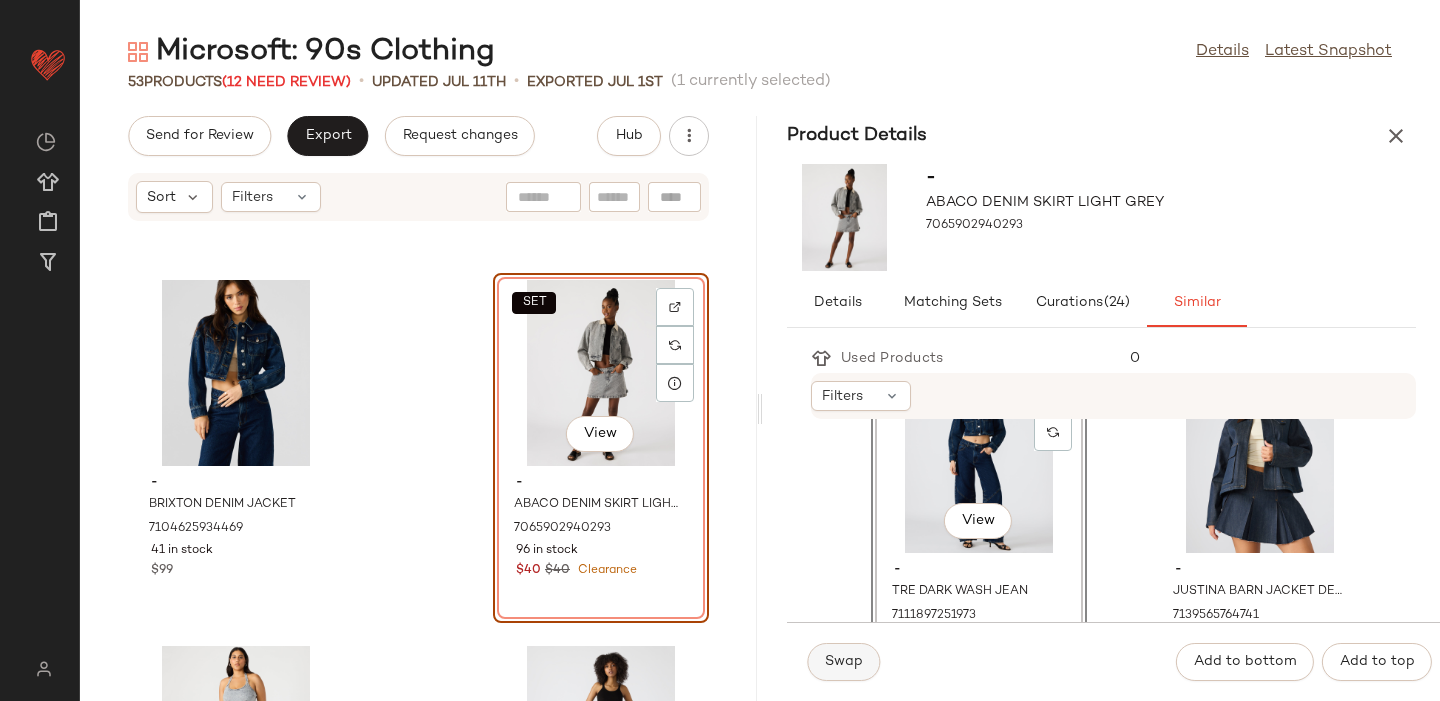 click on "Swap" 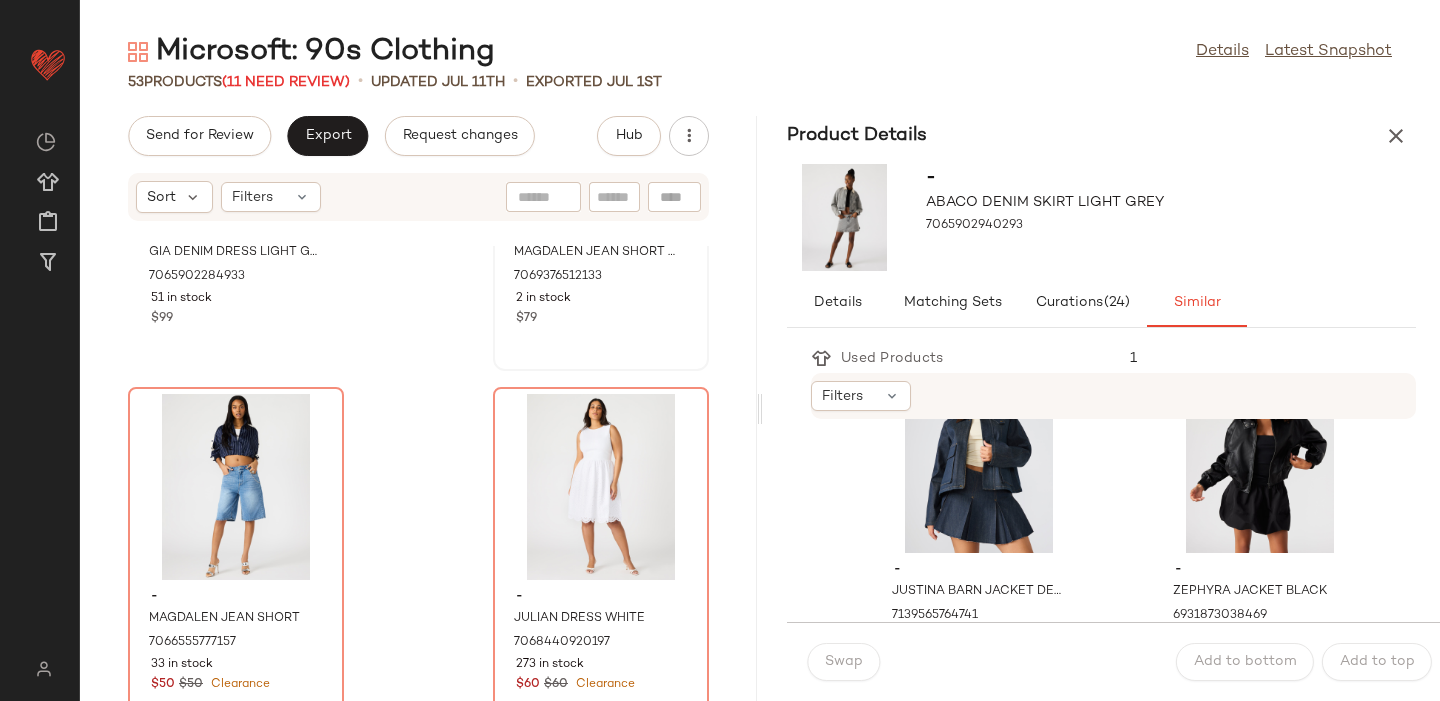 scroll, scrollTop: 3983, scrollLeft: 0, axis: vertical 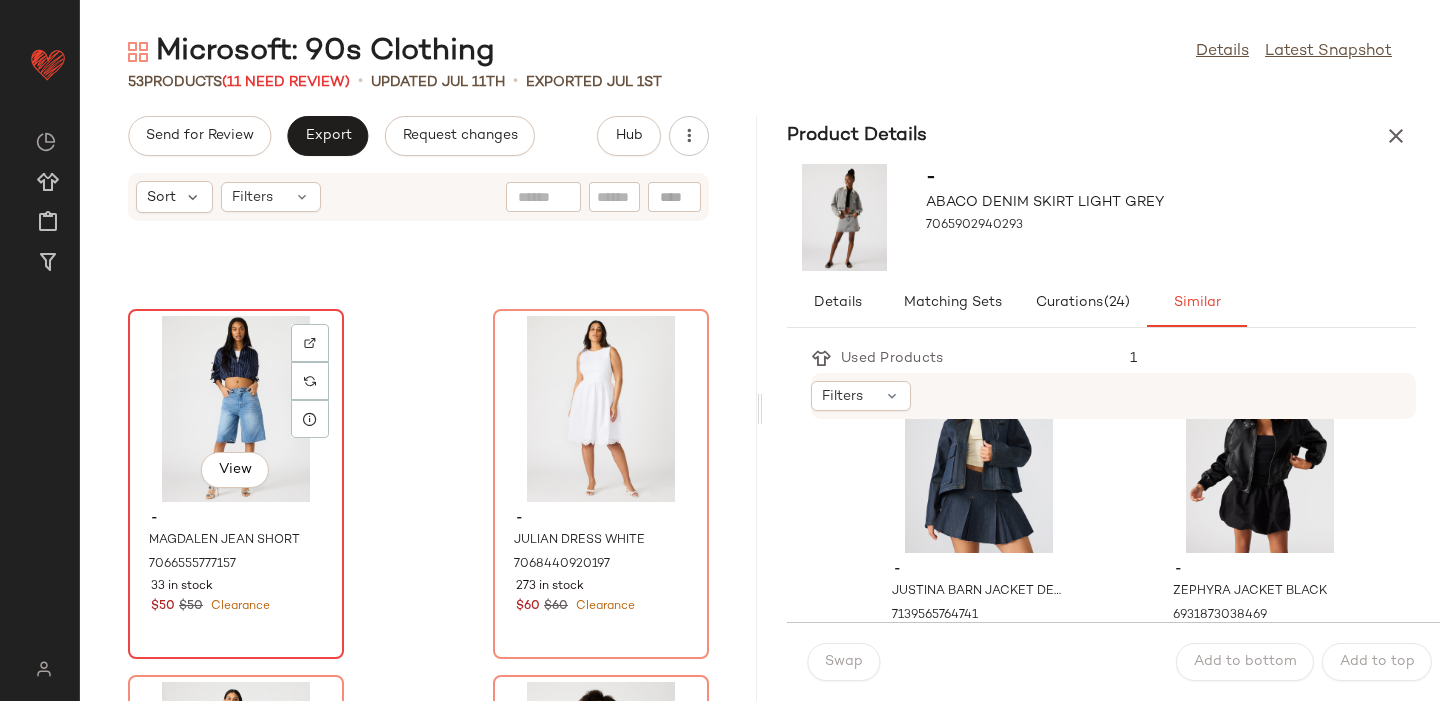 click on "View" 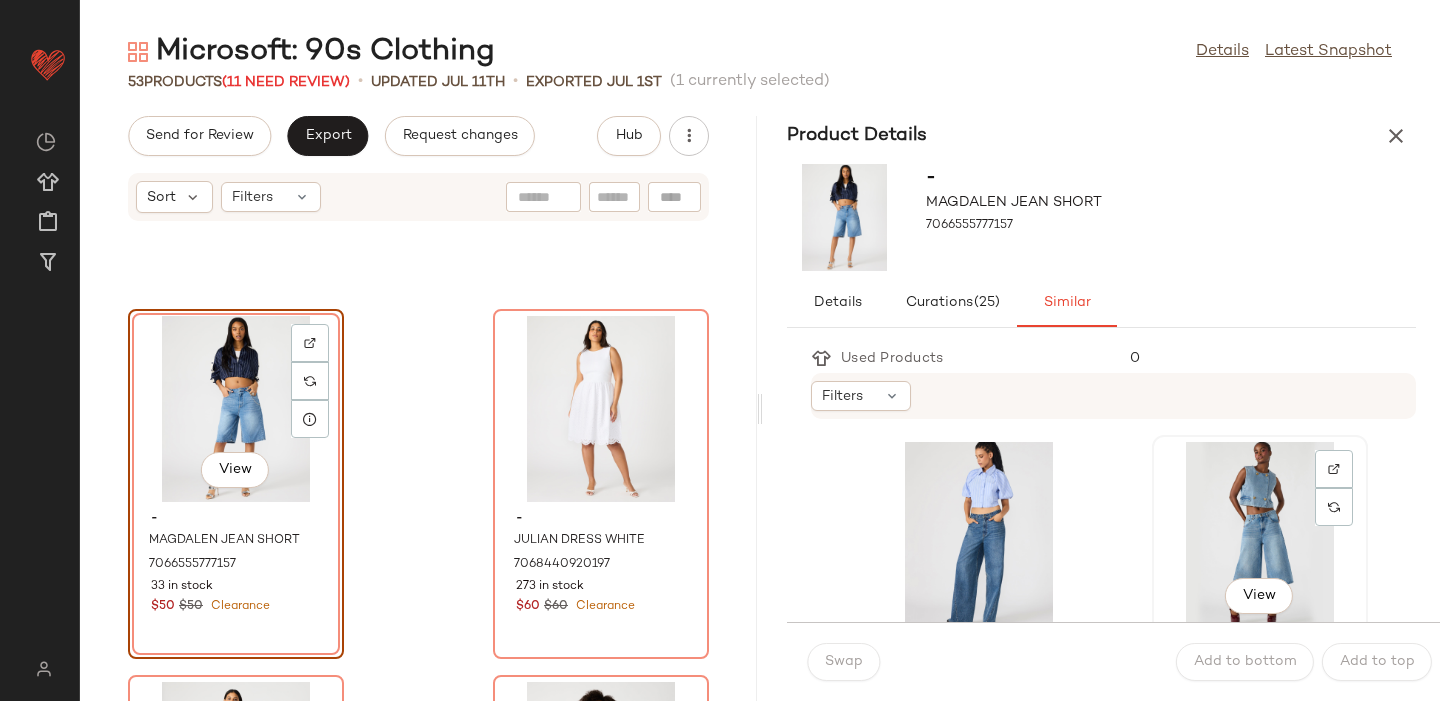 scroll, scrollTop: 115, scrollLeft: 0, axis: vertical 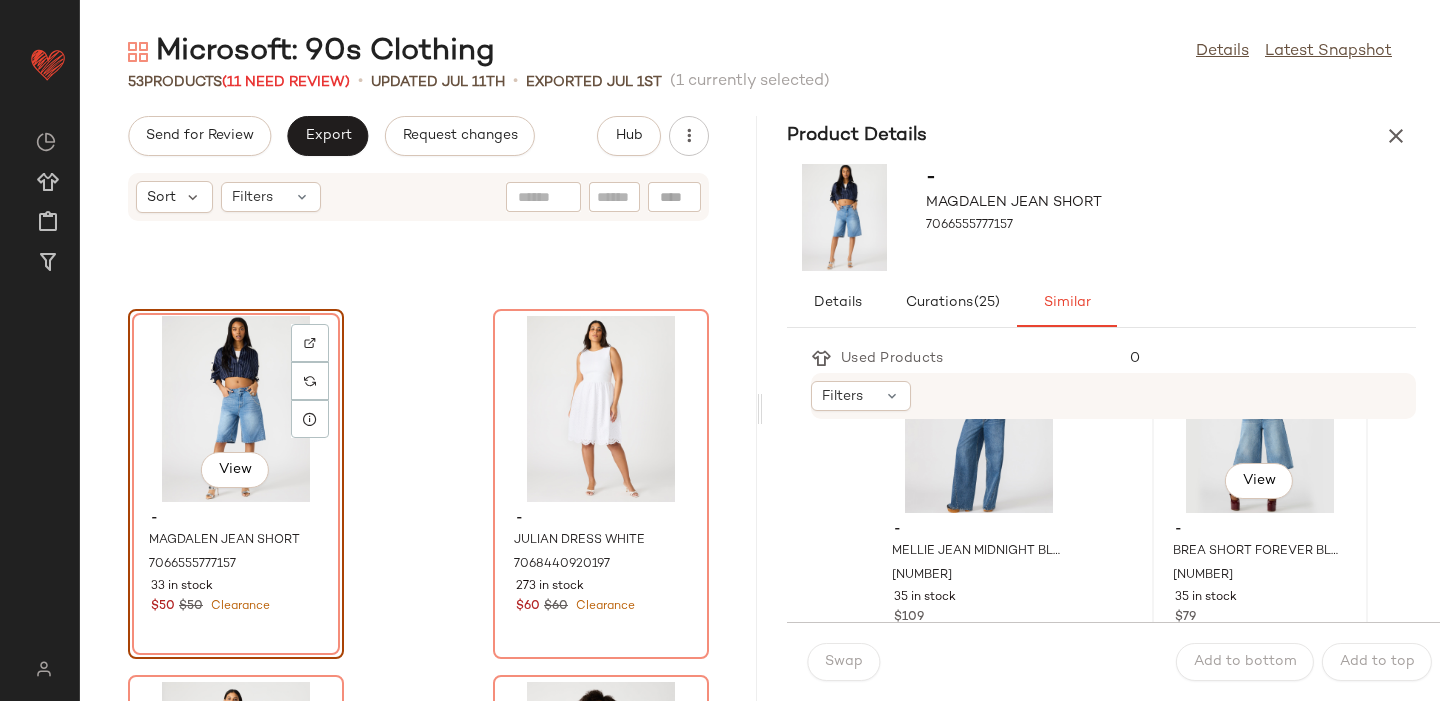 click on "View" 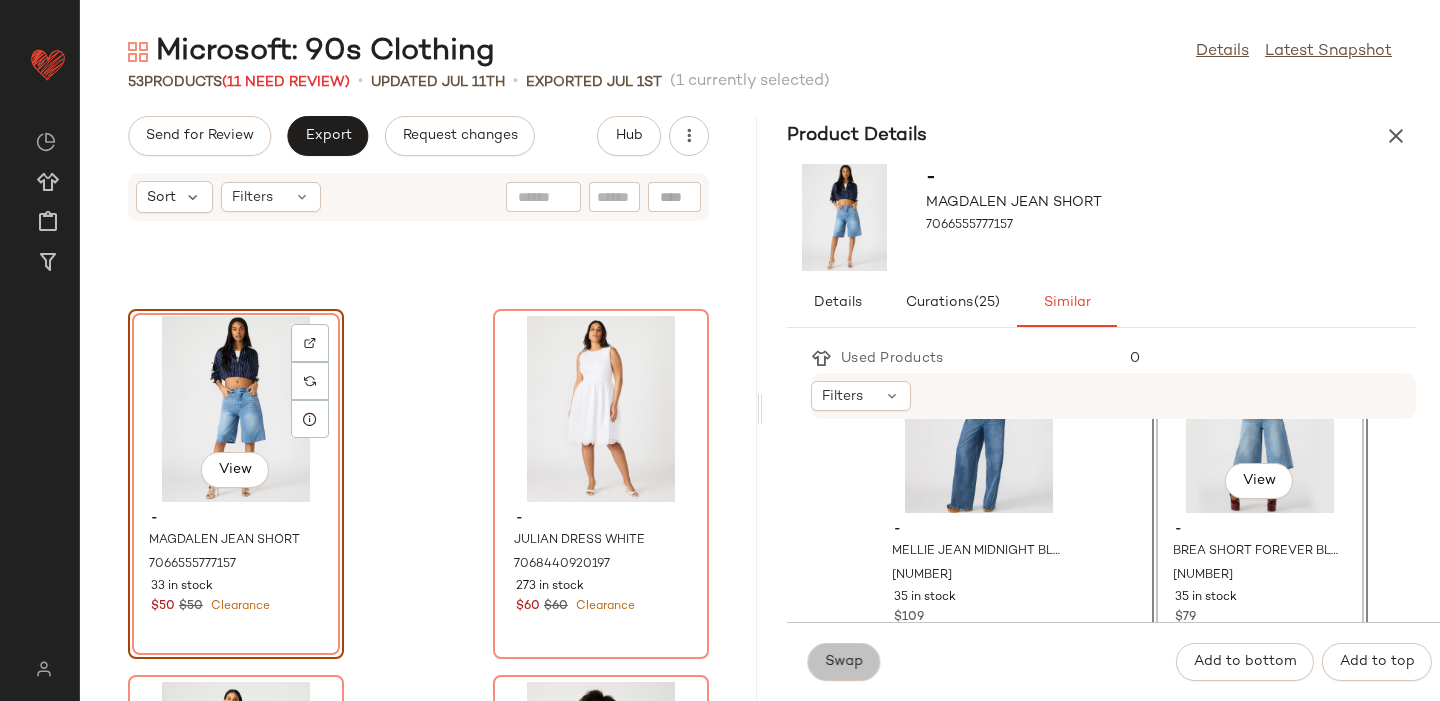 click on "Swap" 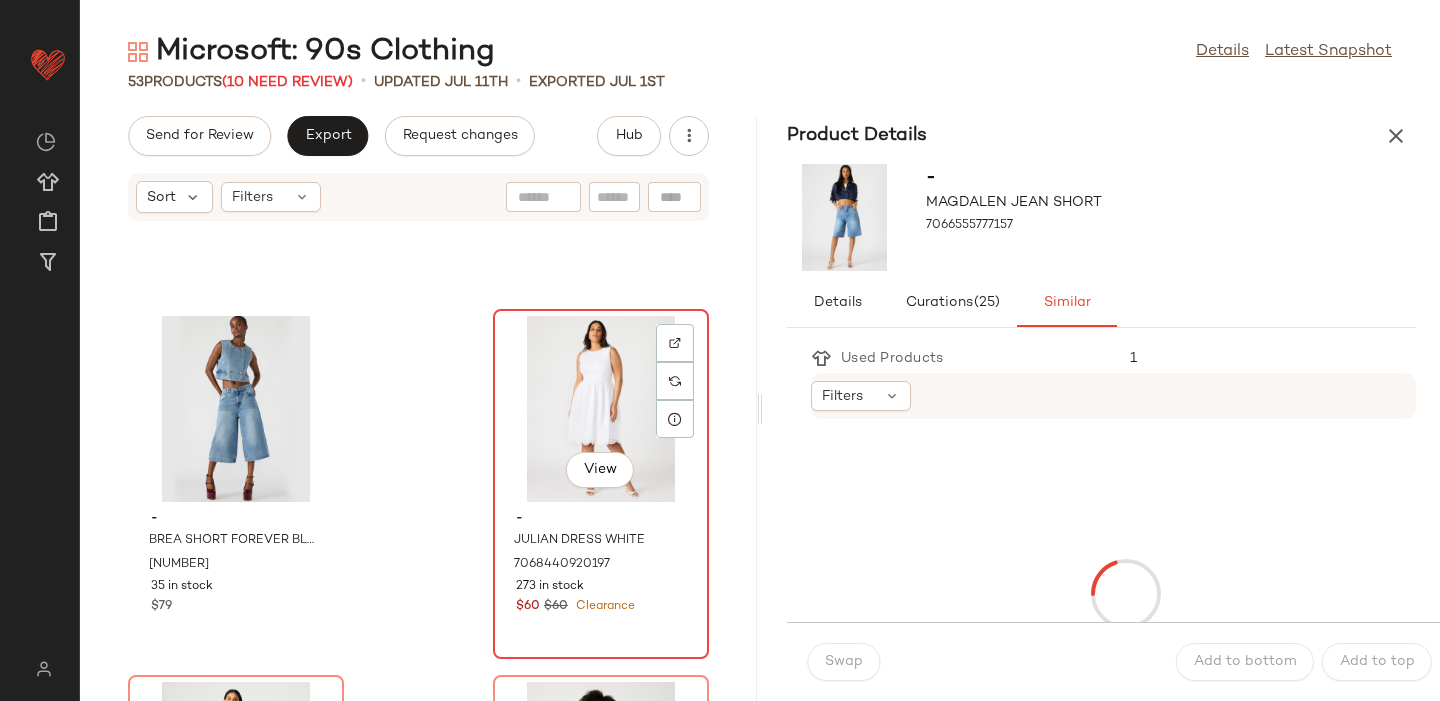 click on "View" 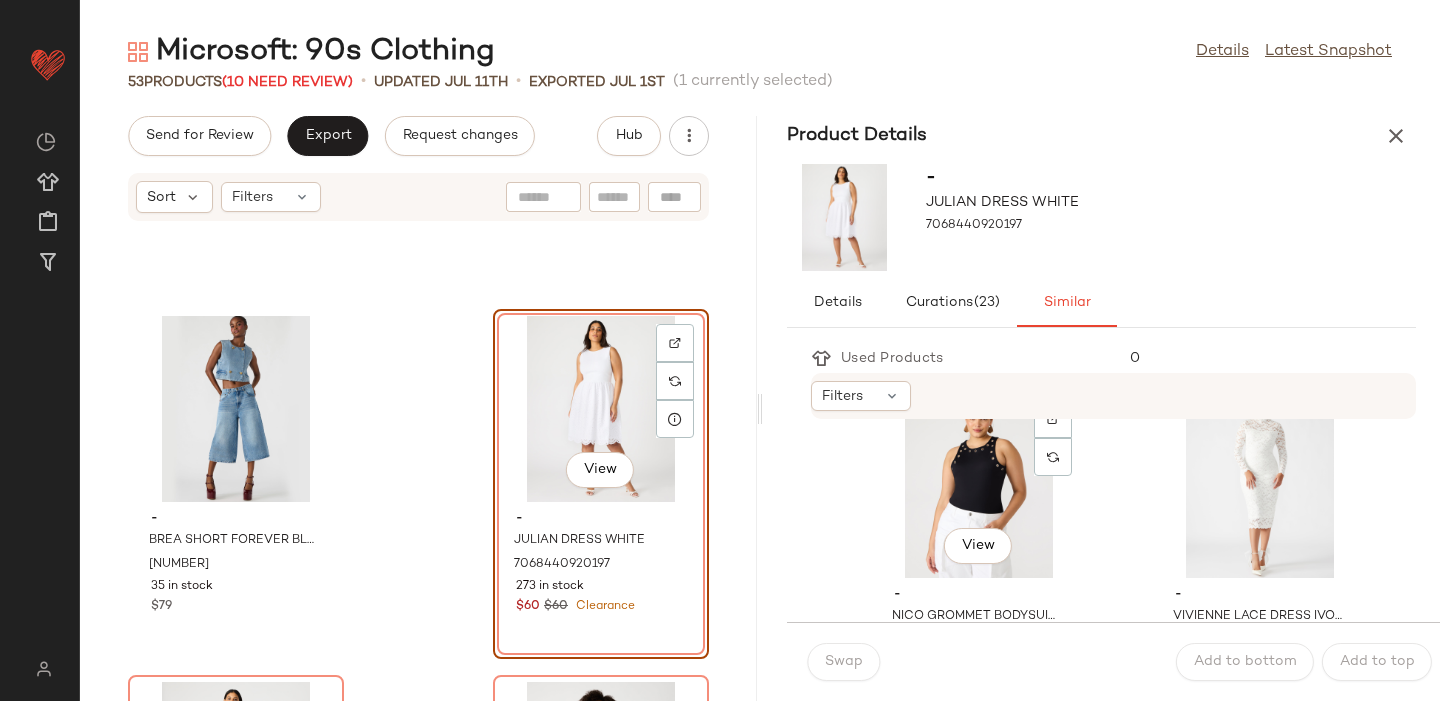 scroll, scrollTop: 415, scrollLeft: 0, axis: vertical 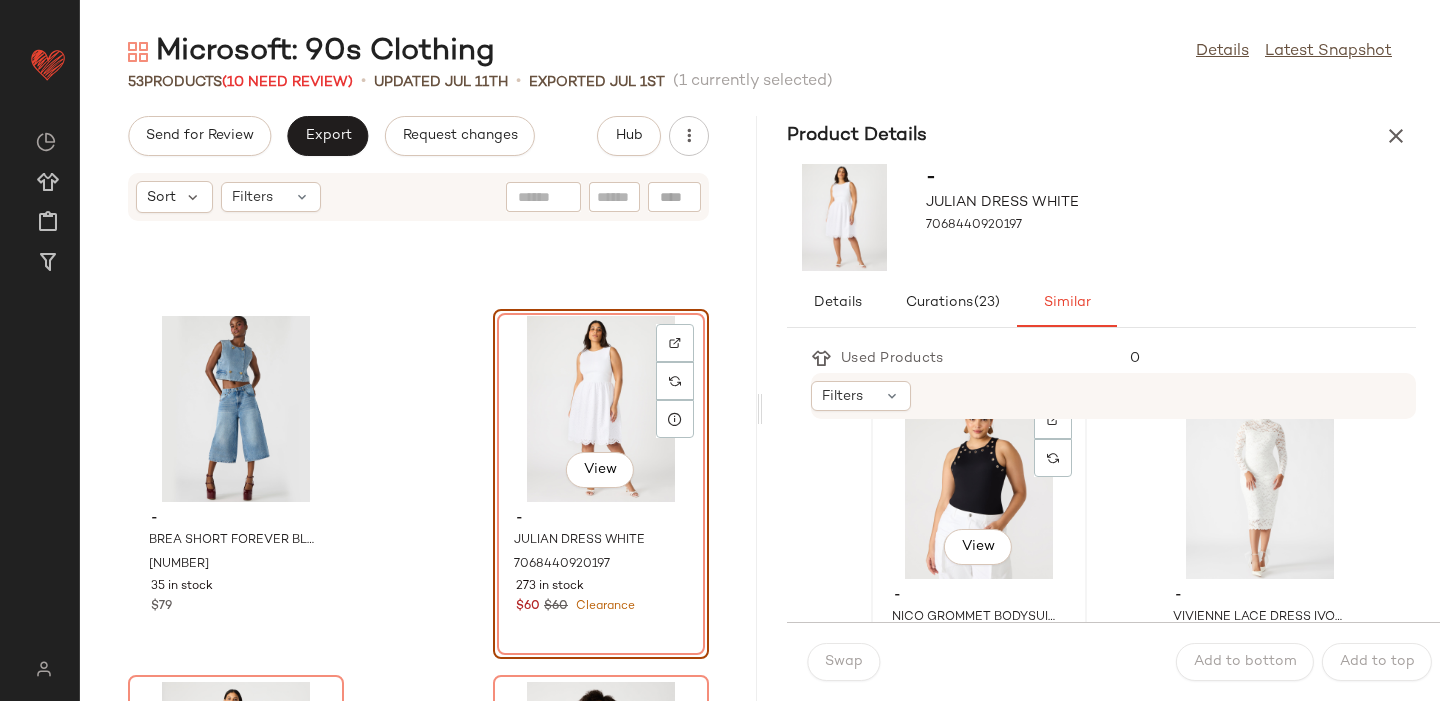 click on "View" 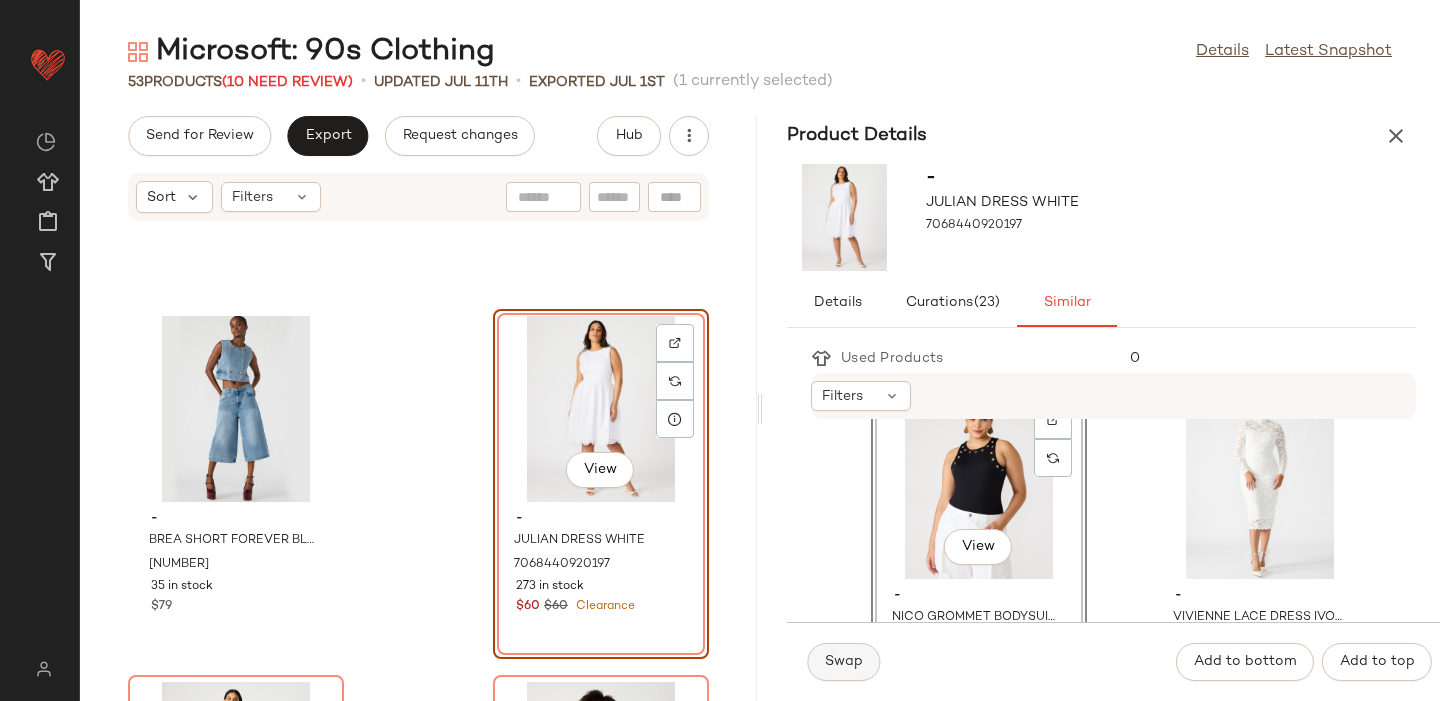 click on "Swap" at bounding box center [843, 662] 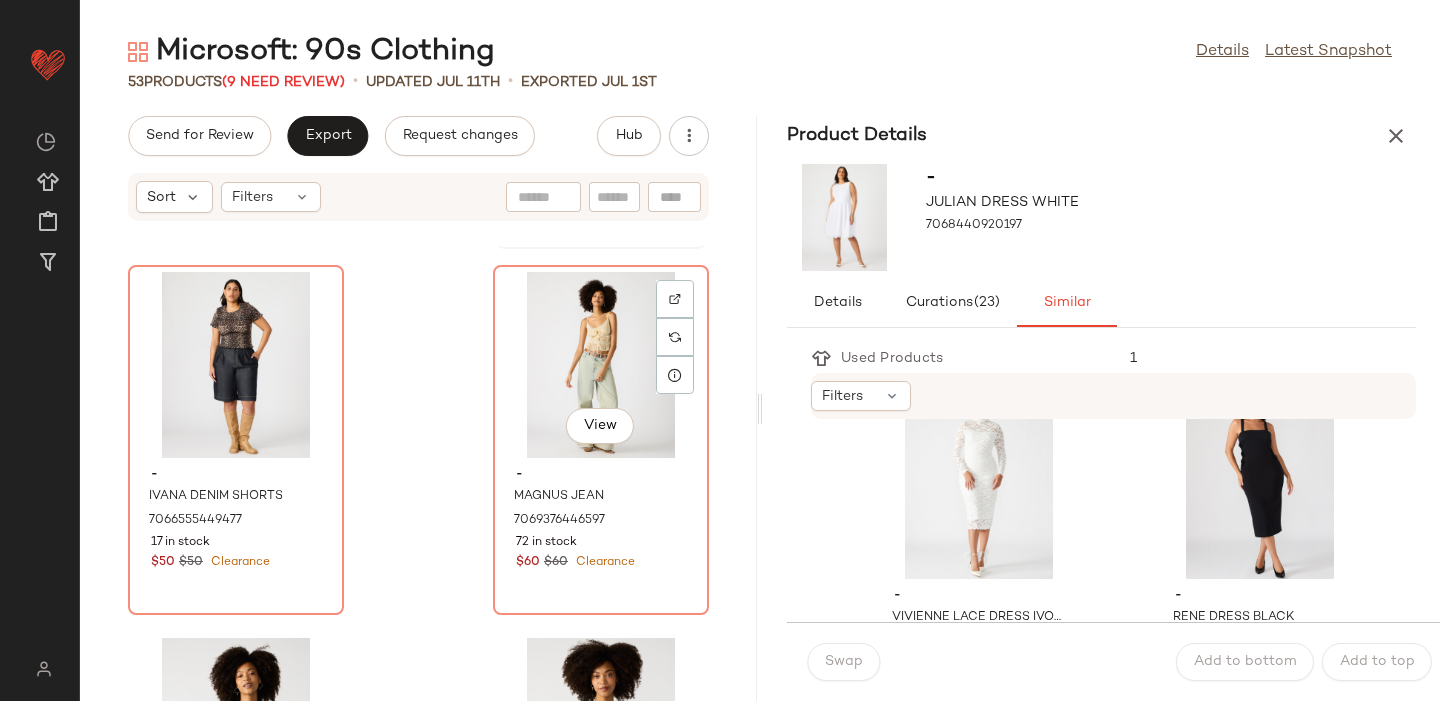 scroll, scrollTop: 4397, scrollLeft: 0, axis: vertical 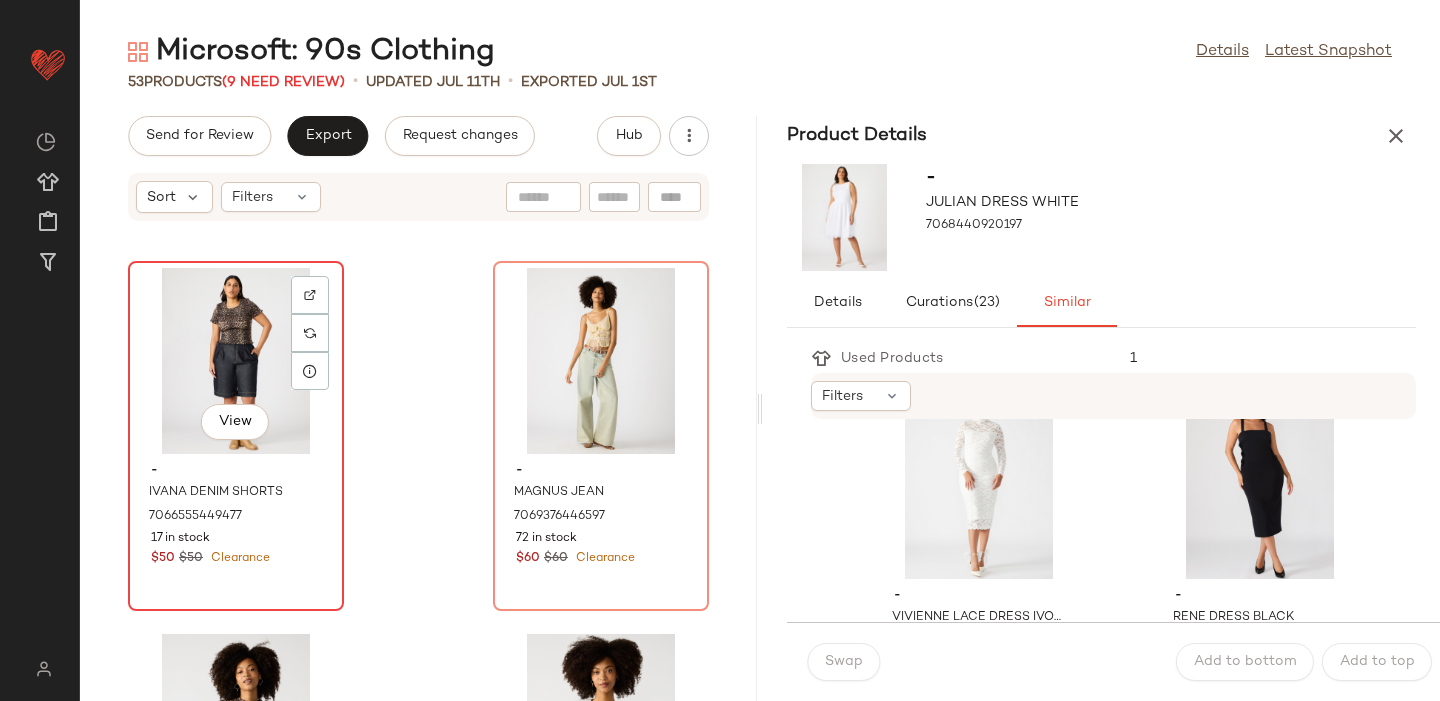 click on "View" 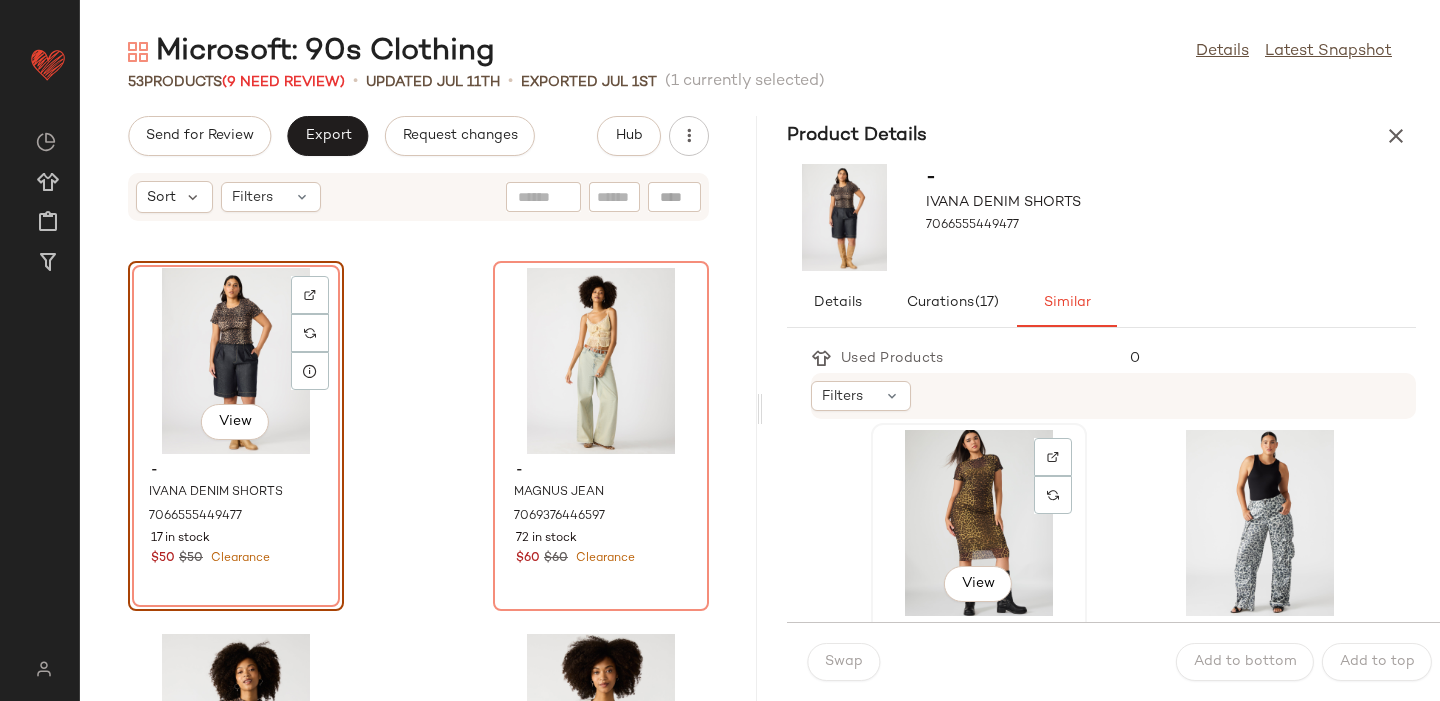 scroll, scrollTop: 10, scrollLeft: 0, axis: vertical 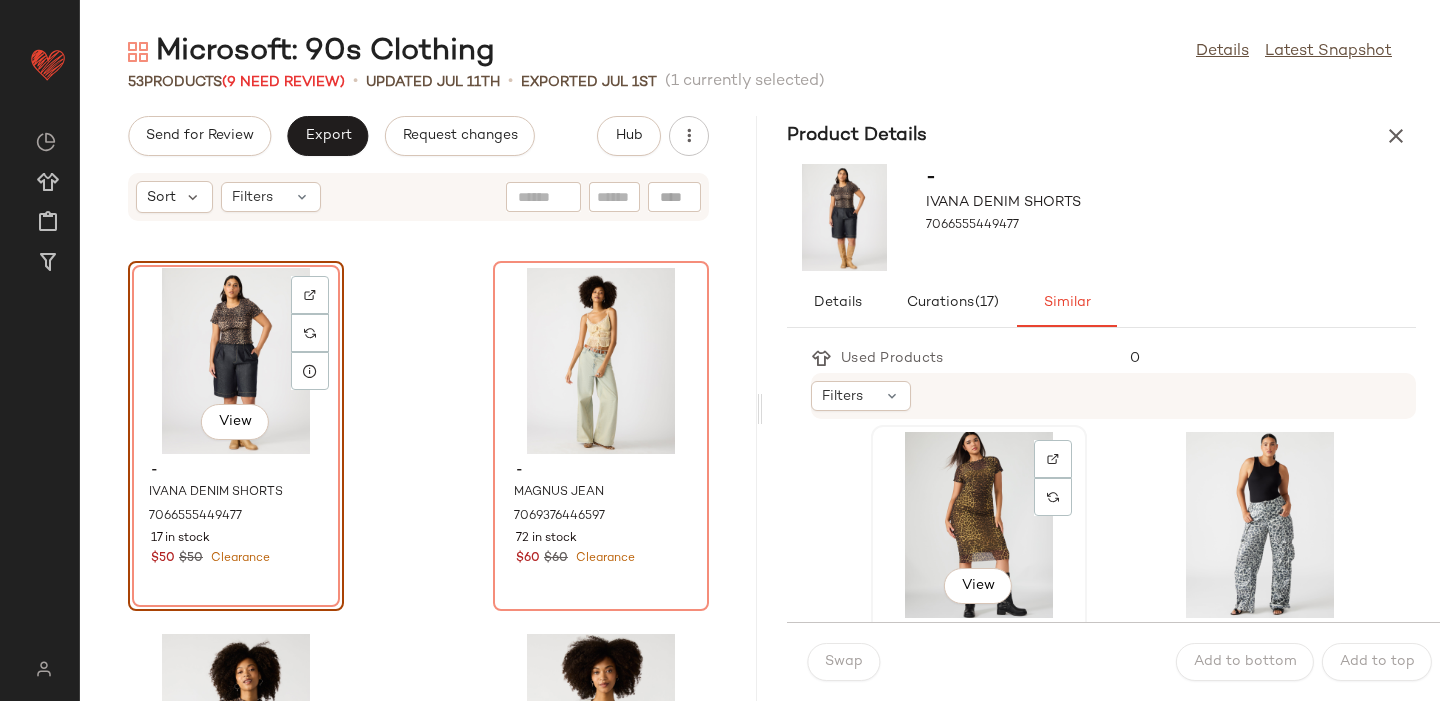 click on "View" 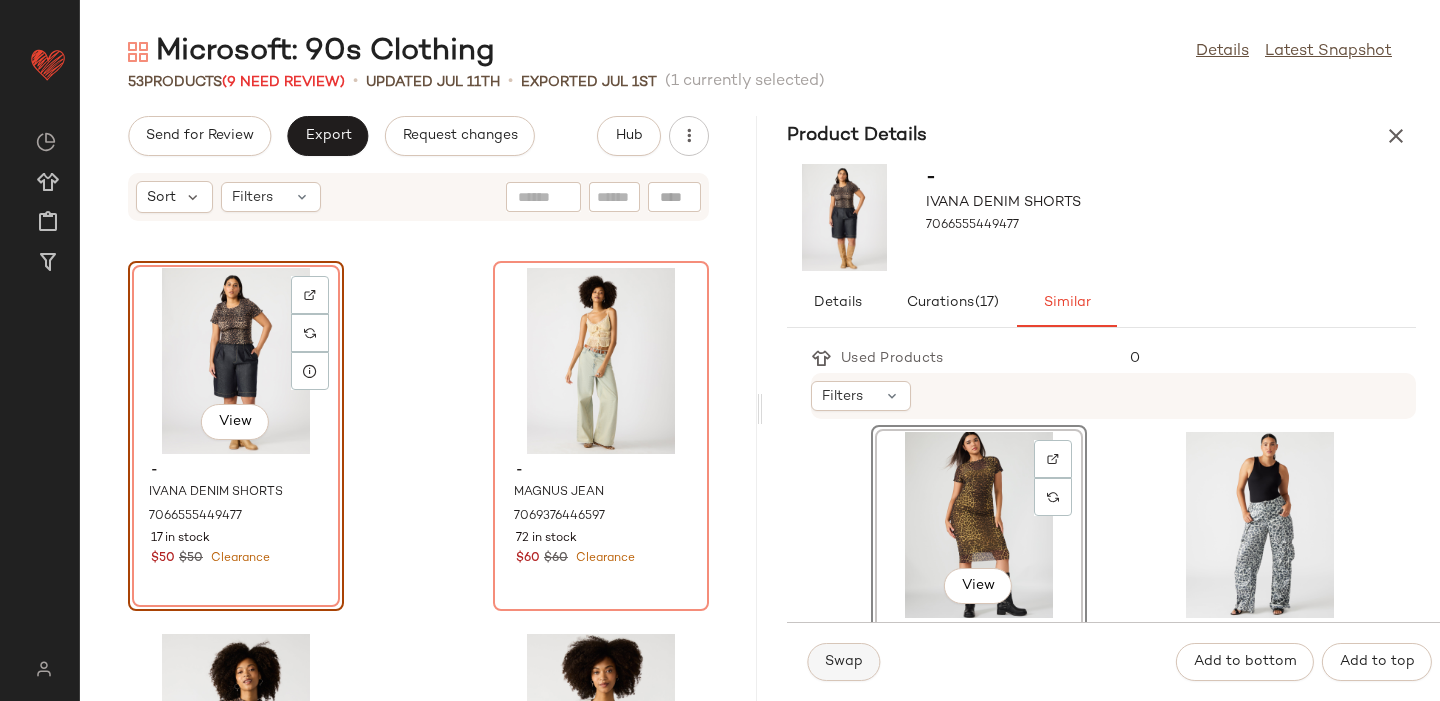 click on "Swap" 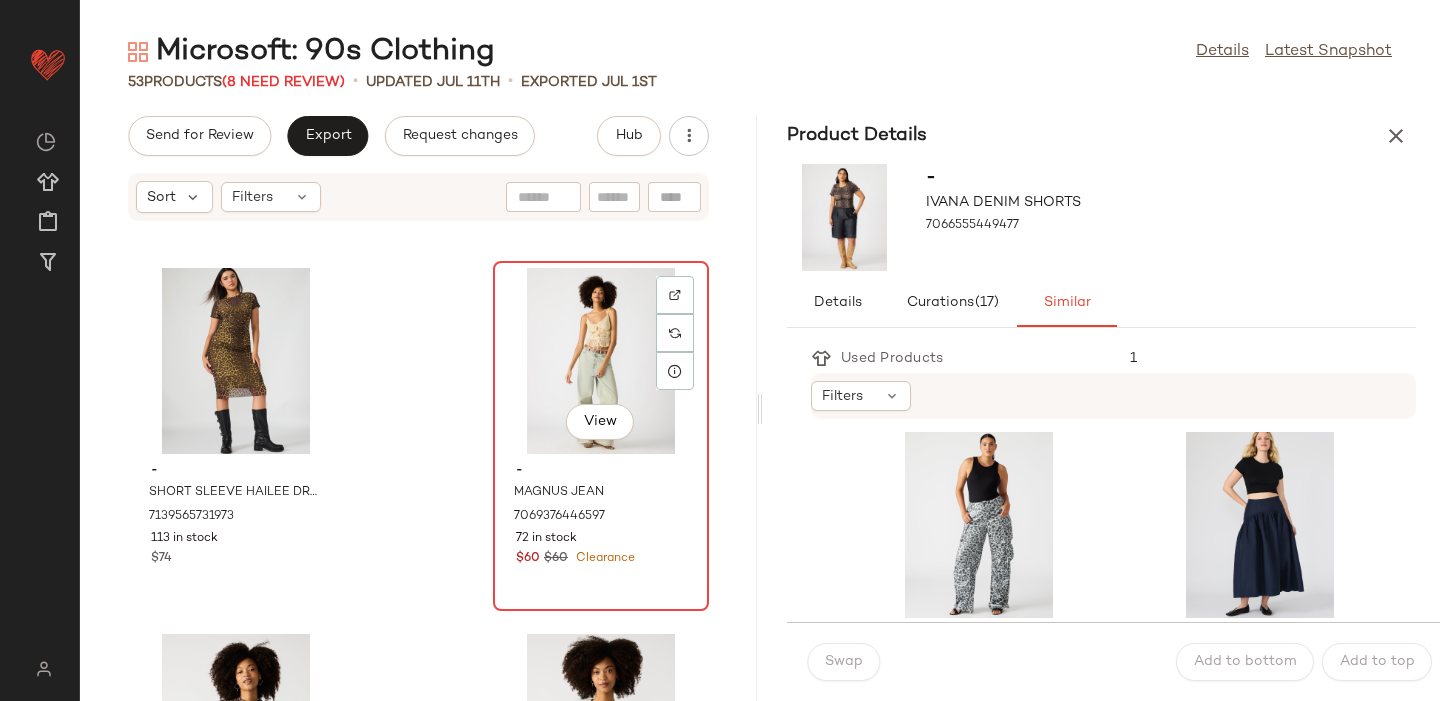 click on "View" 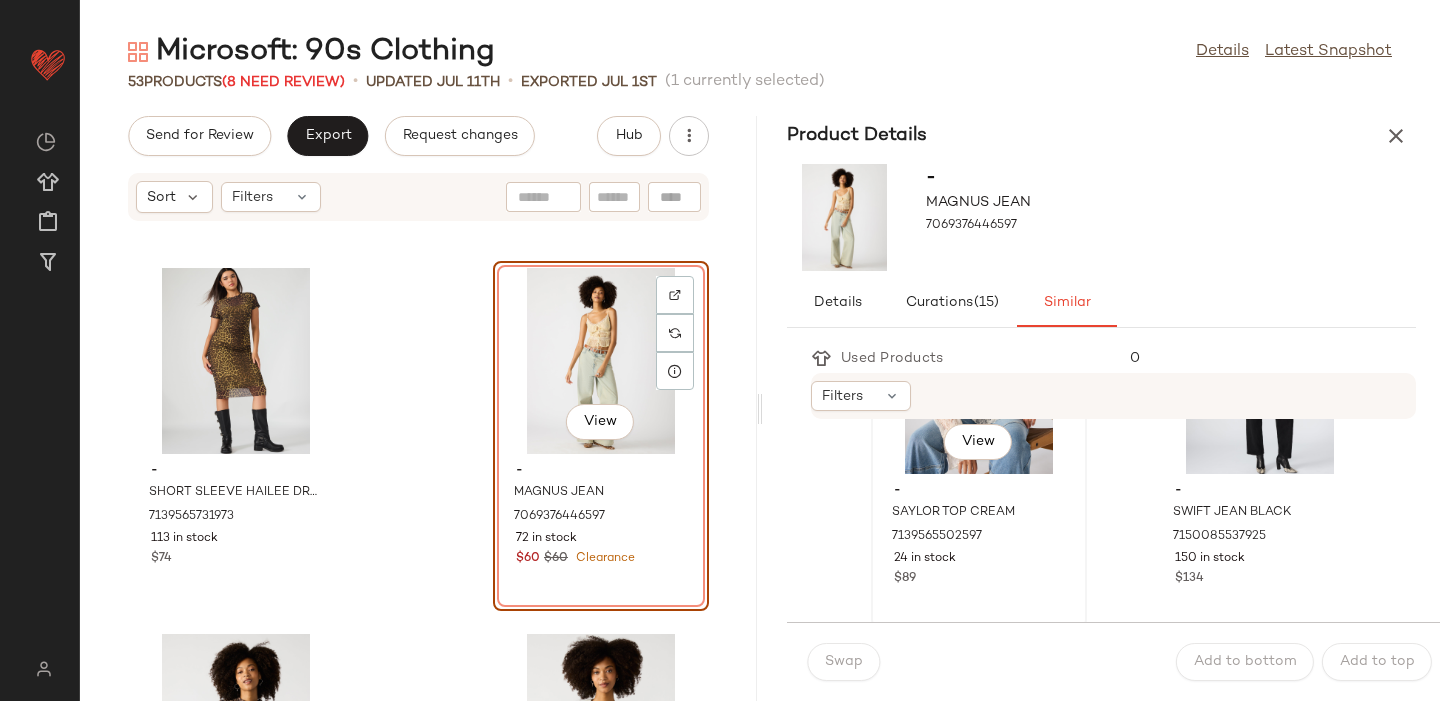 scroll, scrollTop: 129, scrollLeft: 0, axis: vertical 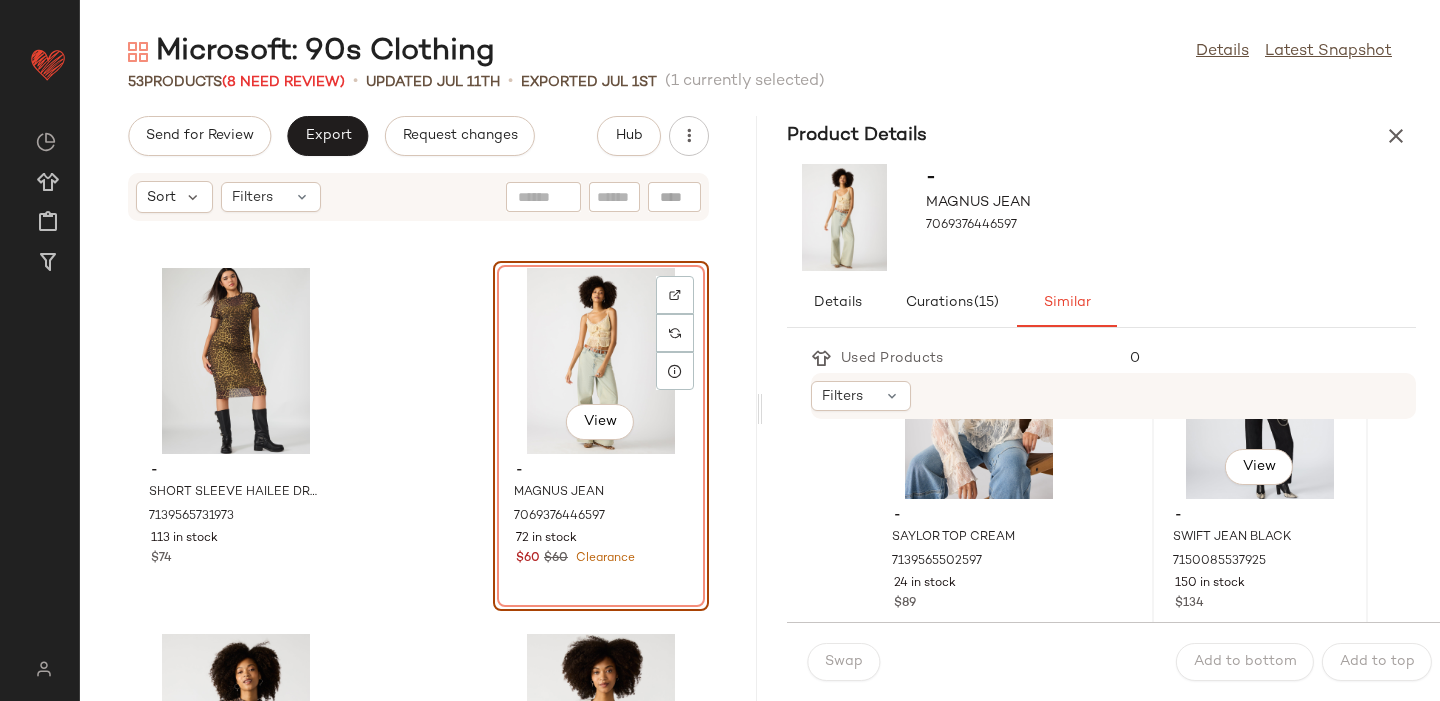 click on "- SWIFT JEAN BLACK [NUMBER] [NUMBER] in stock $[NUMBER]" at bounding box center (1260, 557) 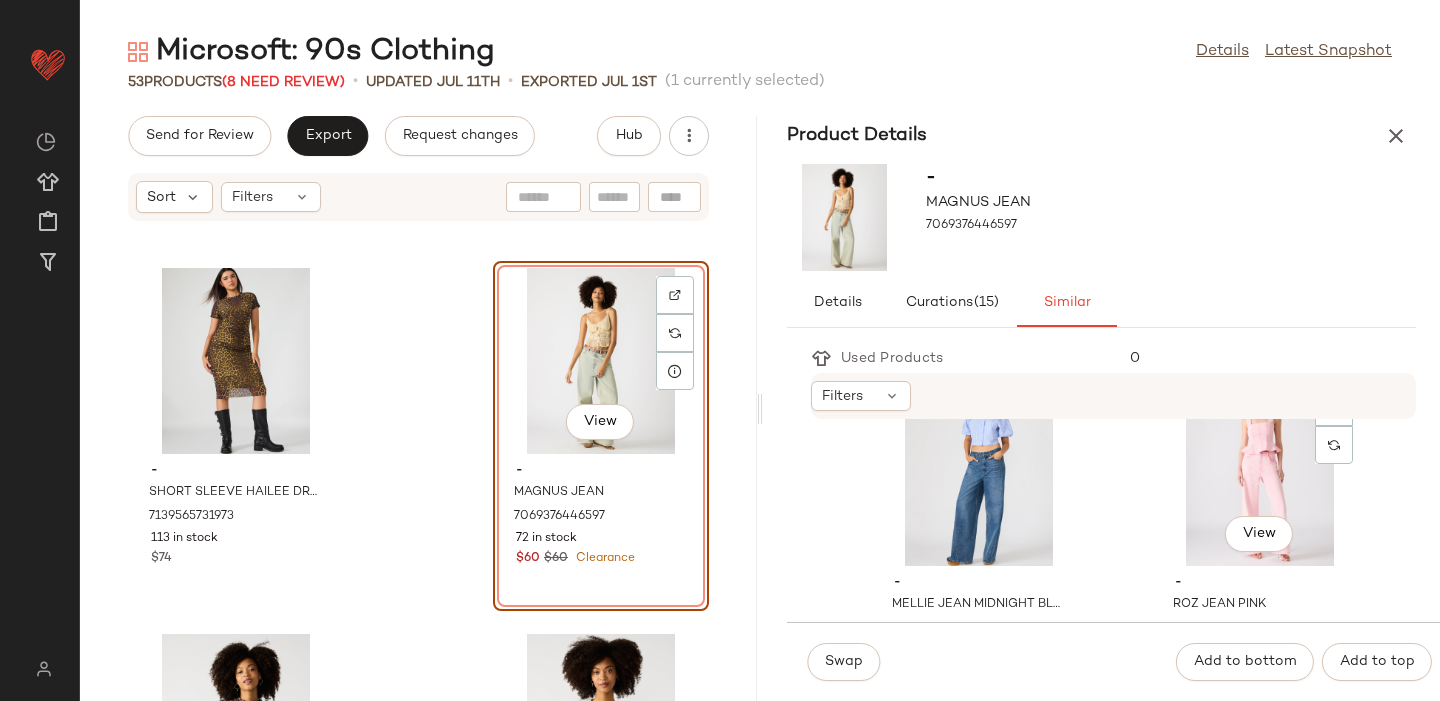 scroll, scrollTop: 792, scrollLeft: 0, axis: vertical 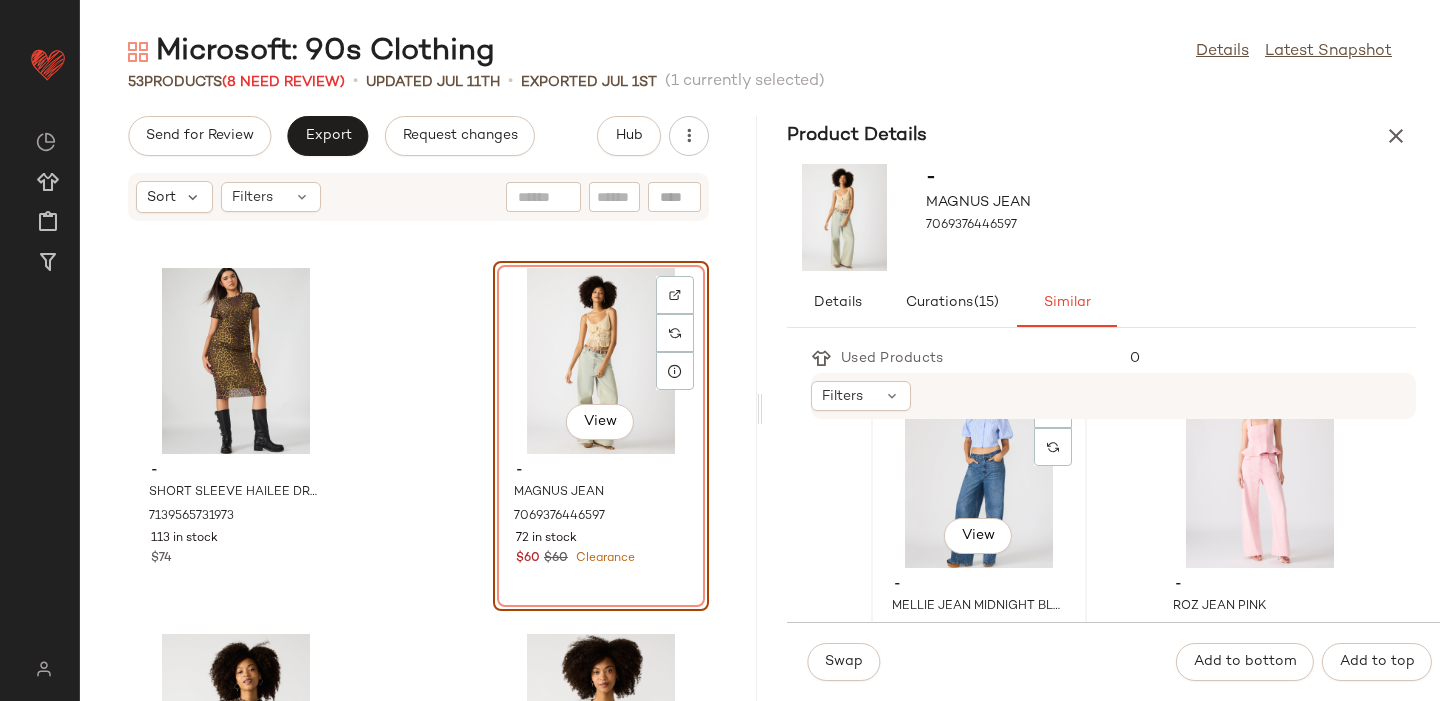 click on "View" 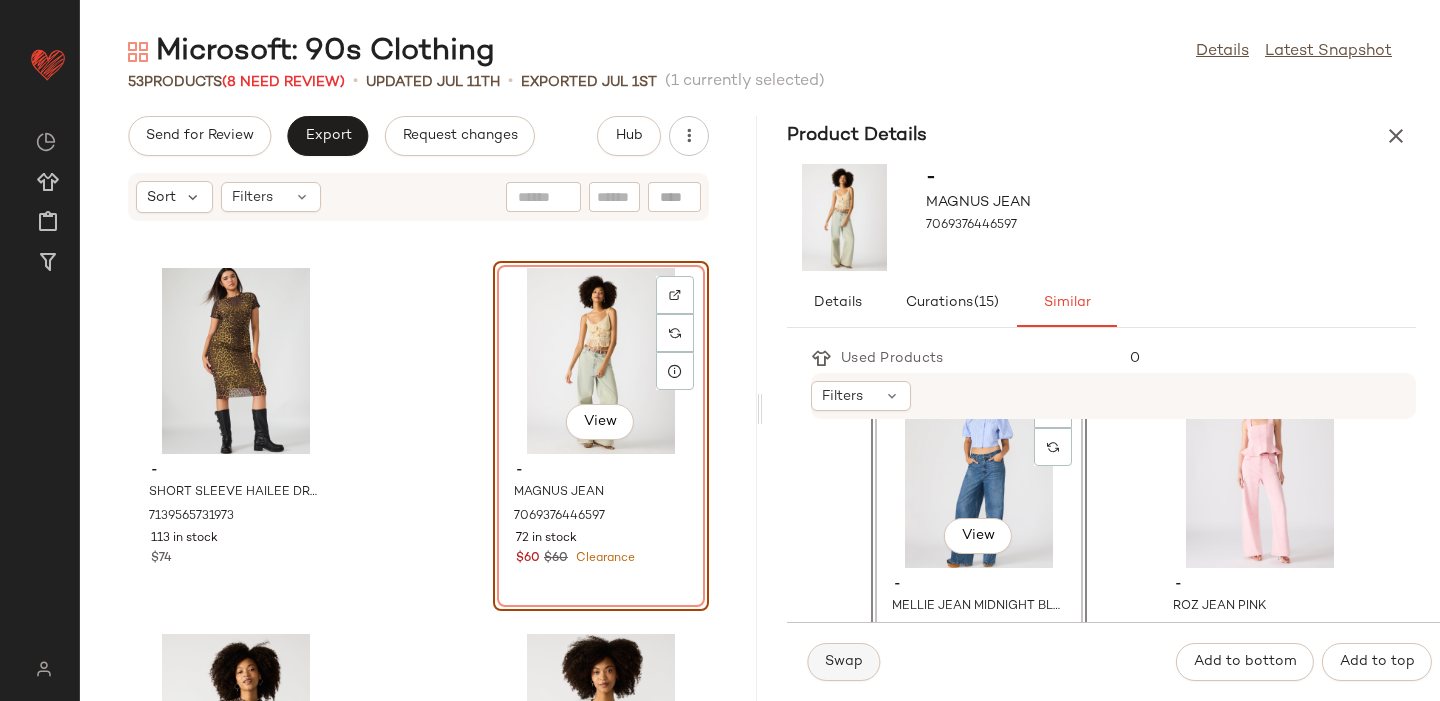 click on "Swap" 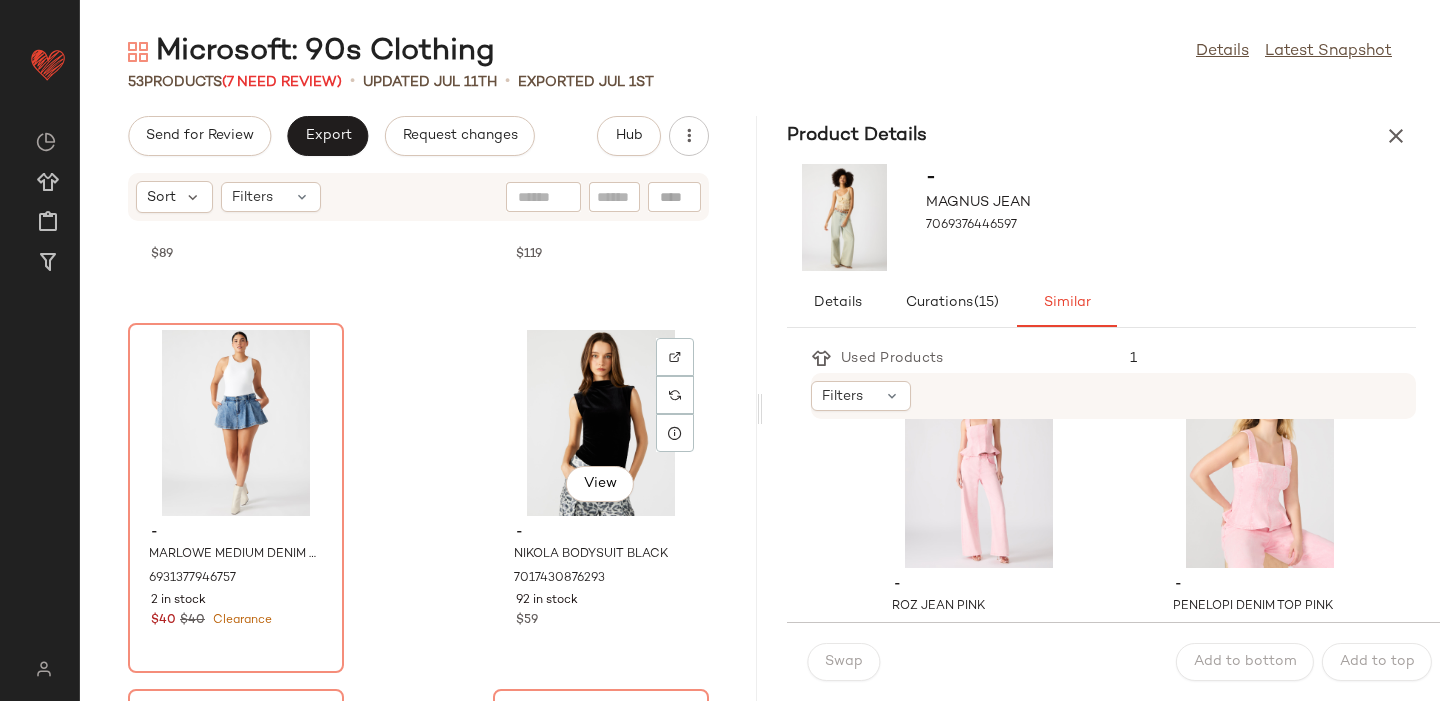 scroll, scrollTop: 5436, scrollLeft: 0, axis: vertical 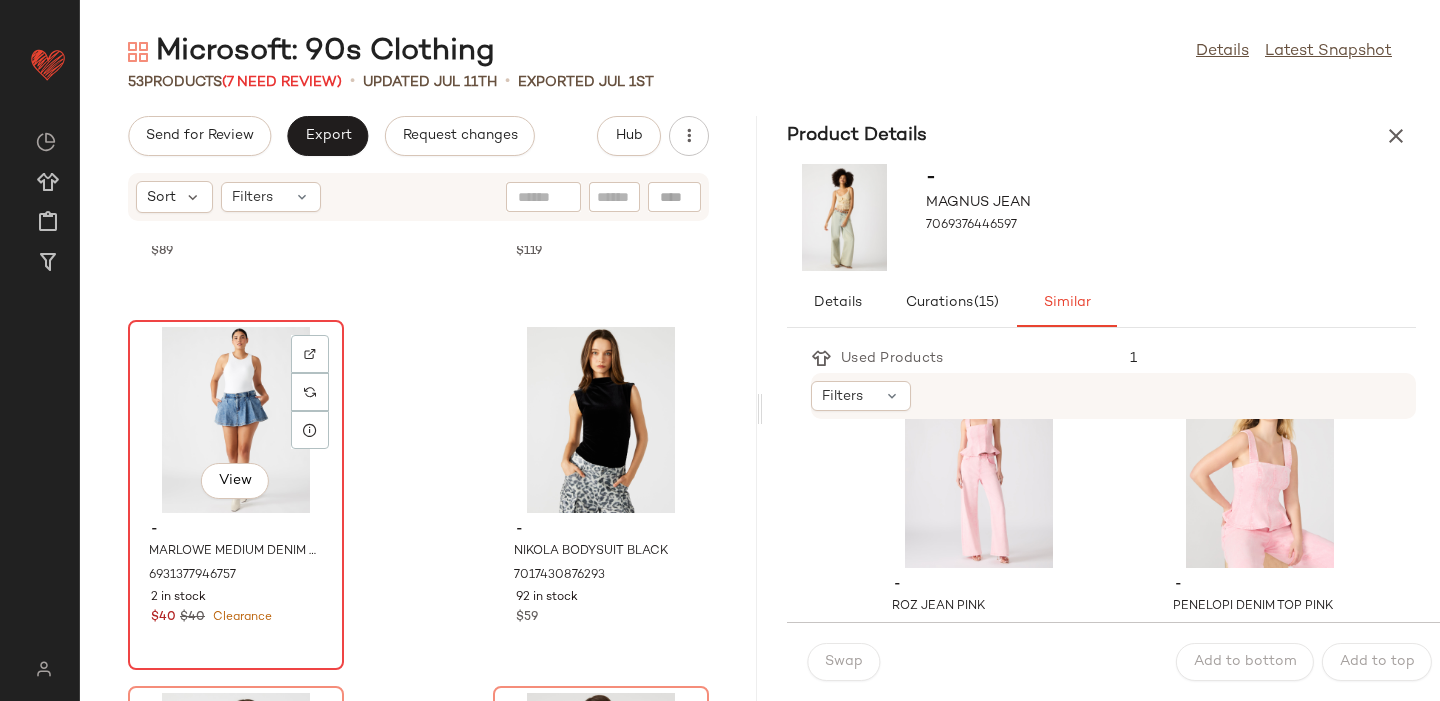 click on "View" 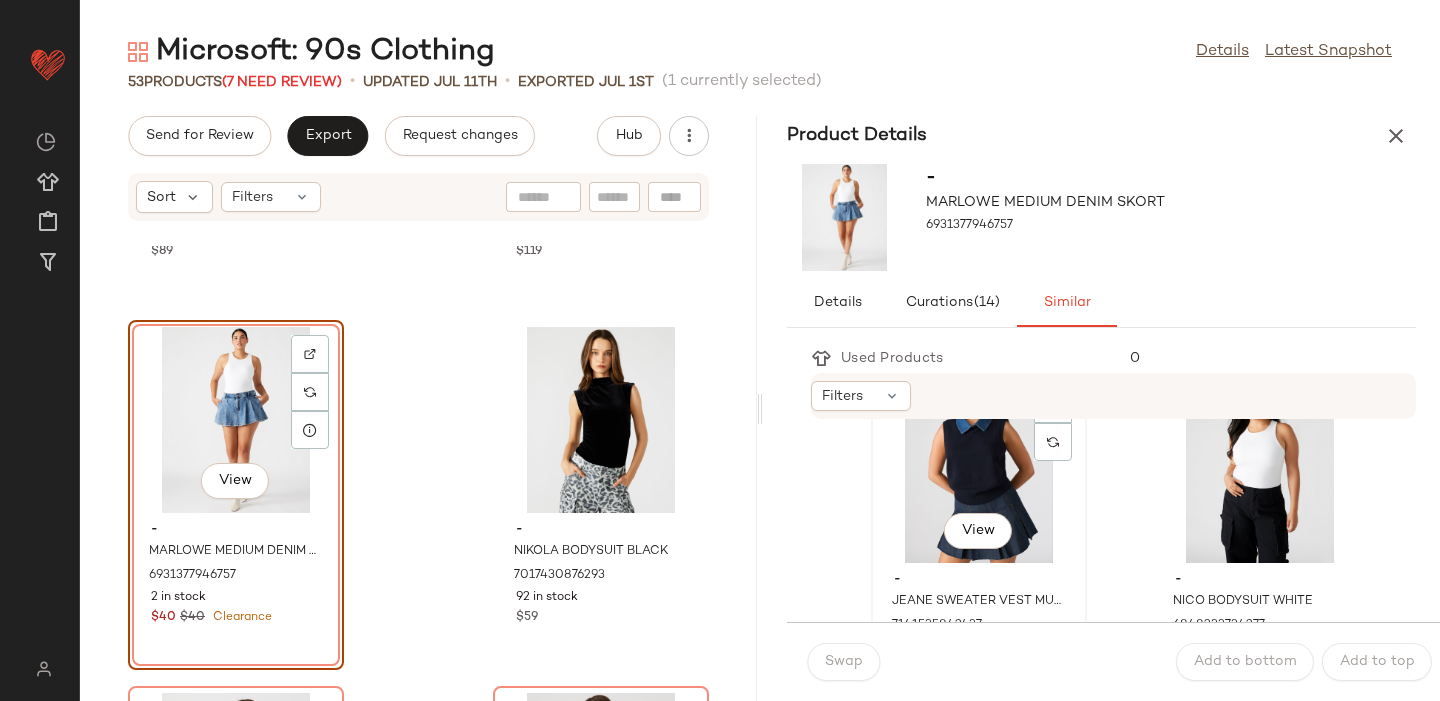 scroll, scrollTop: 86, scrollLeft: 0, axis: vertical 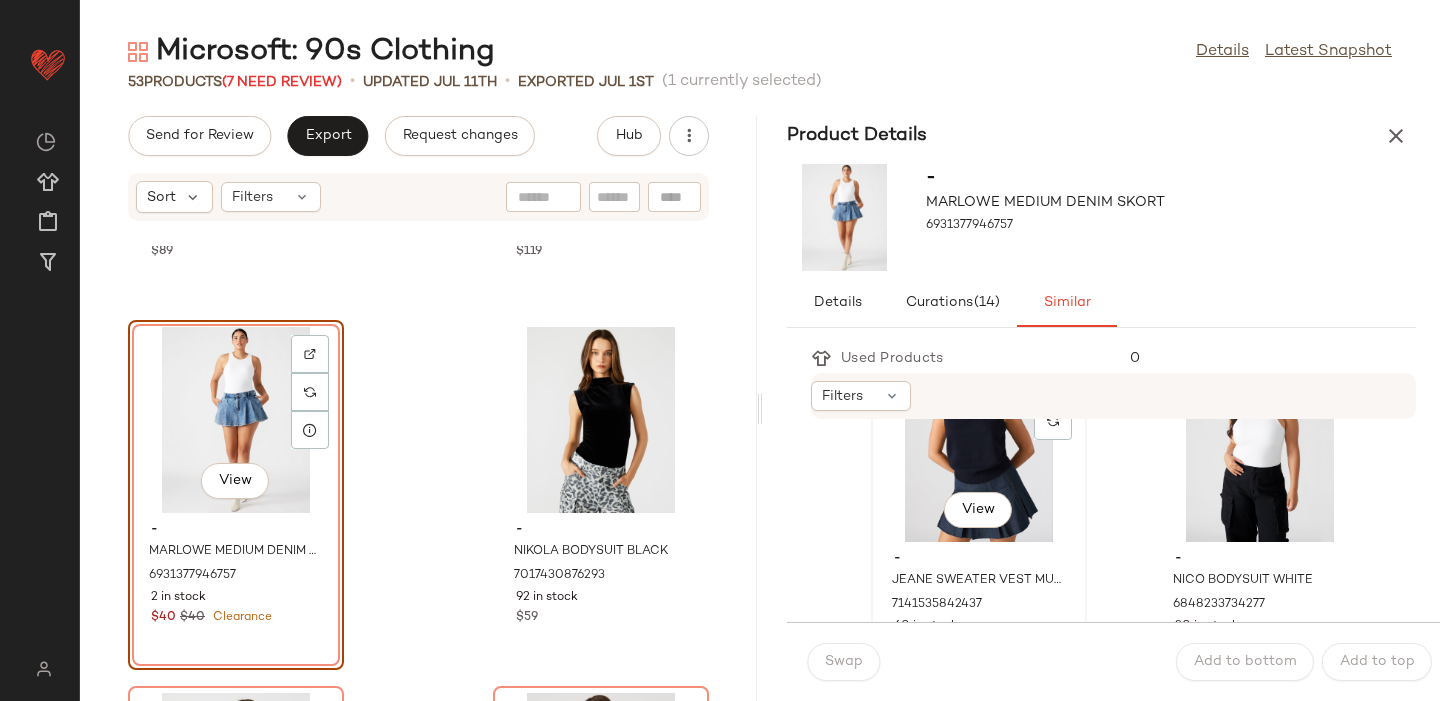 click on "View" 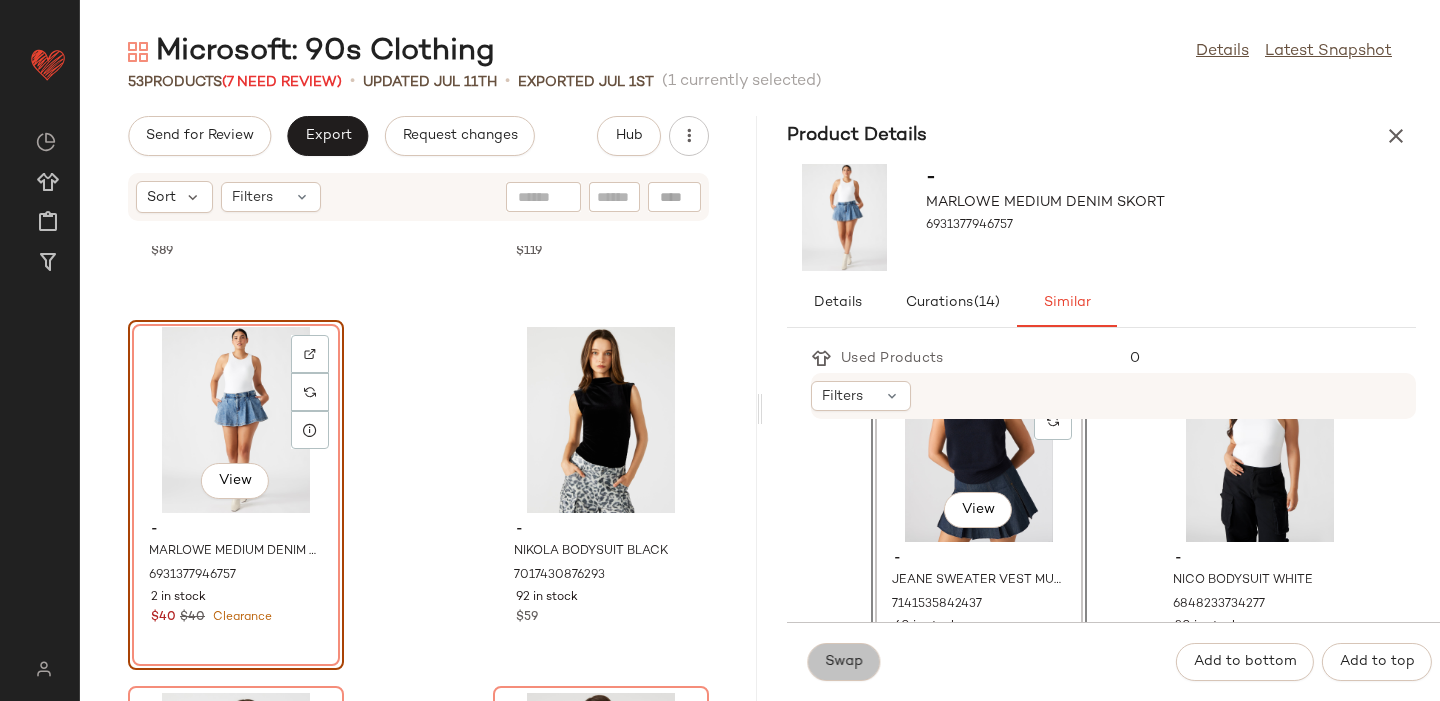 click on "Swap" 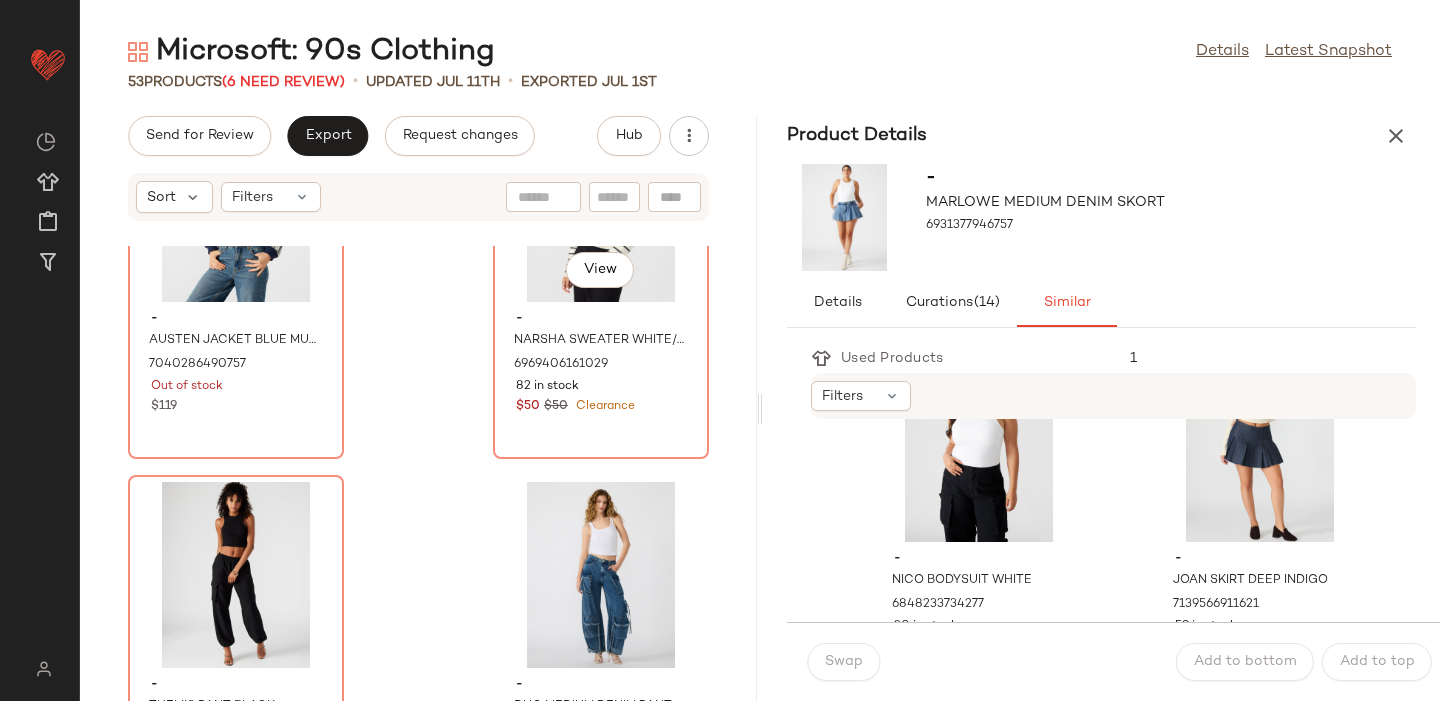 scroll, scrollTop: 6014, scrollLeft: 0, axis: vertical 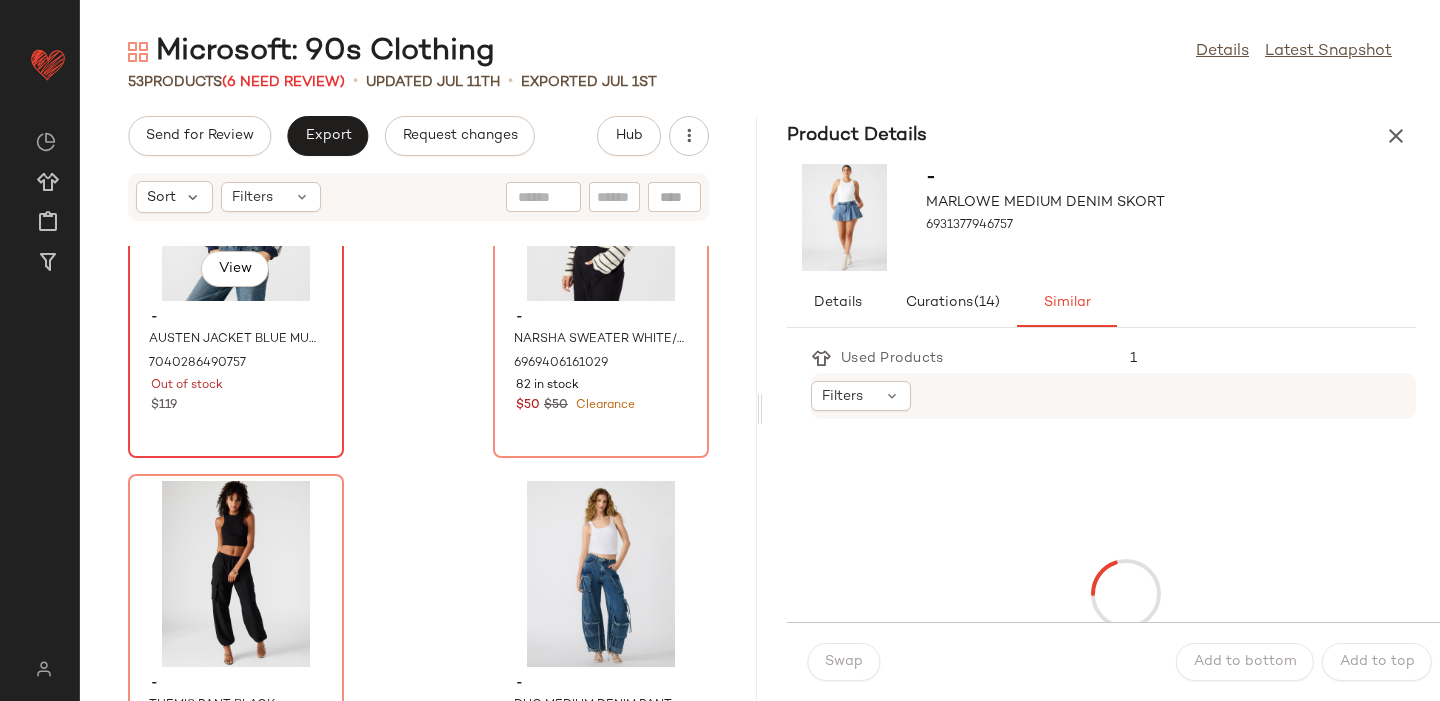 click on "View" 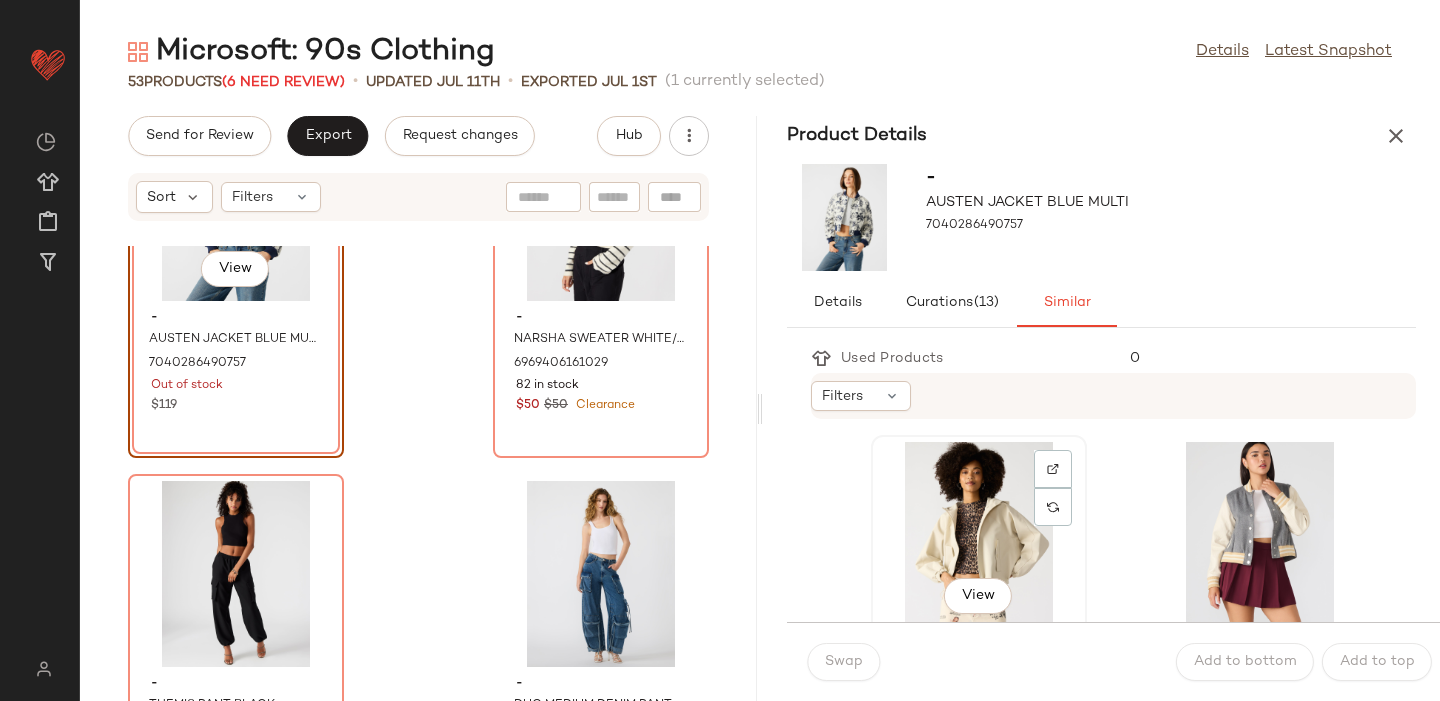 click on "View" 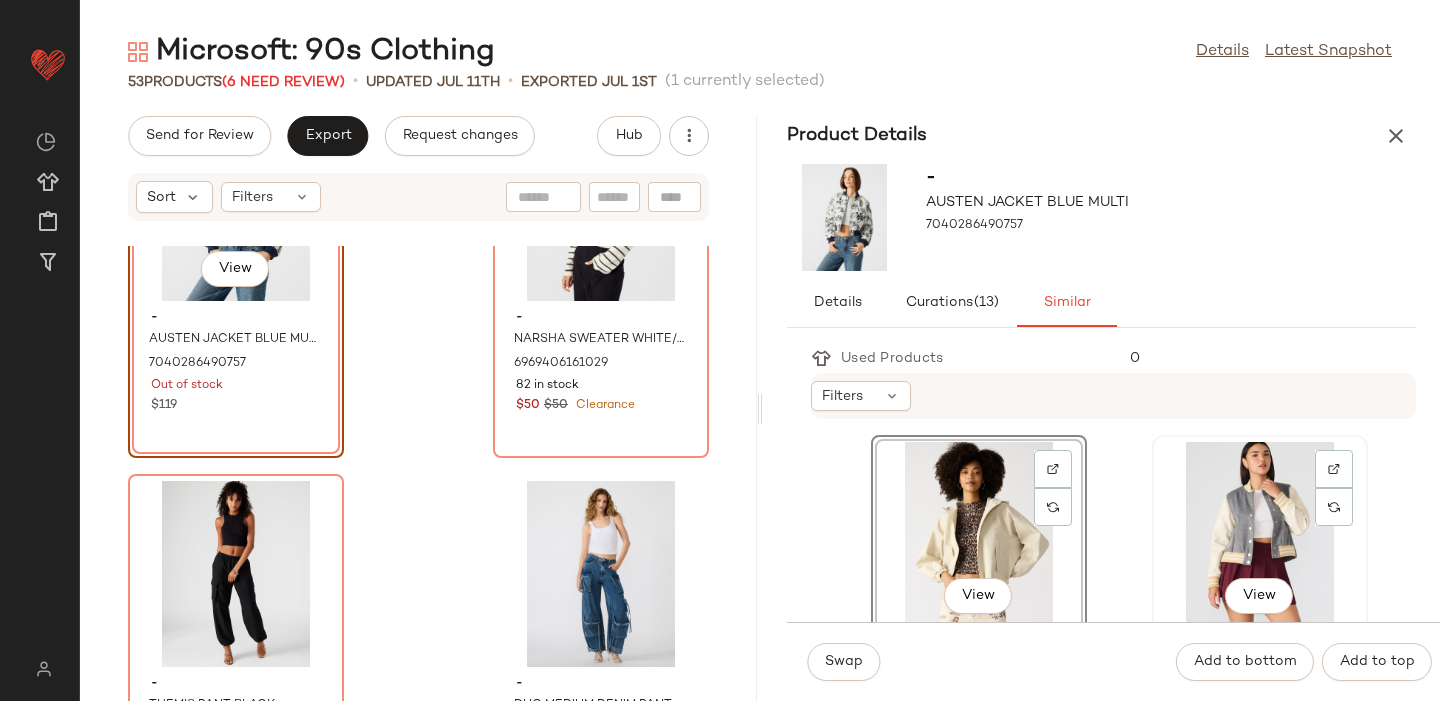 click on "View" 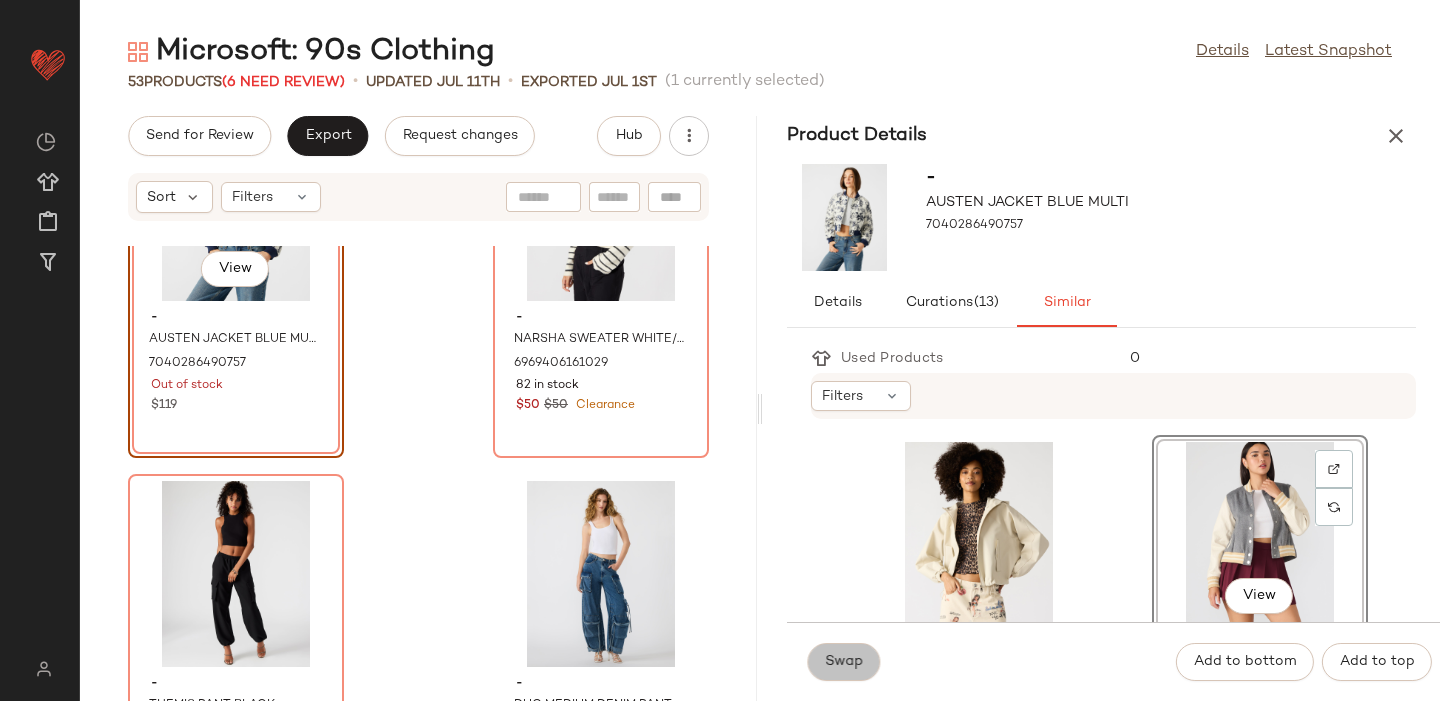 click on "Swap" at bounding box center (843, 662) 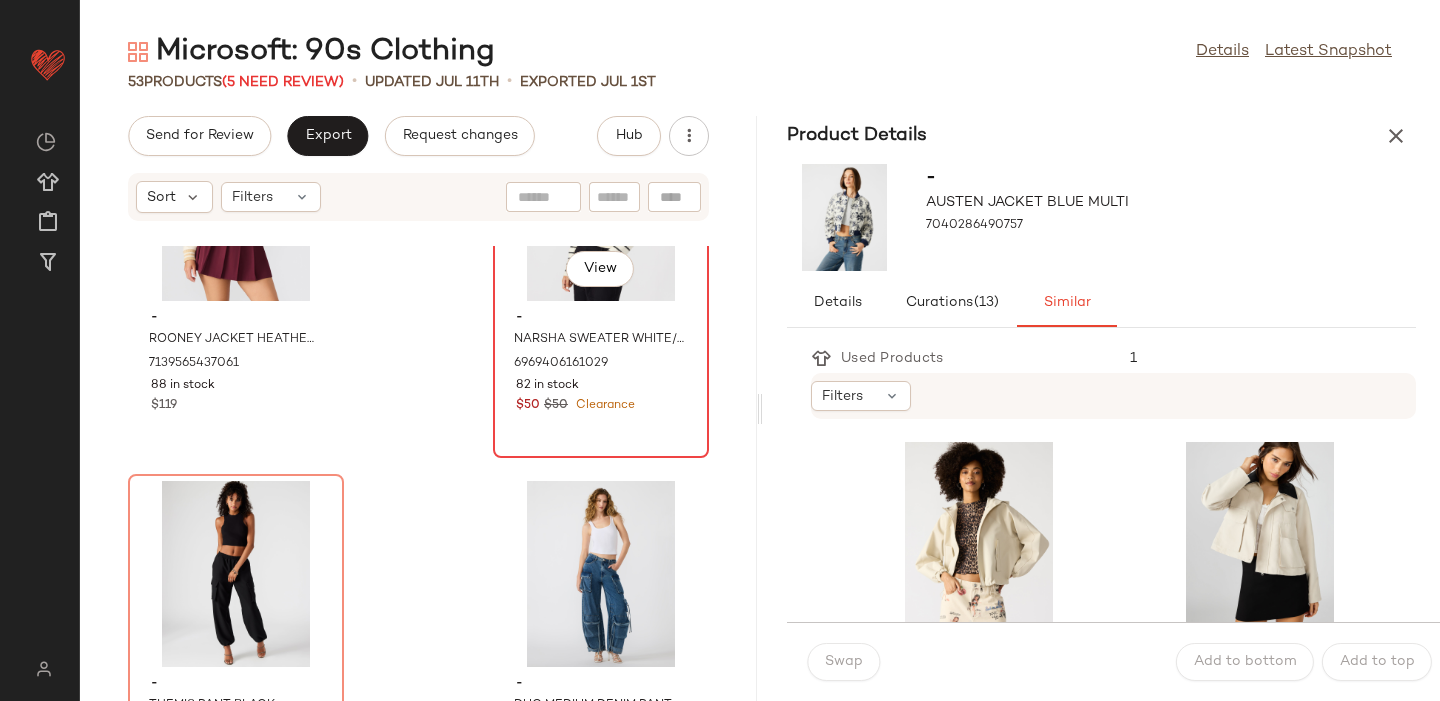 click on "$50 $50 Clearance" at bounding box center [601, 406] 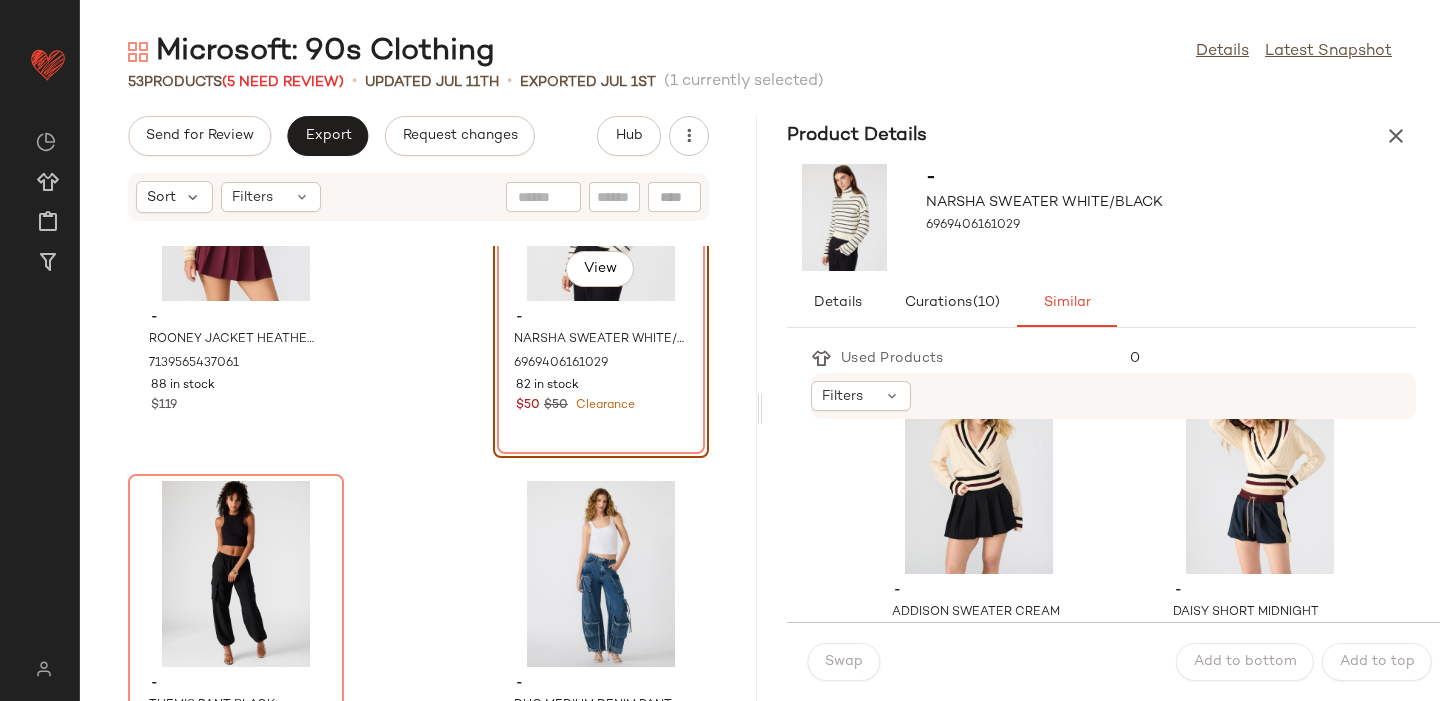 scroll, scrollTop: 491, scrollLeft: 0, axis: vertical 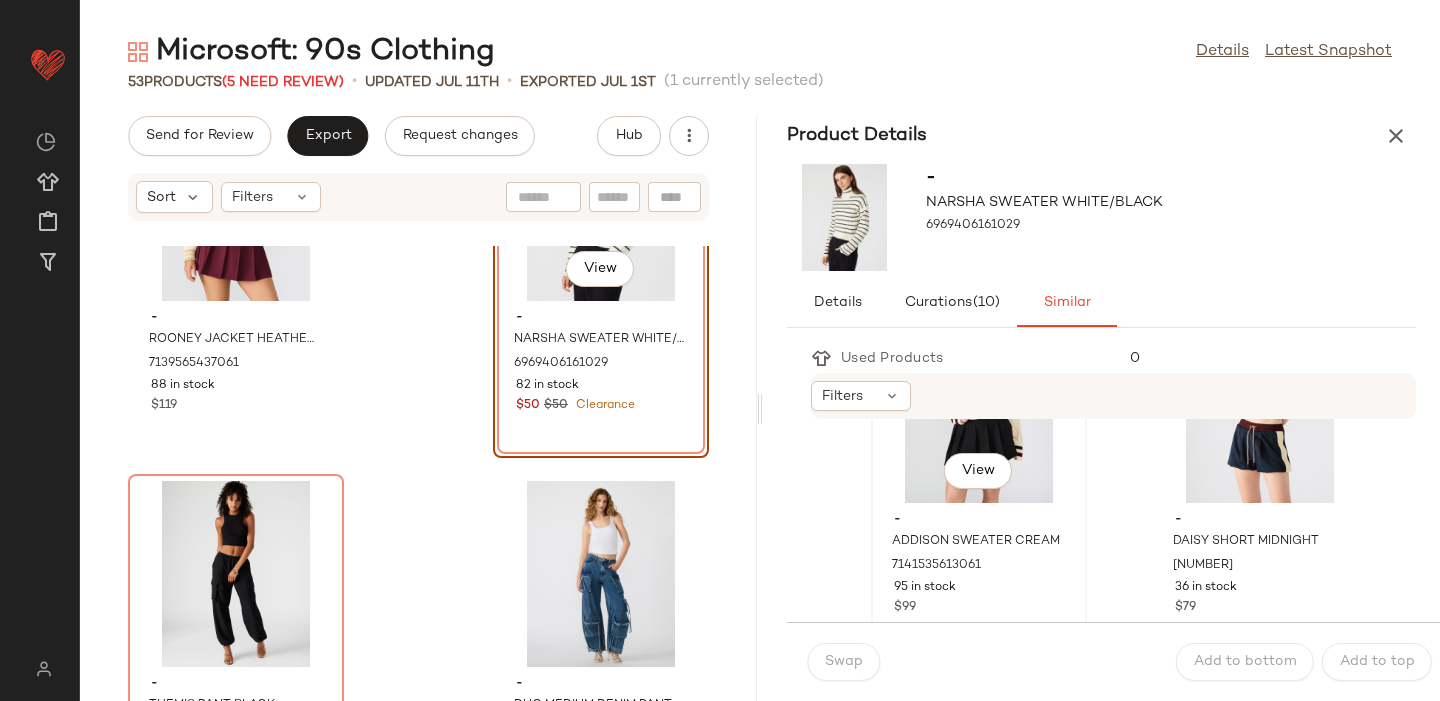 click on "View" 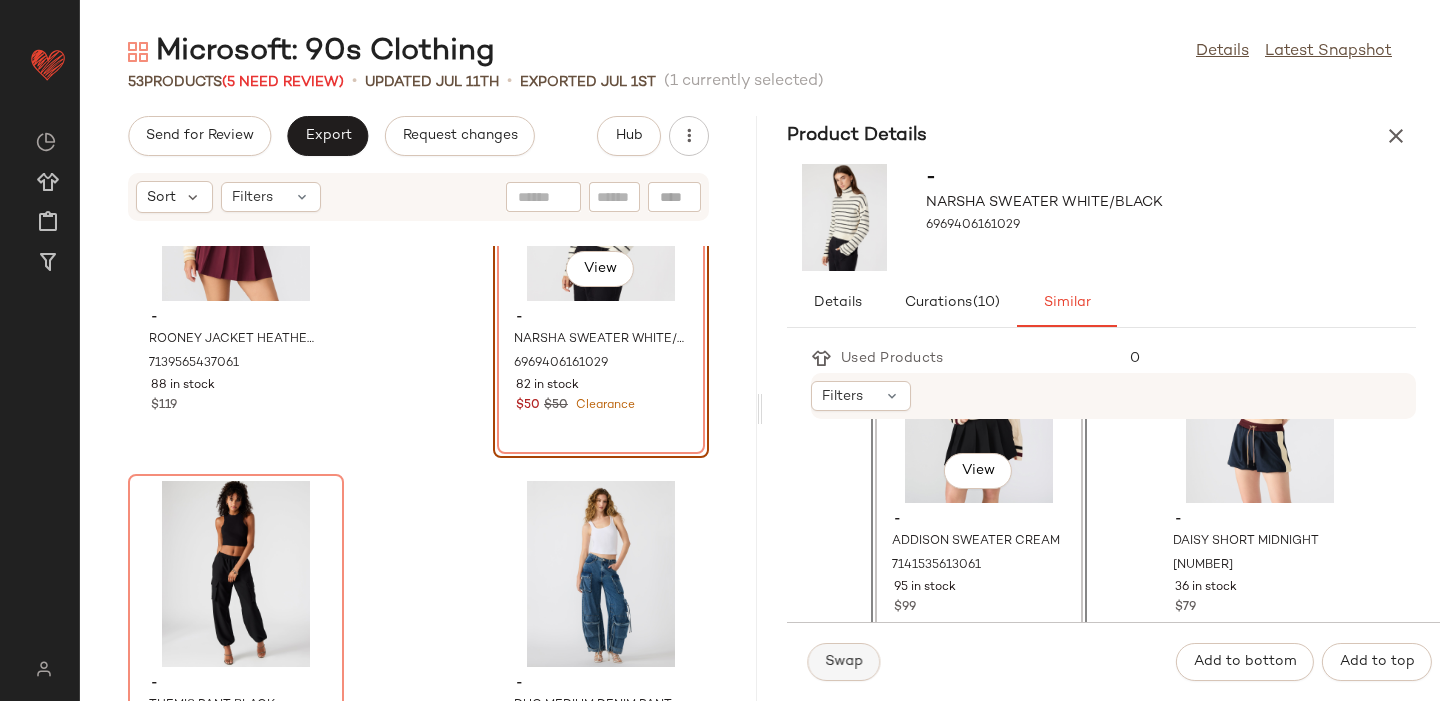 click on "Swap" at bounding box center [843, 662] 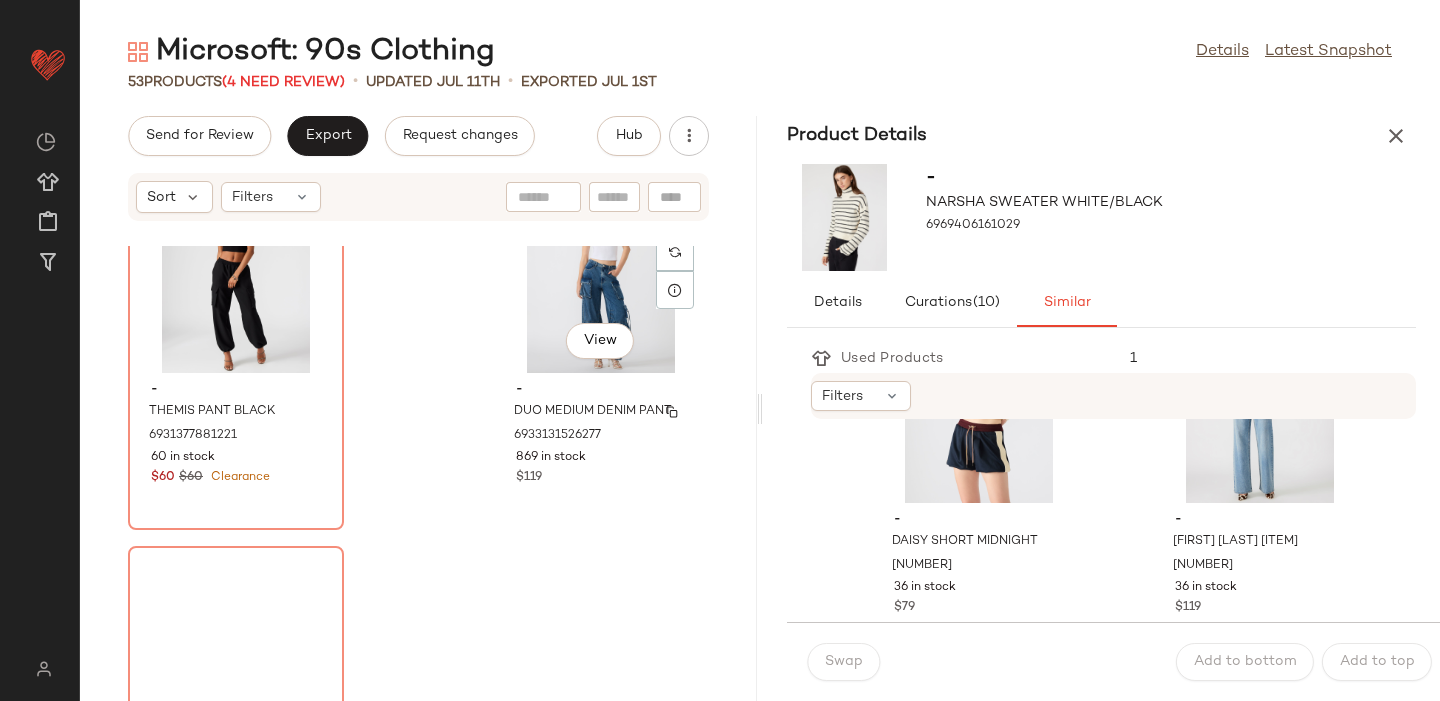 scroll, scrollTop: 6314, scrollLeft: 0, axis: vertical 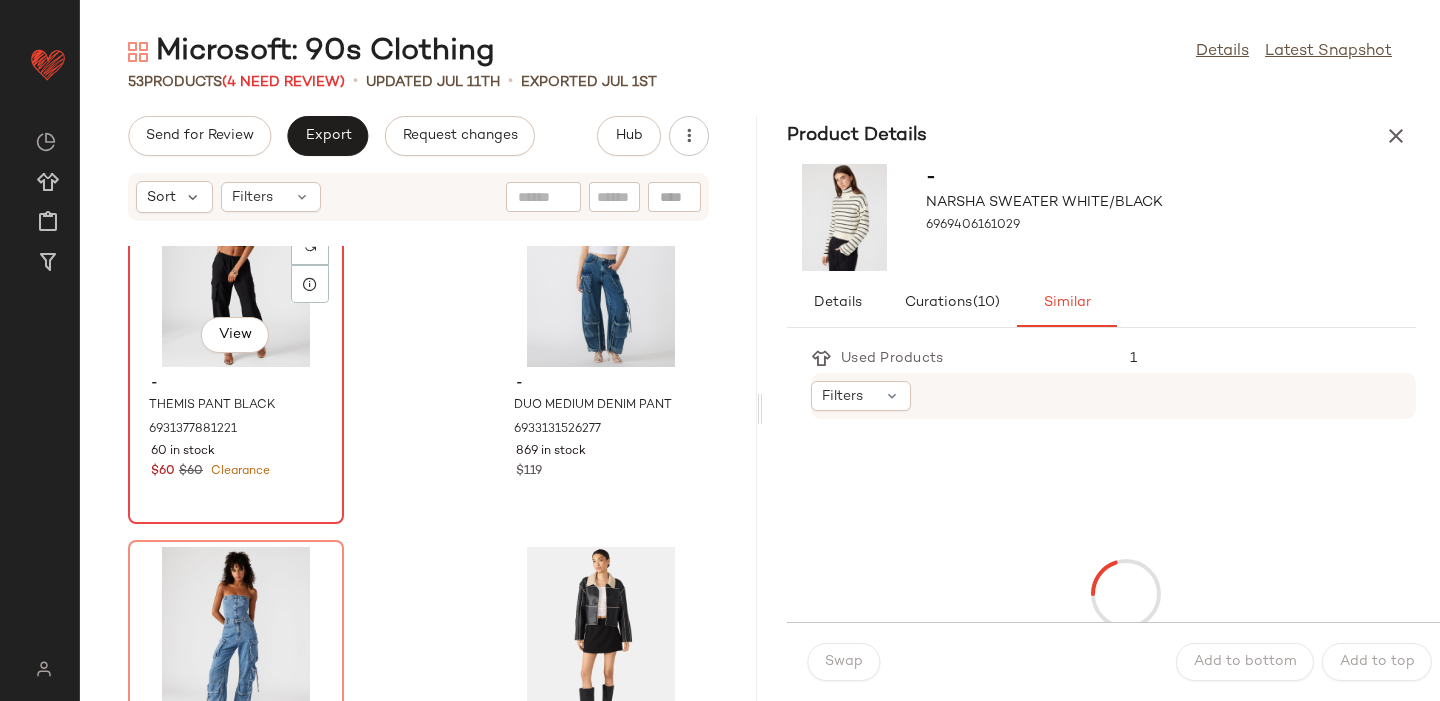 click on "View" 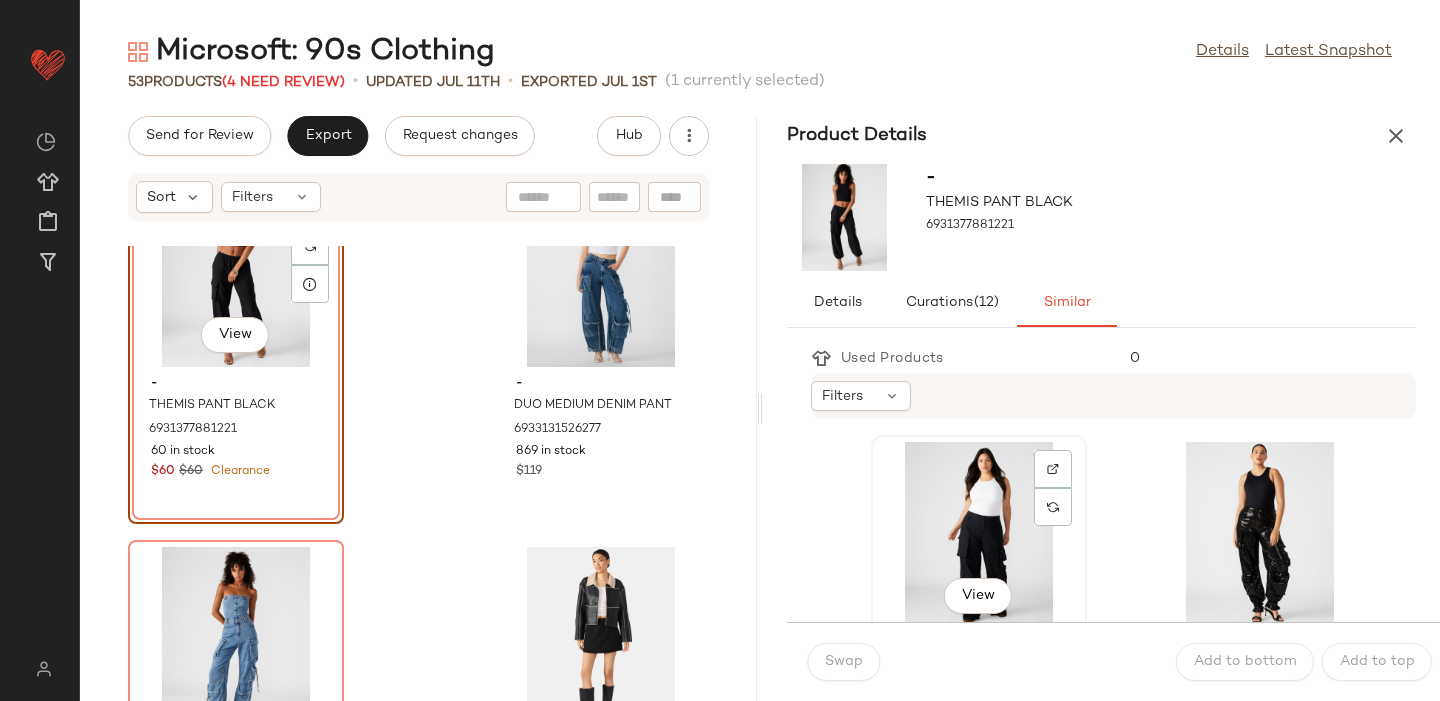 click on "View" 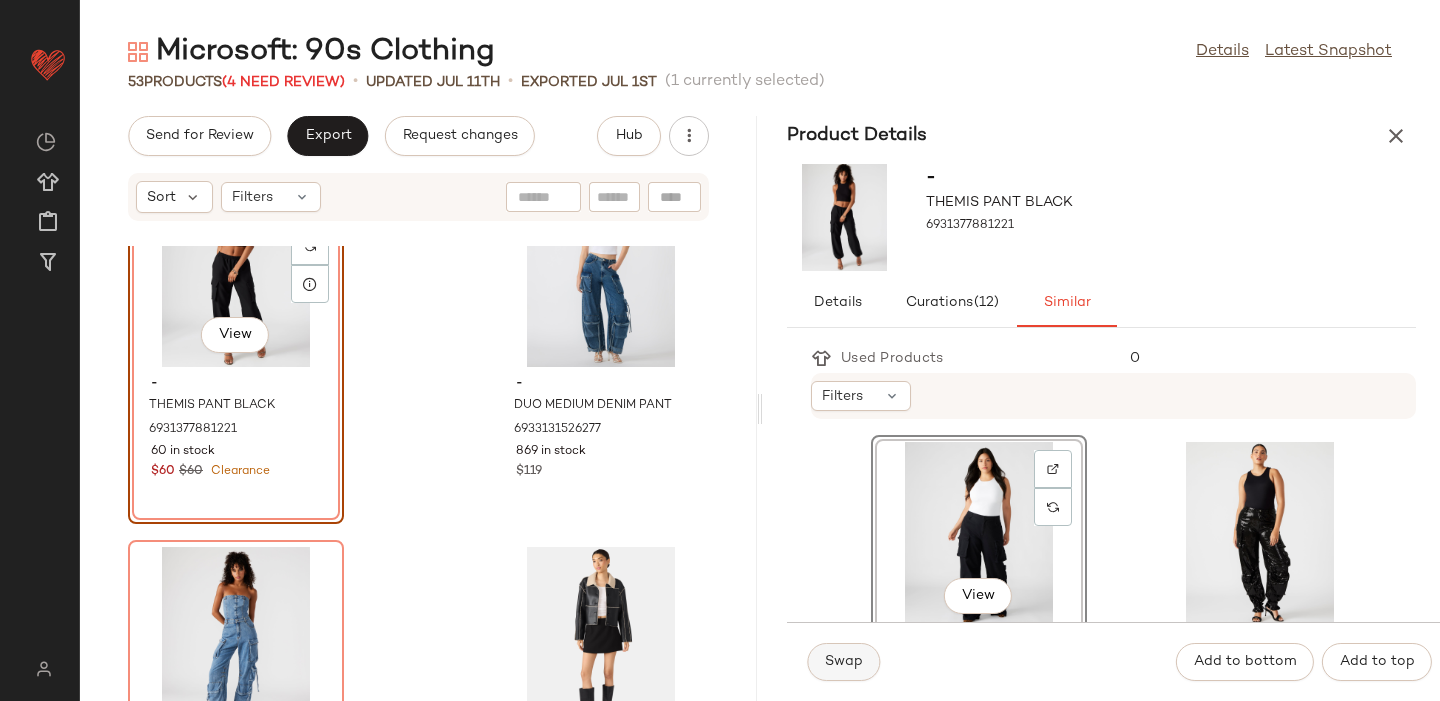 click on "Swap" at bounding box center [843, 662] 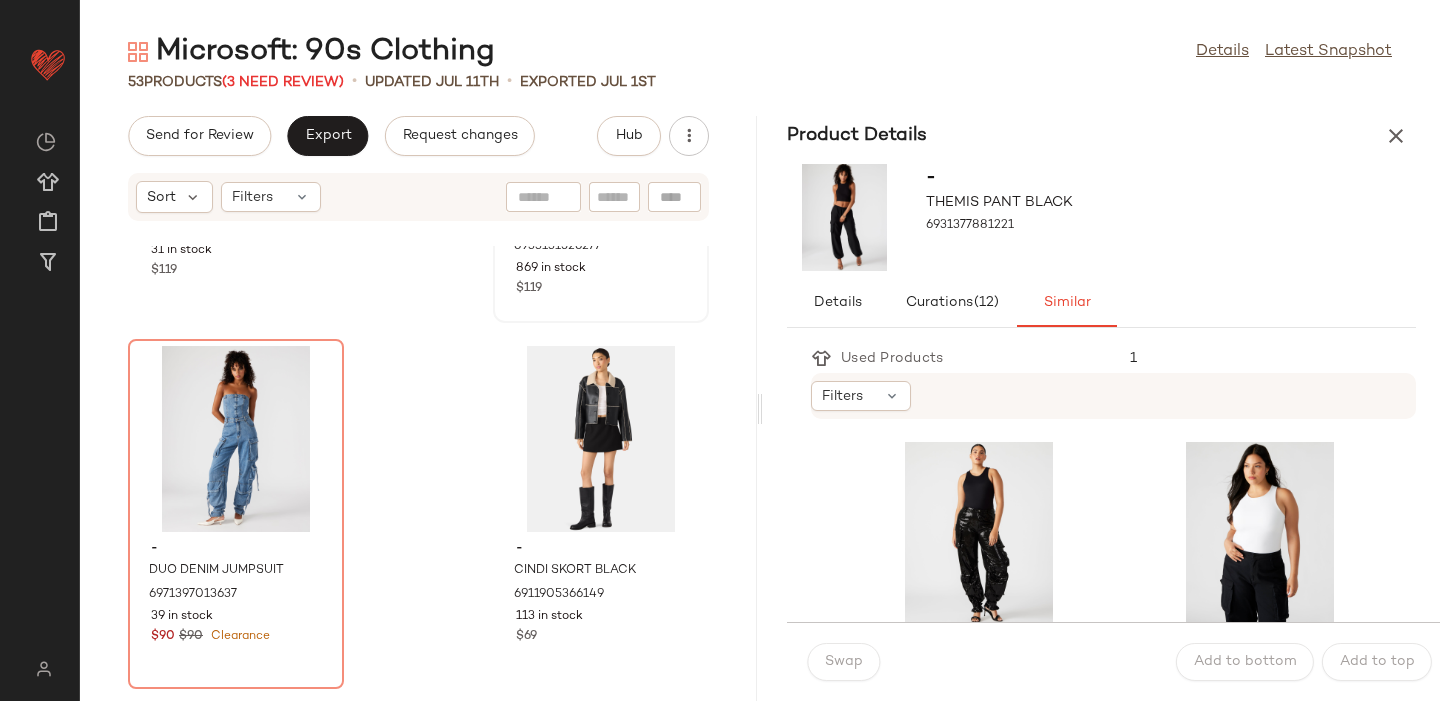 scroll, scrollTop: 6518, scrollLeft: 0, axis: vertical 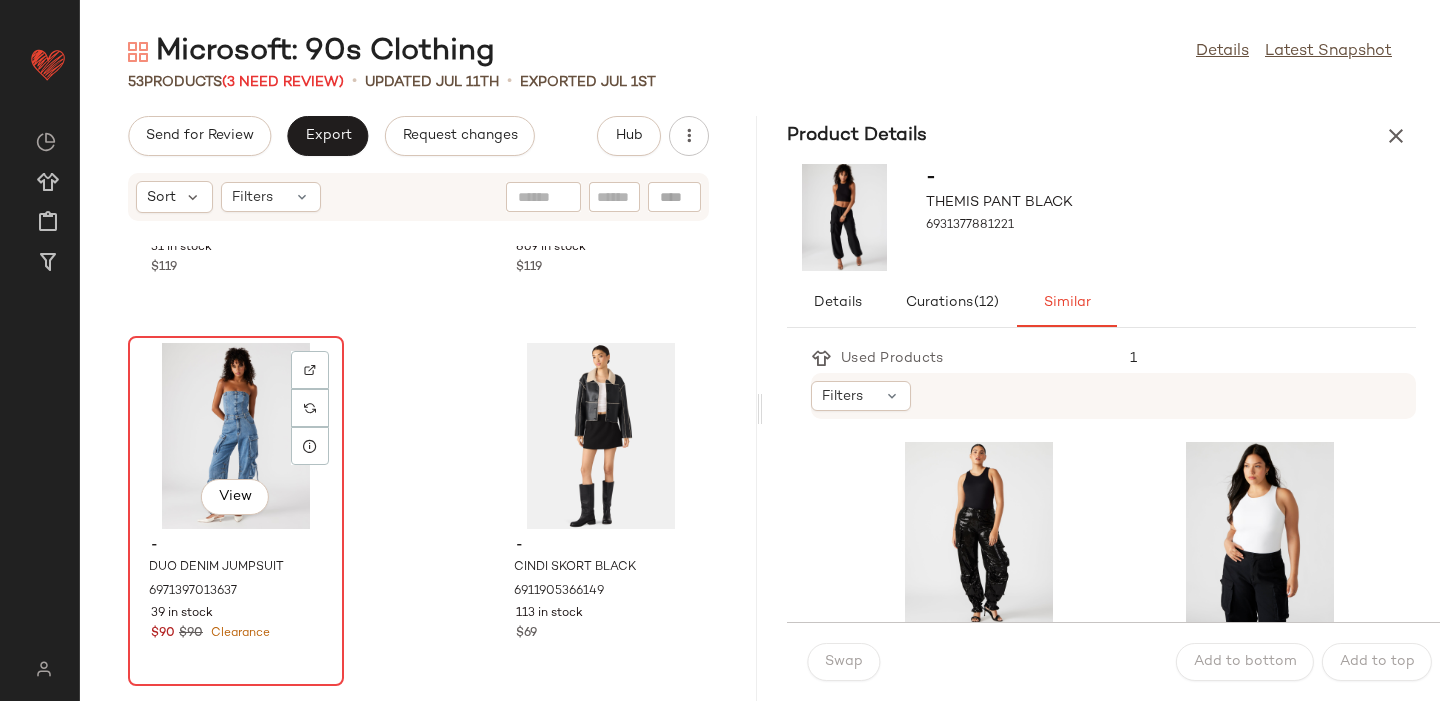 click on "View" 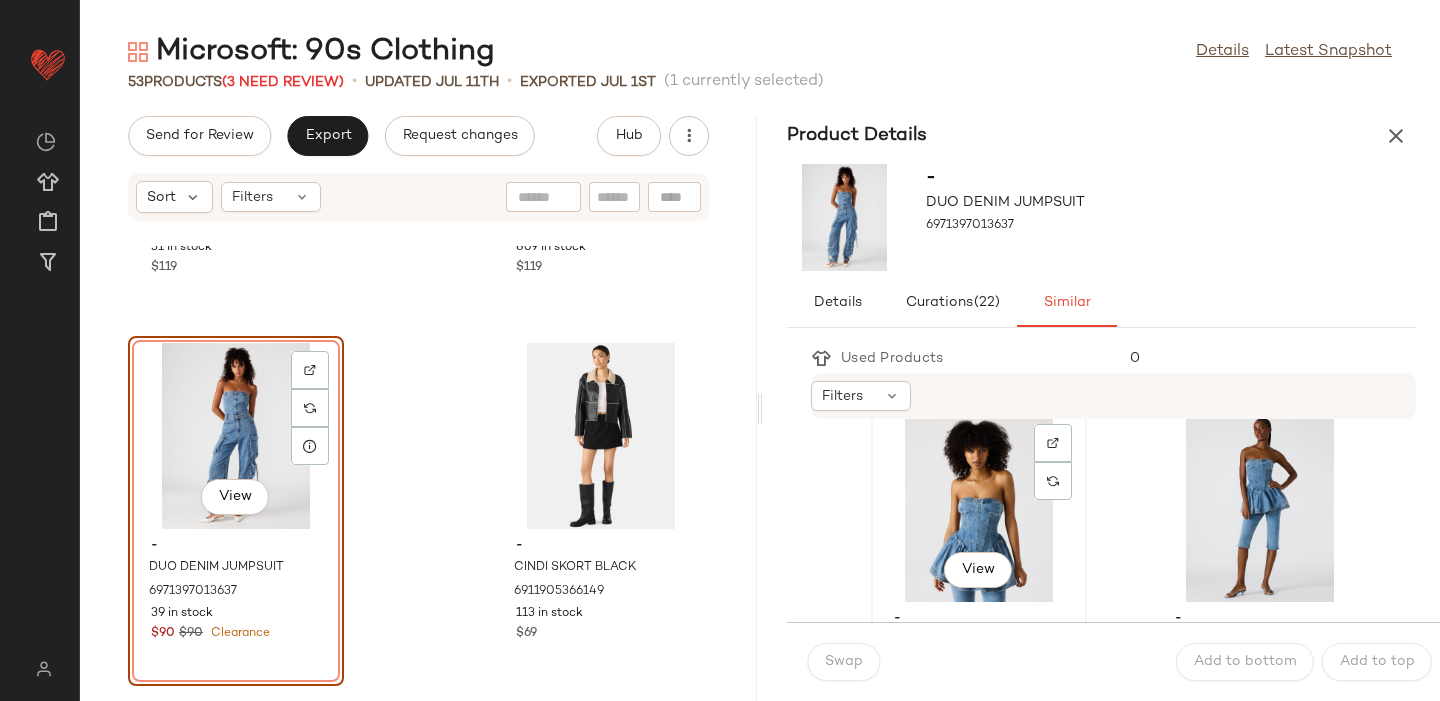 scroll, scrollTop: 0, scrollLeft: 0, axis: both 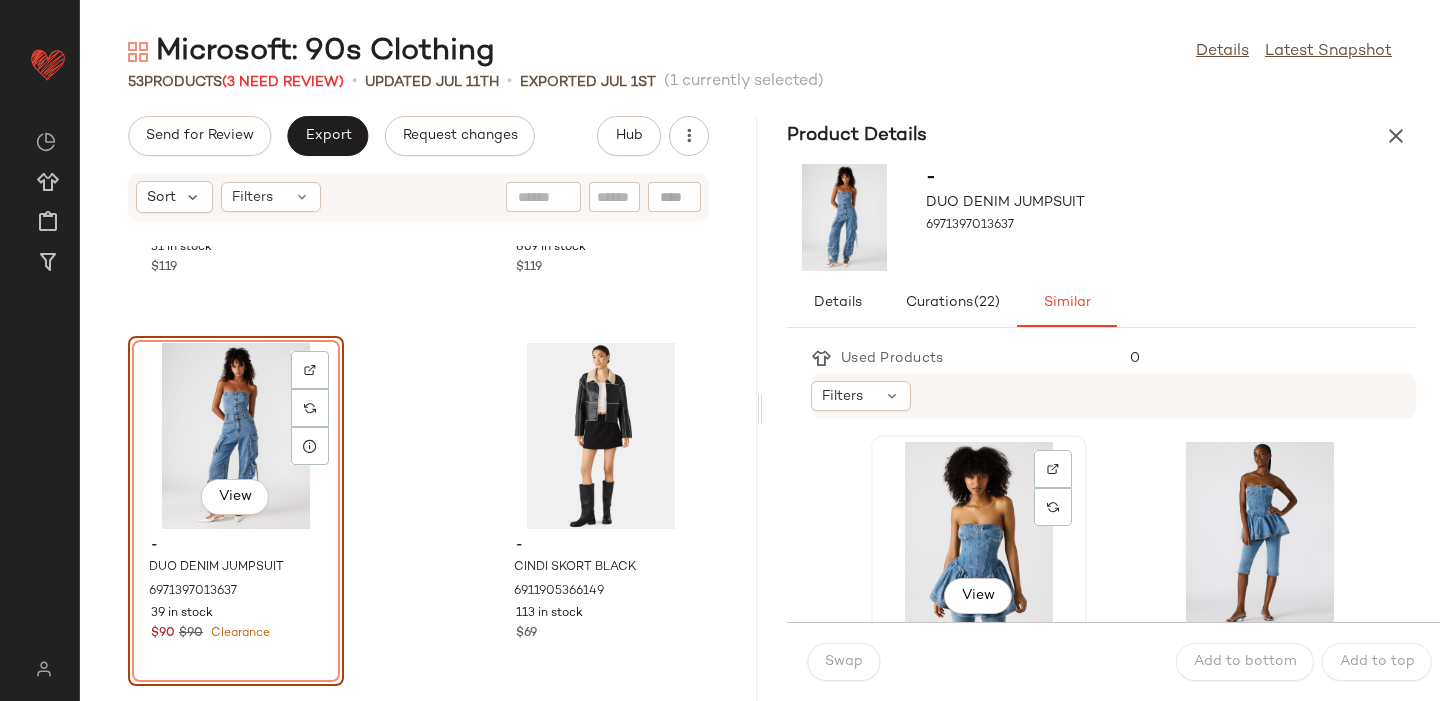 click on "View" 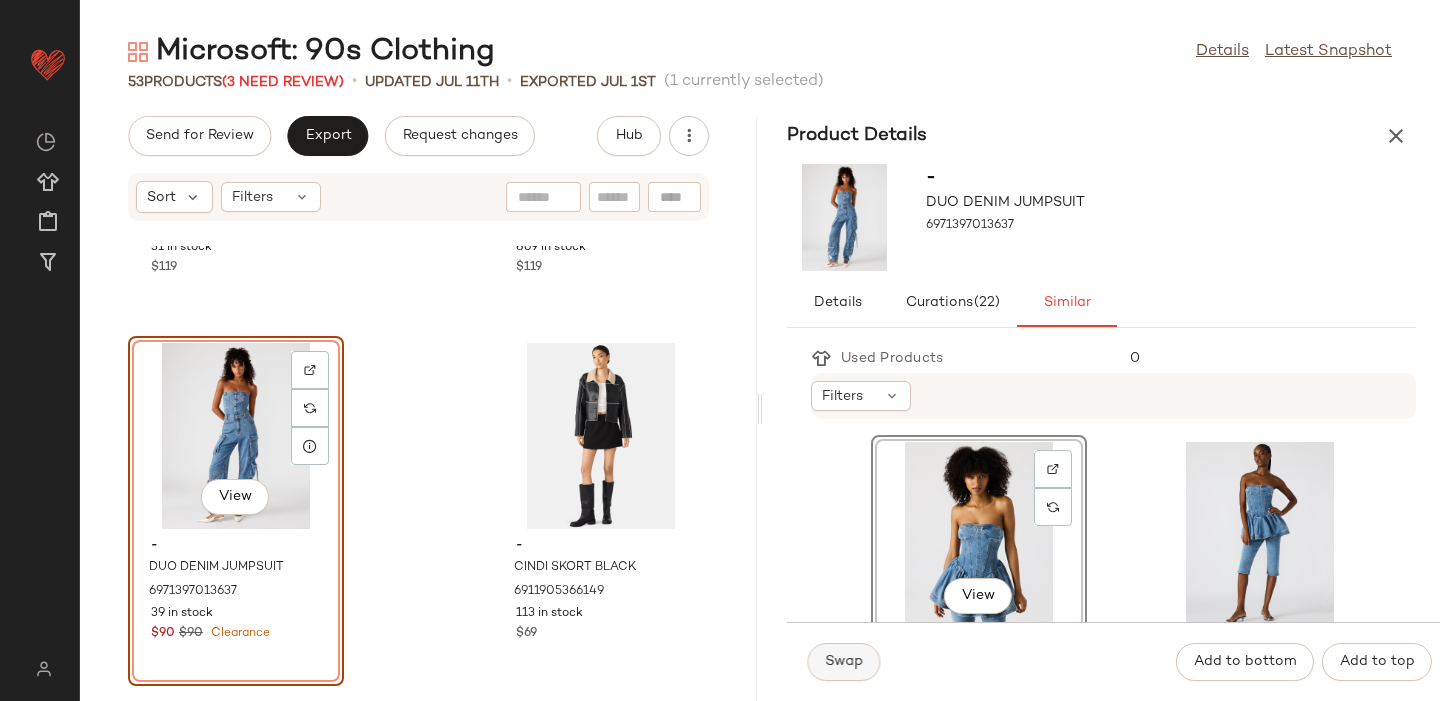 click on "Swap" 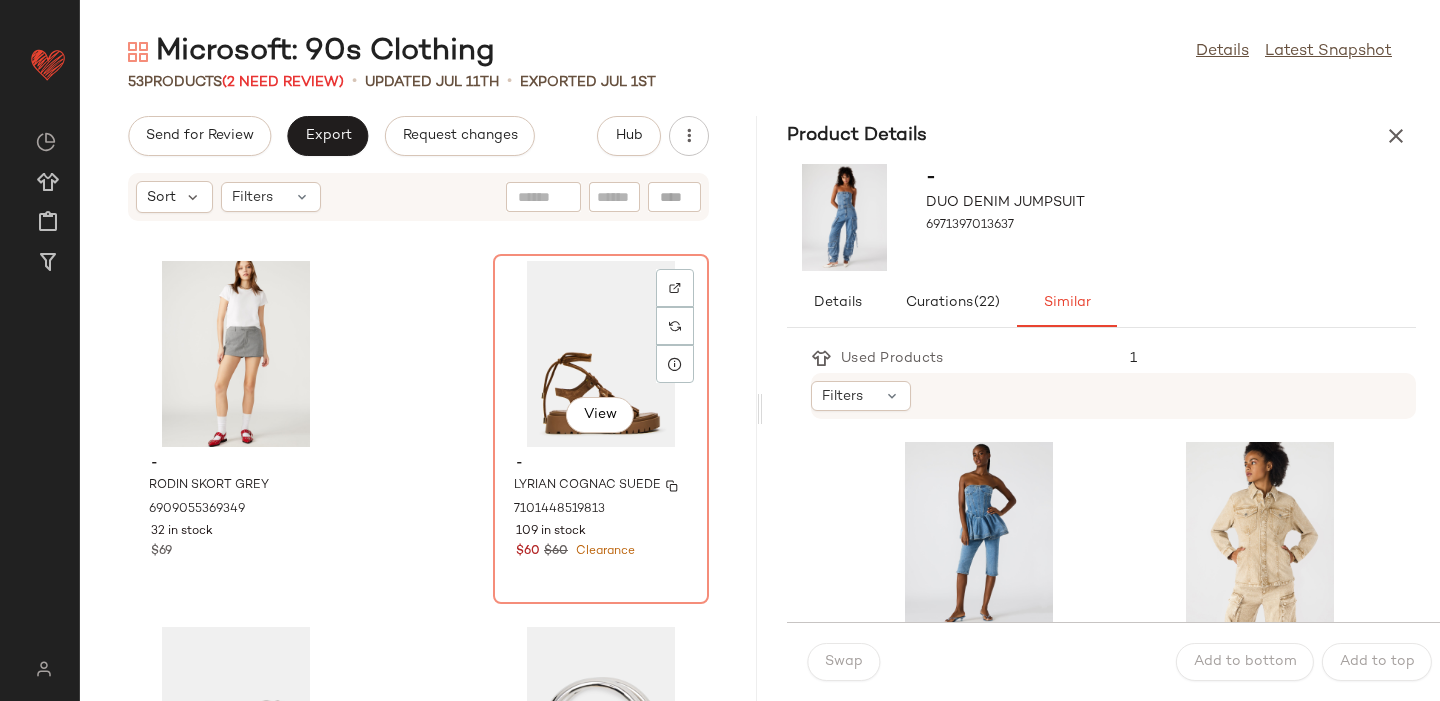 scroll, scrollTop: 6967, scrollLeft: 0, axis: vertical 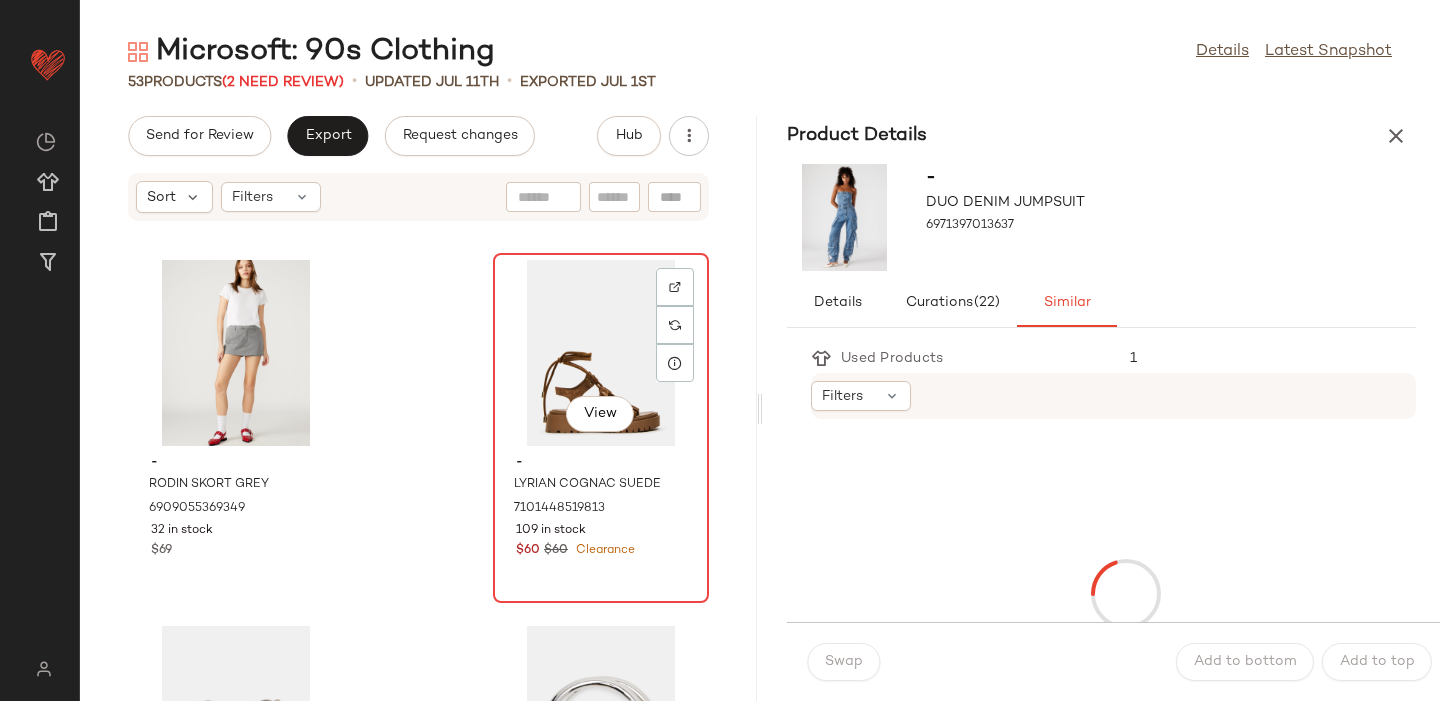 click on "View" 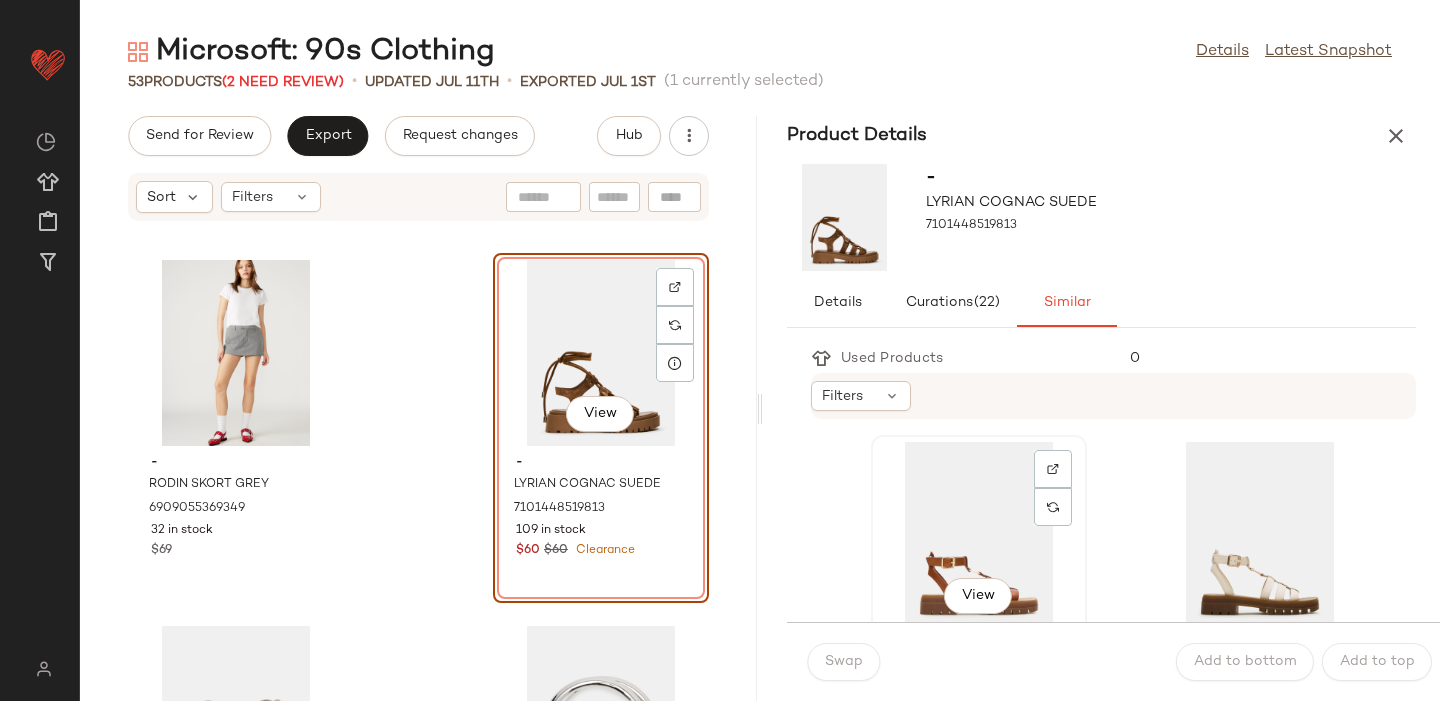 click on "View" 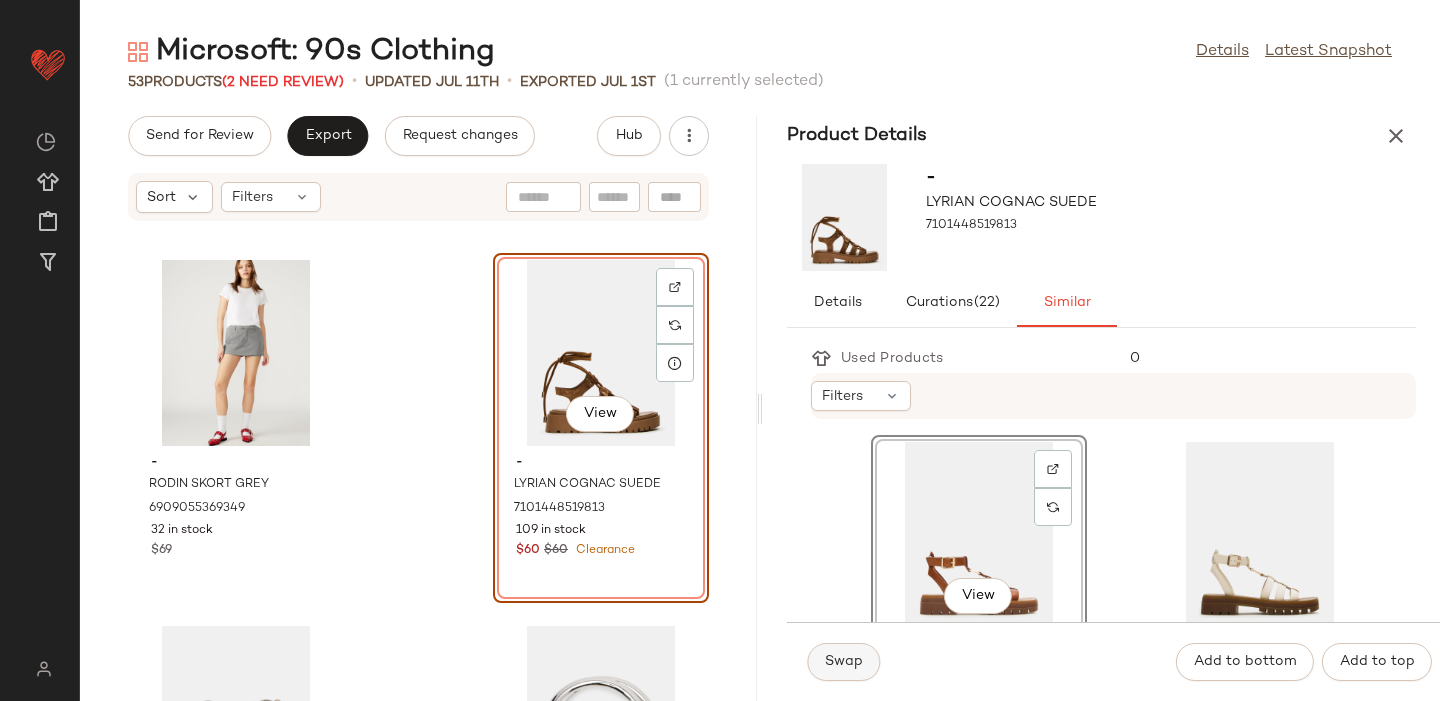click on "Swap" 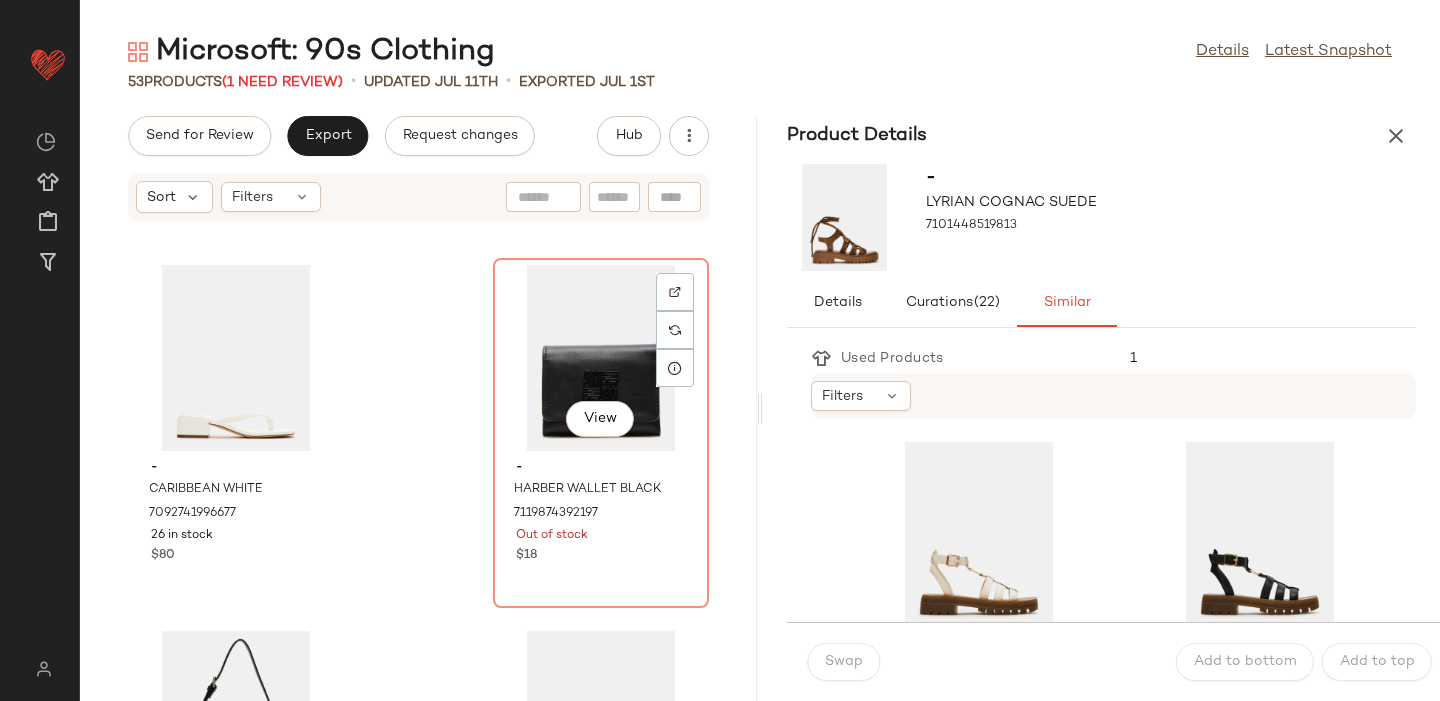 scroll, scrollTop: 8067, scrollLeft: 0, axis: vertical 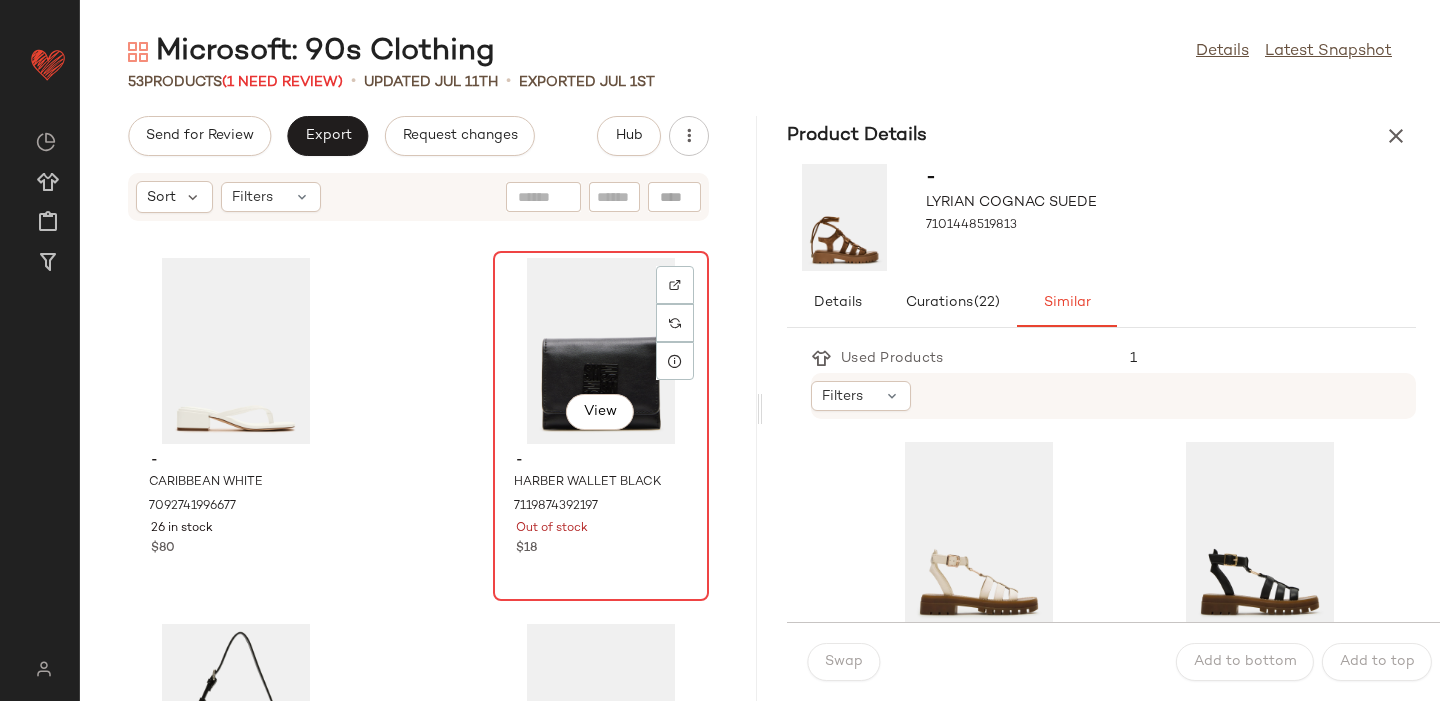 click on "View" 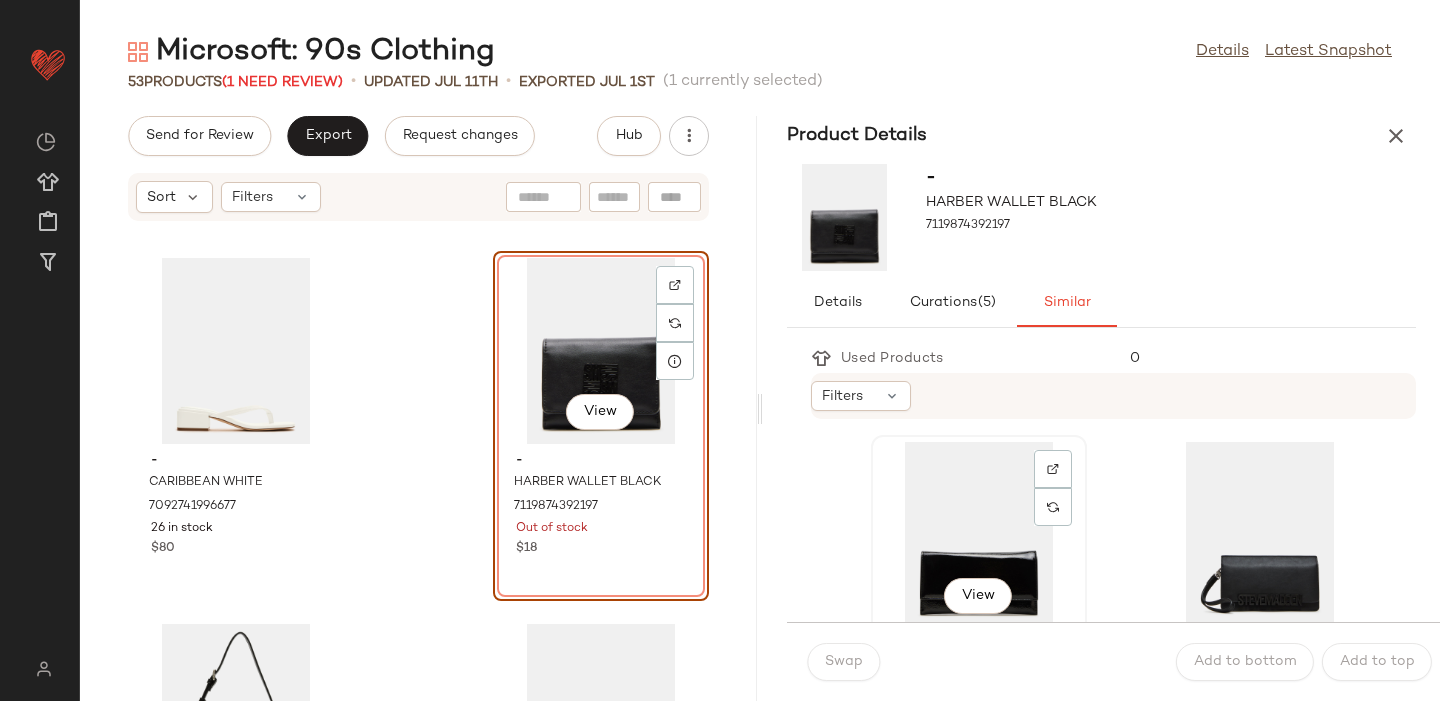 click on "View" 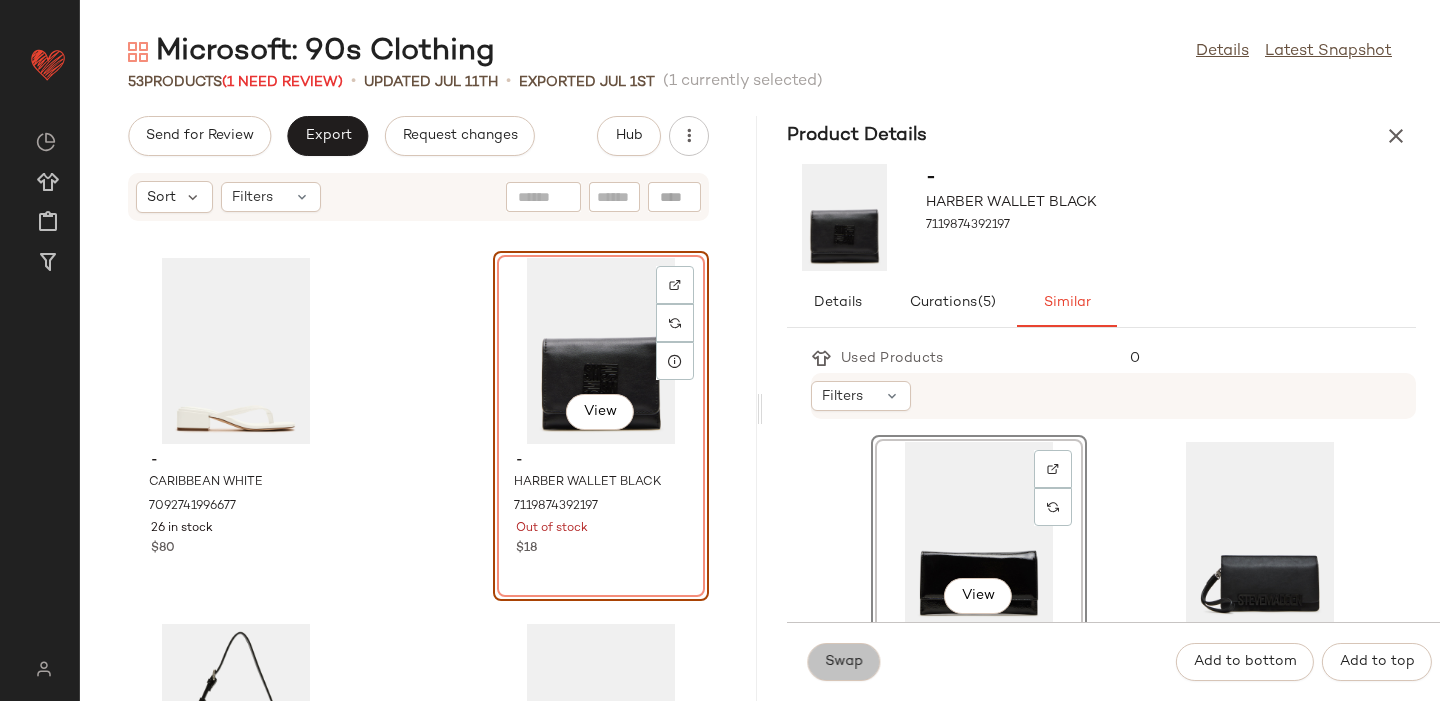 click on "Swap" 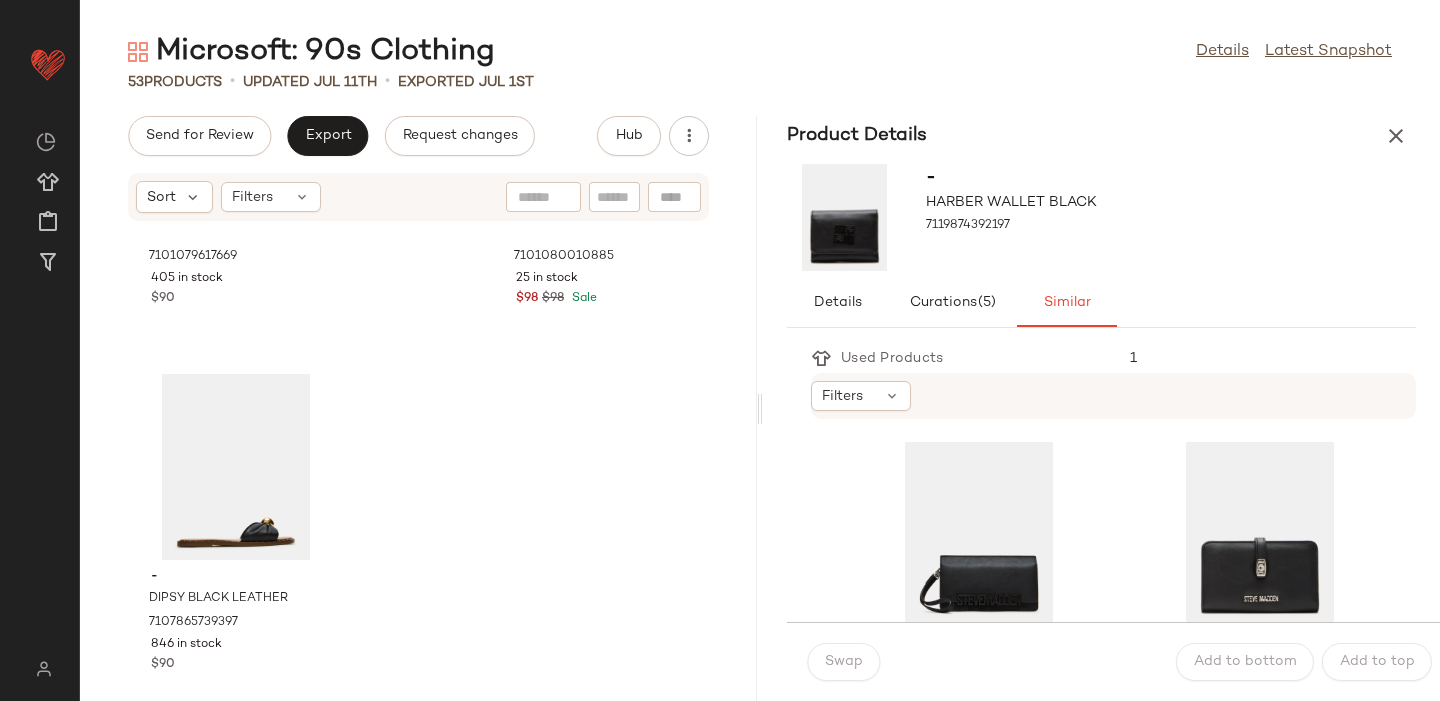 scroll, scrollTop: 9431, scrollLeft: 0, axis: vertical 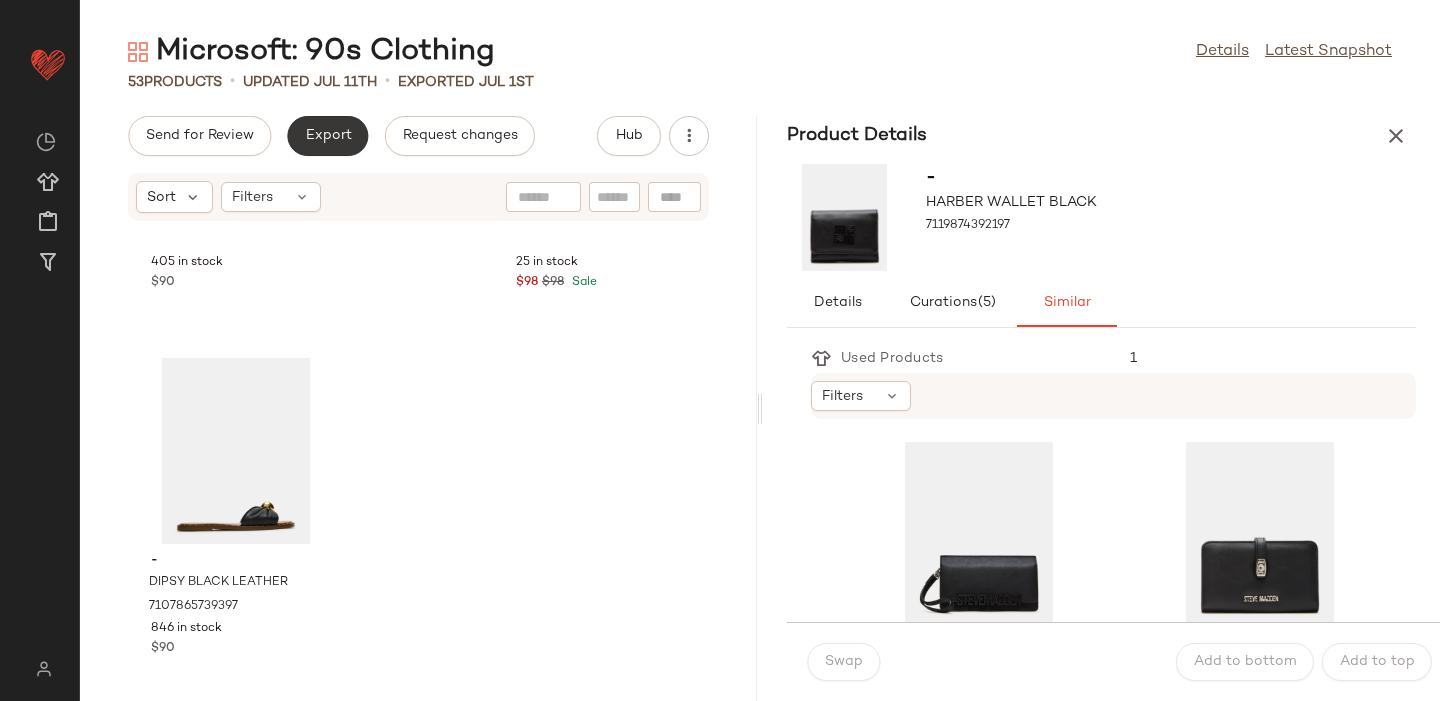 click on "Export" 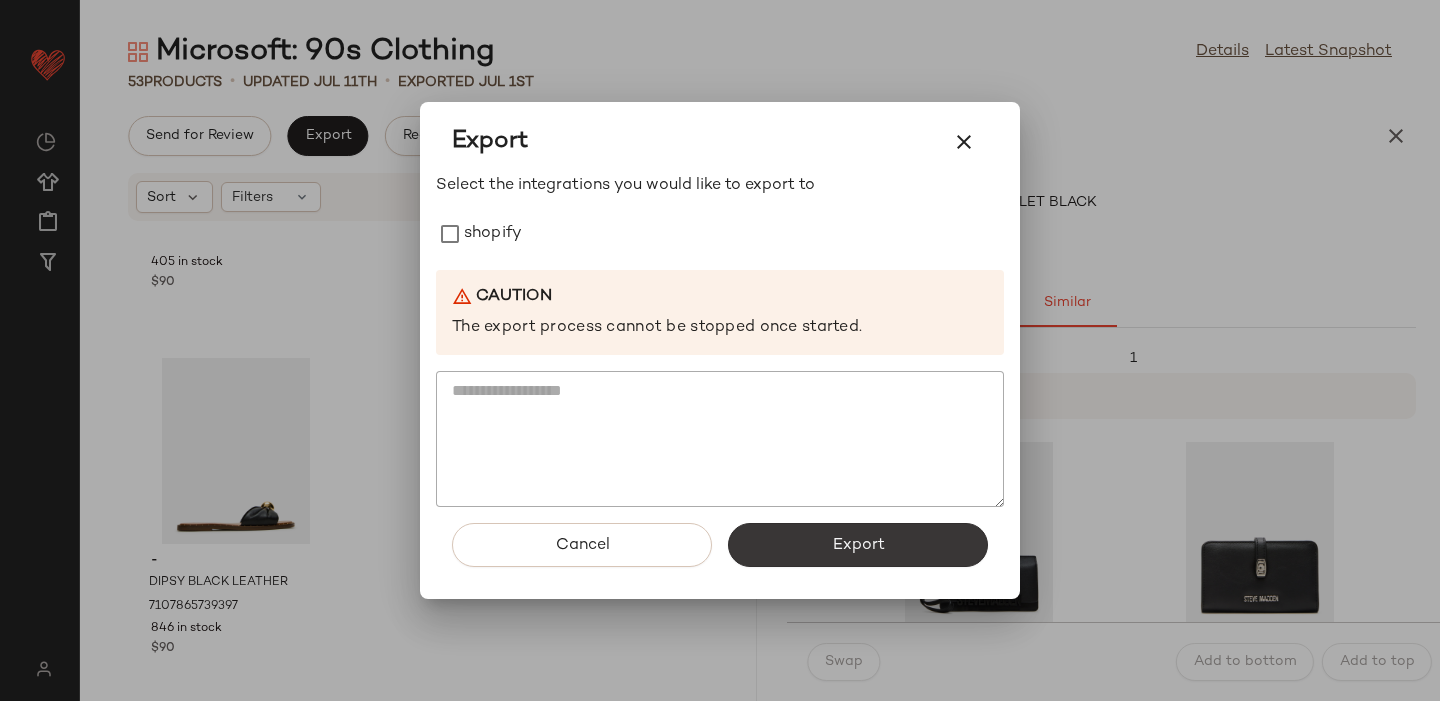 click on "Export" at bounding box center [858, 545] 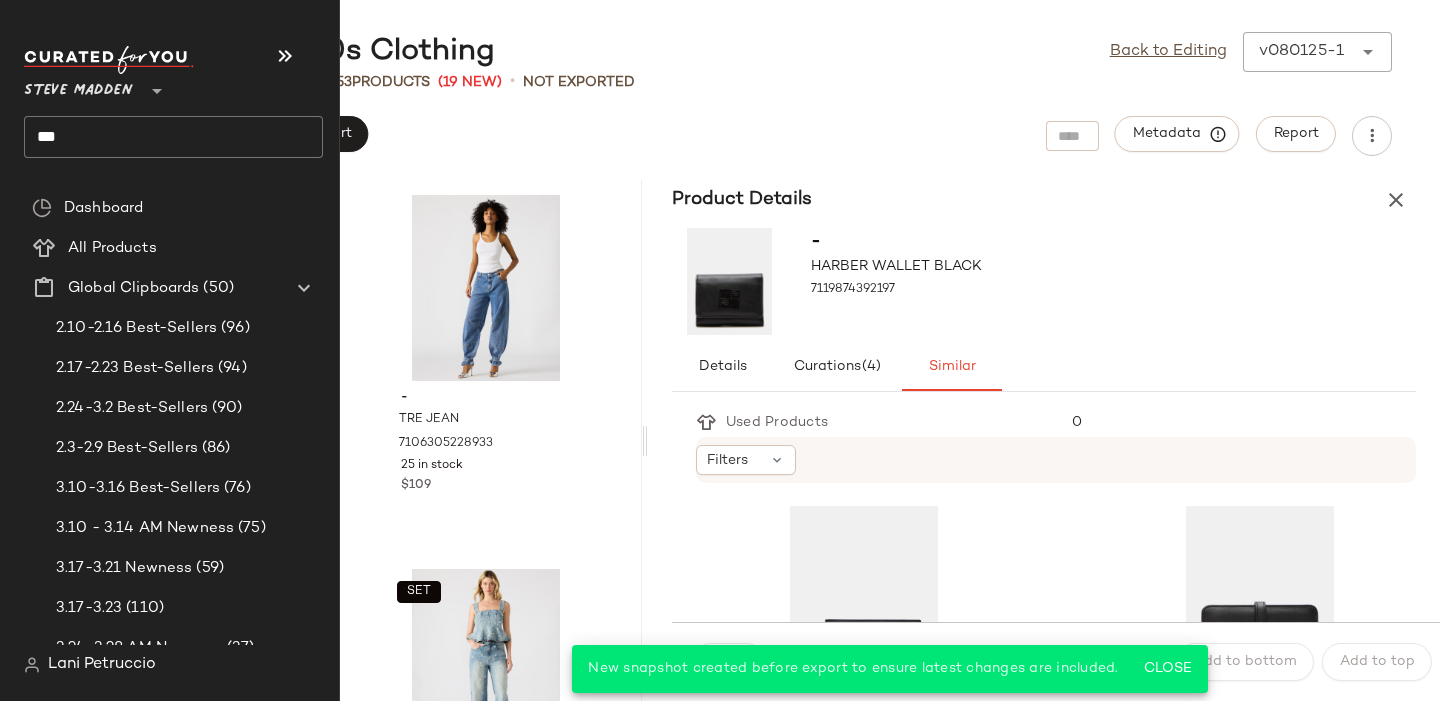 click on "***" 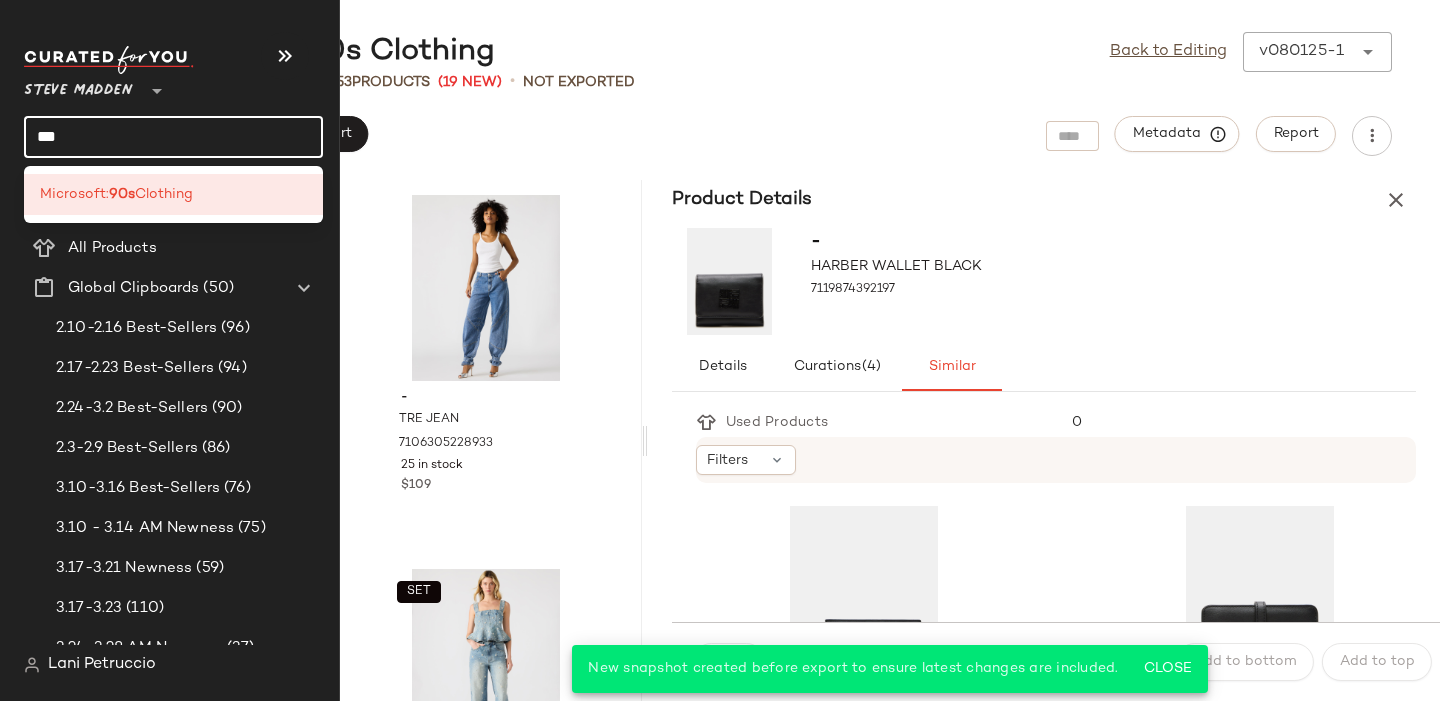 click on "***" 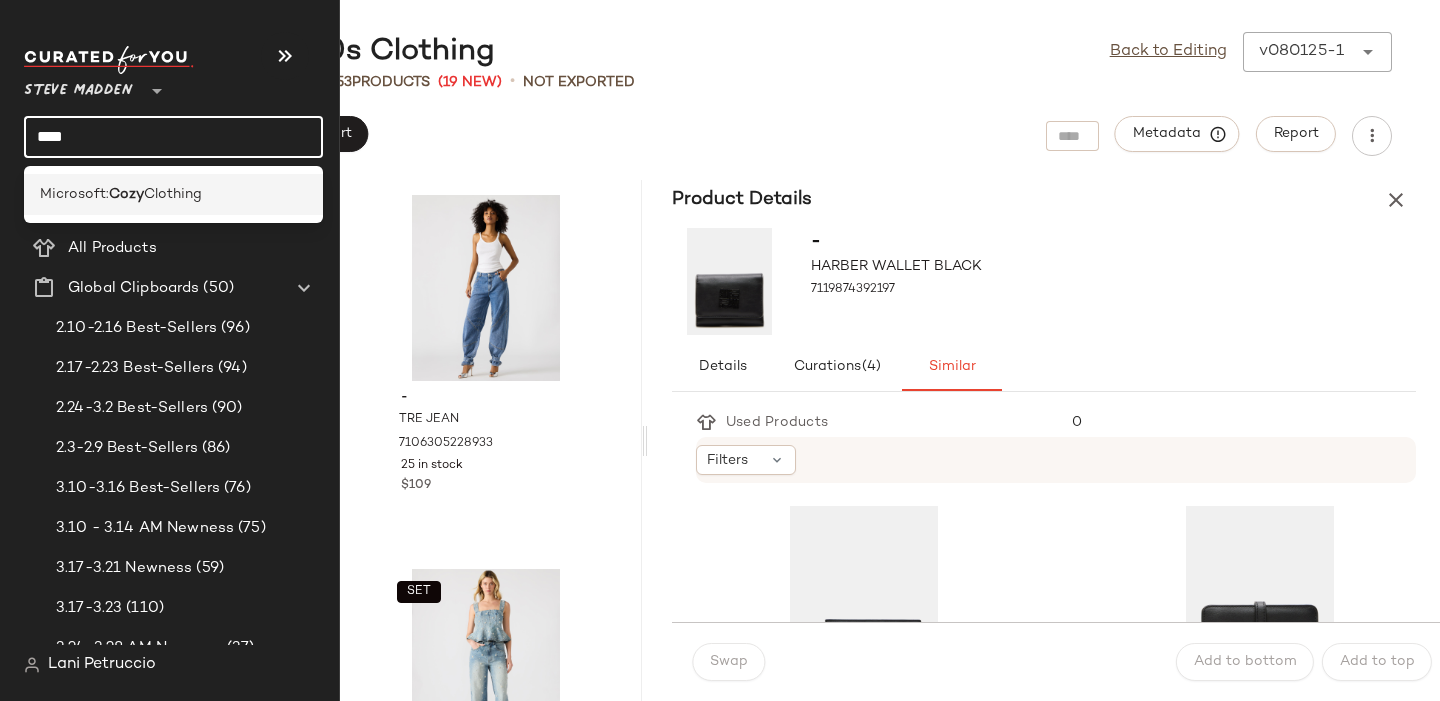 click on "Cozy" at bounding box center [126, 194] 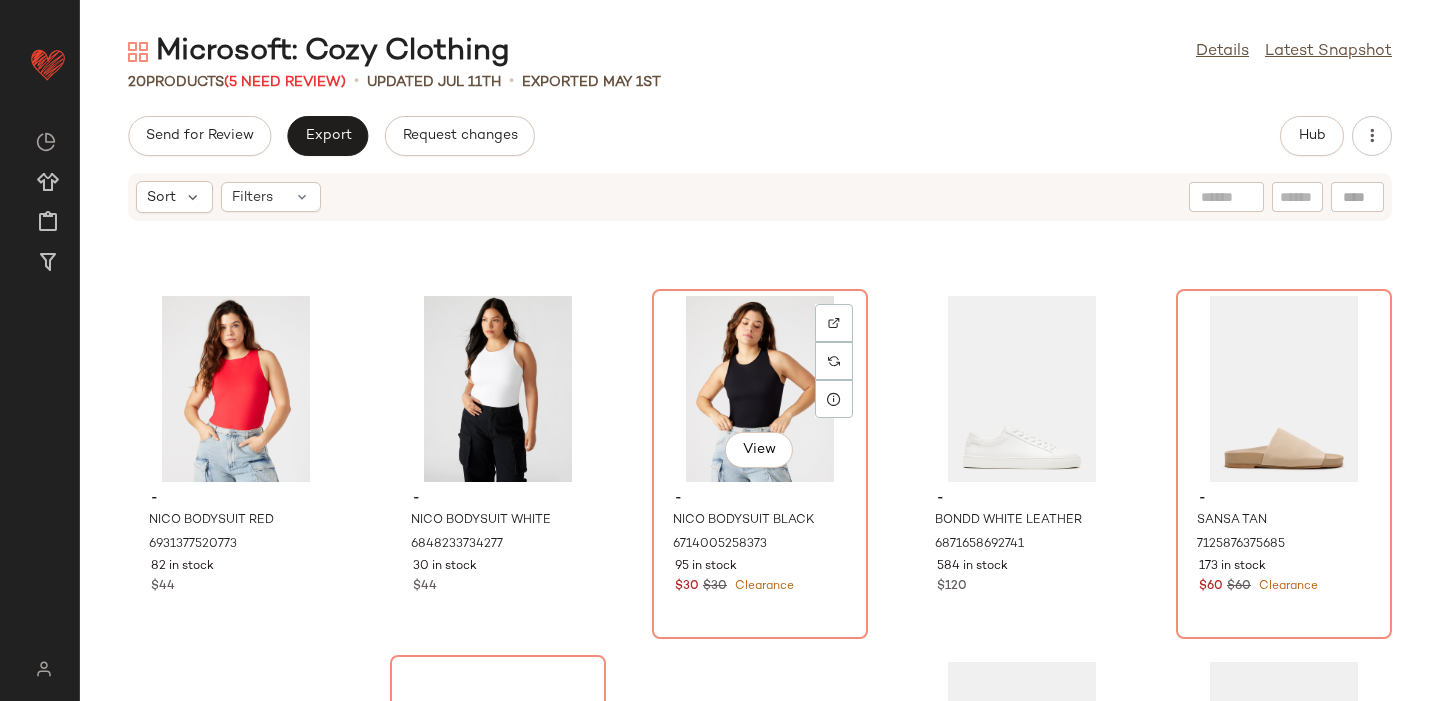 scroll, scrollTop: 332, scrollLeft: 0, axis: vertical 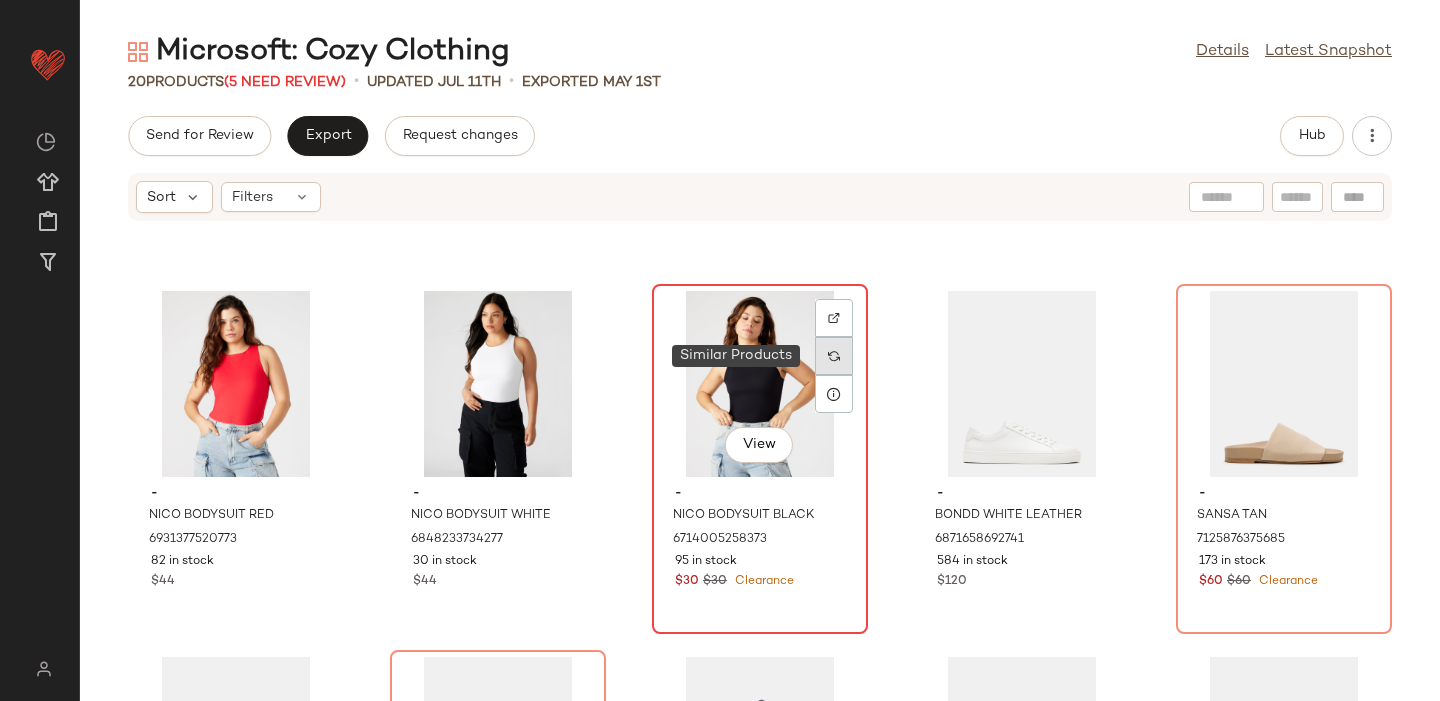 click 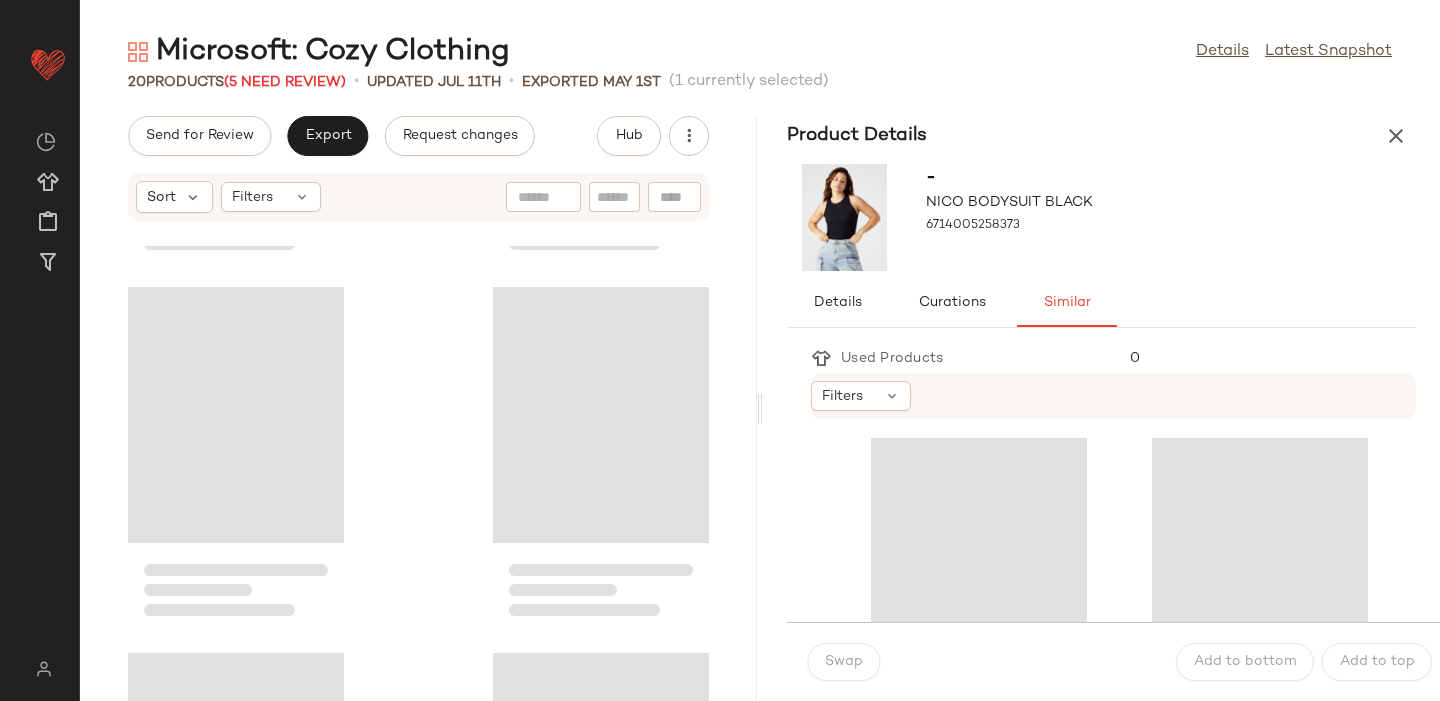 scroll, scrollTop: 1114, scrollLeft: 0, axis: vertical 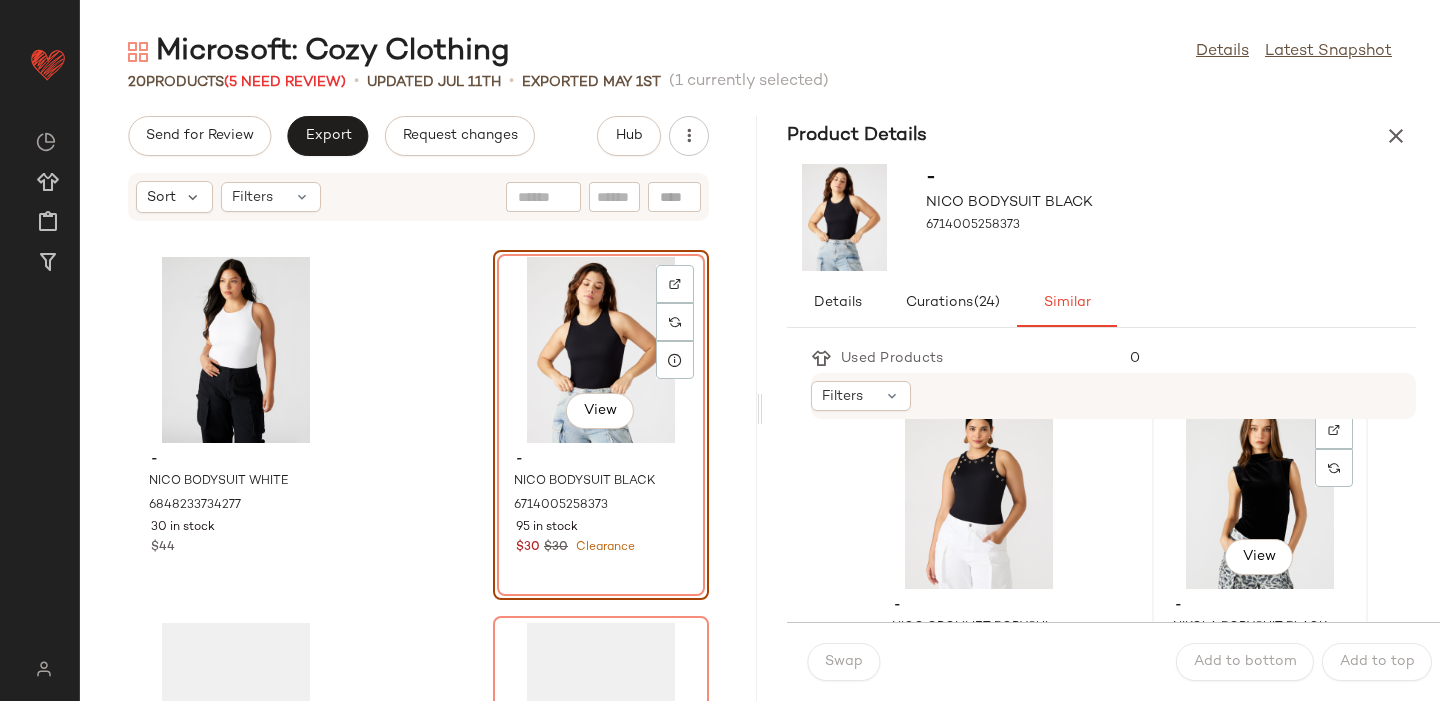 click on "View" 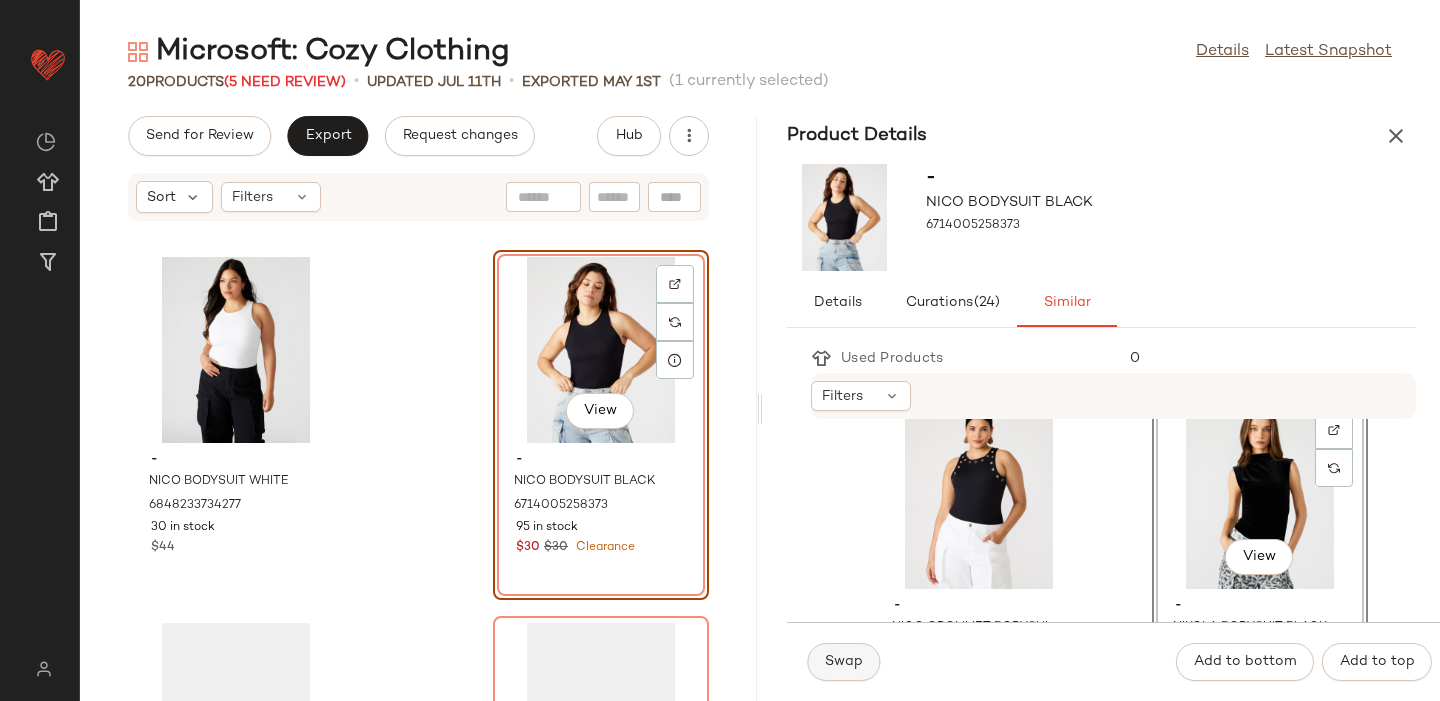 click on "Swap" at bounding box center (843, 662) 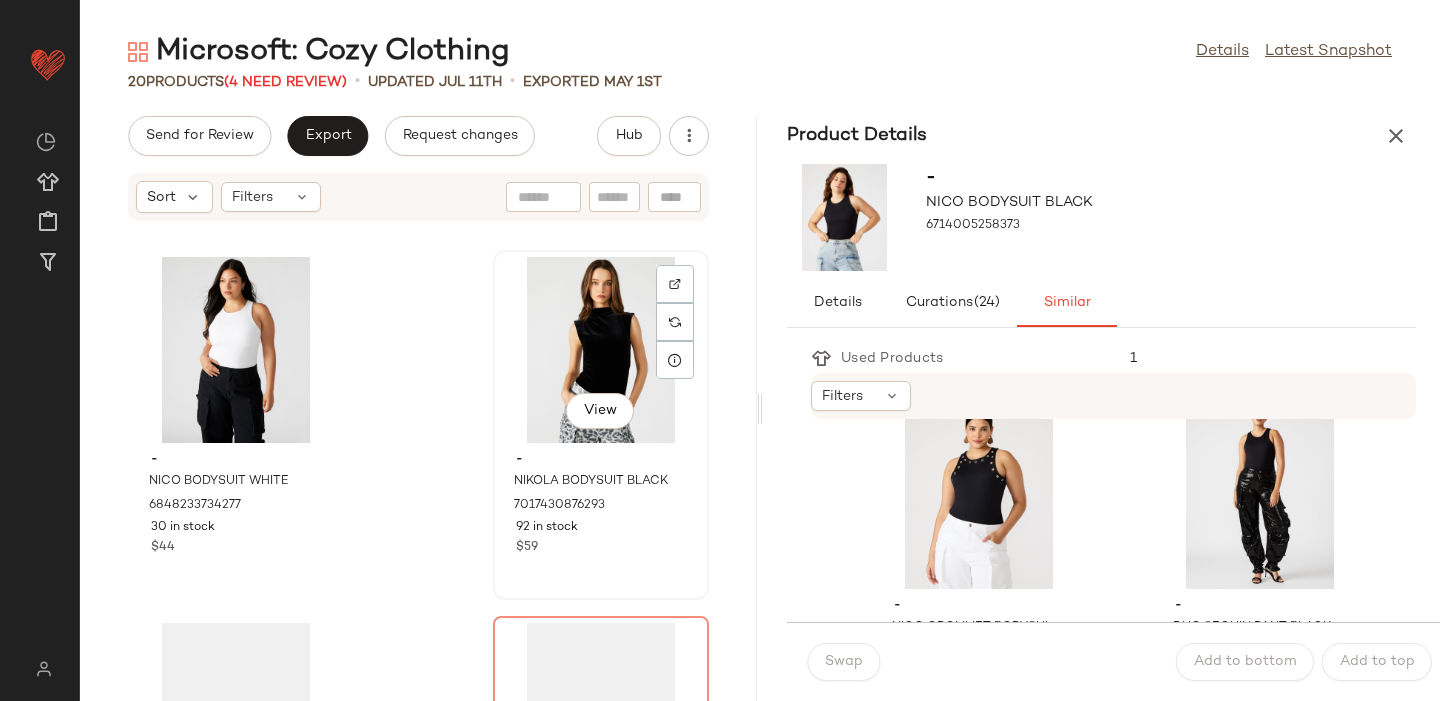 scroll, scrollTop: 1391, scrollLeft: 0, axis: vertical 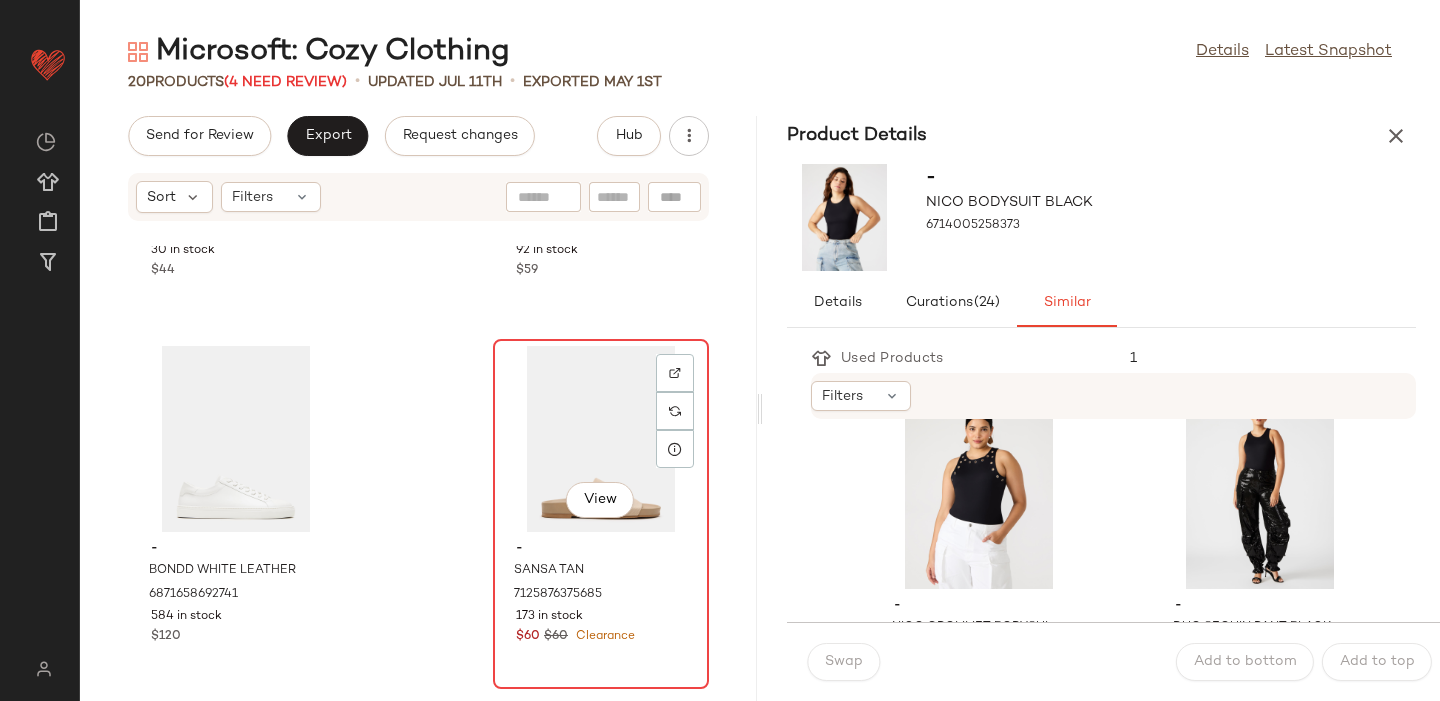 click on "View" 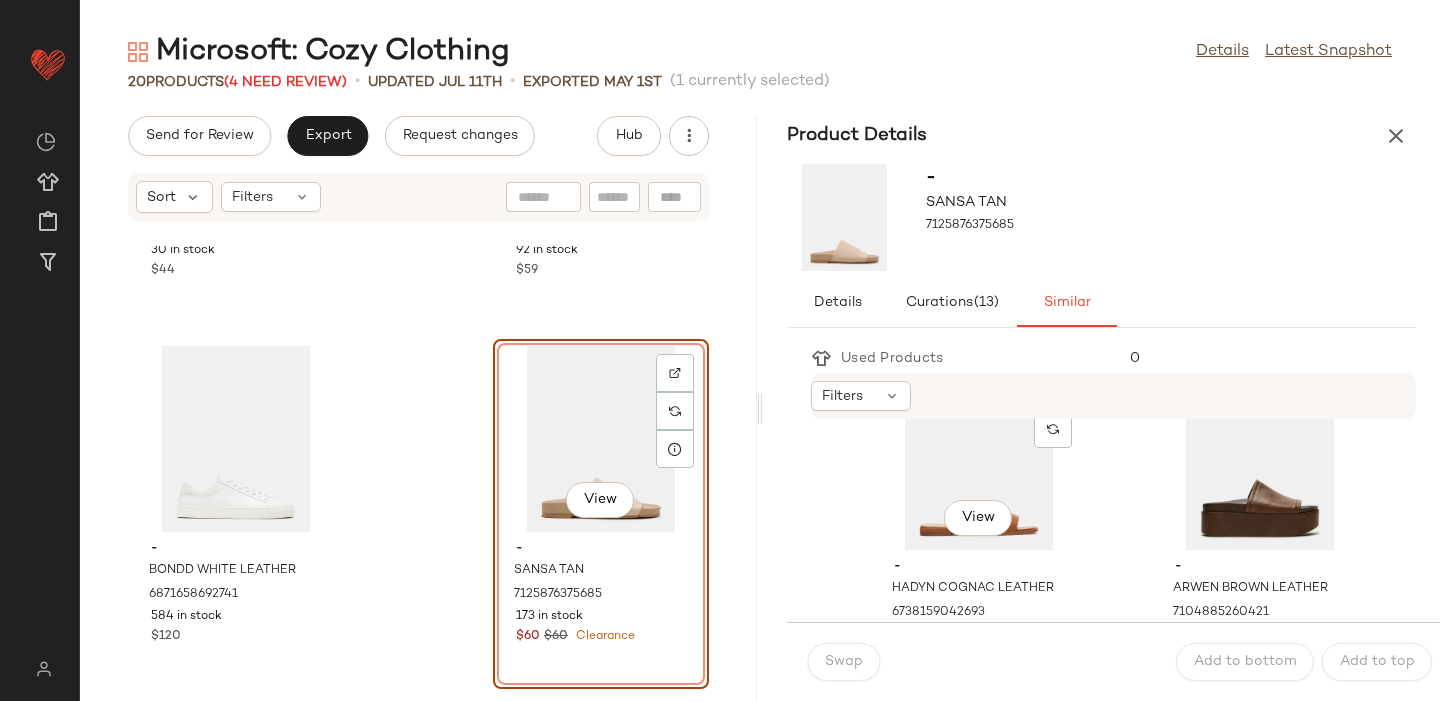 scroll, scrollTop: 108, scrollLeft: 0, axis: vertical 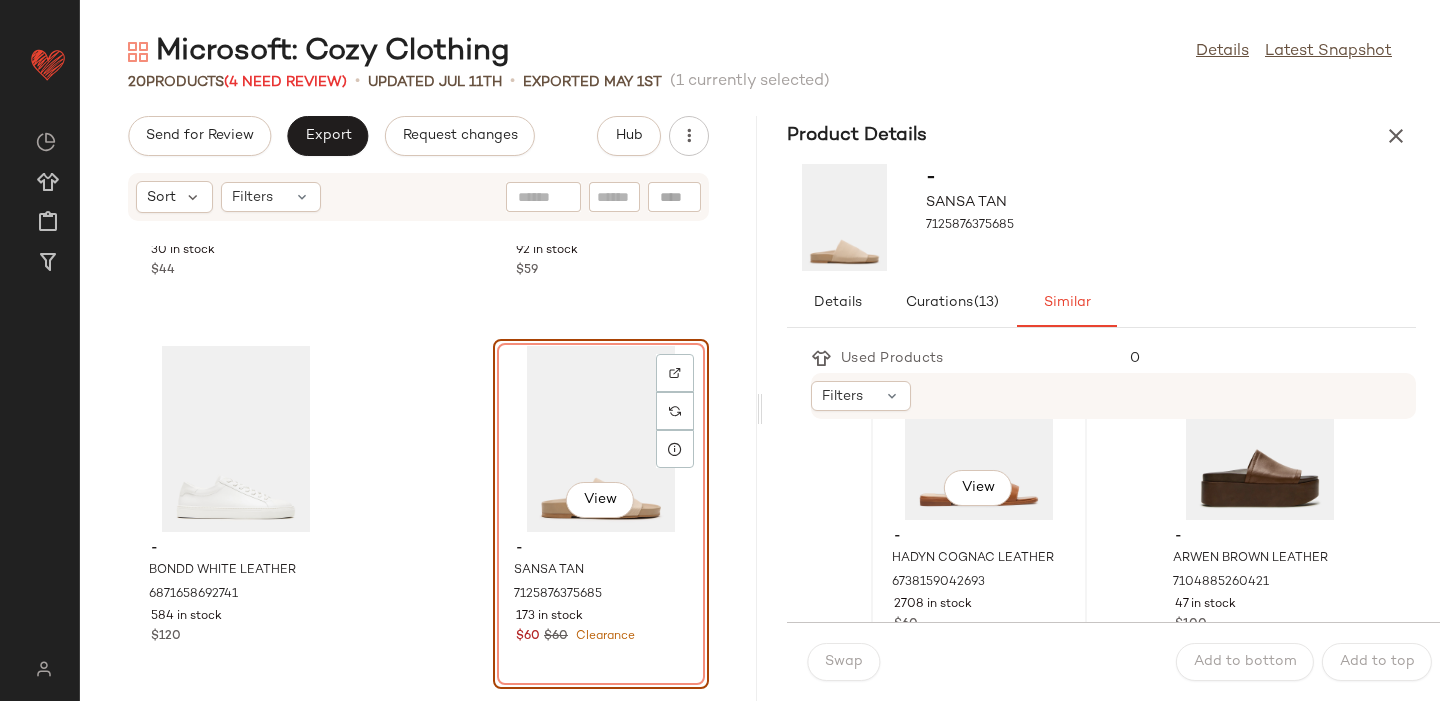 click on "View" 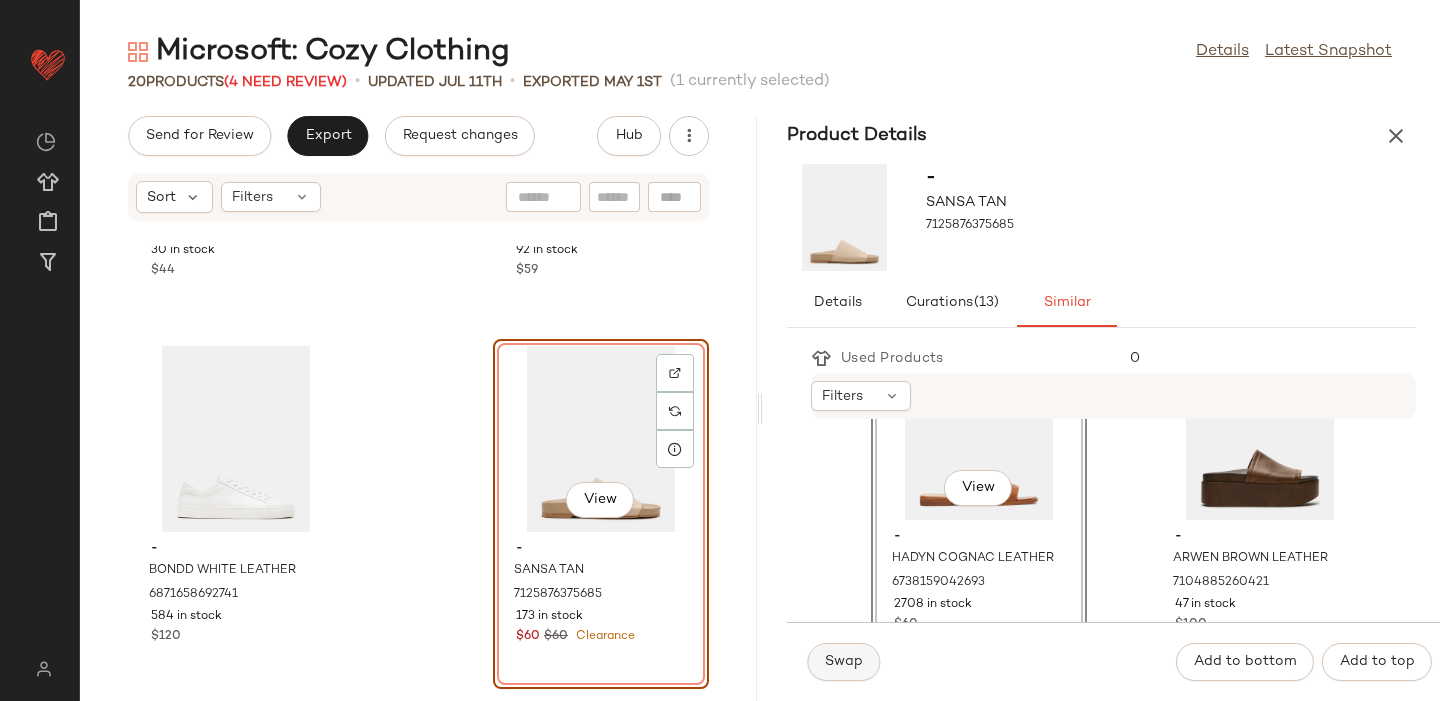 click on "Swap" at bounding box center (843, 662) 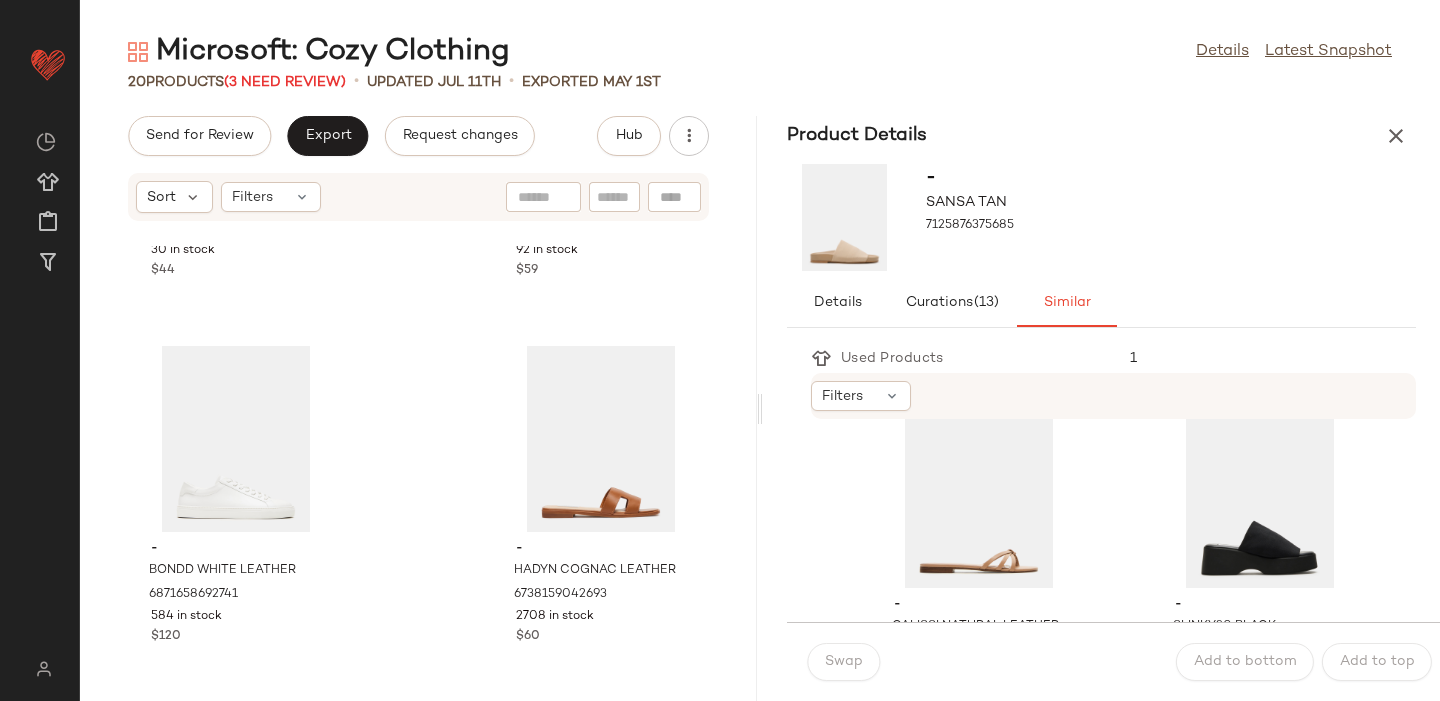 scroll, scrollTop: 1137, scrollLeft: 0, axis: vertical 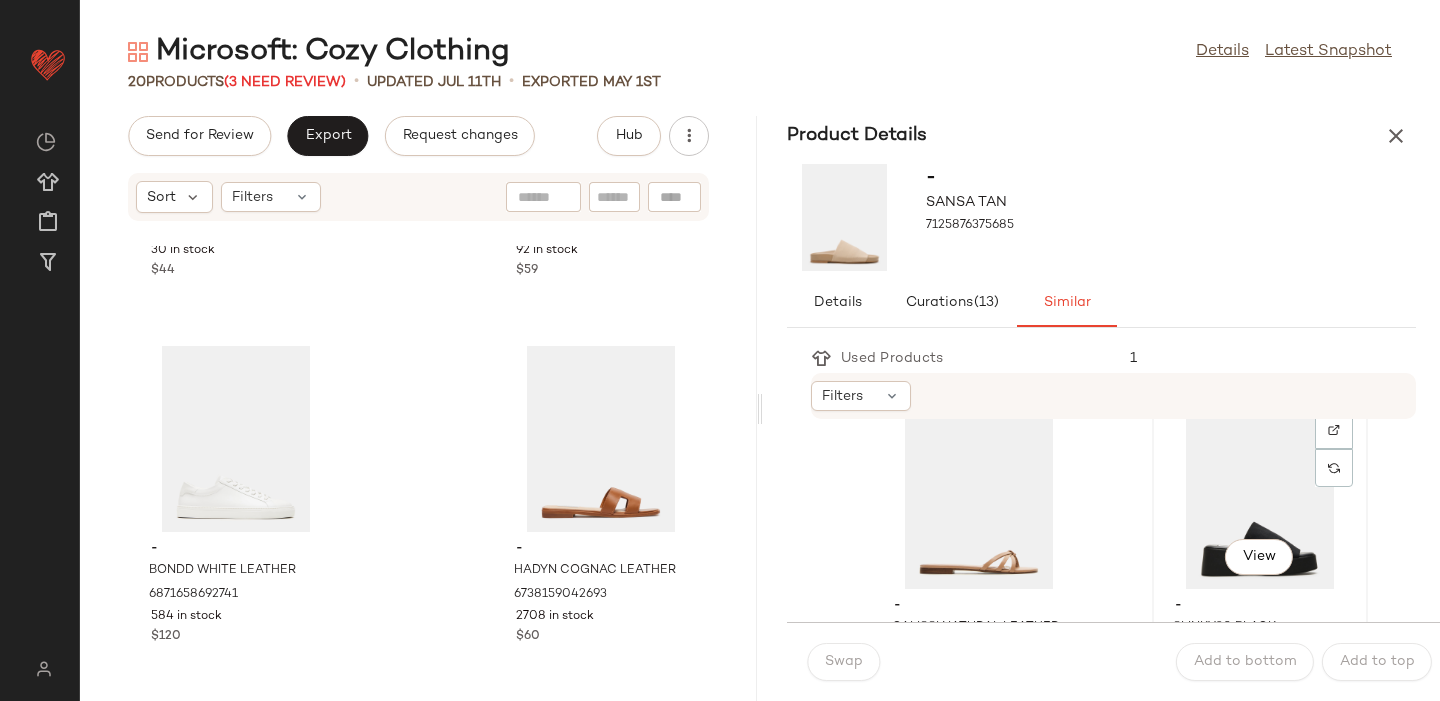 click on "View" 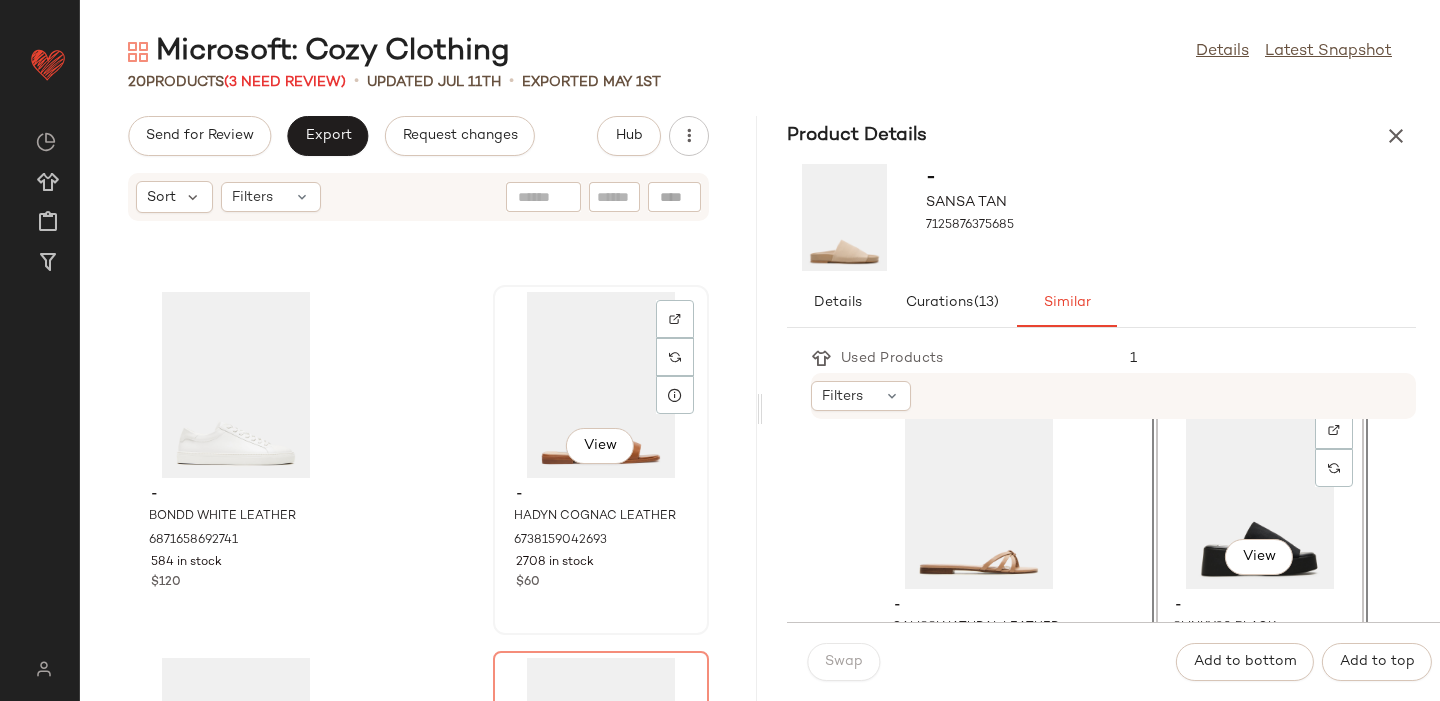 scroll, scrollTop: 1458, scrollLeft: 0, axis: vertical 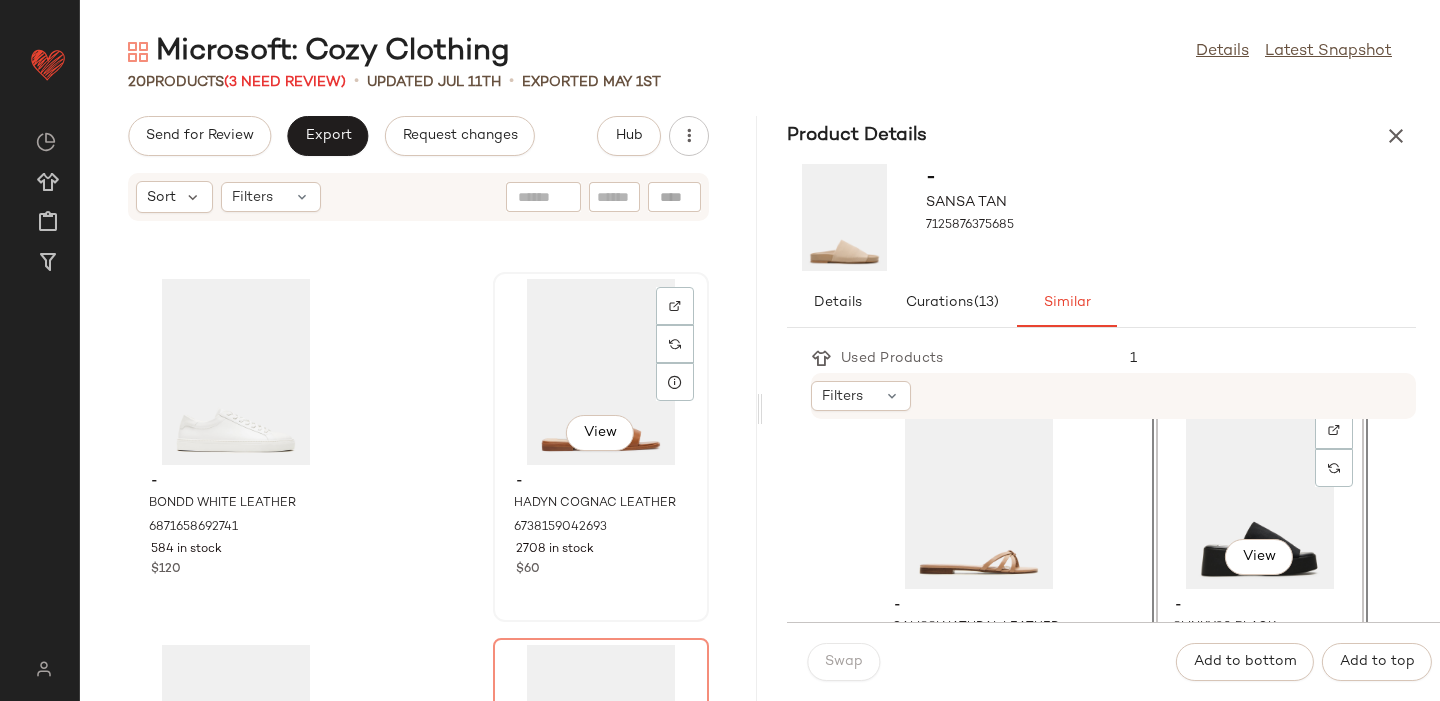 click on "View" 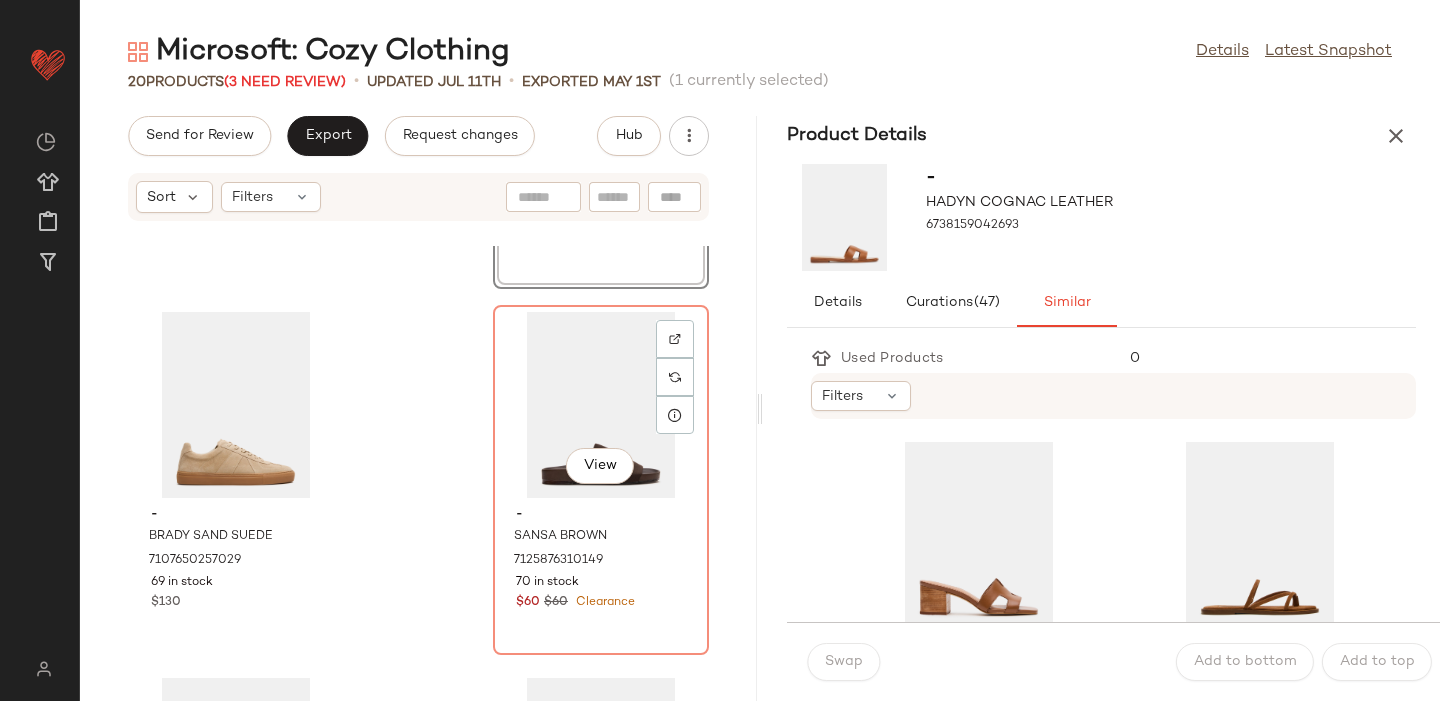 scroll, scrollTop: 1802, scrollLeft: 0, axis: vertical 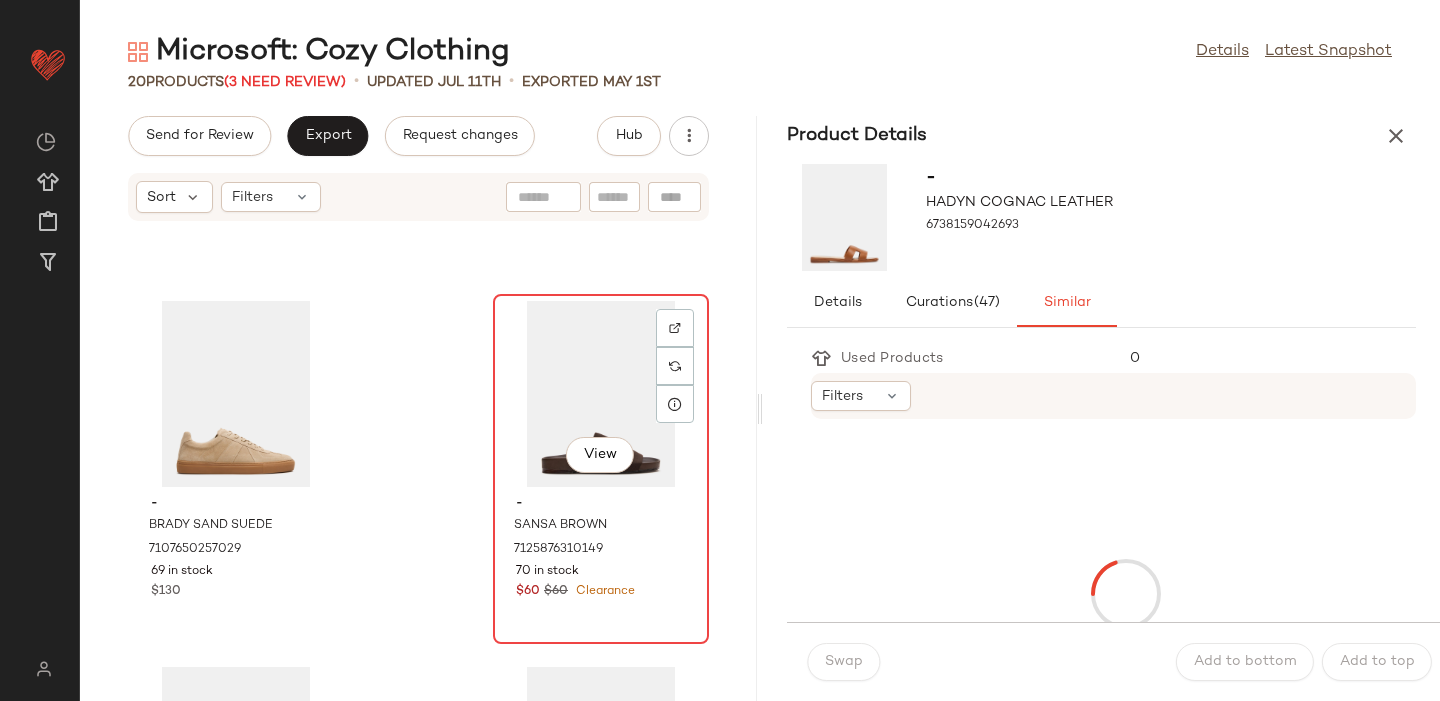 click on "View" 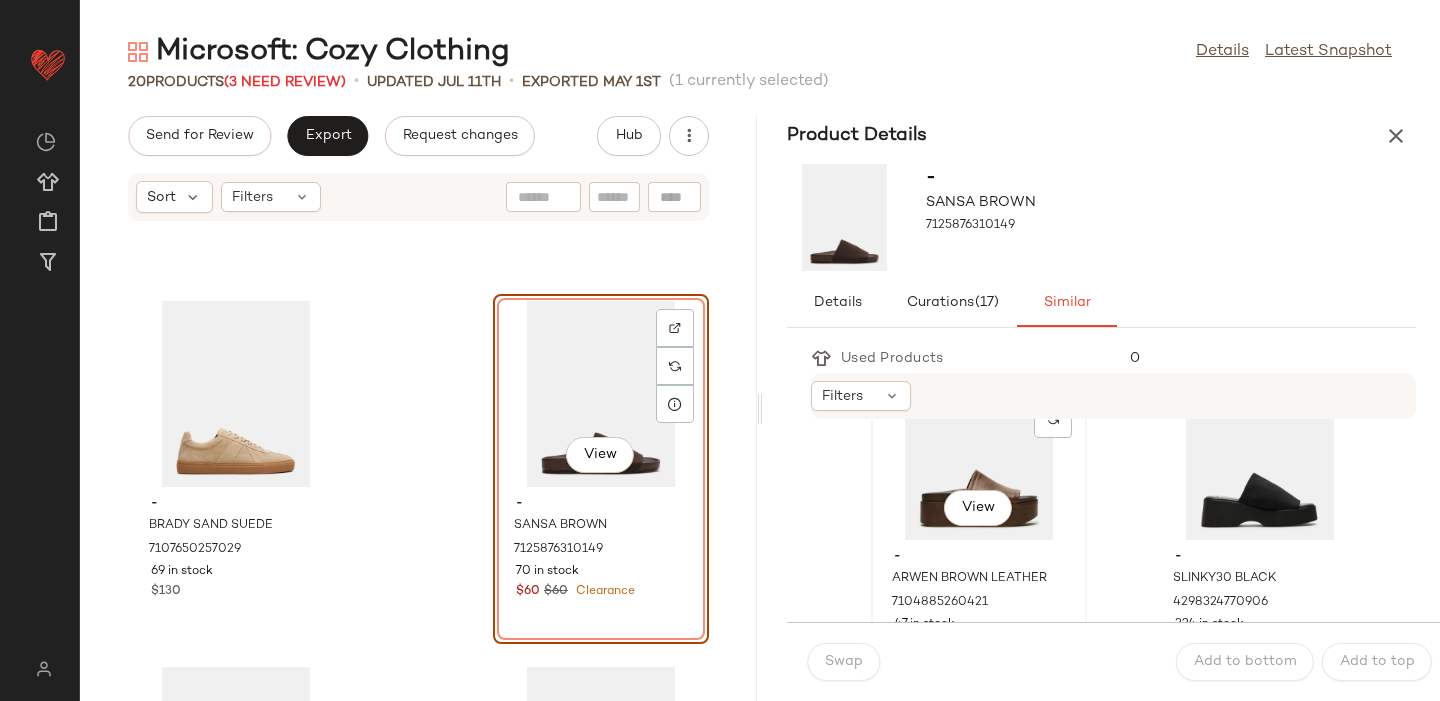 scroll, scrollTop: 89, scrollLeft: 0, axis: vertical 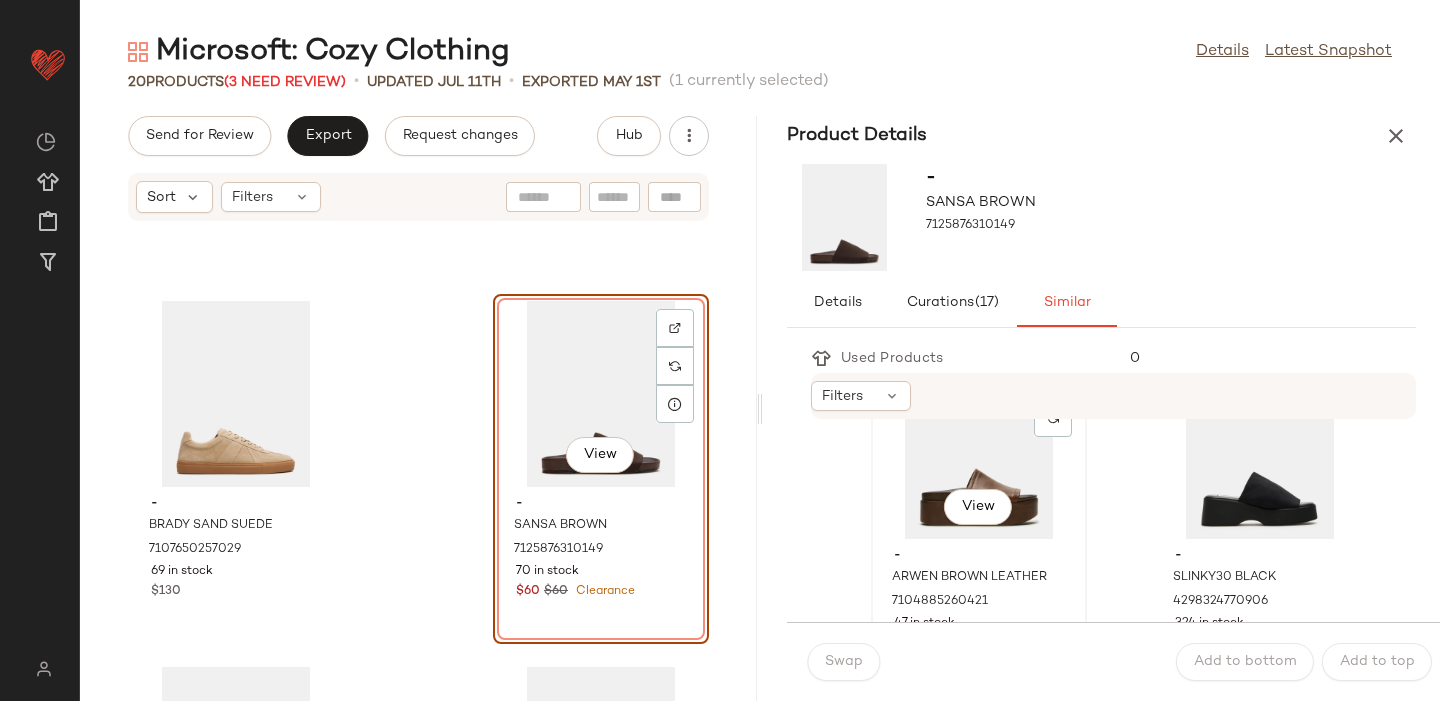 click on "View" 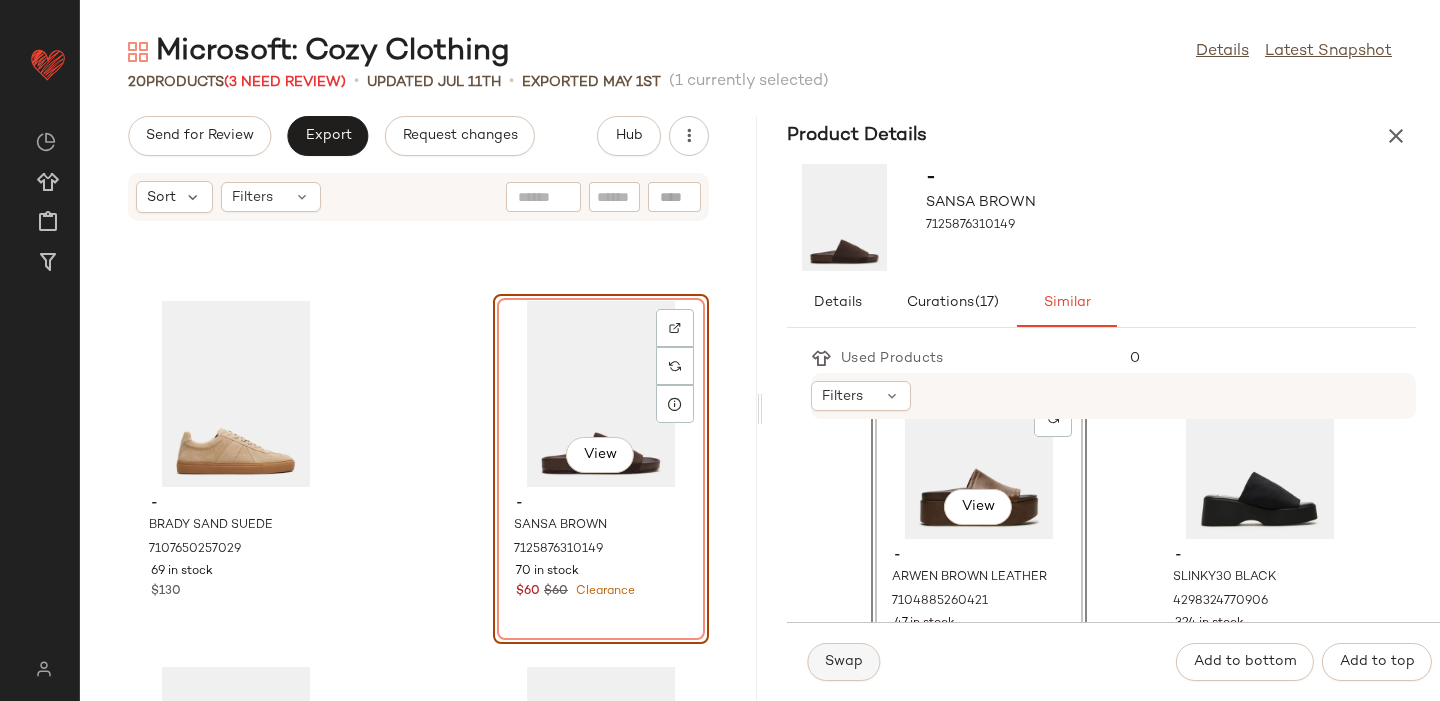click on "Swap" 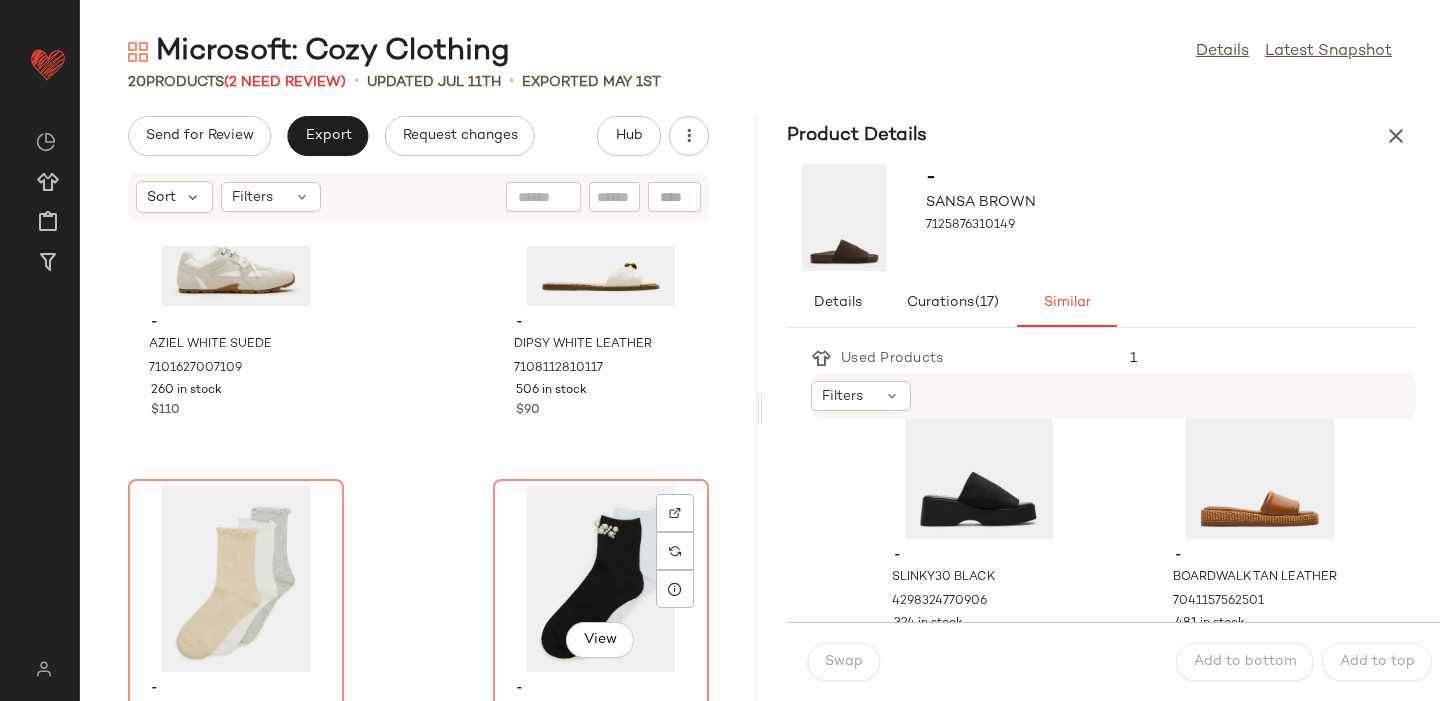 scroll, scrollTop: 3209, scrollLeft: 0, axis: vertical 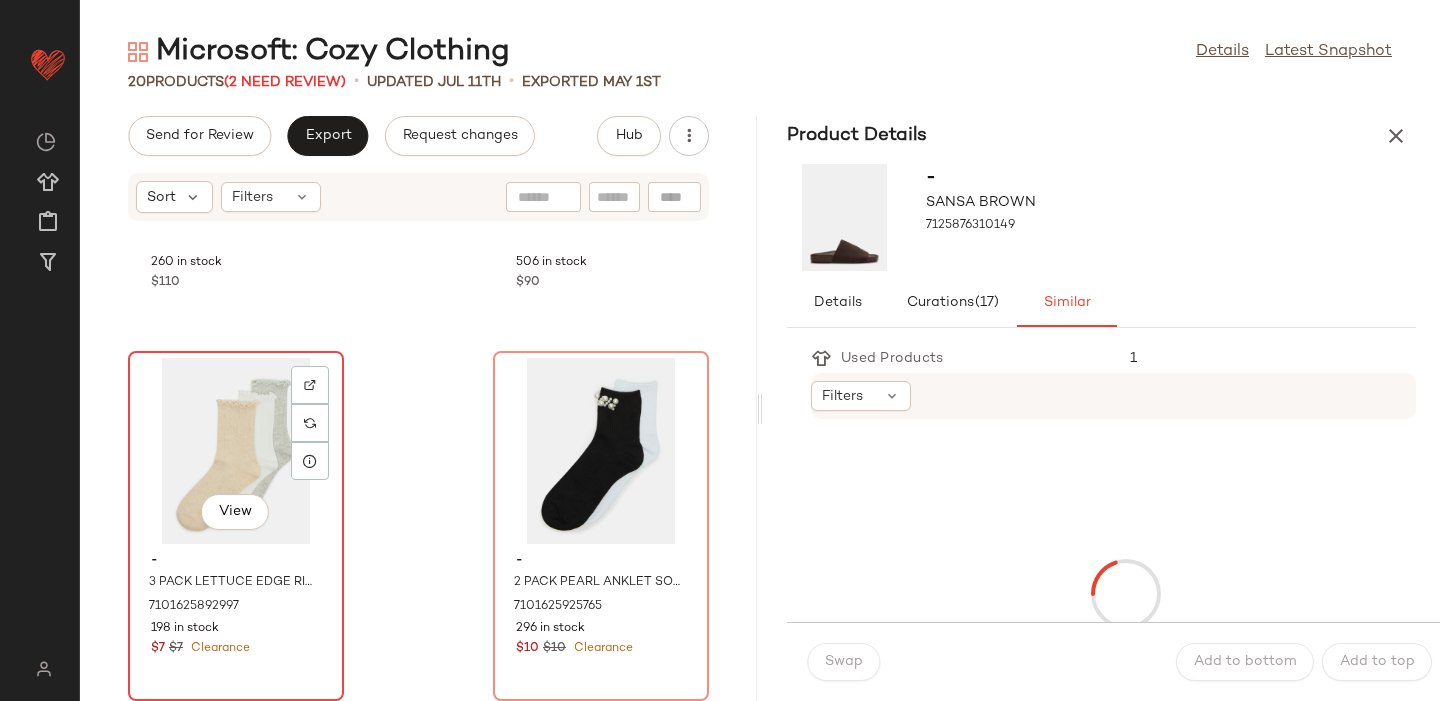 click on "View" 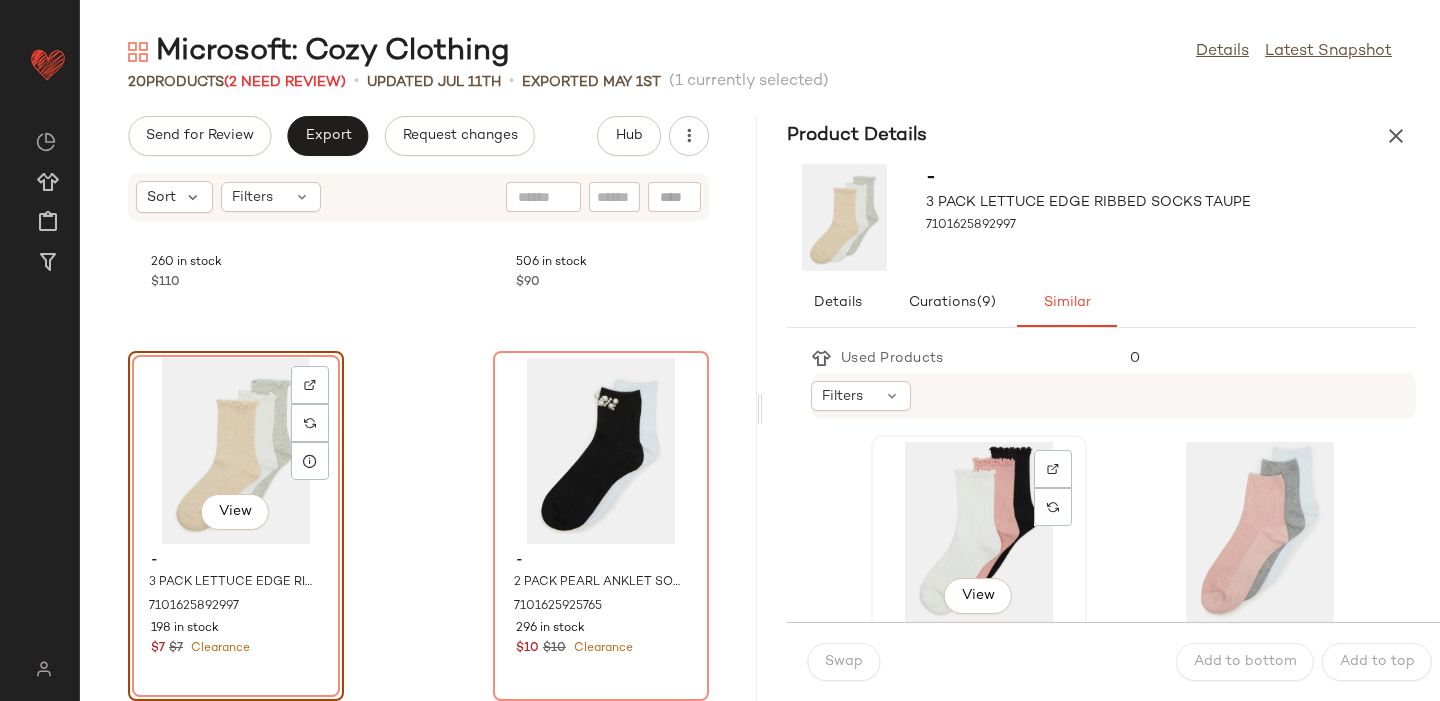 click on "View" 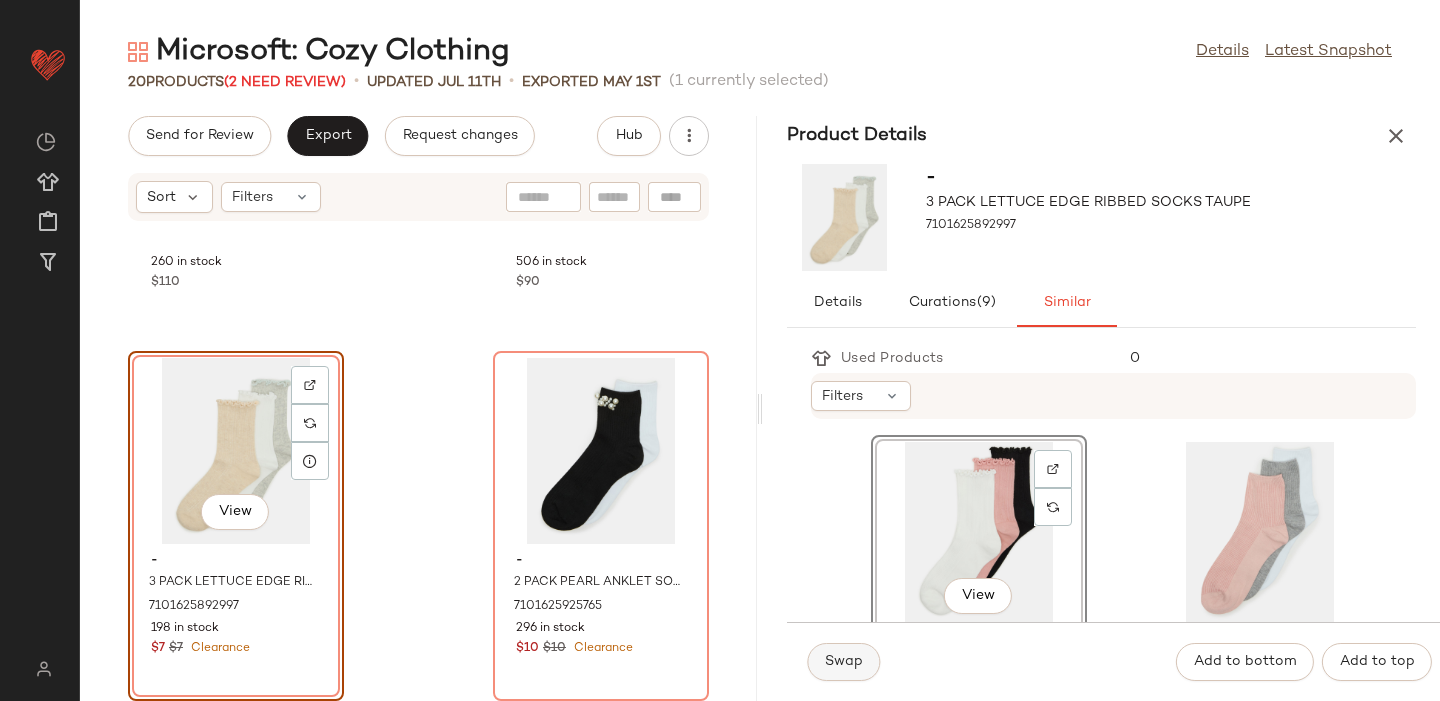 click on "Swap" at bounding box center (843, 662) 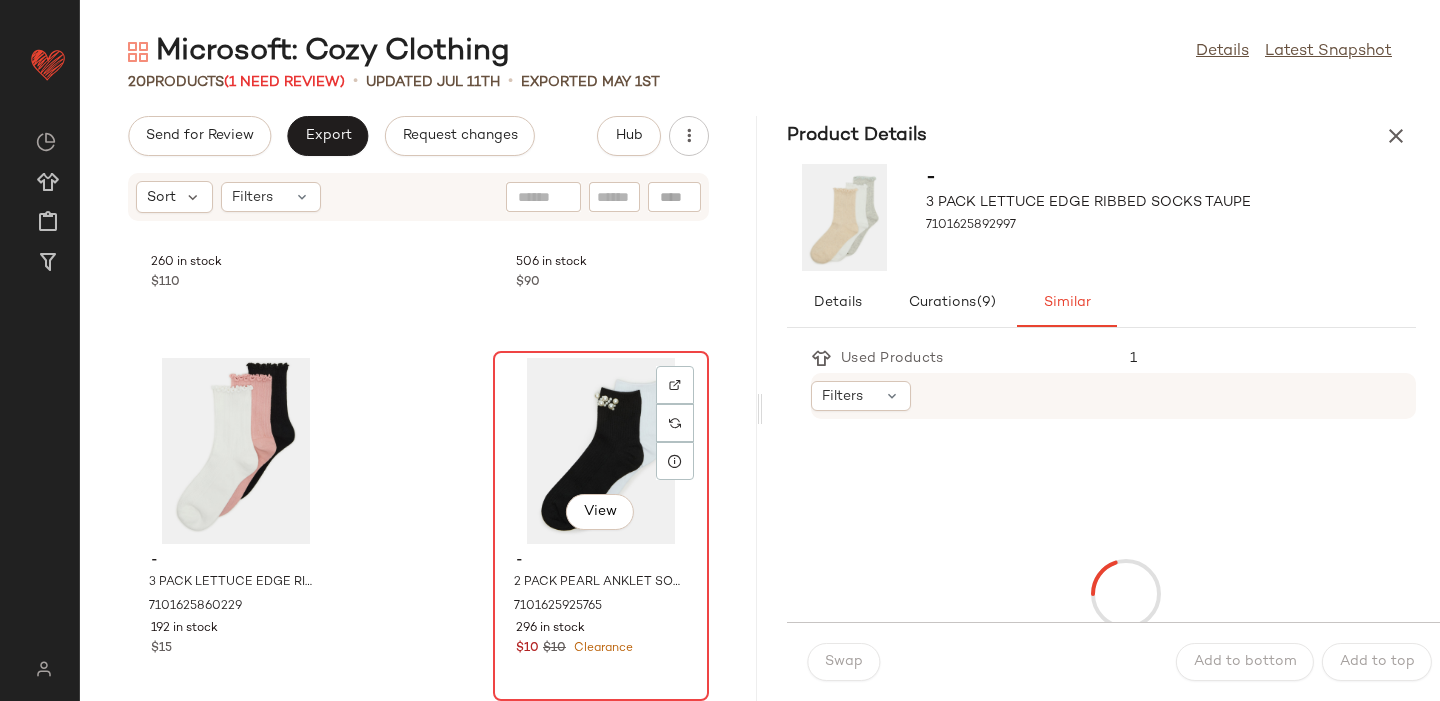 click on "View" 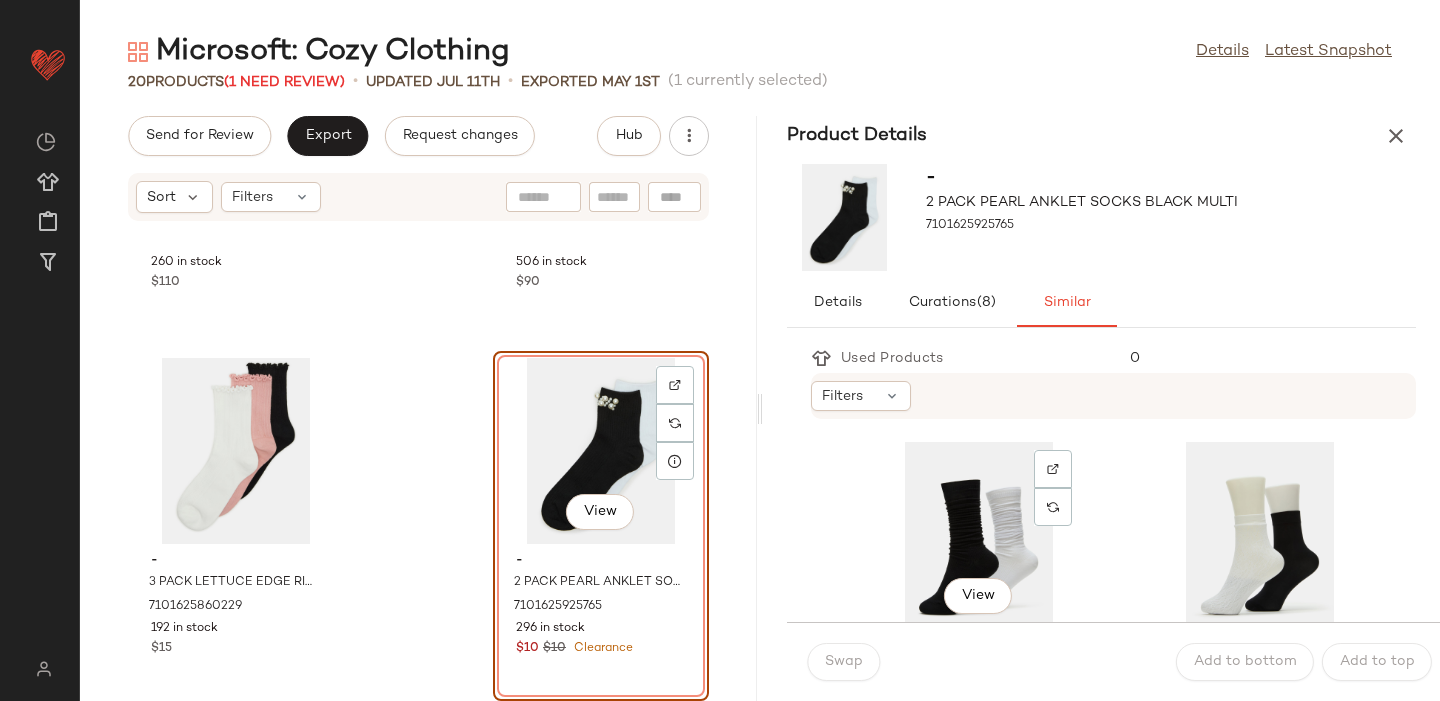 click on "View" 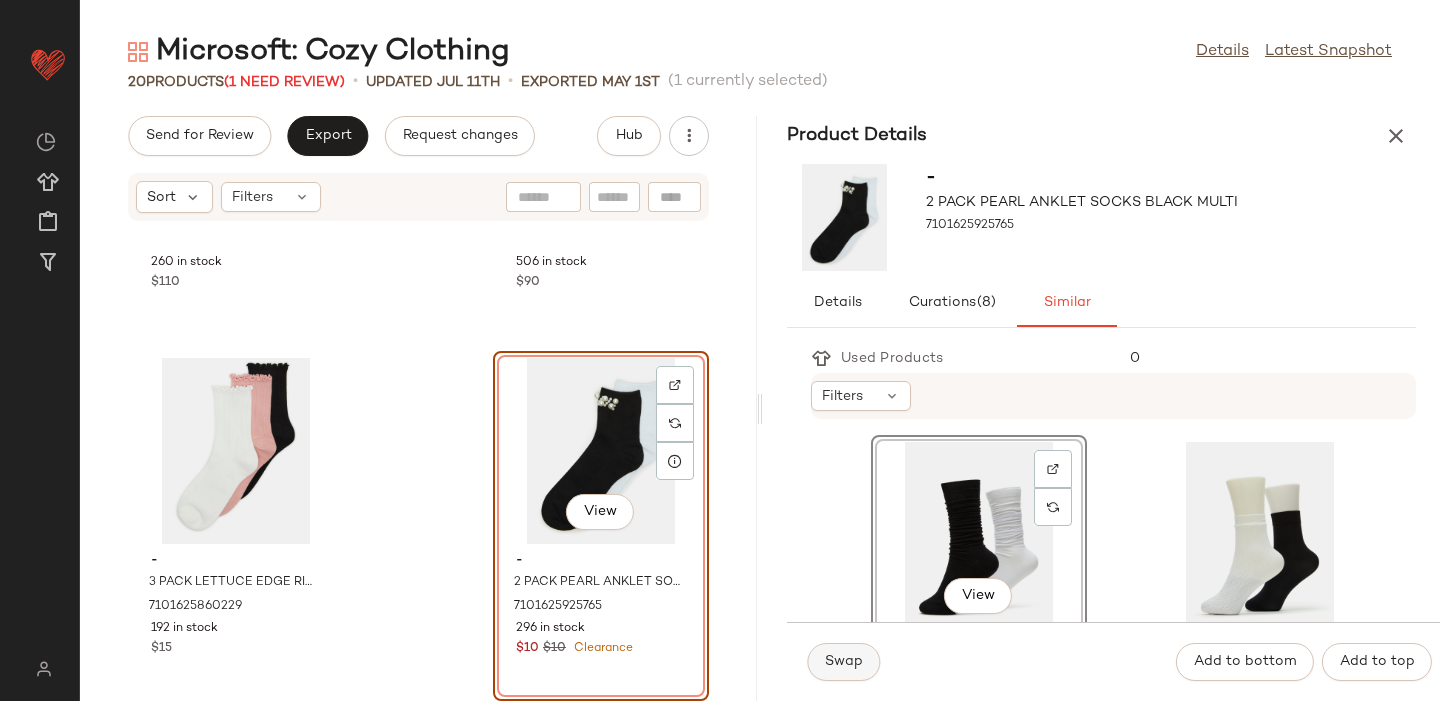 click on "Swap" 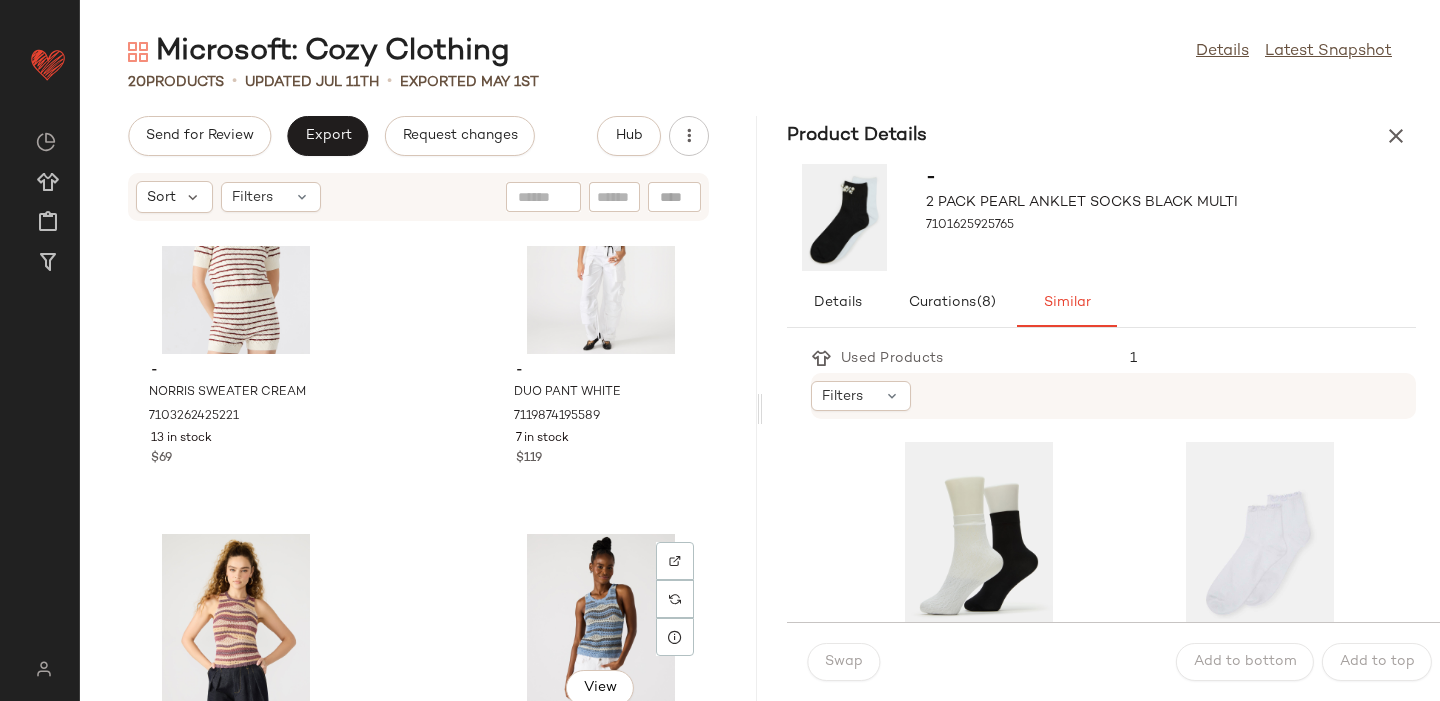scroll, scrollTop: 0, scrollLeft: 0, axis: both 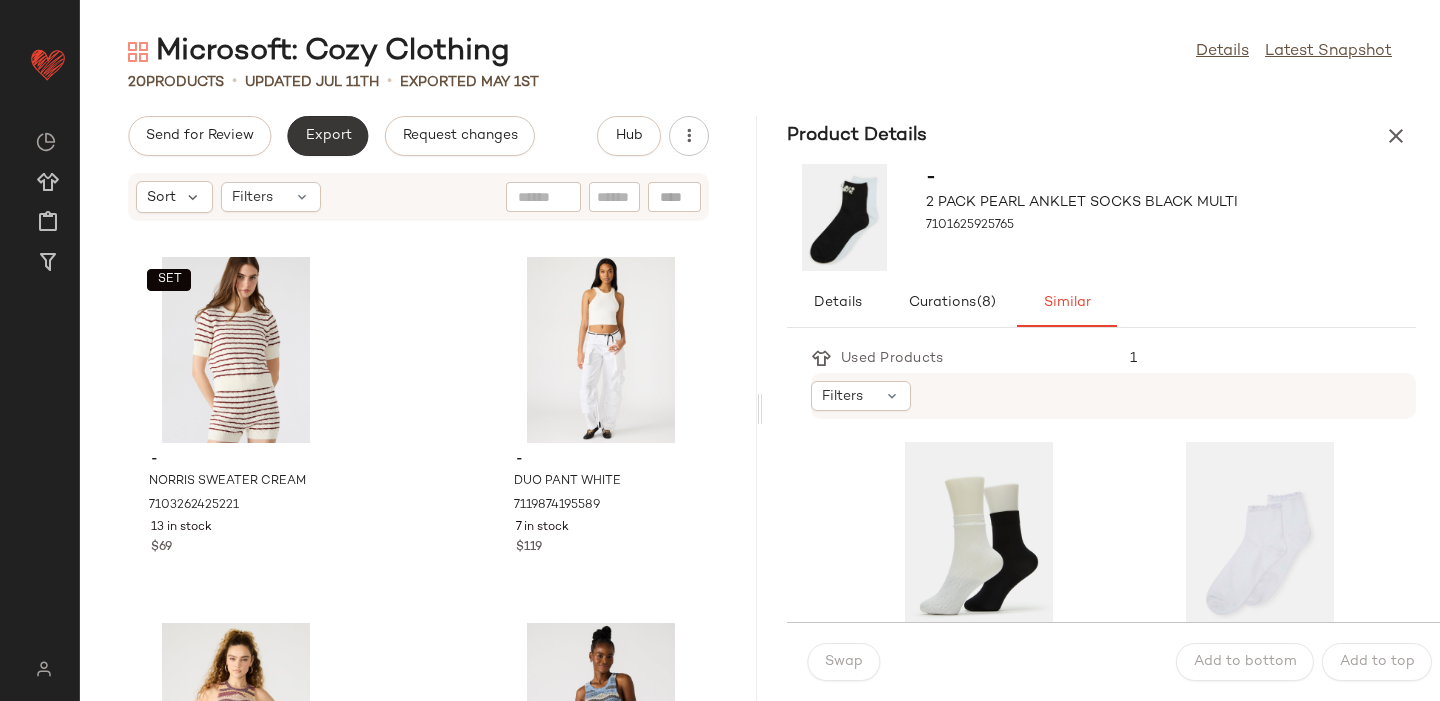 click on "Export" 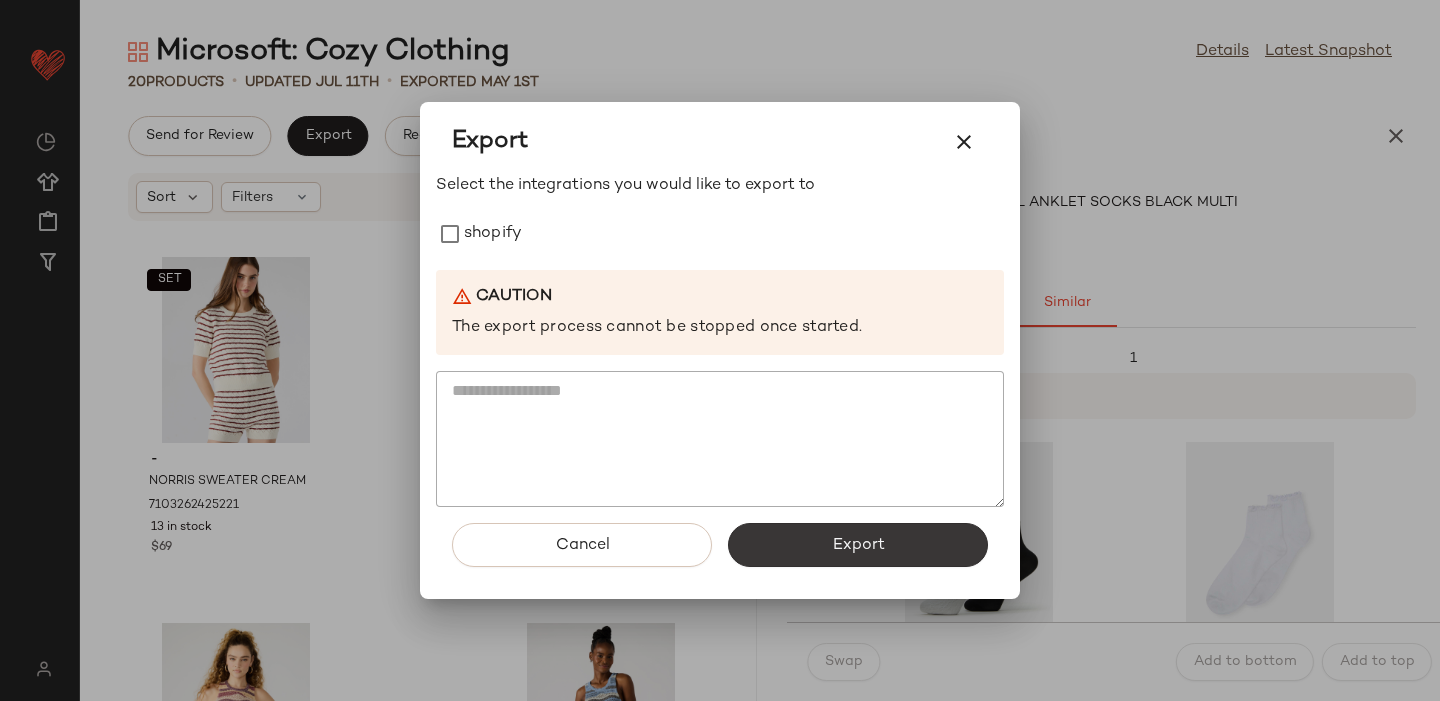 click on "Export" 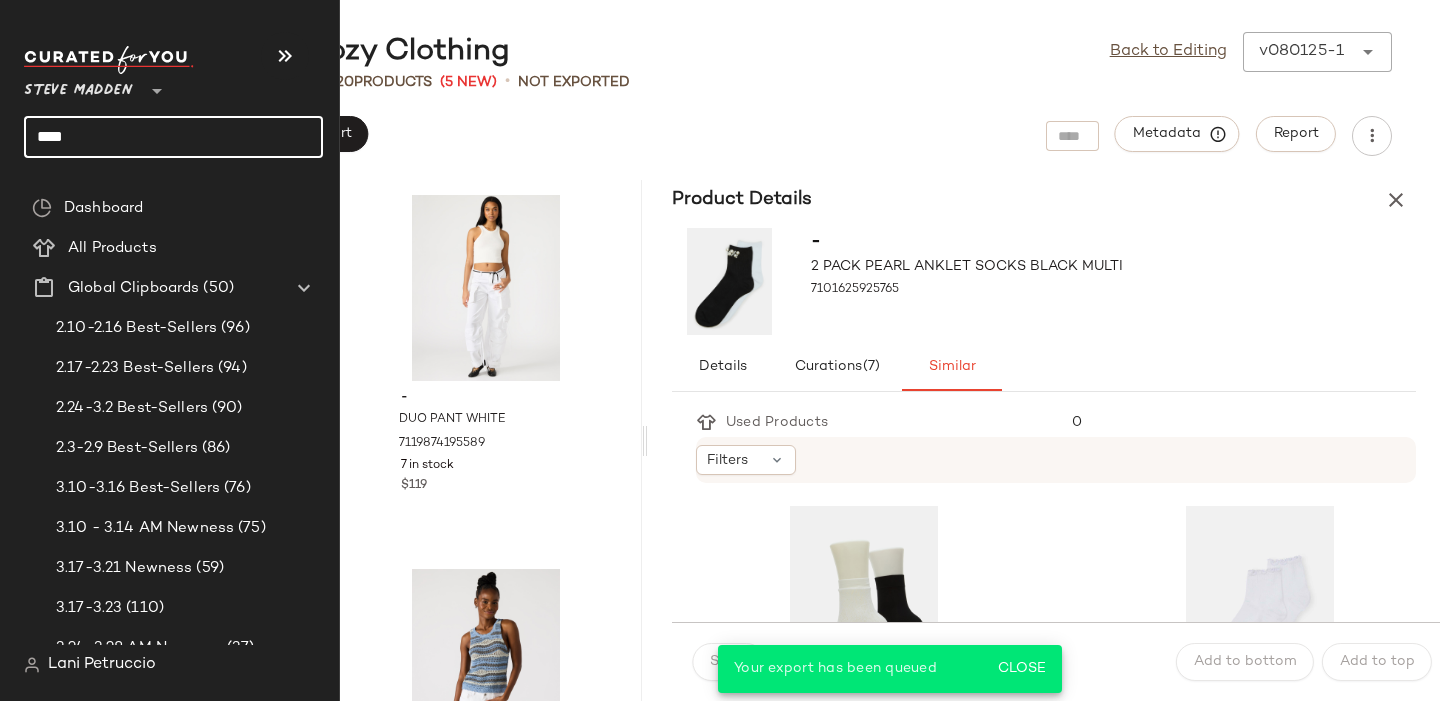 click on "****" 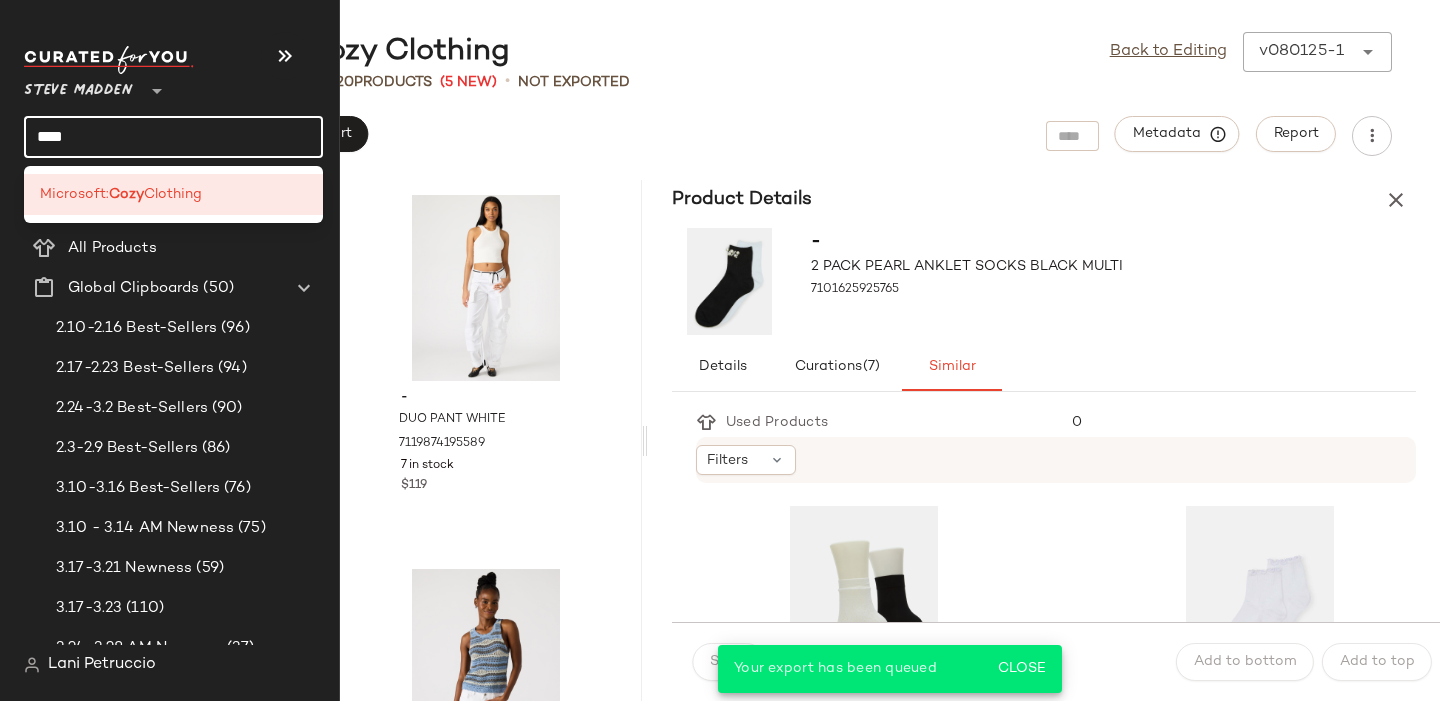 click on "****" 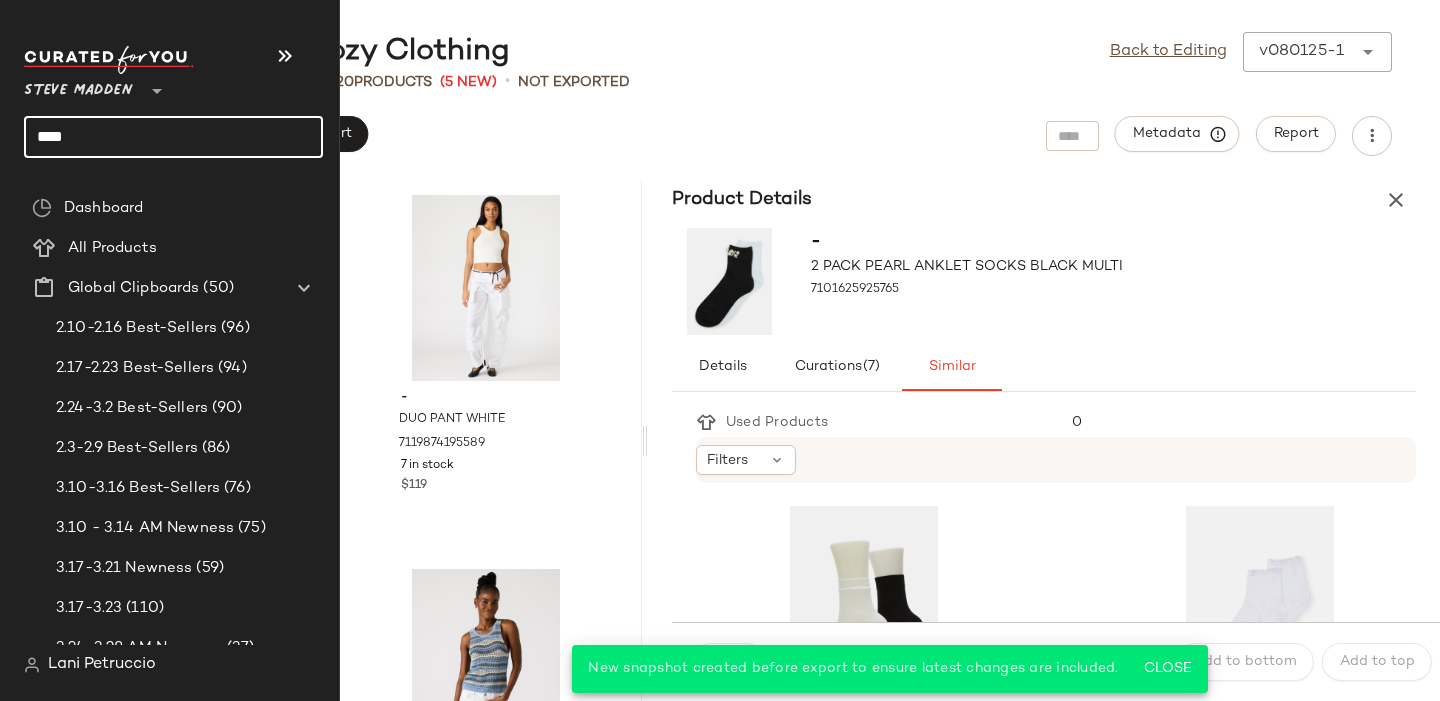 click on "****" 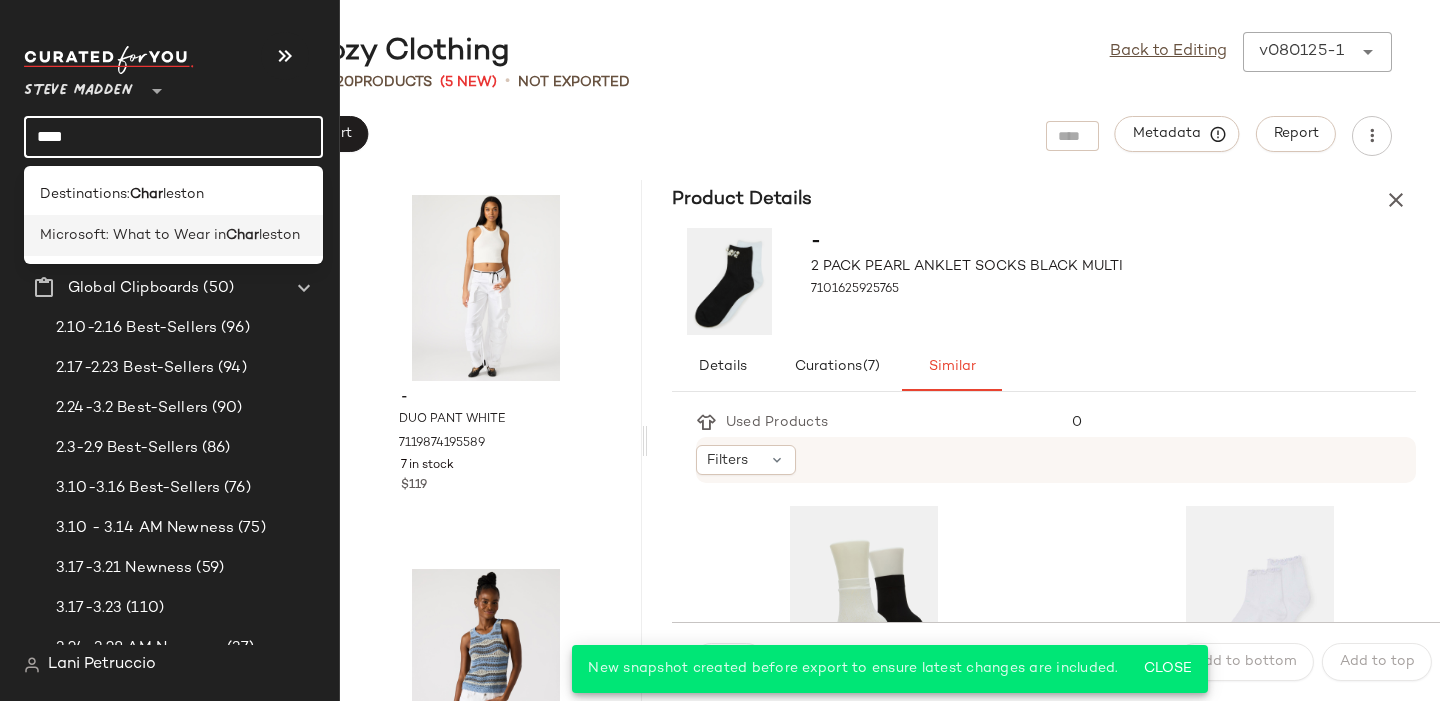 click on "Microsoft: What to Wear in" at bounding box center (133, 235) 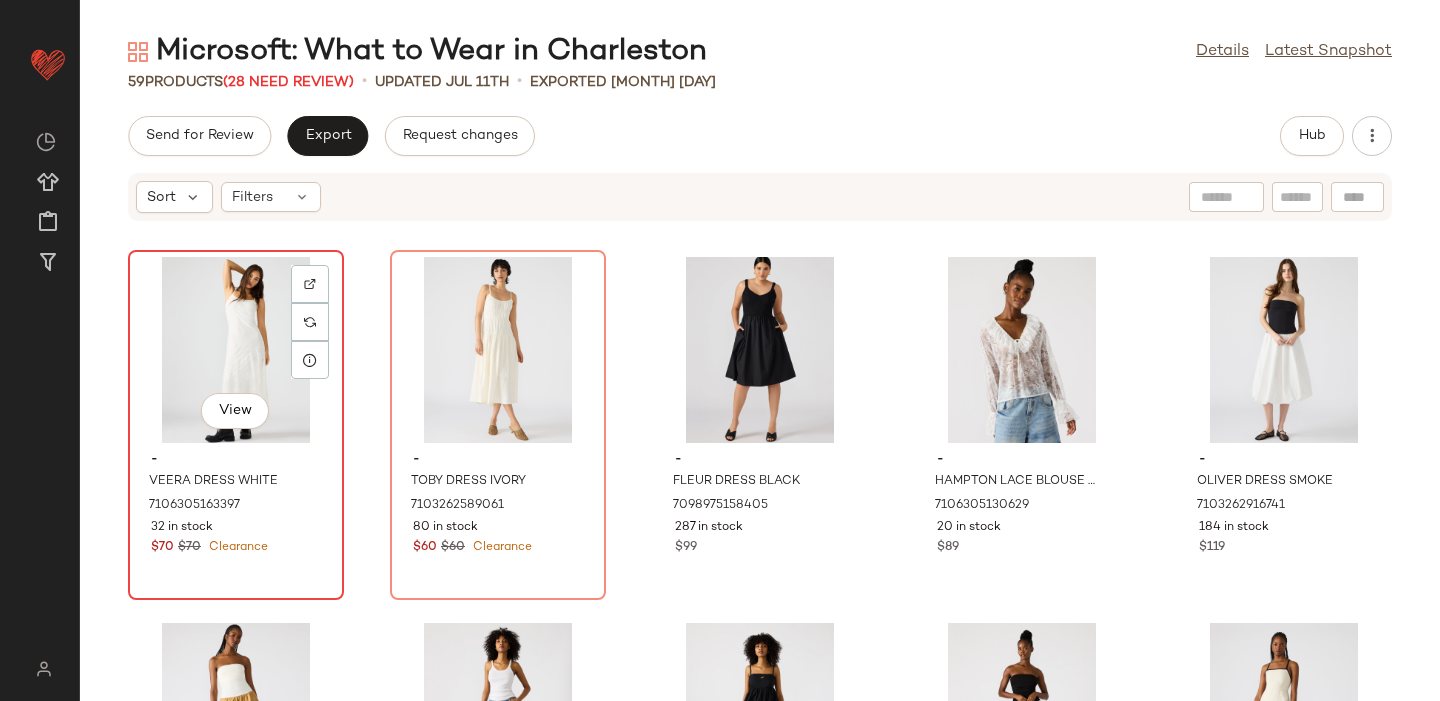 click on "View" 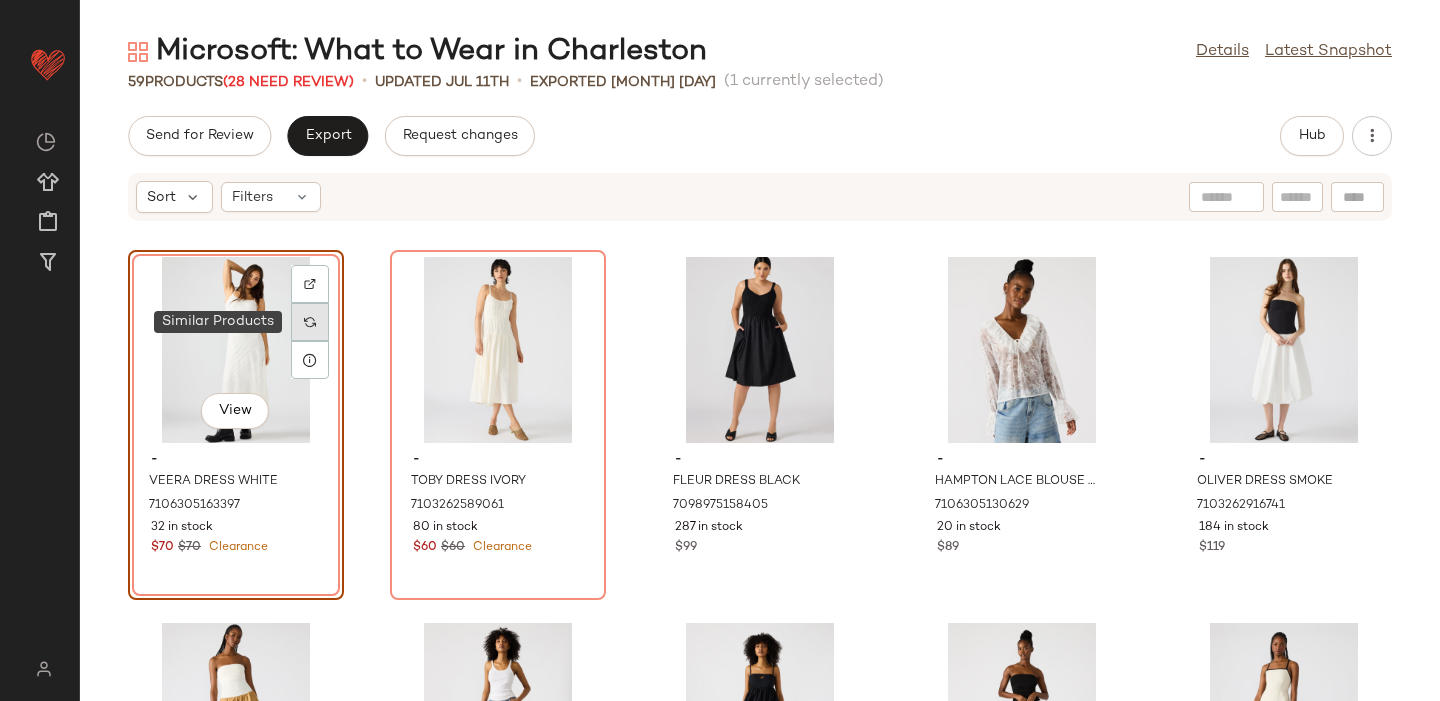 click 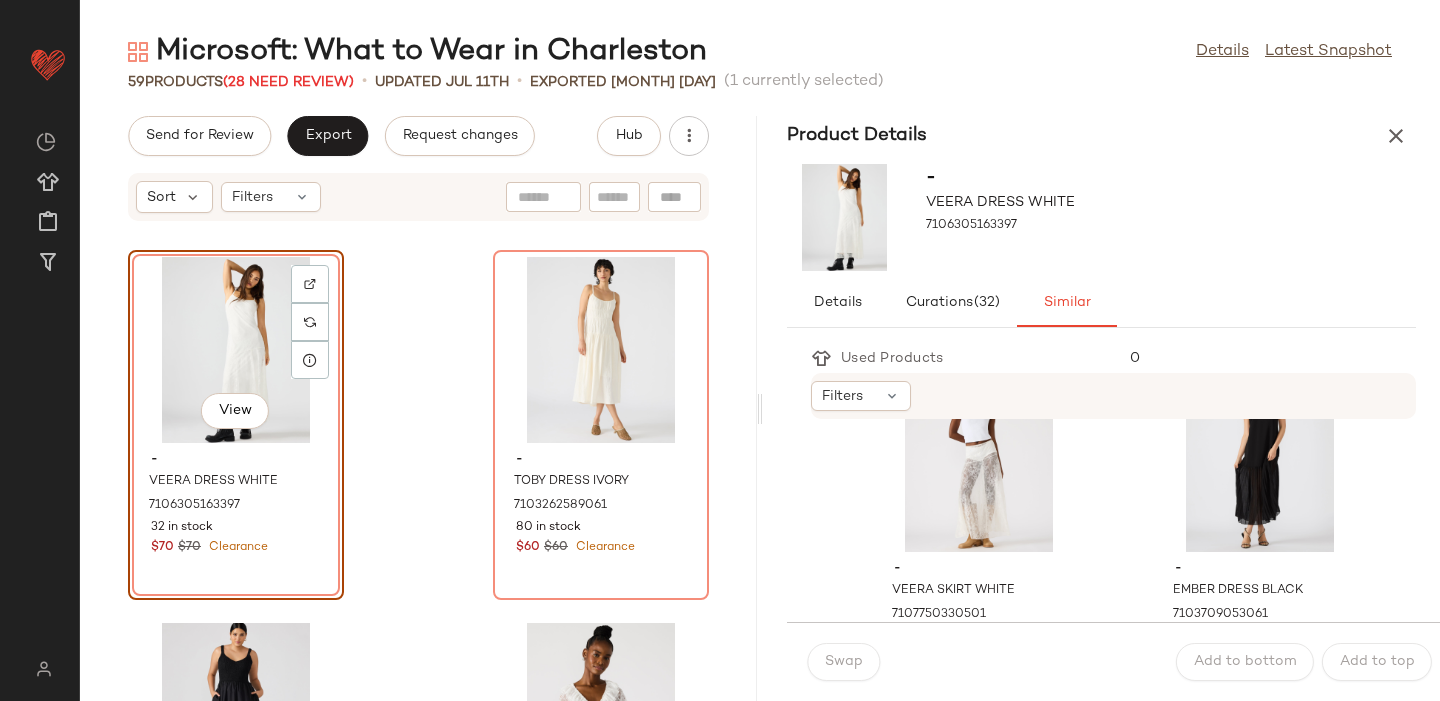 scroll, scrollTop: 82, scrollLeft: 0, axis: vertical 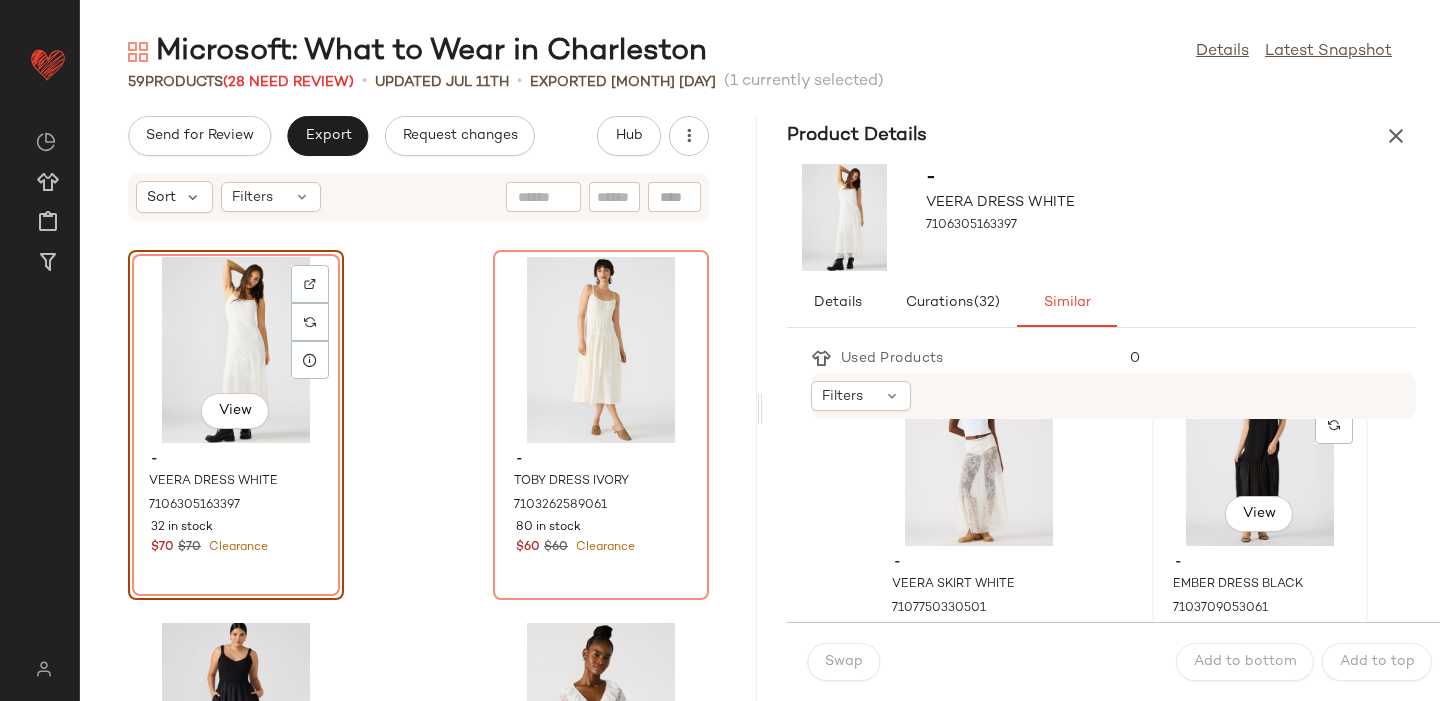 click on "View" 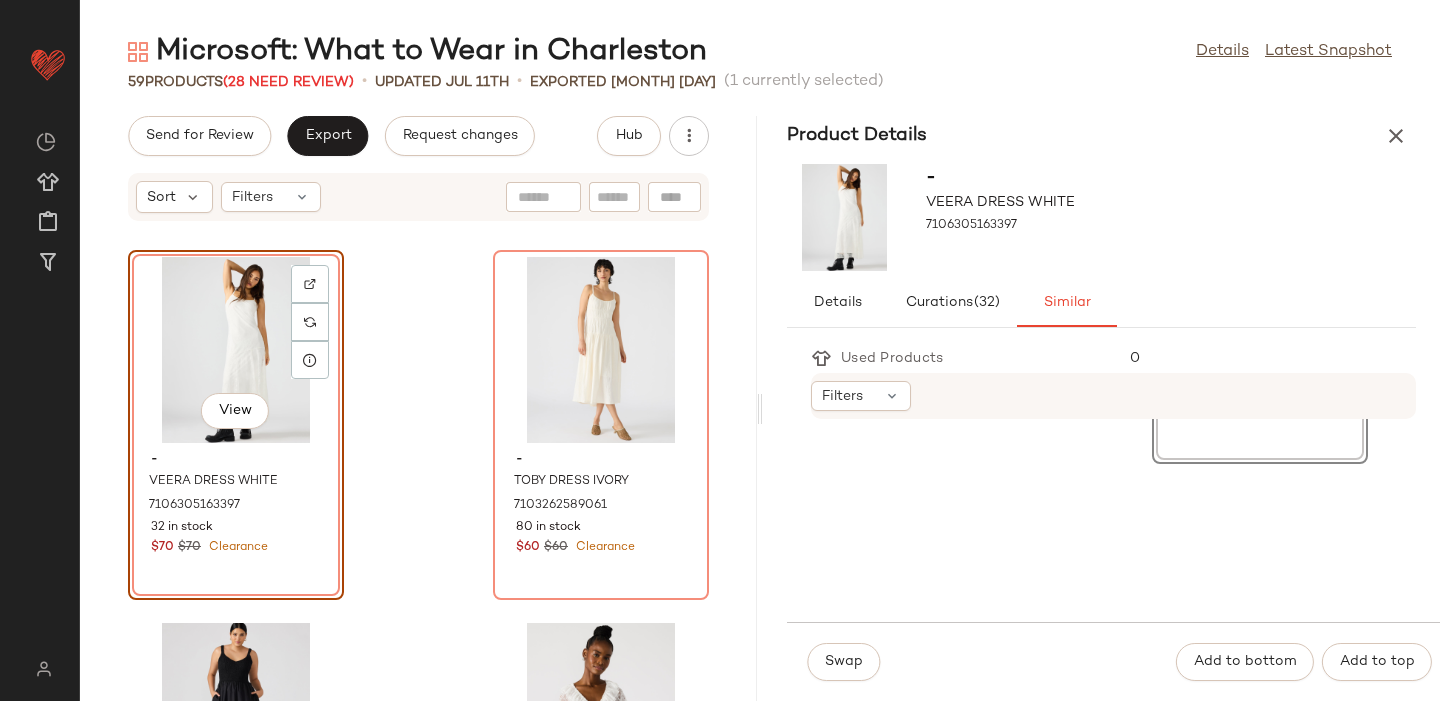 scroll, scrollTop: 518, scrollLeft: 0, axis: vertical 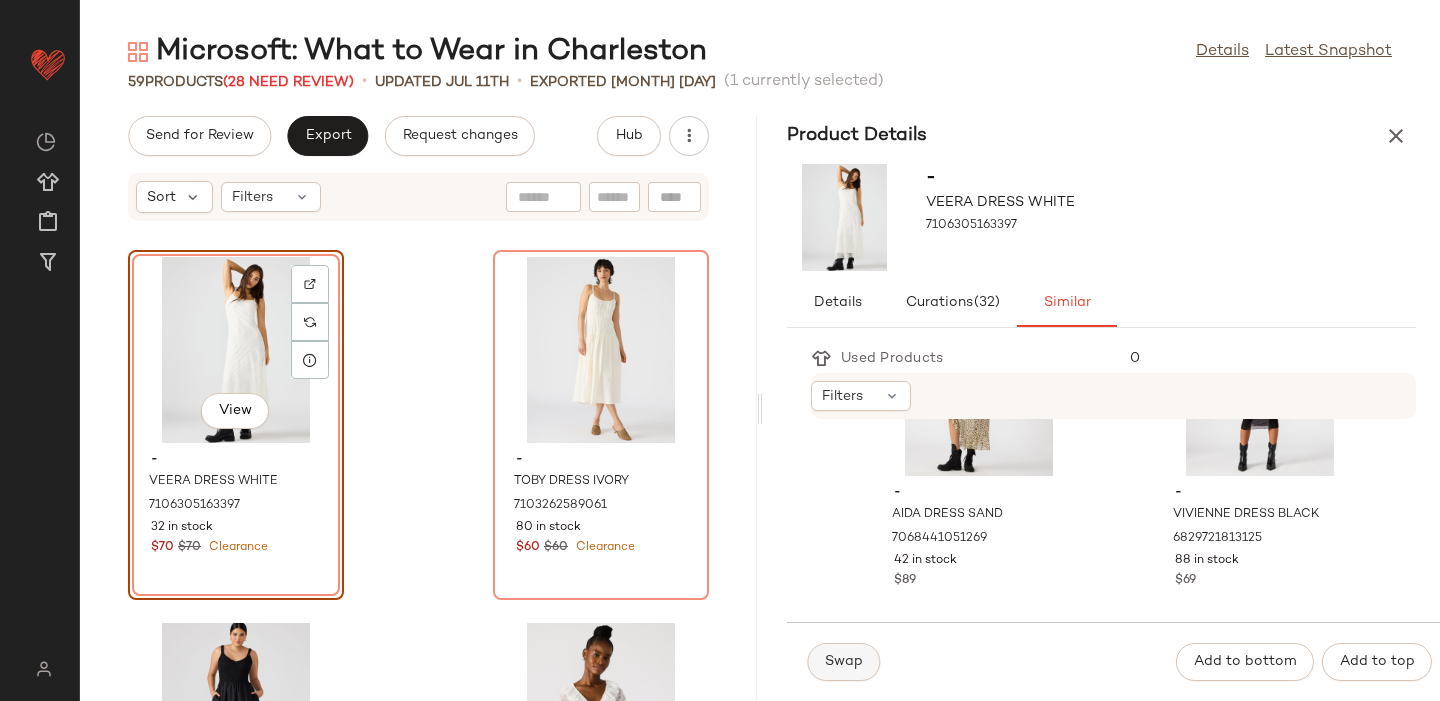click on "Swap" 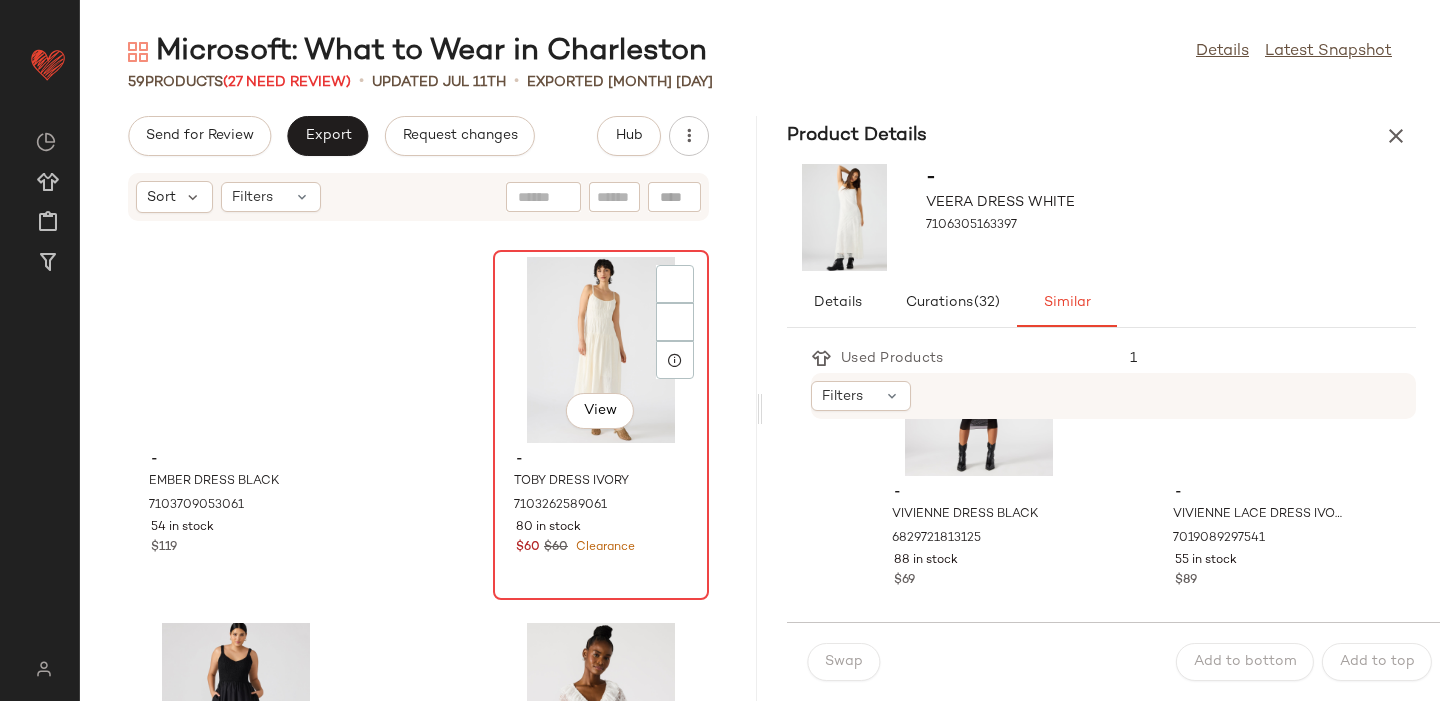 scroll, scrollTop: 152, scrollLeft: 0, axis: vertical 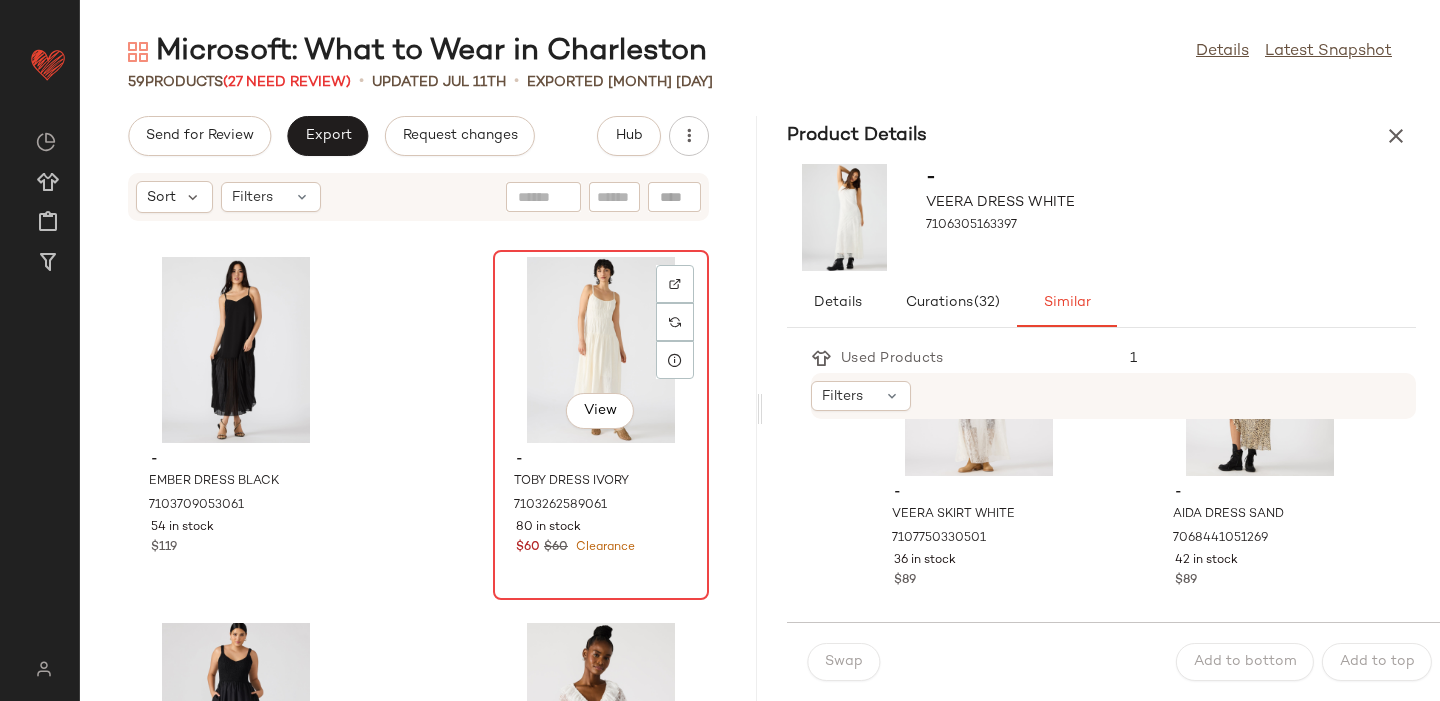 click on "View" 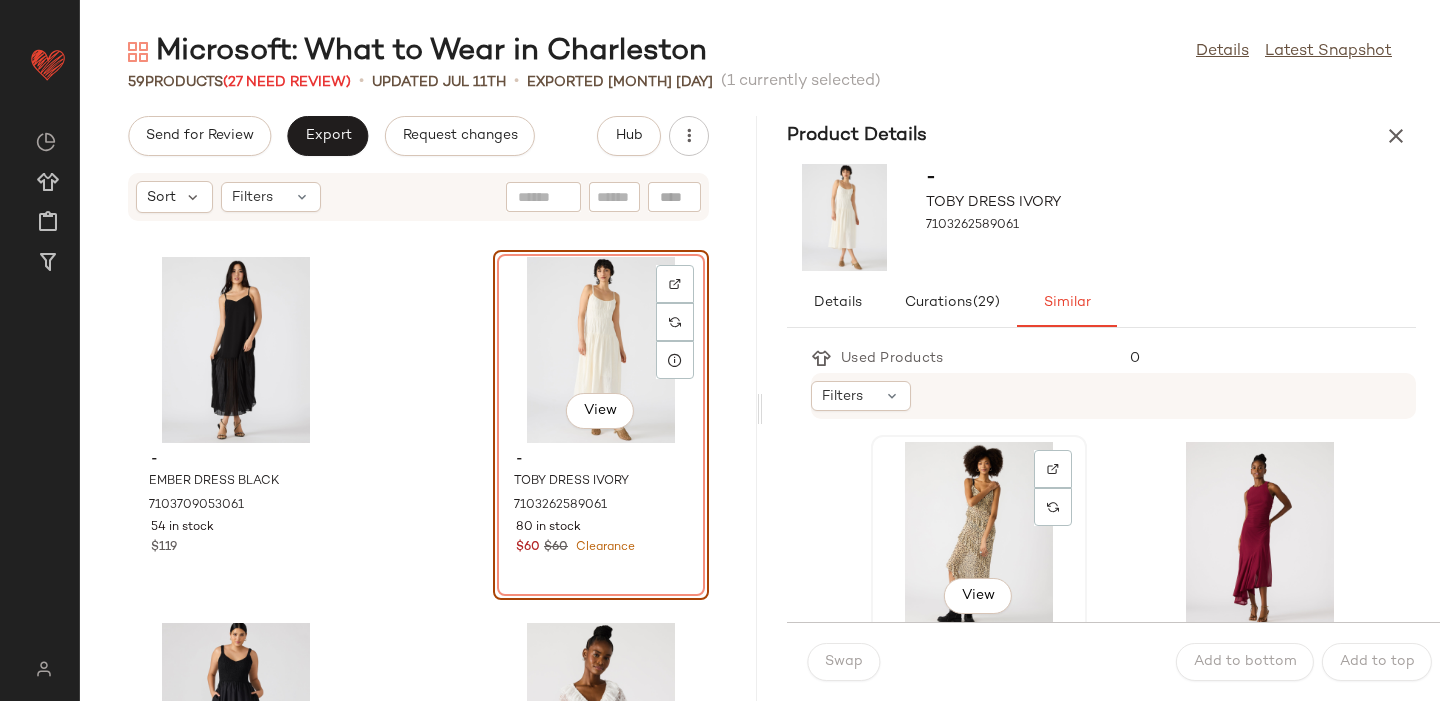 click on "View" 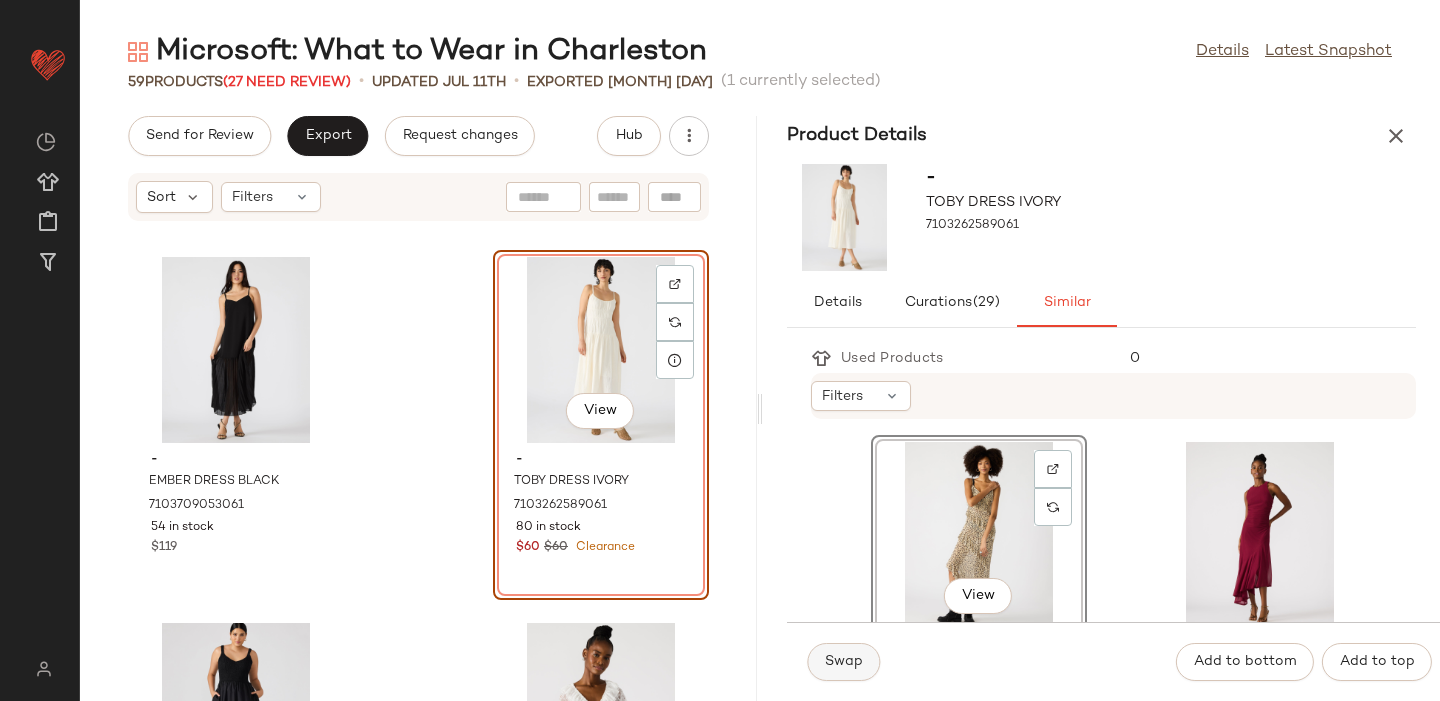 click on "Swap" 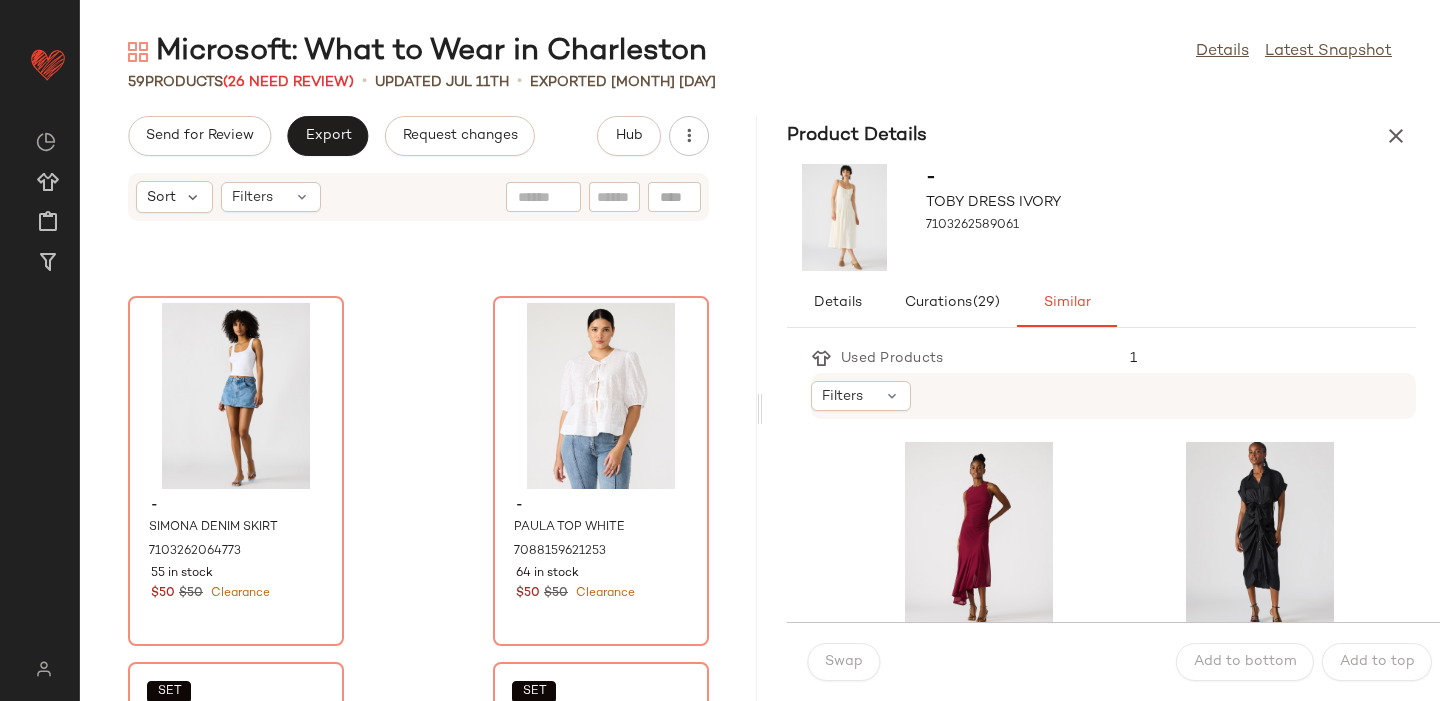 scroll, scrollTop: 2173, scrollLeft: 0, axis: vertical 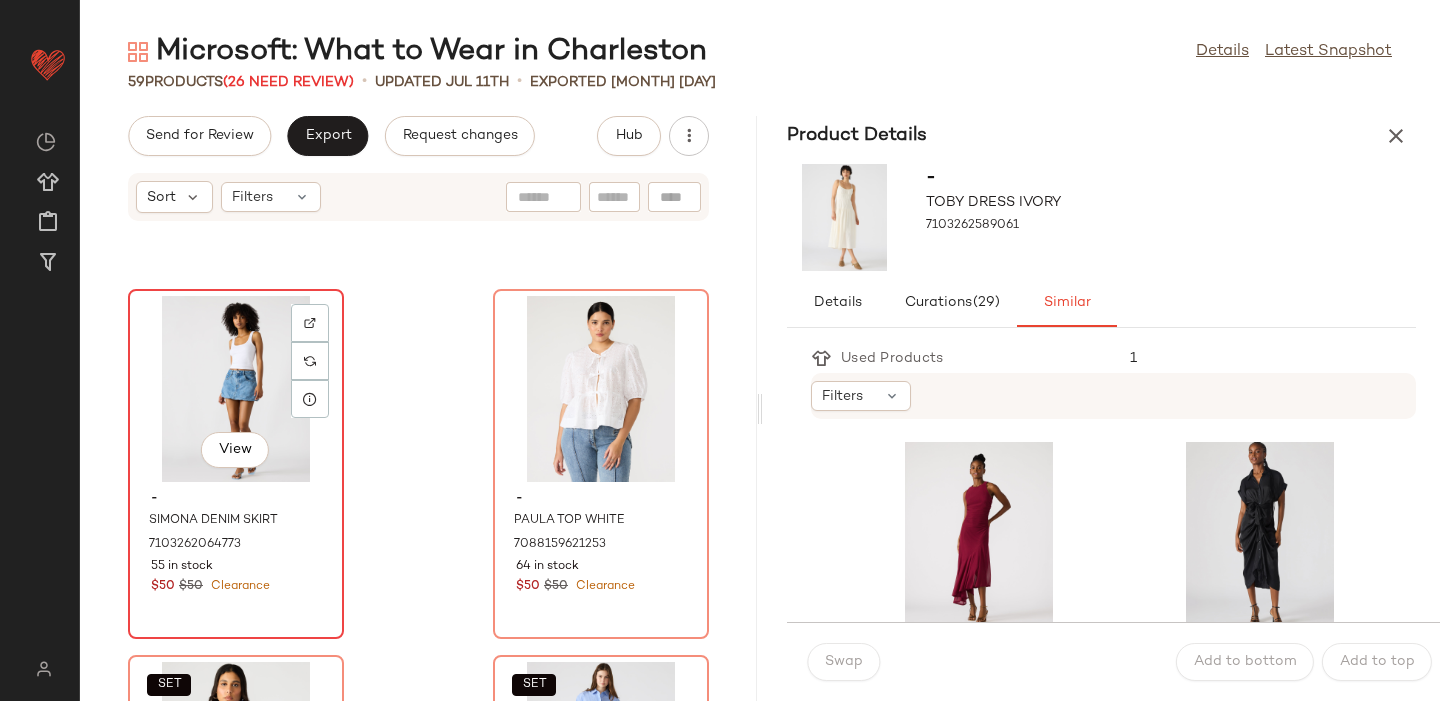 click on "View" 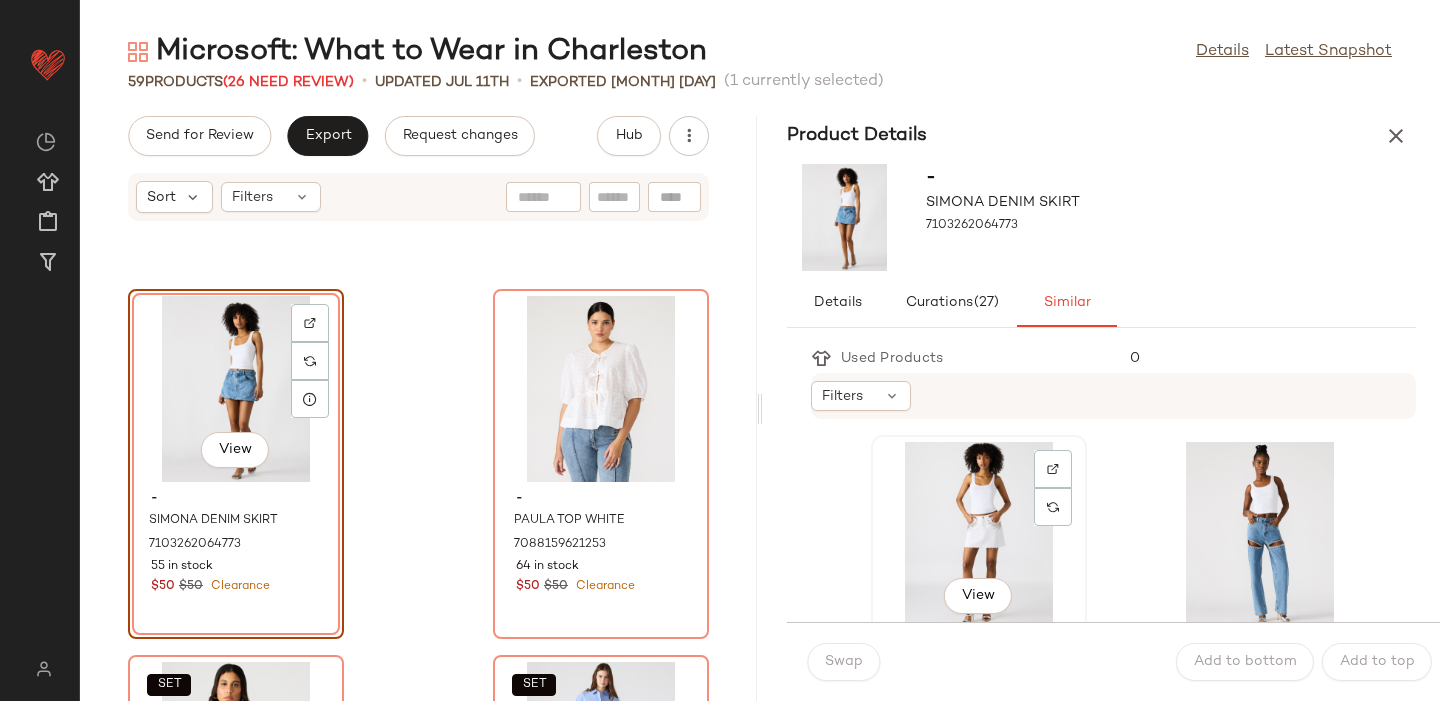 click on "View" 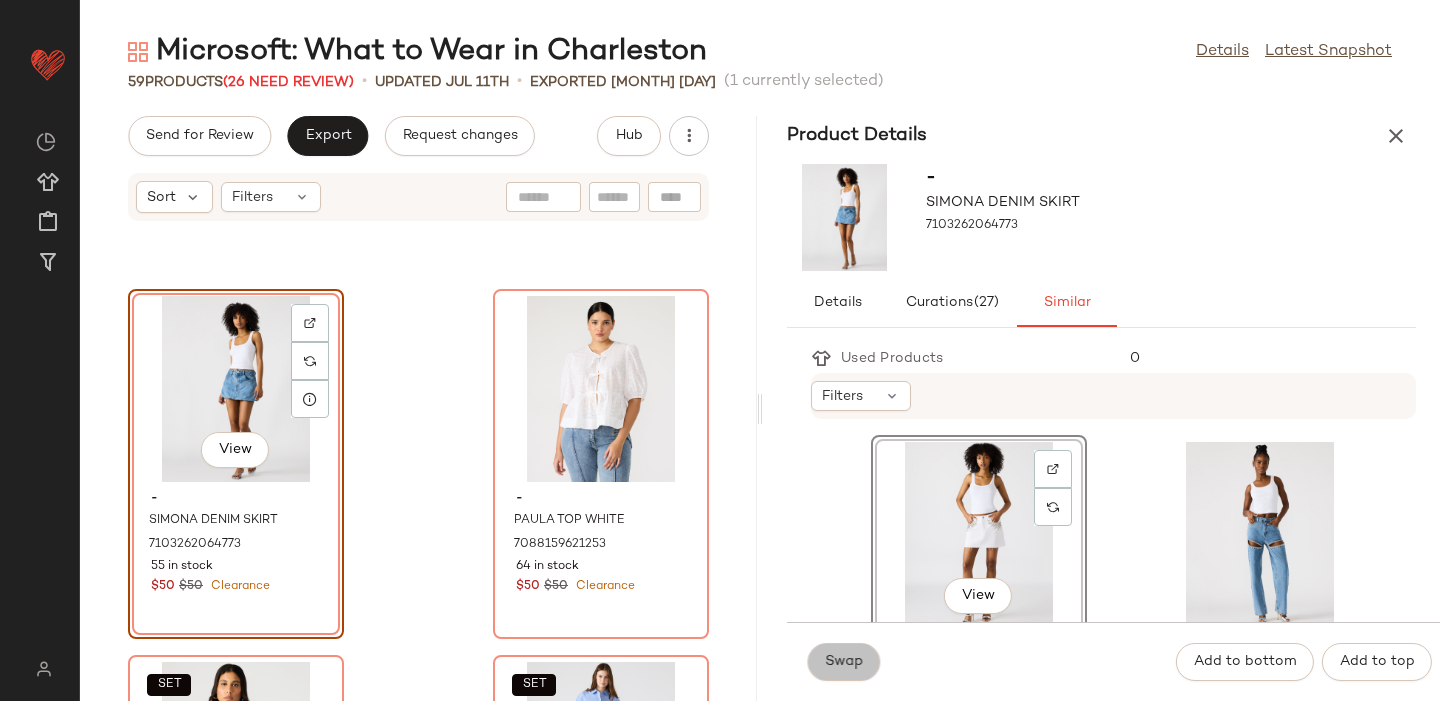 click on "Swap" at bounding box center (843, 662) 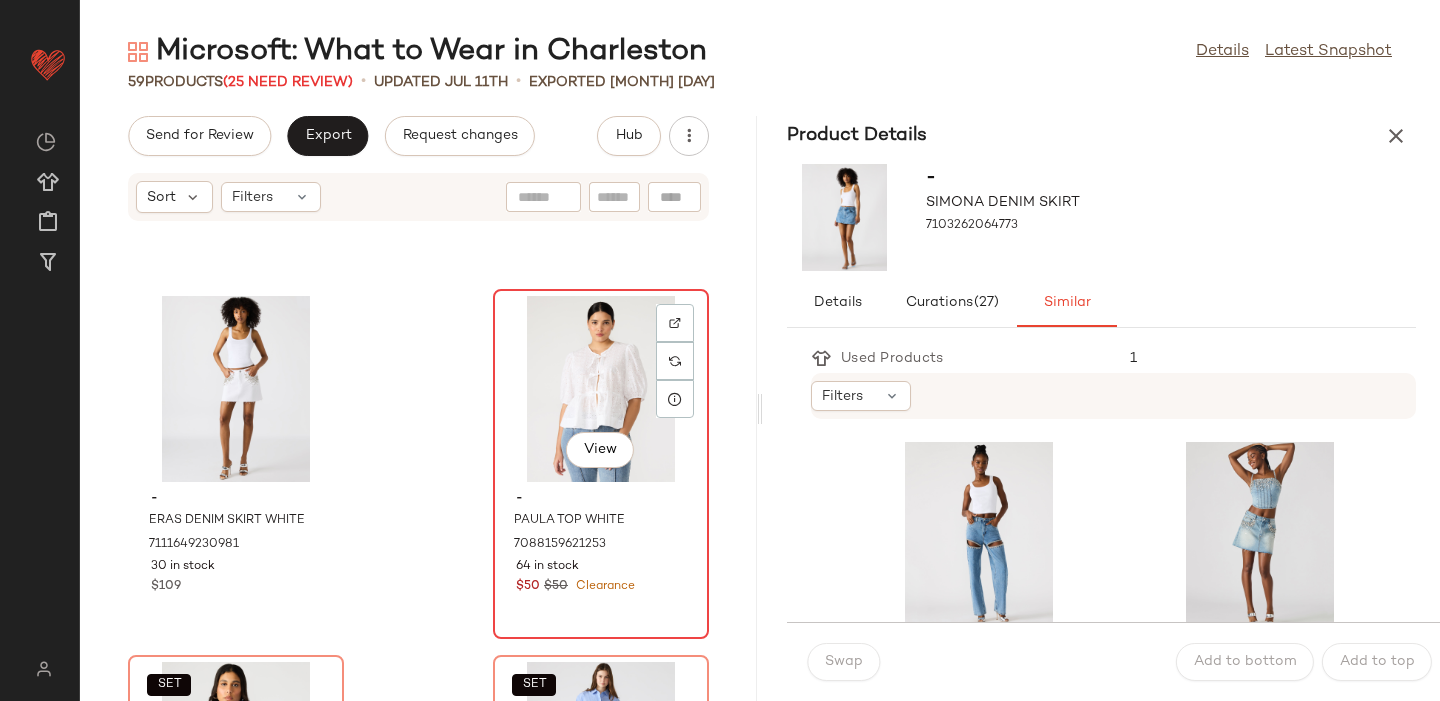 click on "View" 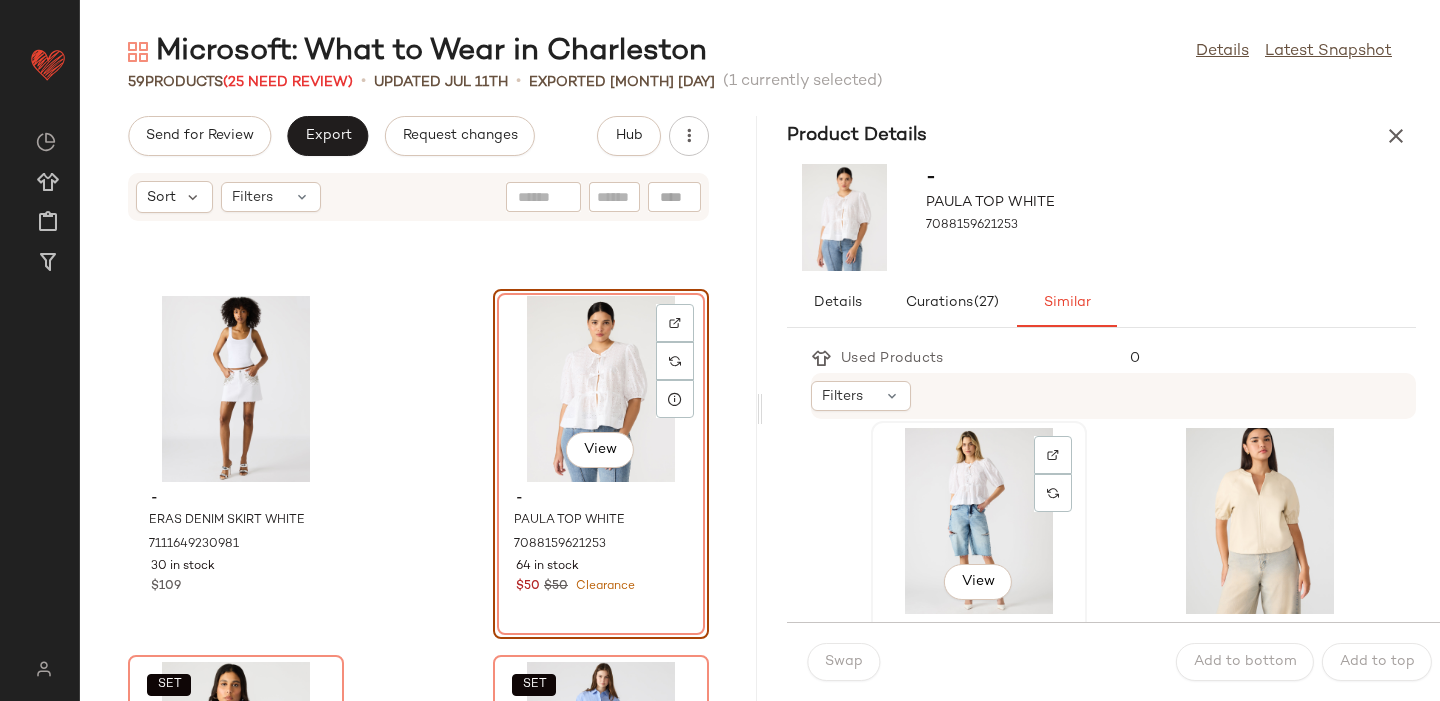 scroll, scrollTop: 19, scrollLeft: 0, axis: vertical 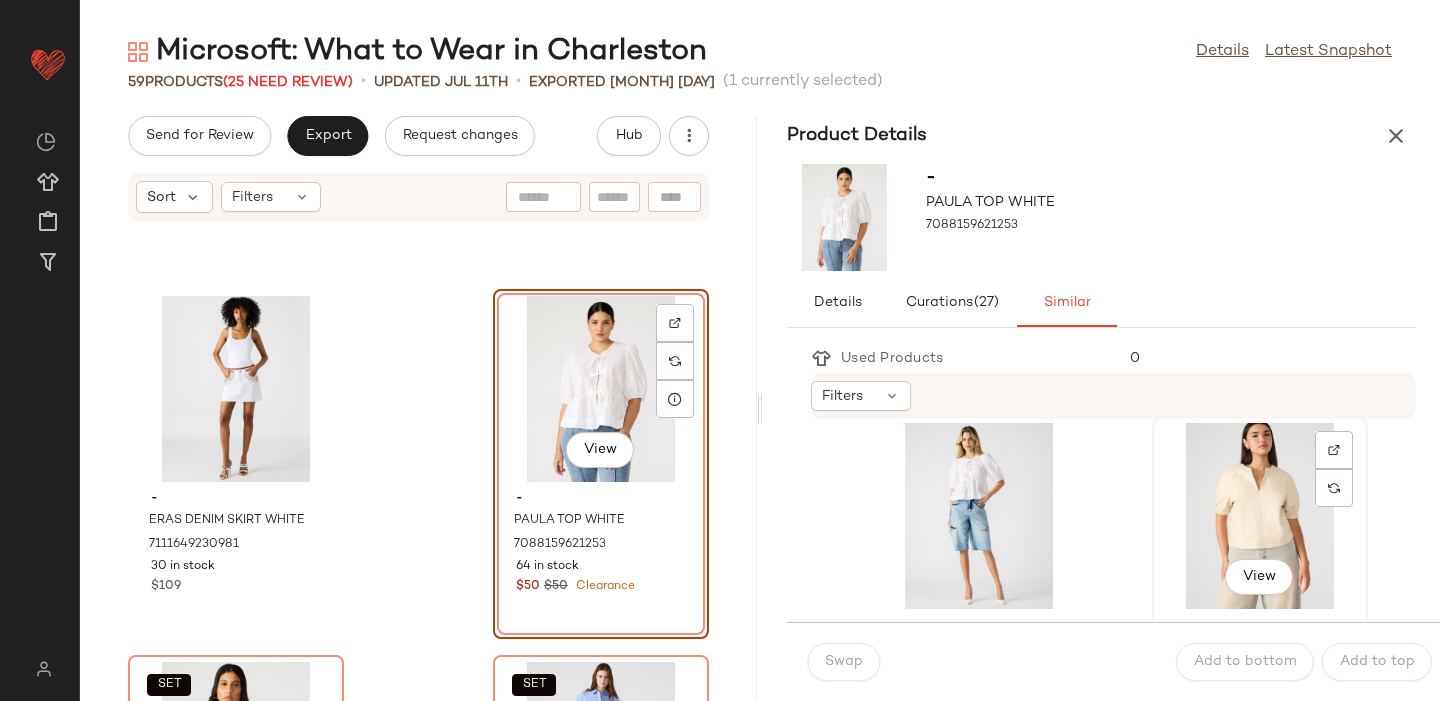 click on "View" 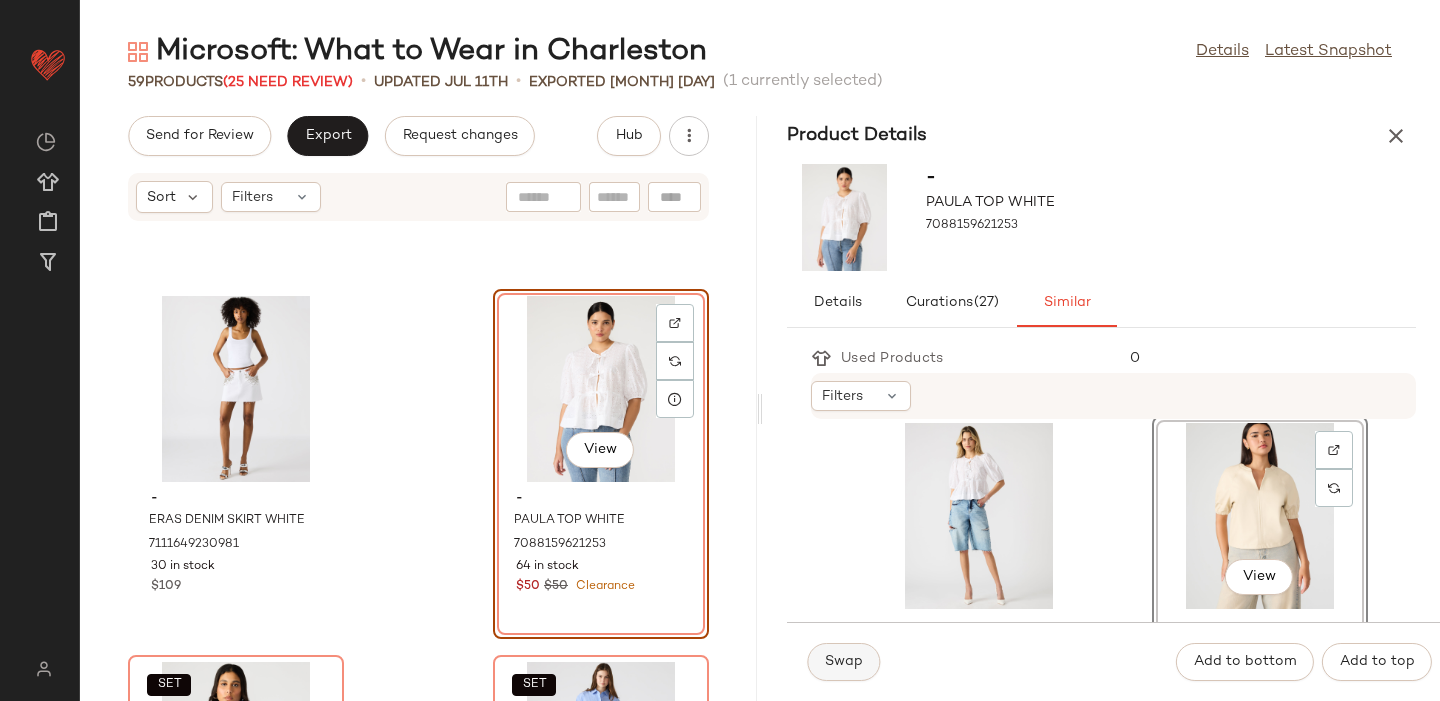 click on "Swap" 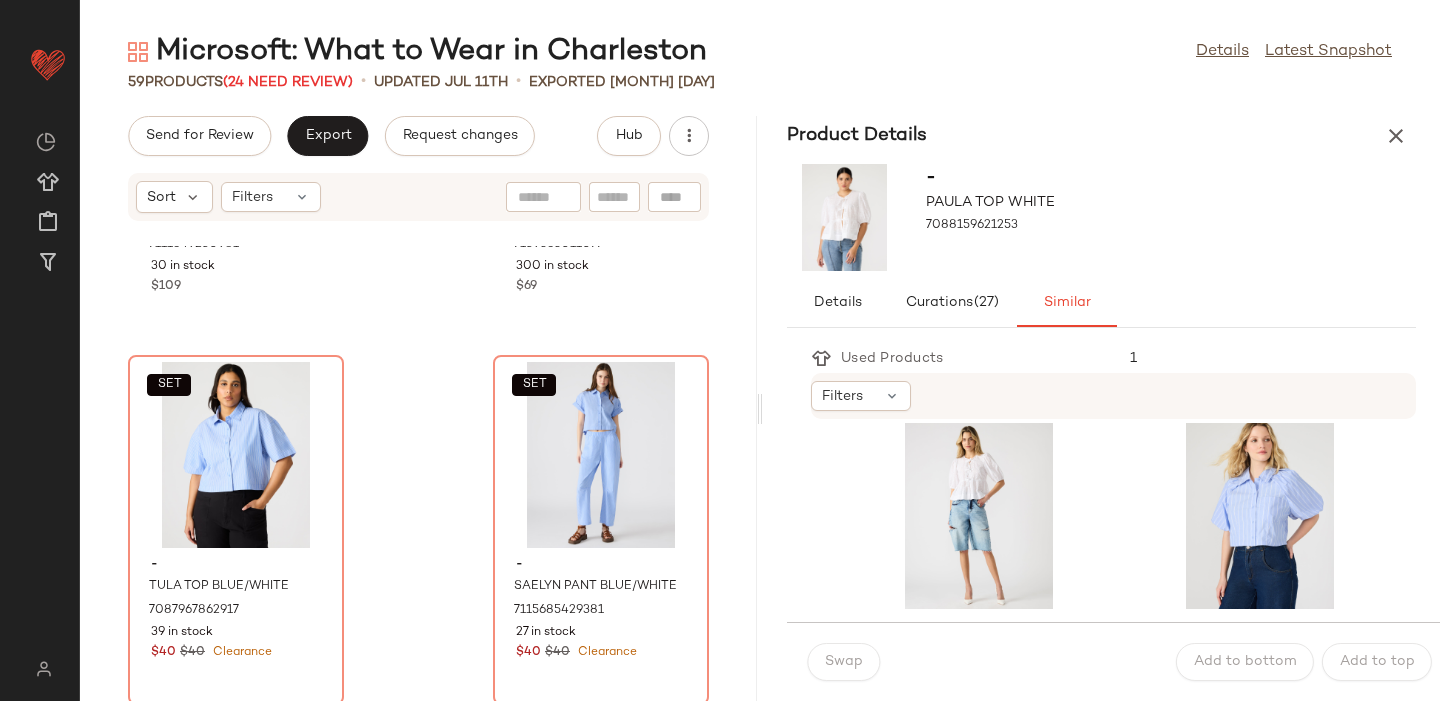 scroll, scrollTop: 2479, scrollLeft: 0, axis: vertical 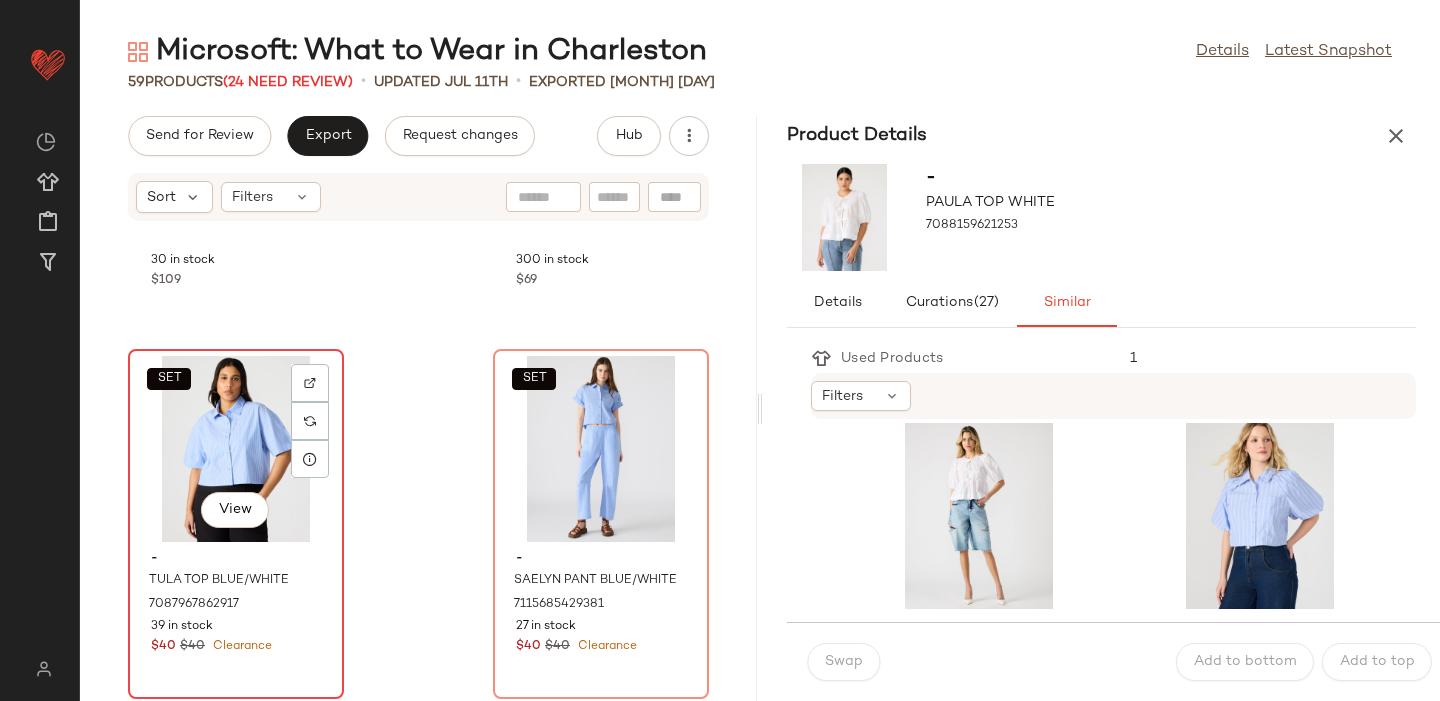 click on "SET   View" 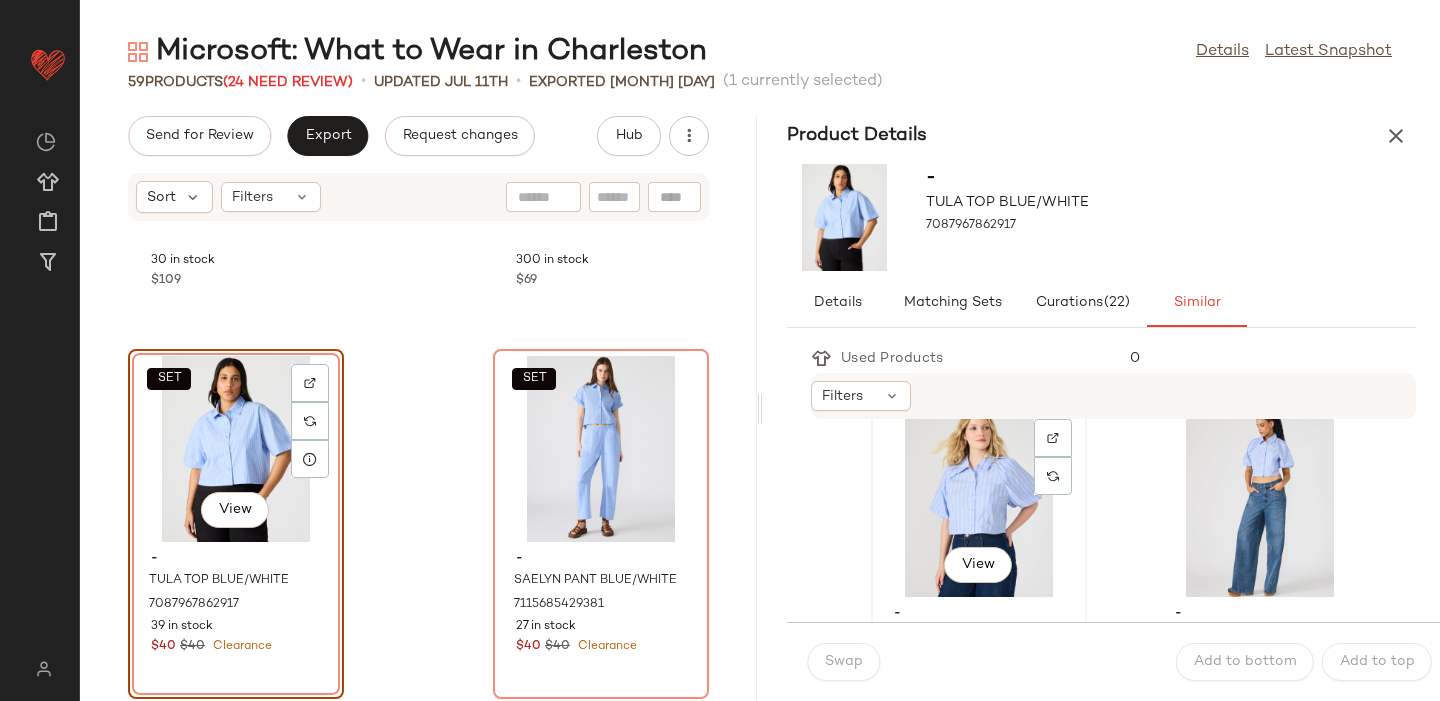 scroll, scrollTop: 22, scrollLeft: 0, axis: vertical 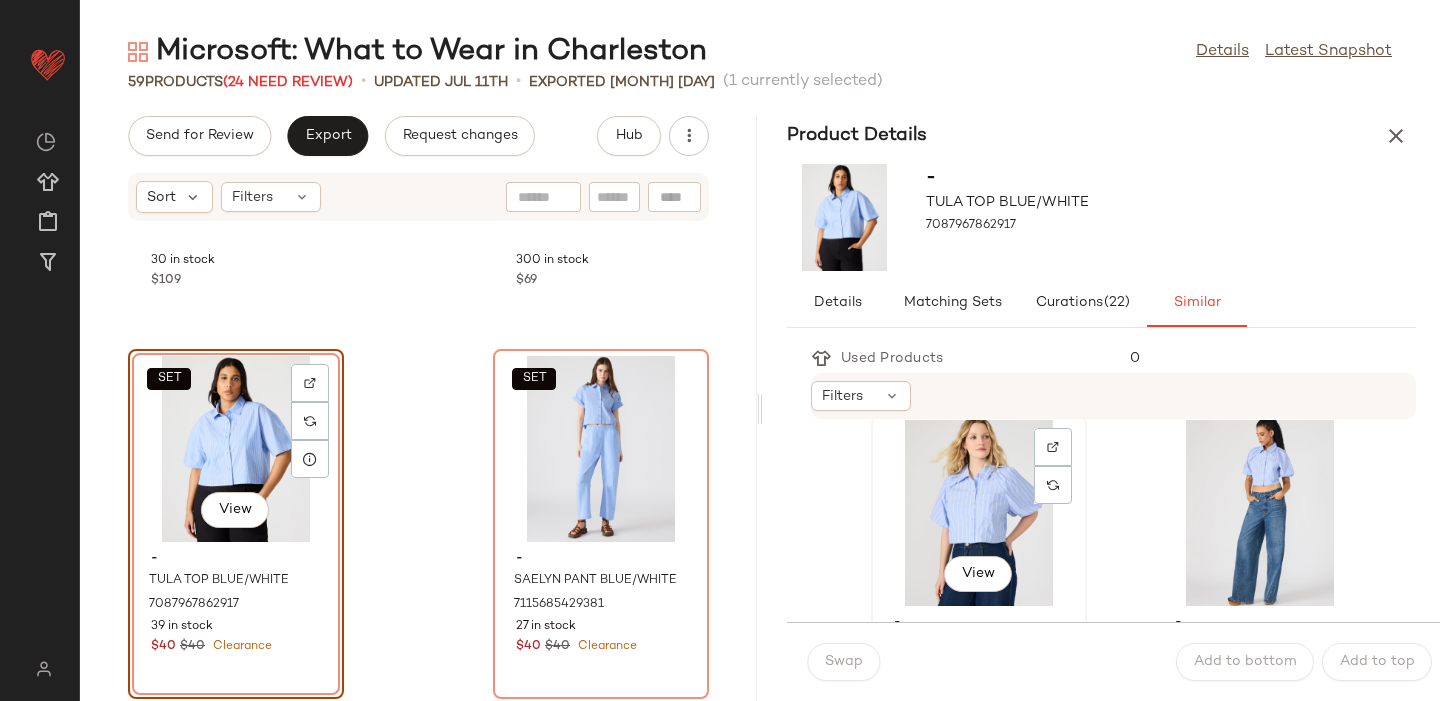 click on "View" 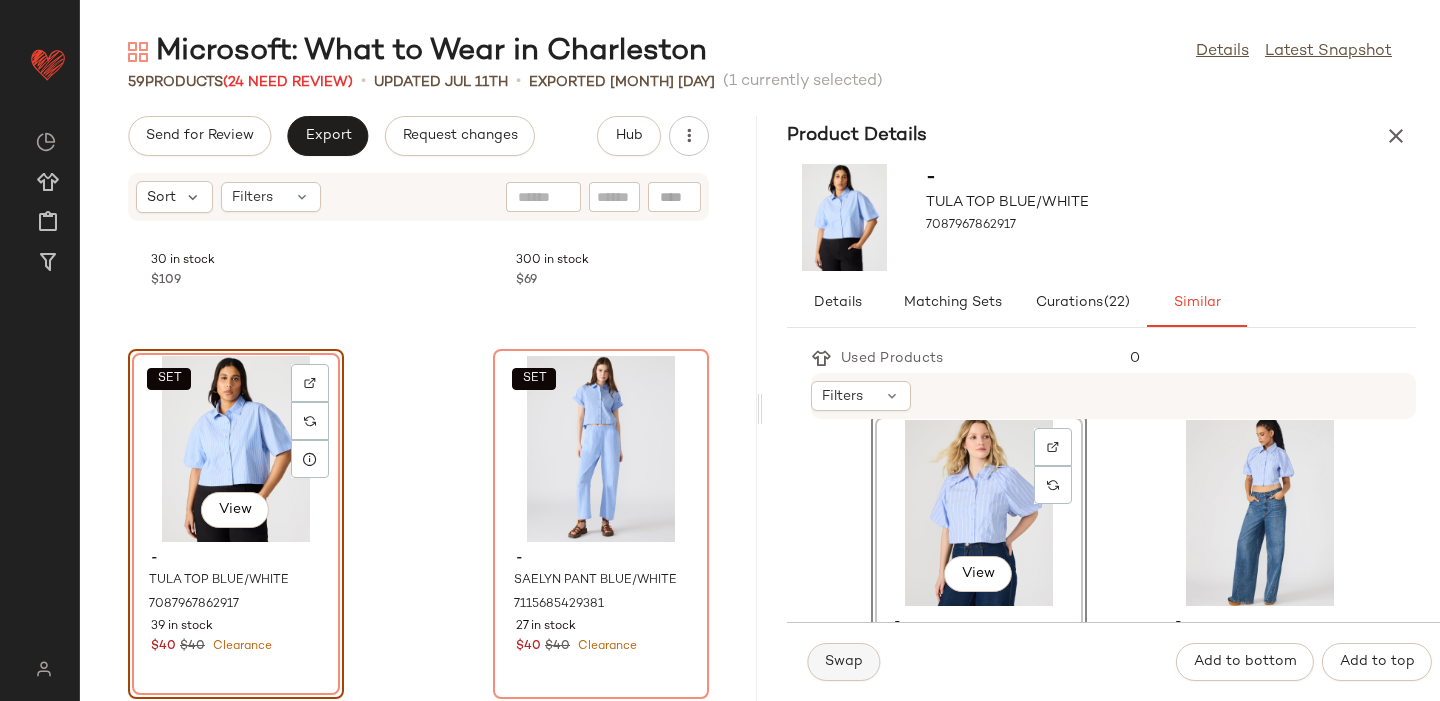click on "Swap" 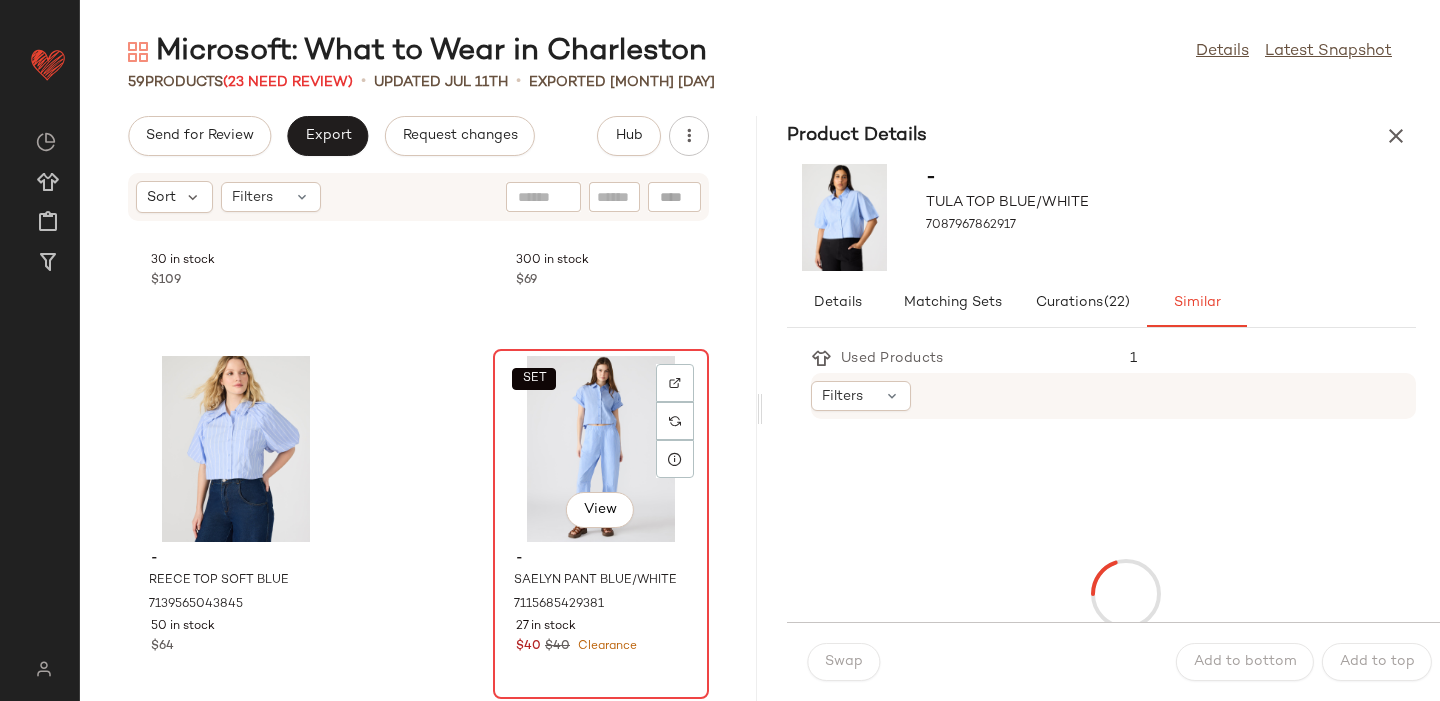 click on "SET   View" 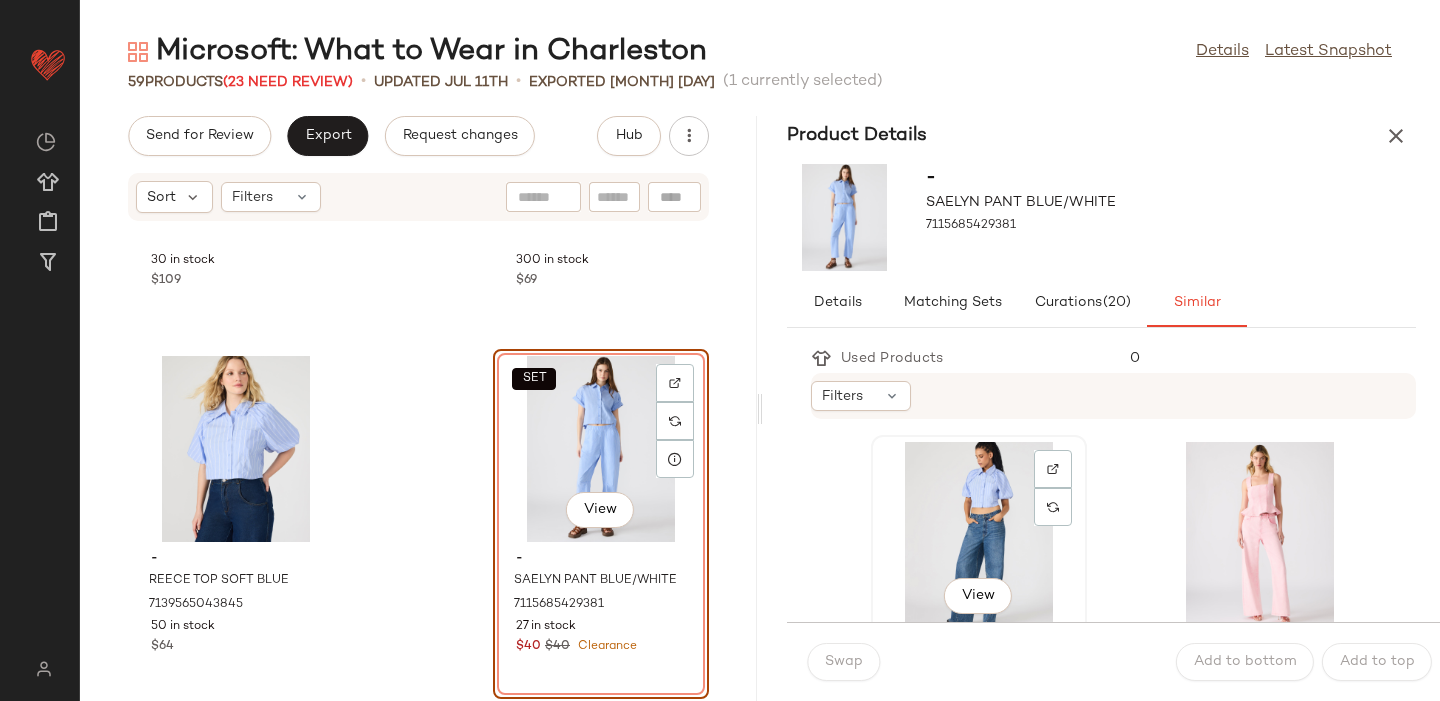 click on "View" 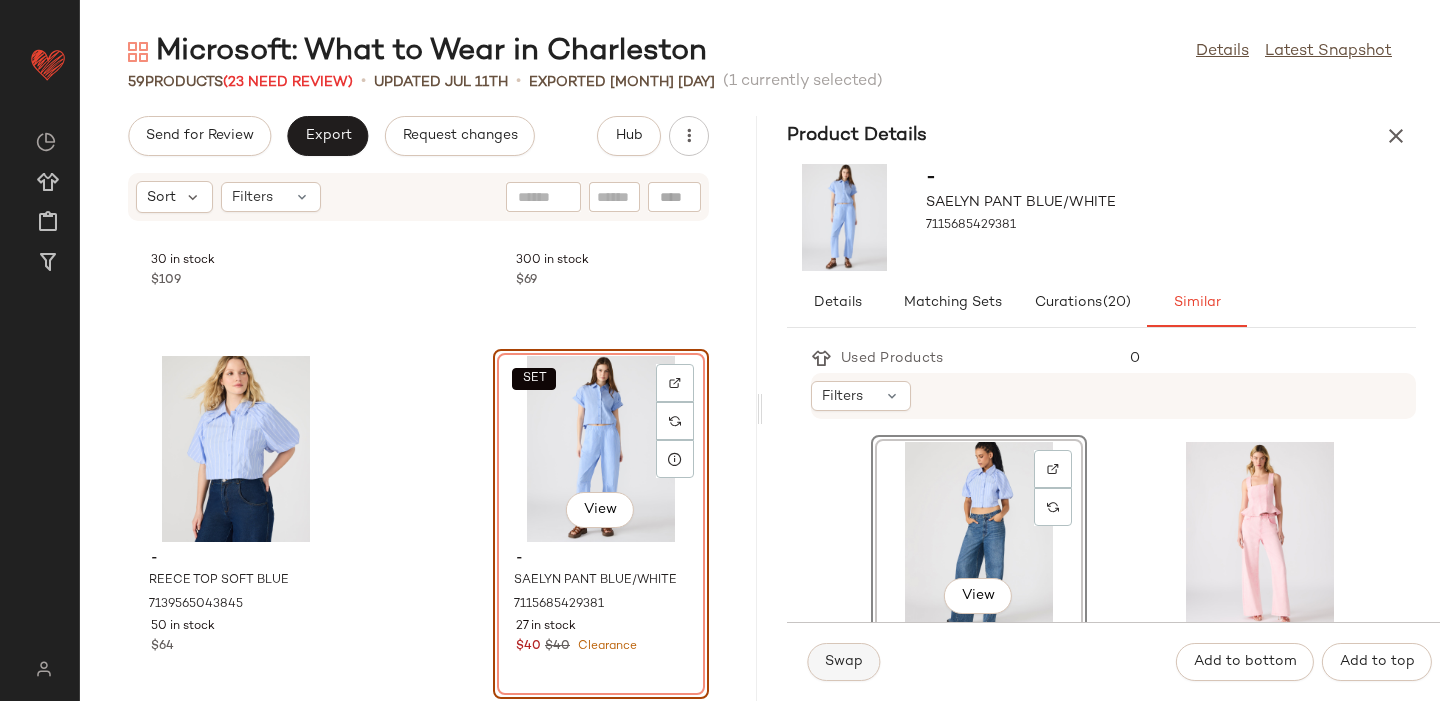 click on "Swap" at bounding box center [843, 662] 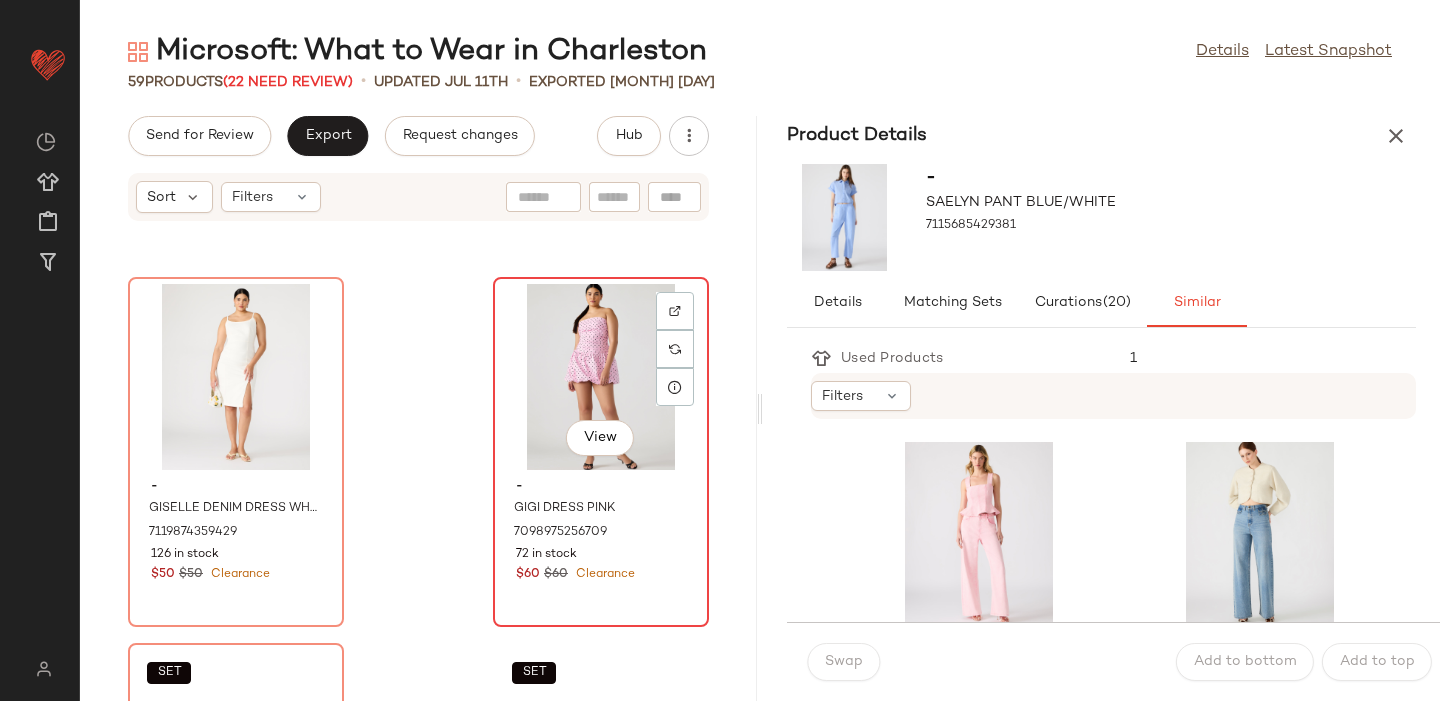 scroll, scrollTop: 2918, scrollLeft: 0, axis: vertical 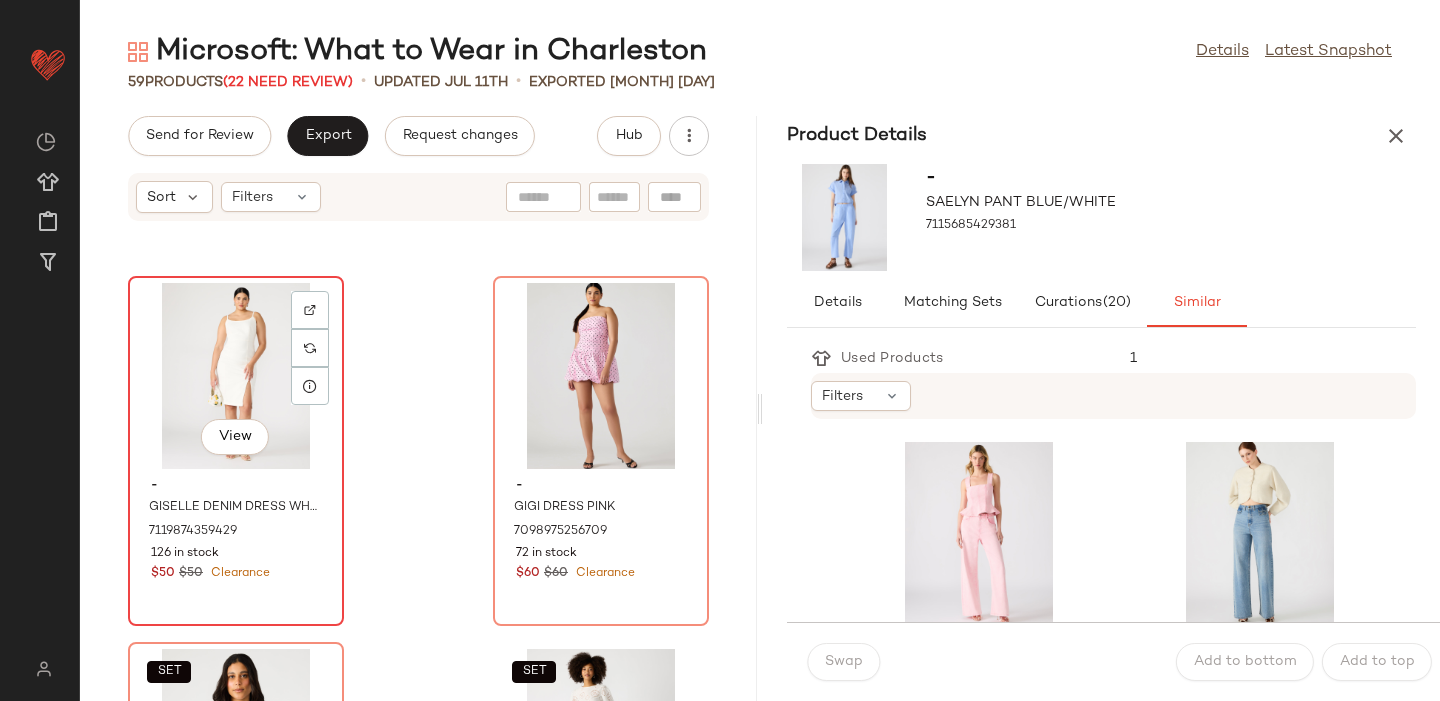 click on "View" 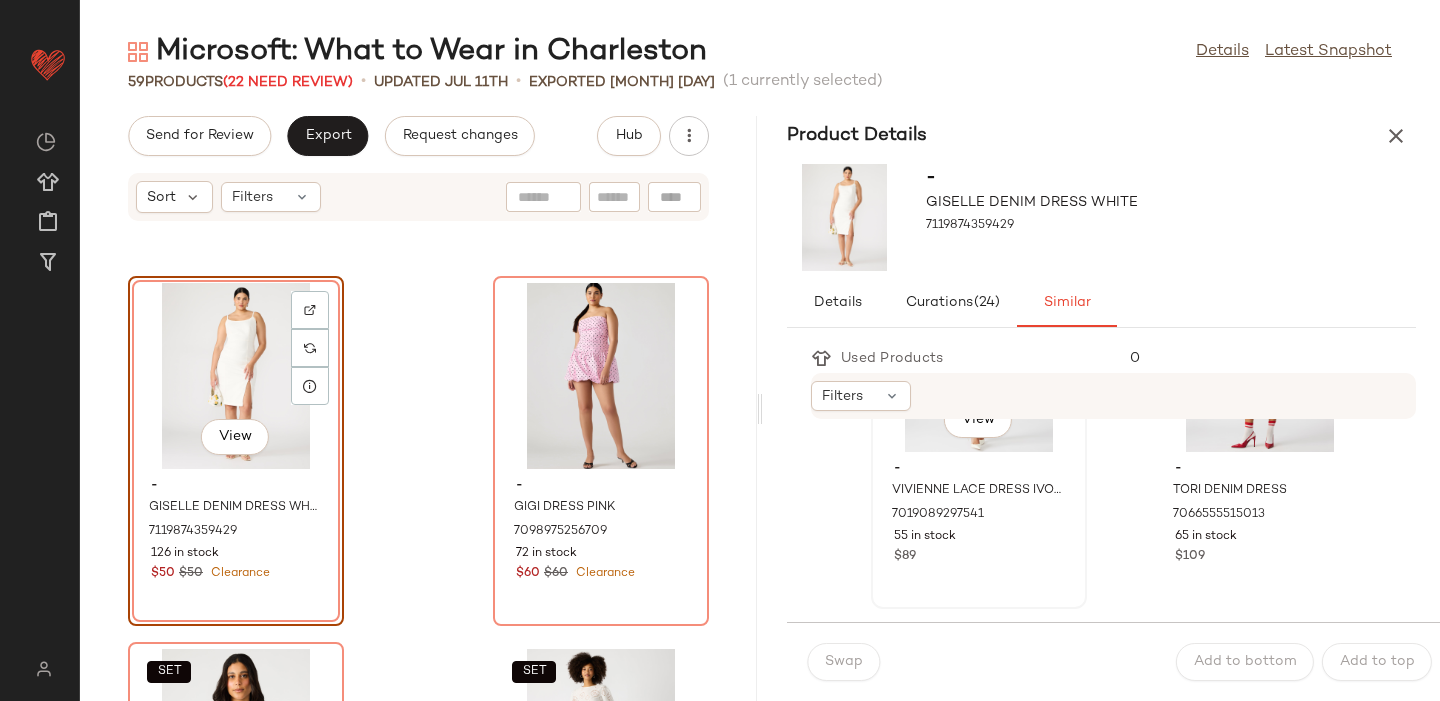 scroll, scrollTop: 493, scrollLeft: 0, axis: vertical 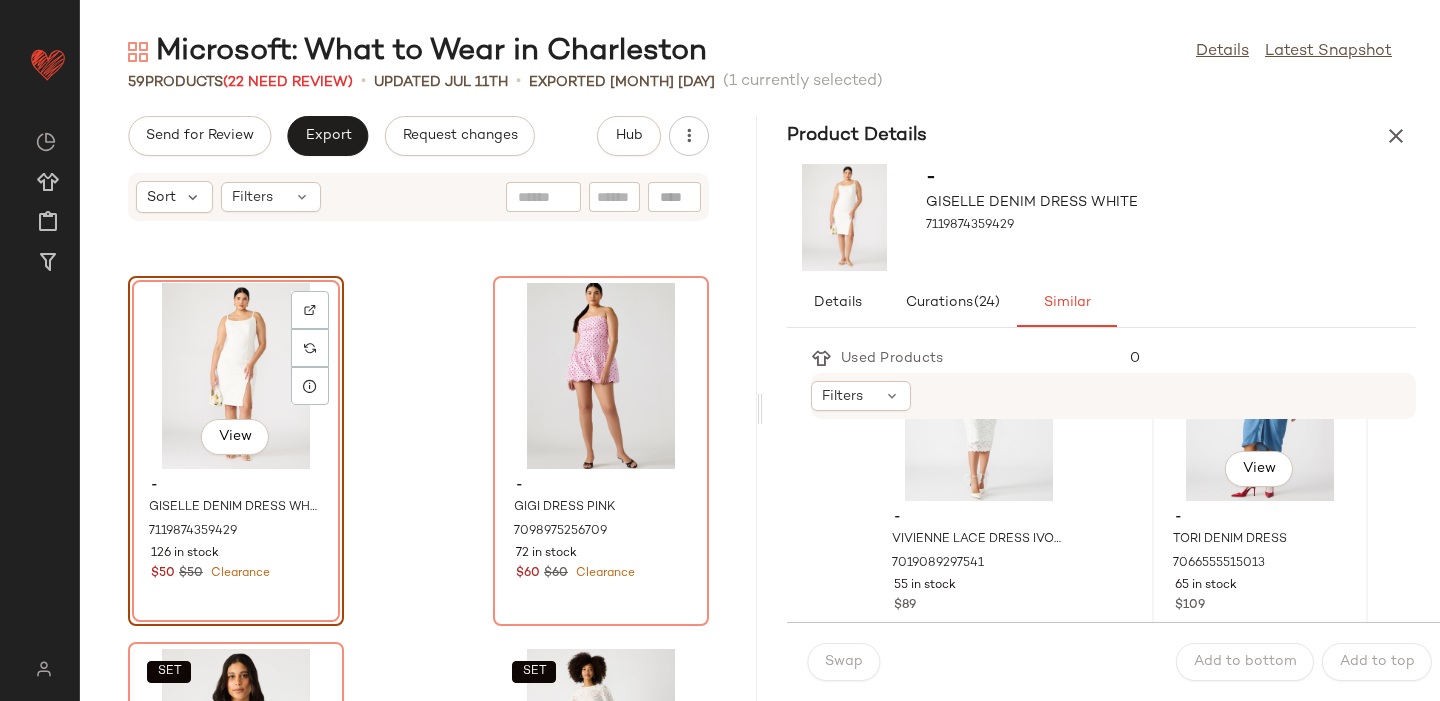 click on "View" 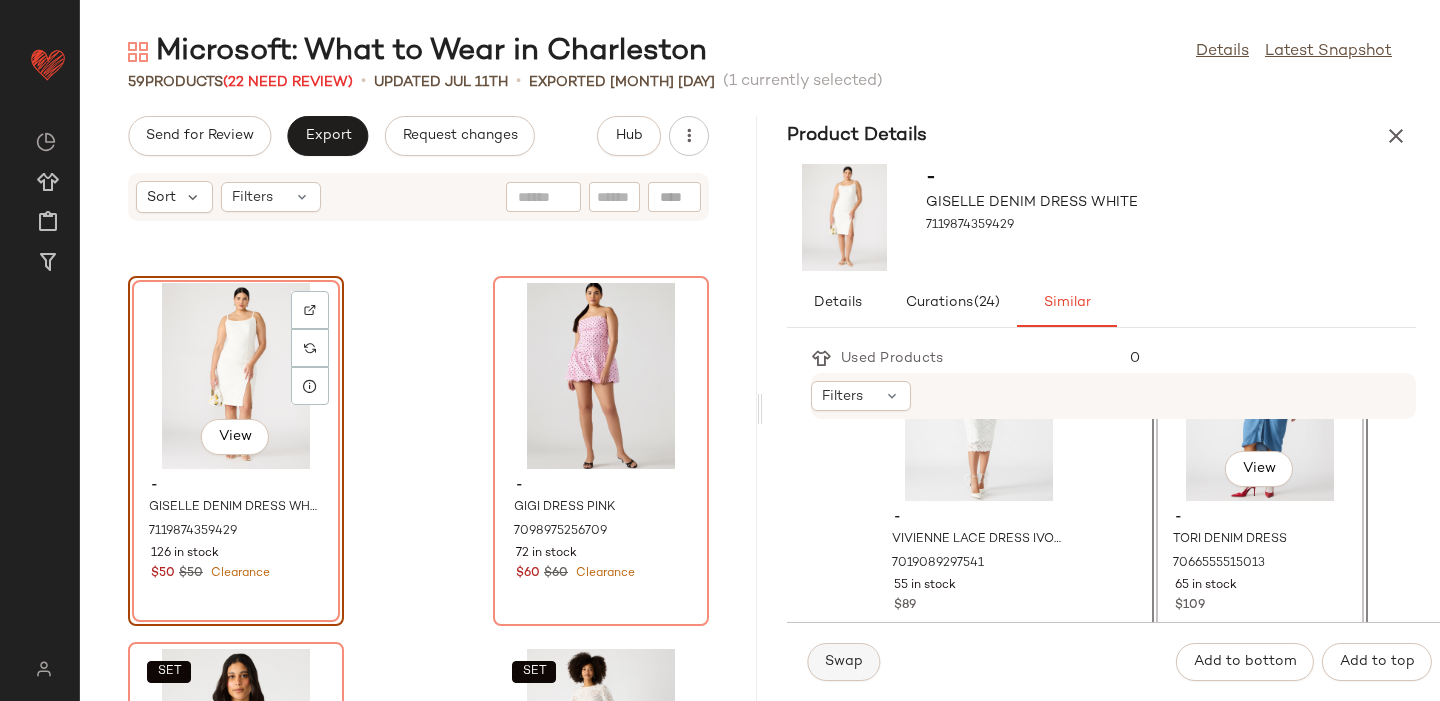 click on "Swap" 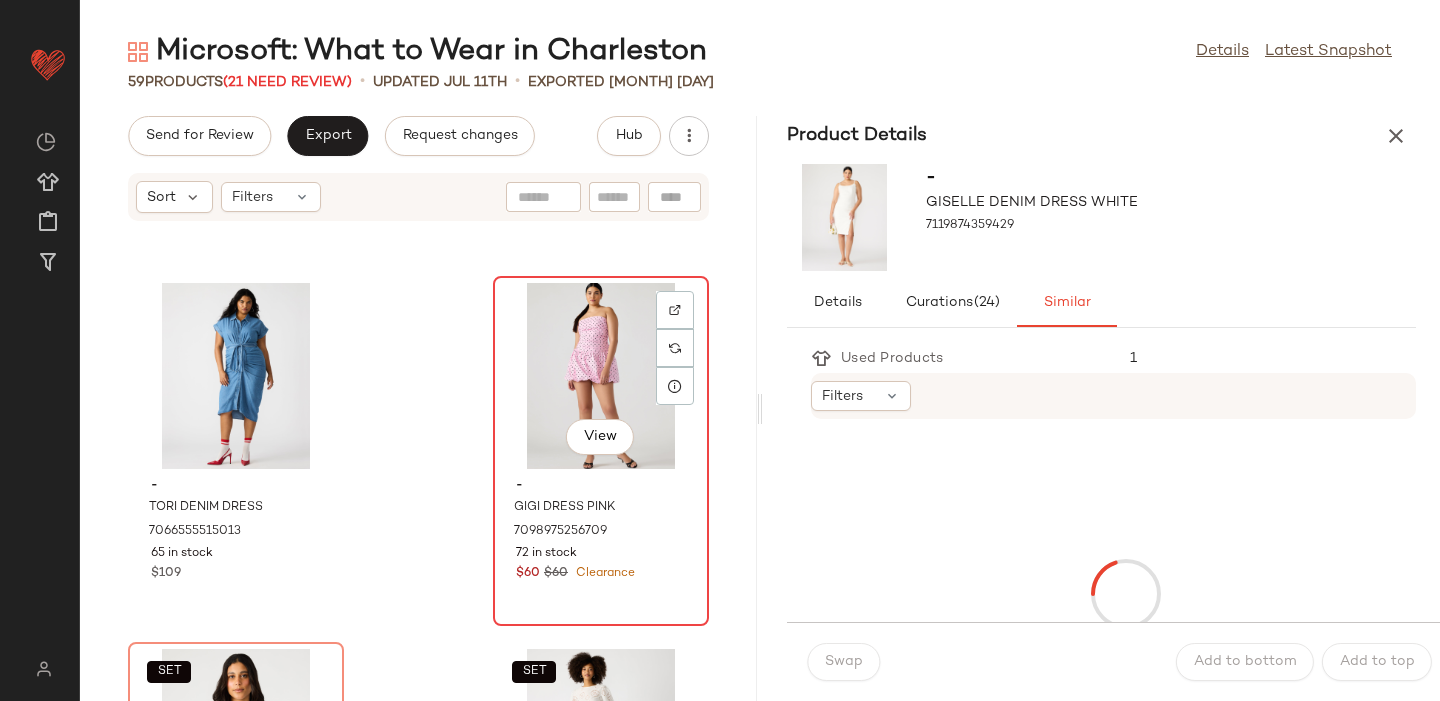 click on "View" 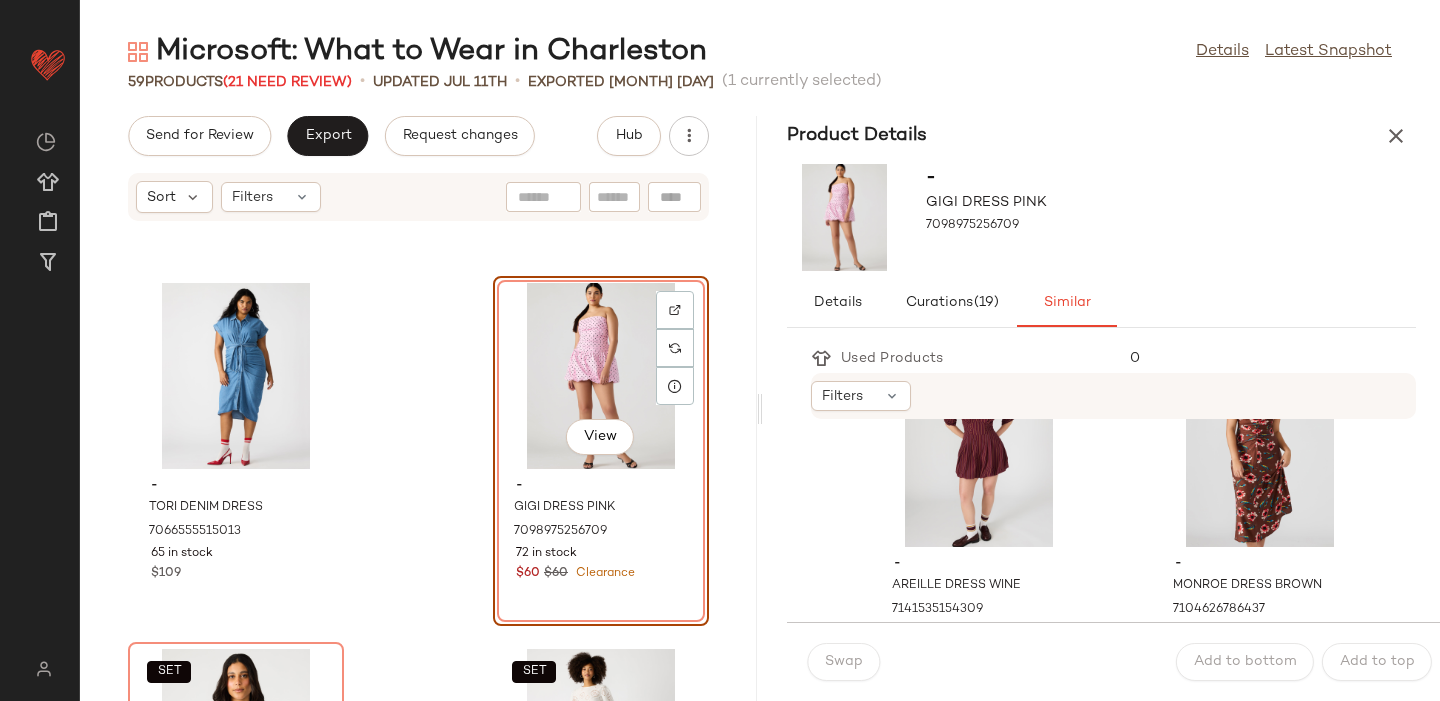 scroll, scrollTop: 1172, scrollLeft: 0, axis: vertical 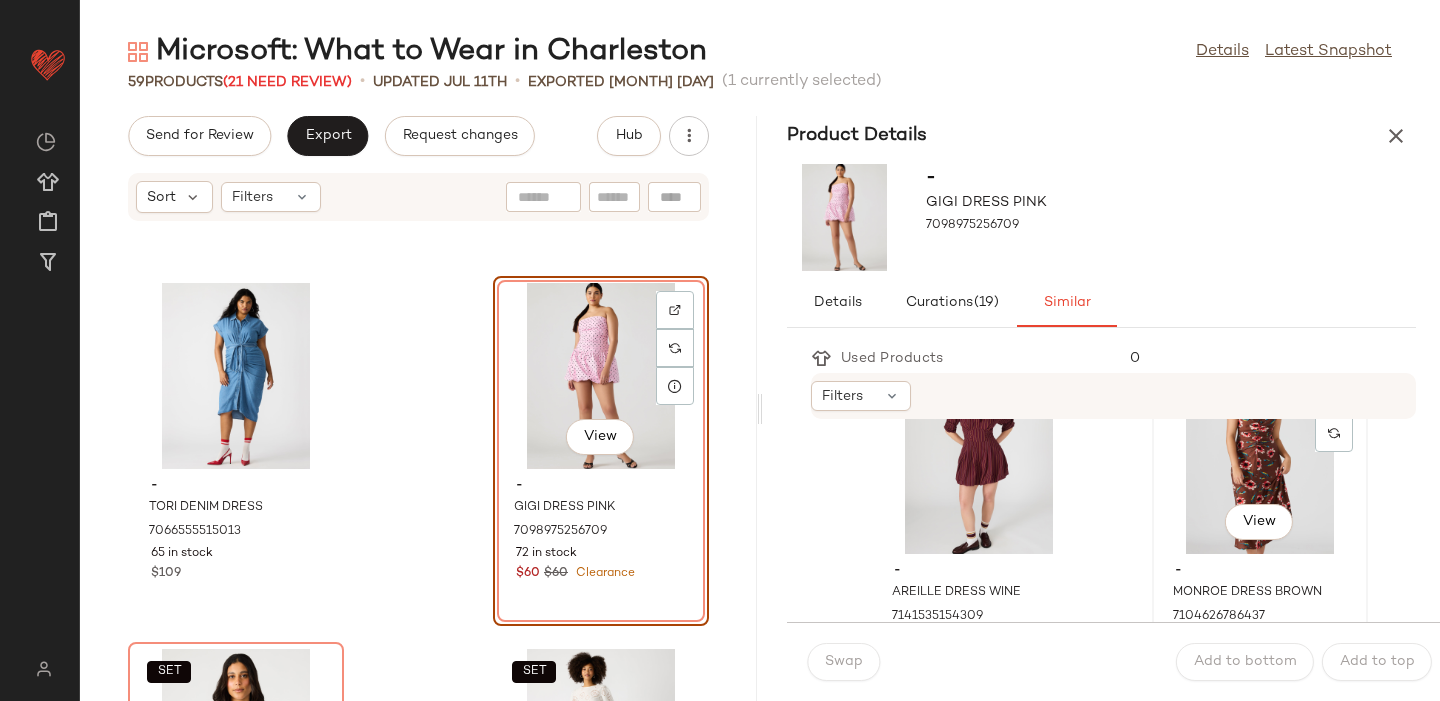 click on "View" 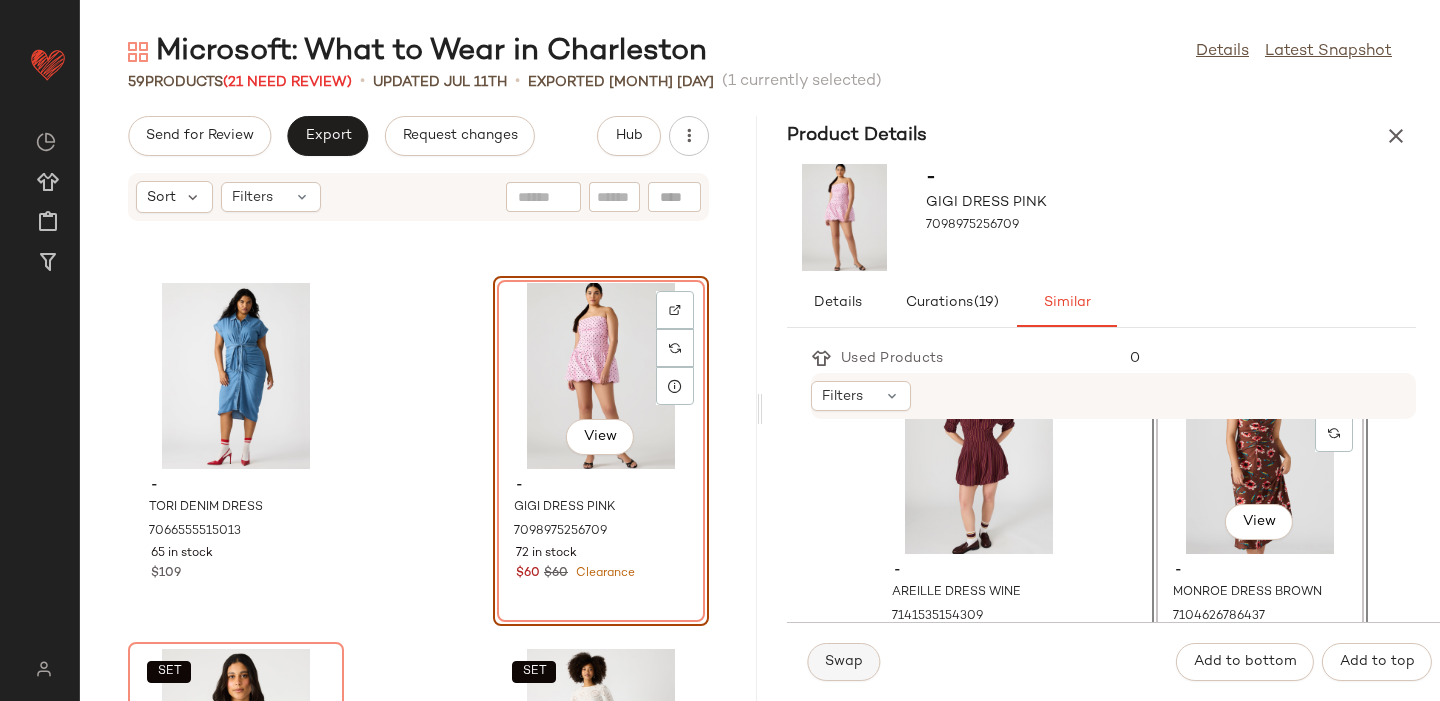 click on "Swap" 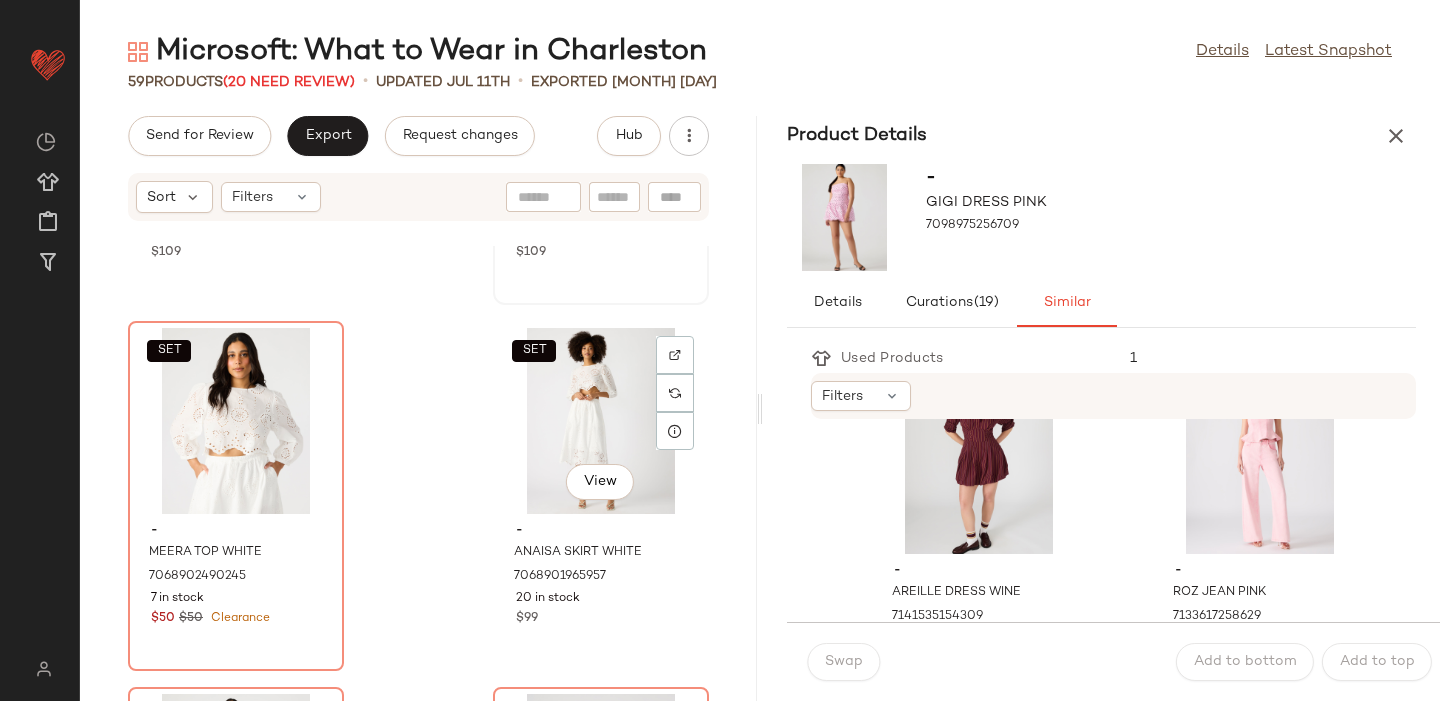 scroll, scrollTop: 3240, scrollLeft: 0, axis: vertical 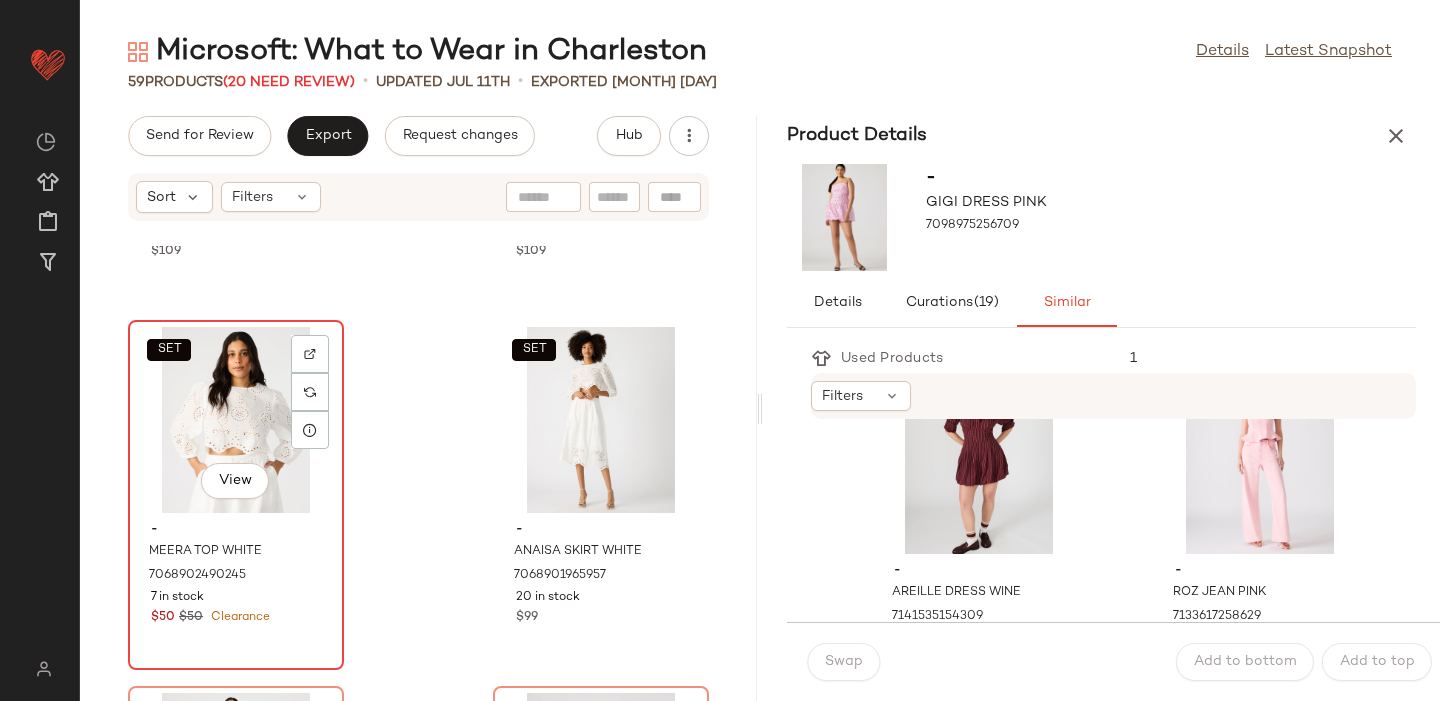 click on "SET   View" 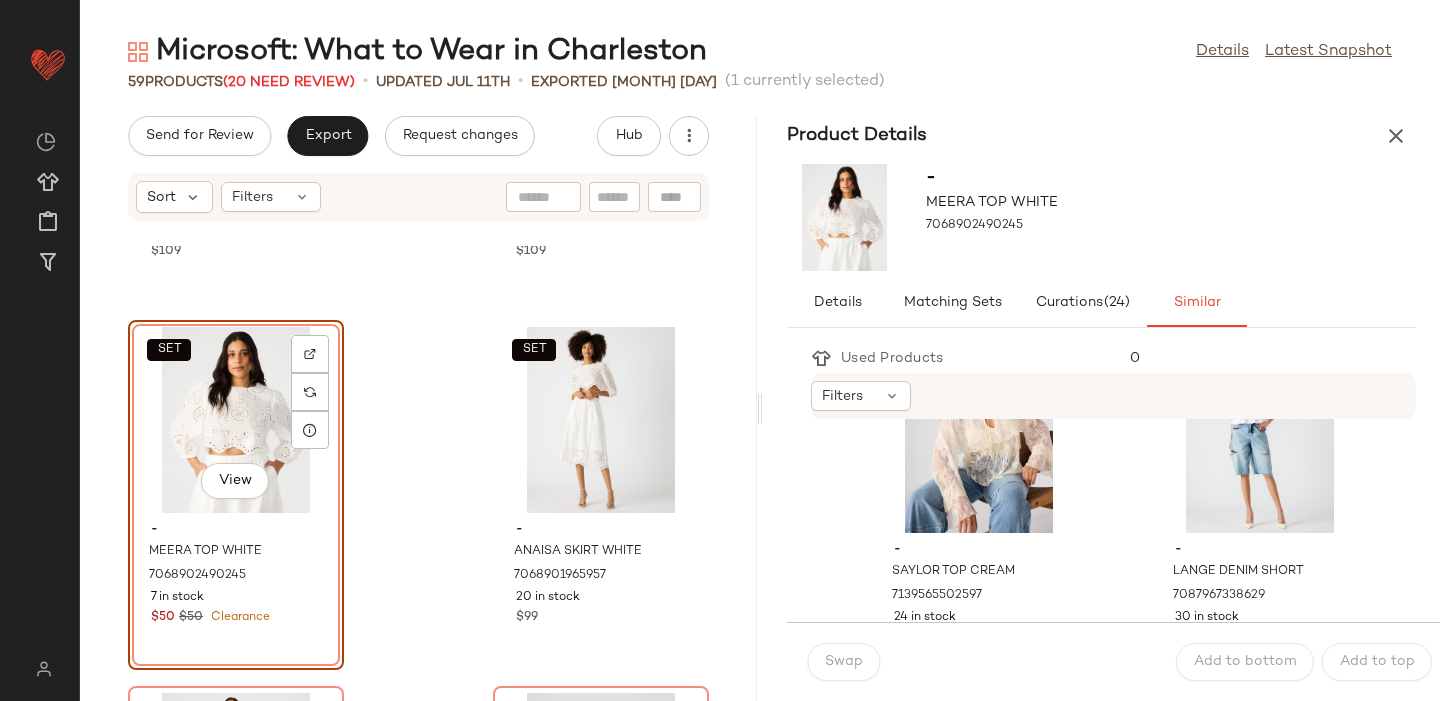 scroll, scrollTop: 0, scrollLeft: 0, axis: both 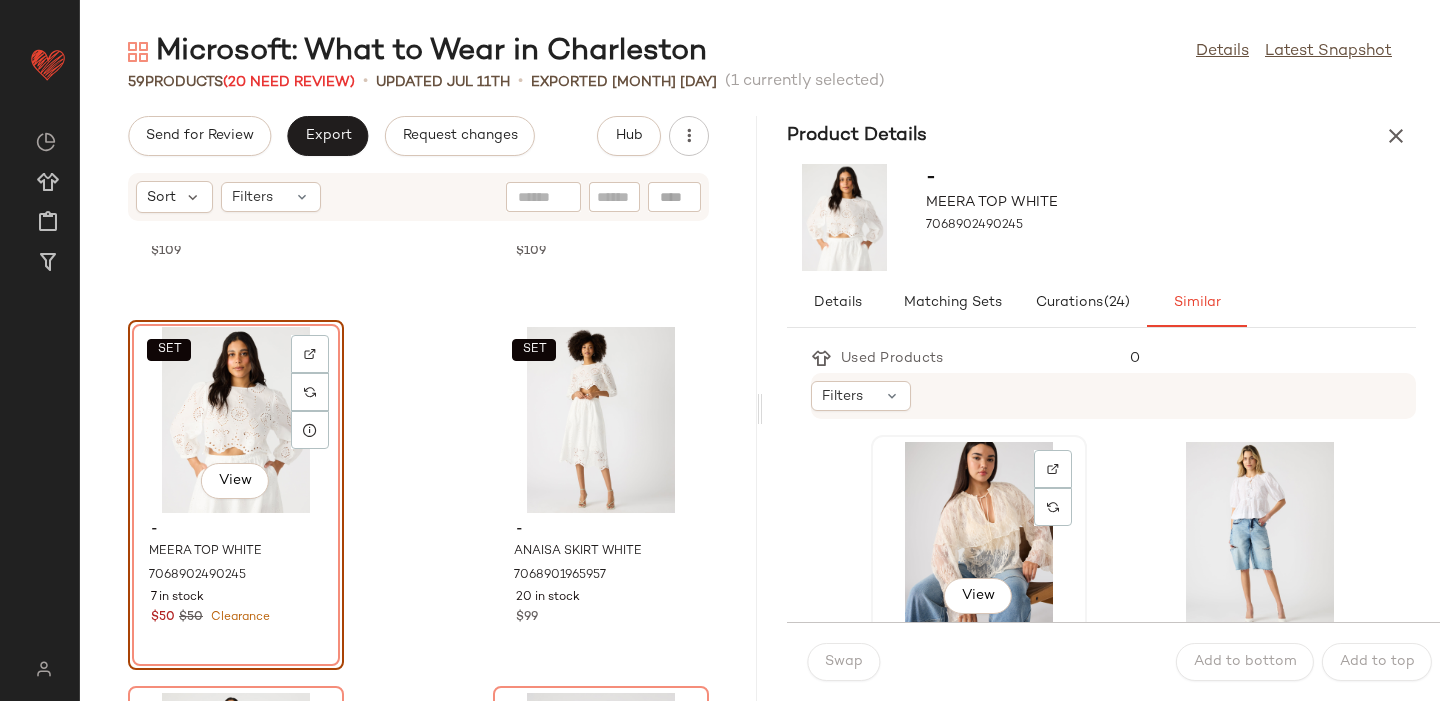 click on "View" 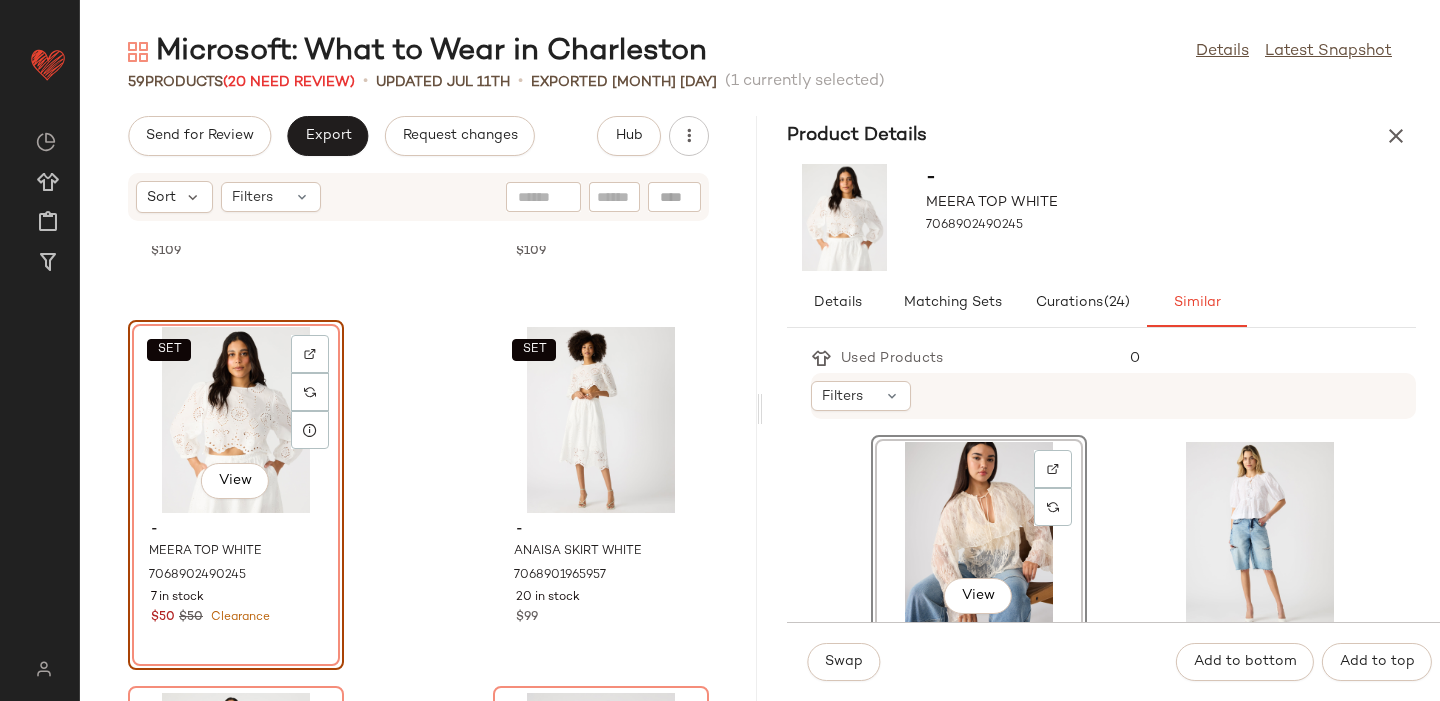 click on "Swap   Add to bottom   Add to top" at bounding box center (1113, 661) 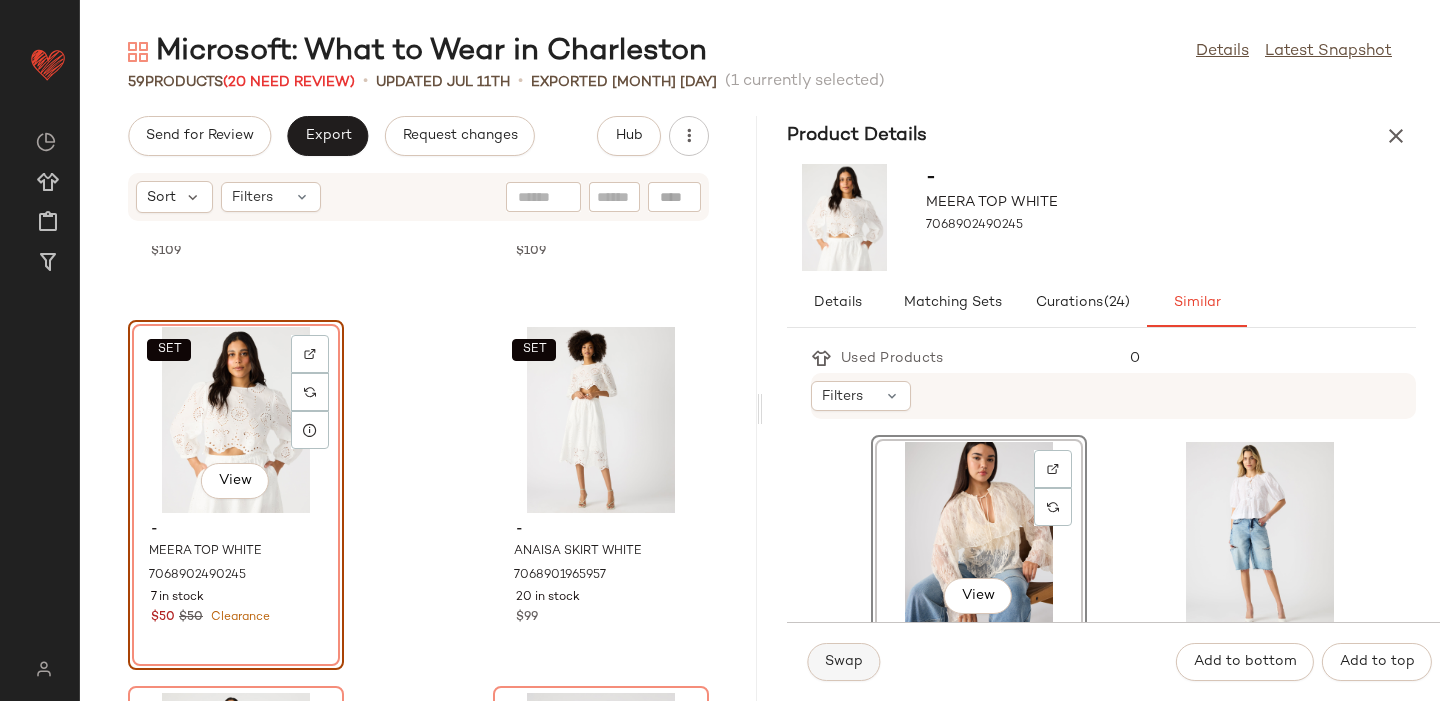 click on "Swap" 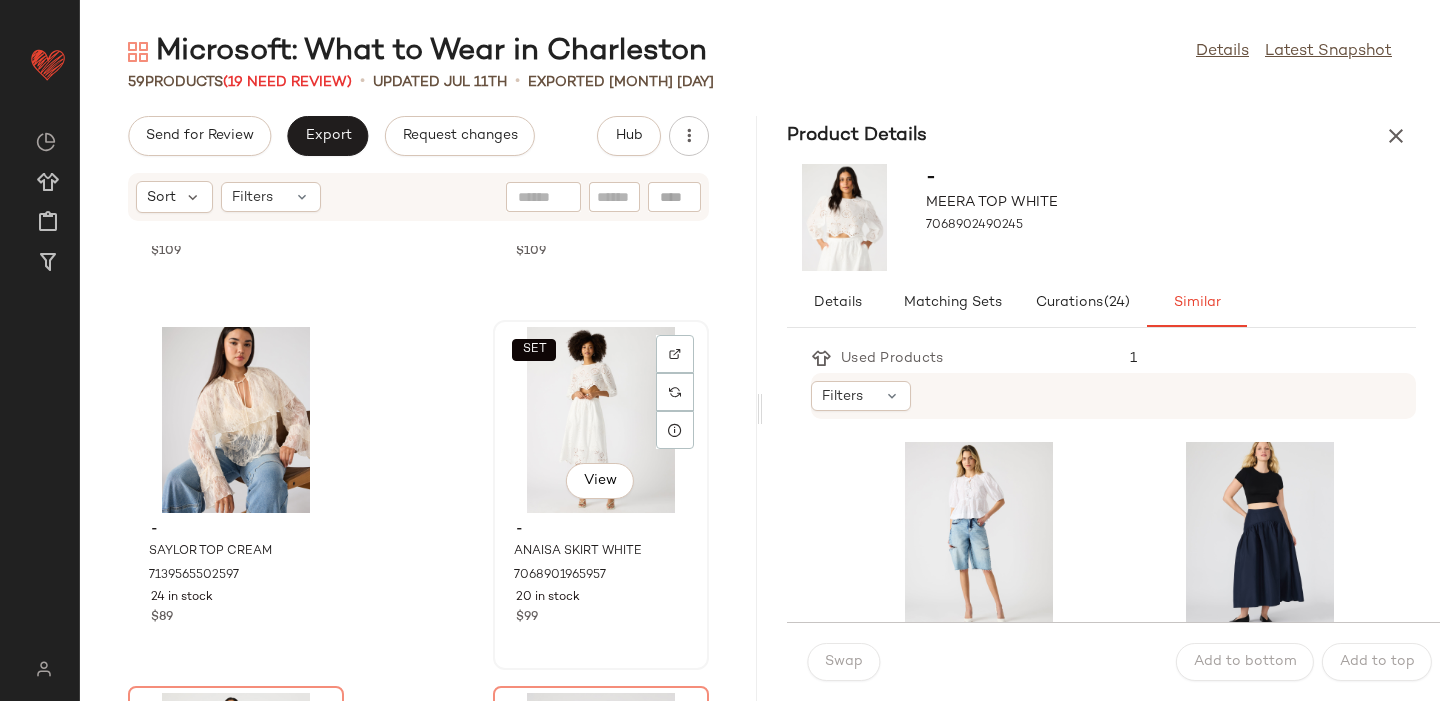 click on "SET   View" 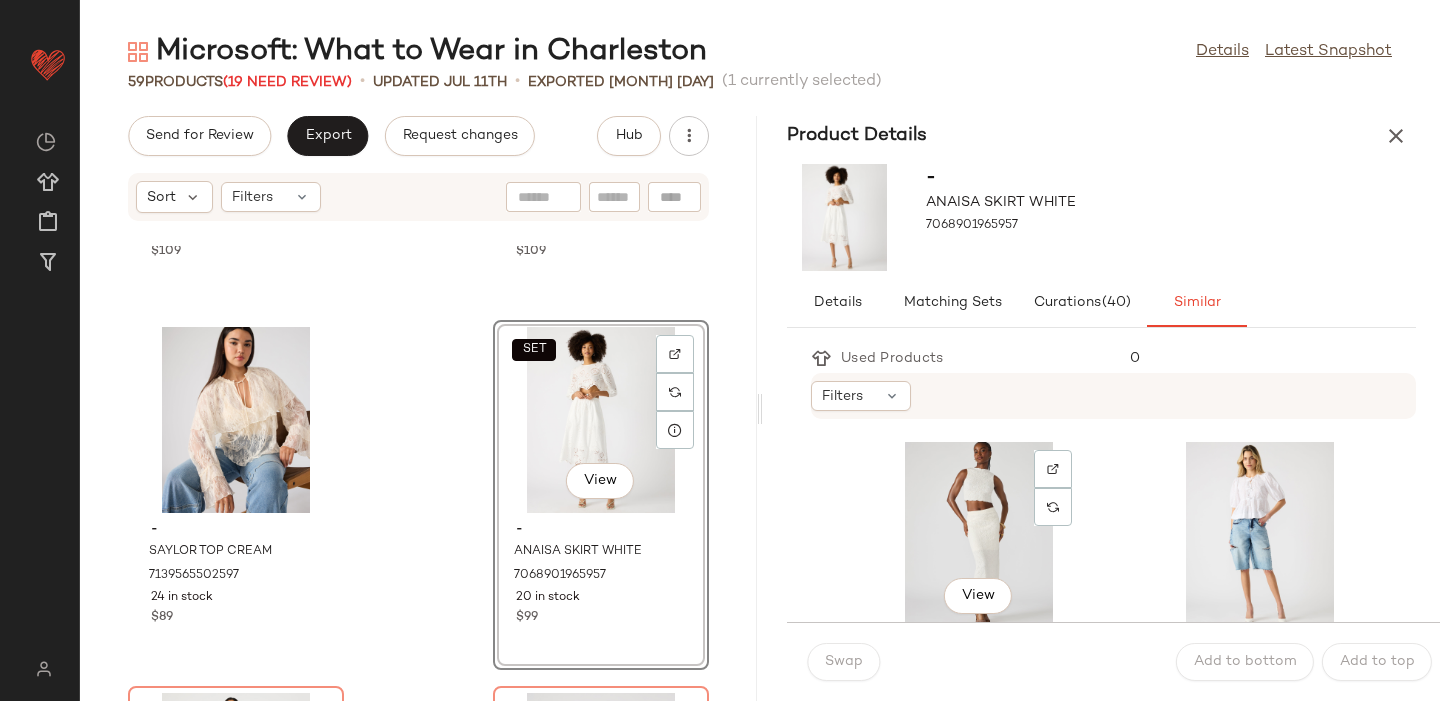scroll, scrollTop: 361, scrollLeft: 0, axis: vertical 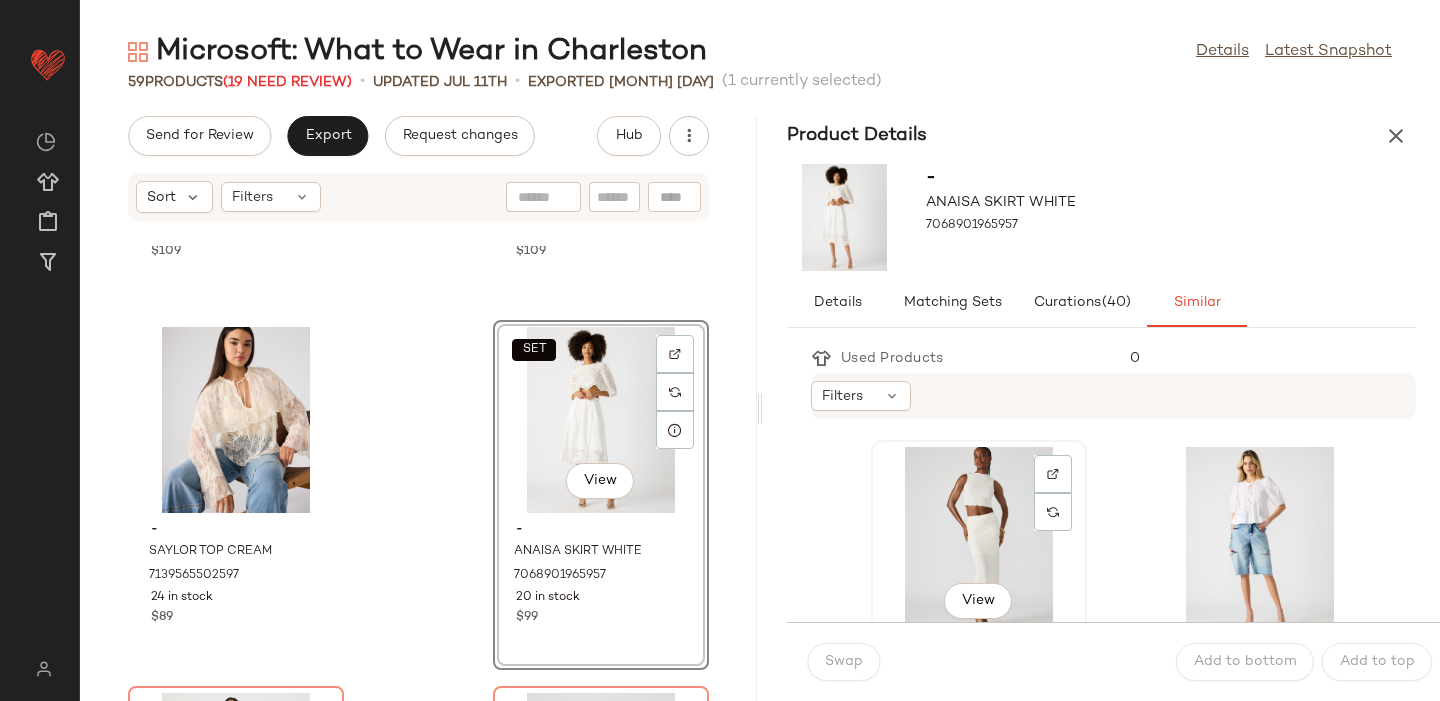 click on "View" 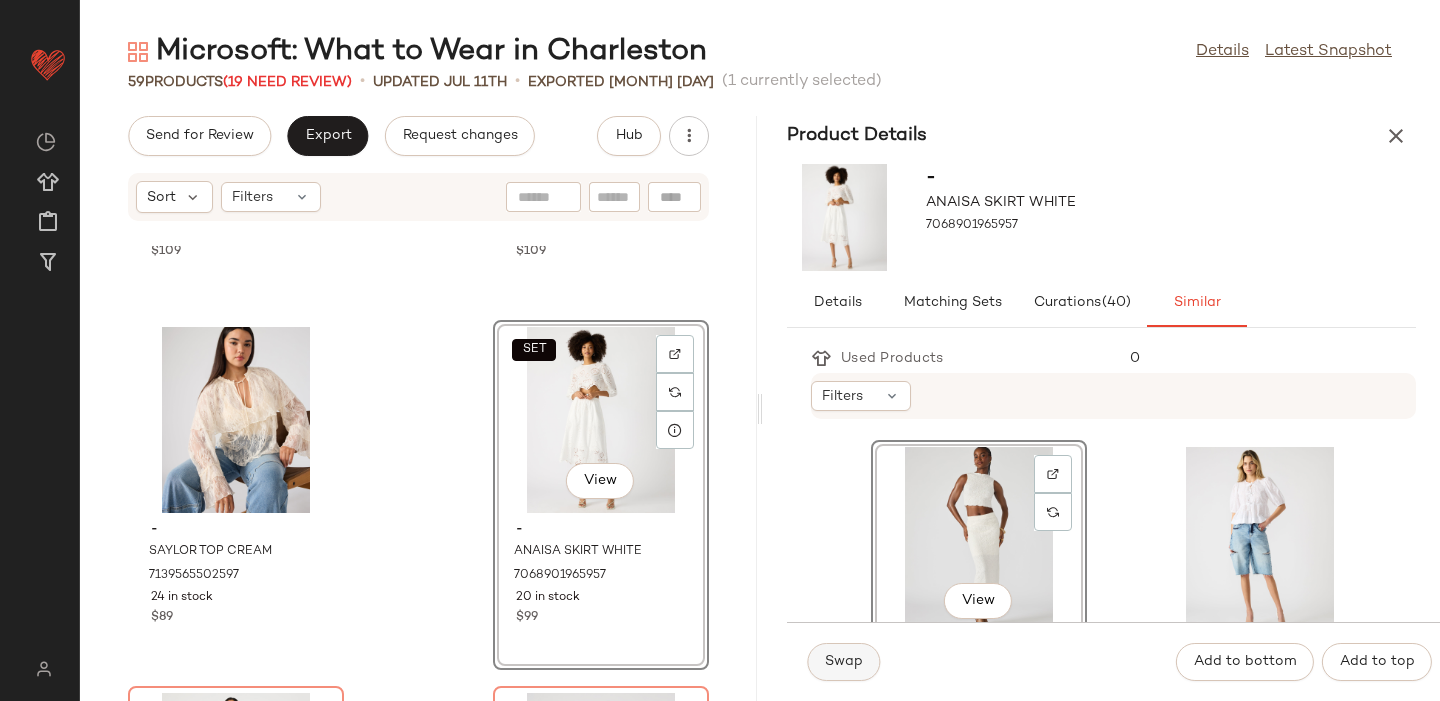 click on "Swap" at bounding box center (843, 662) 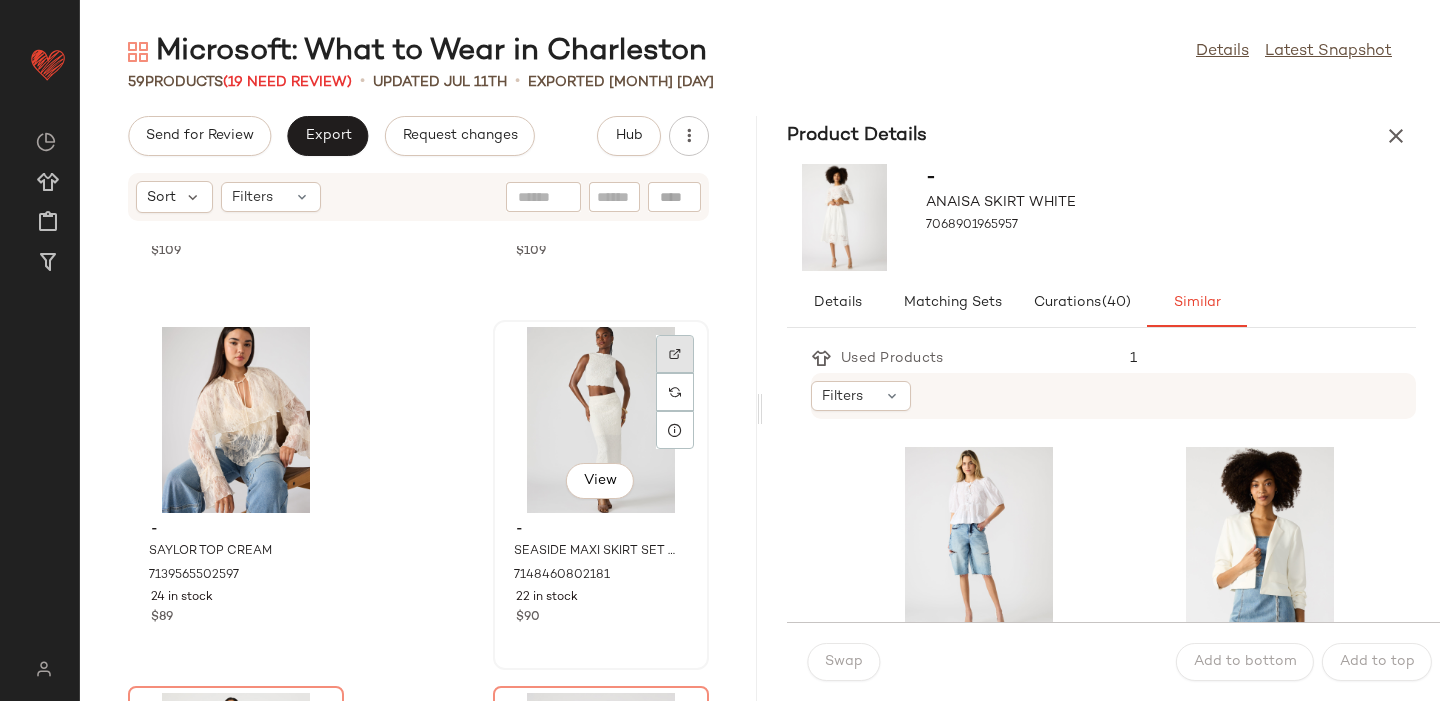 click 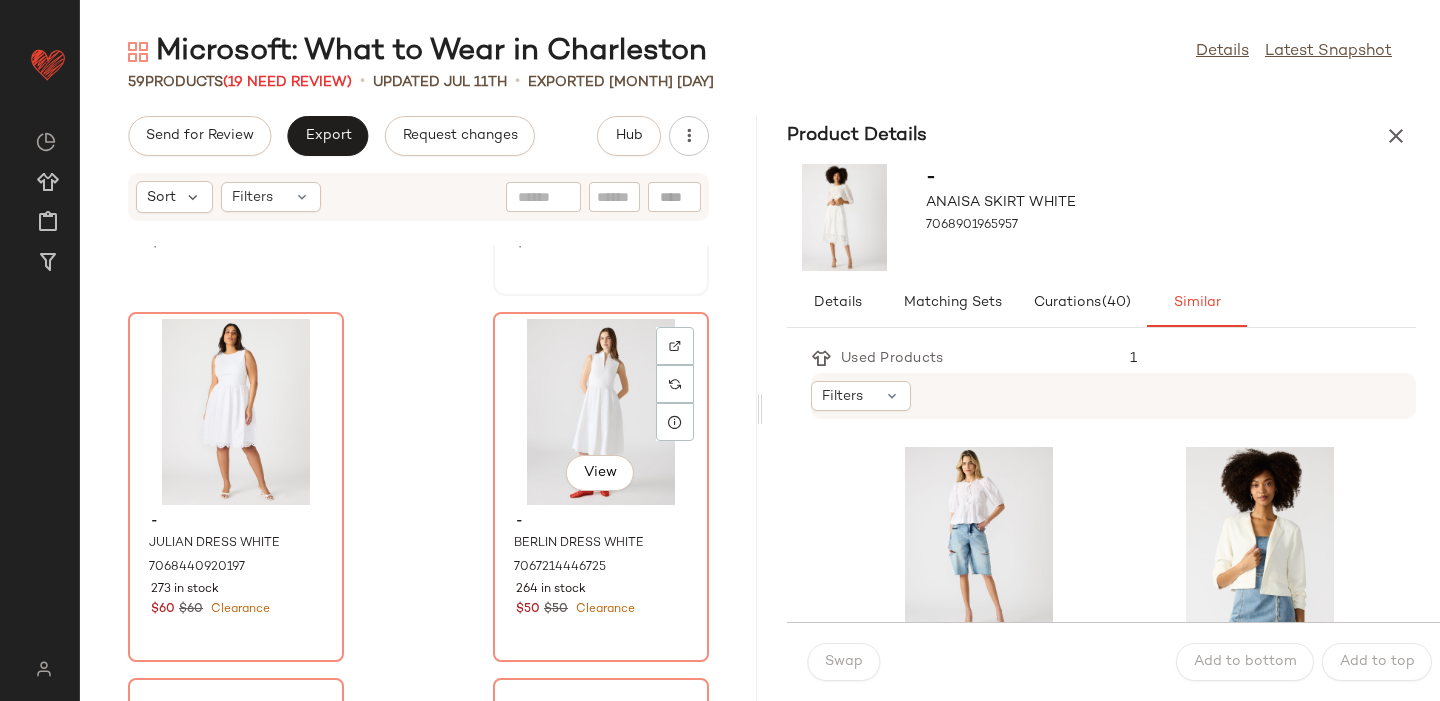 scroll, scrollTop: 3639, scrollLeft: 0, axis: vertical 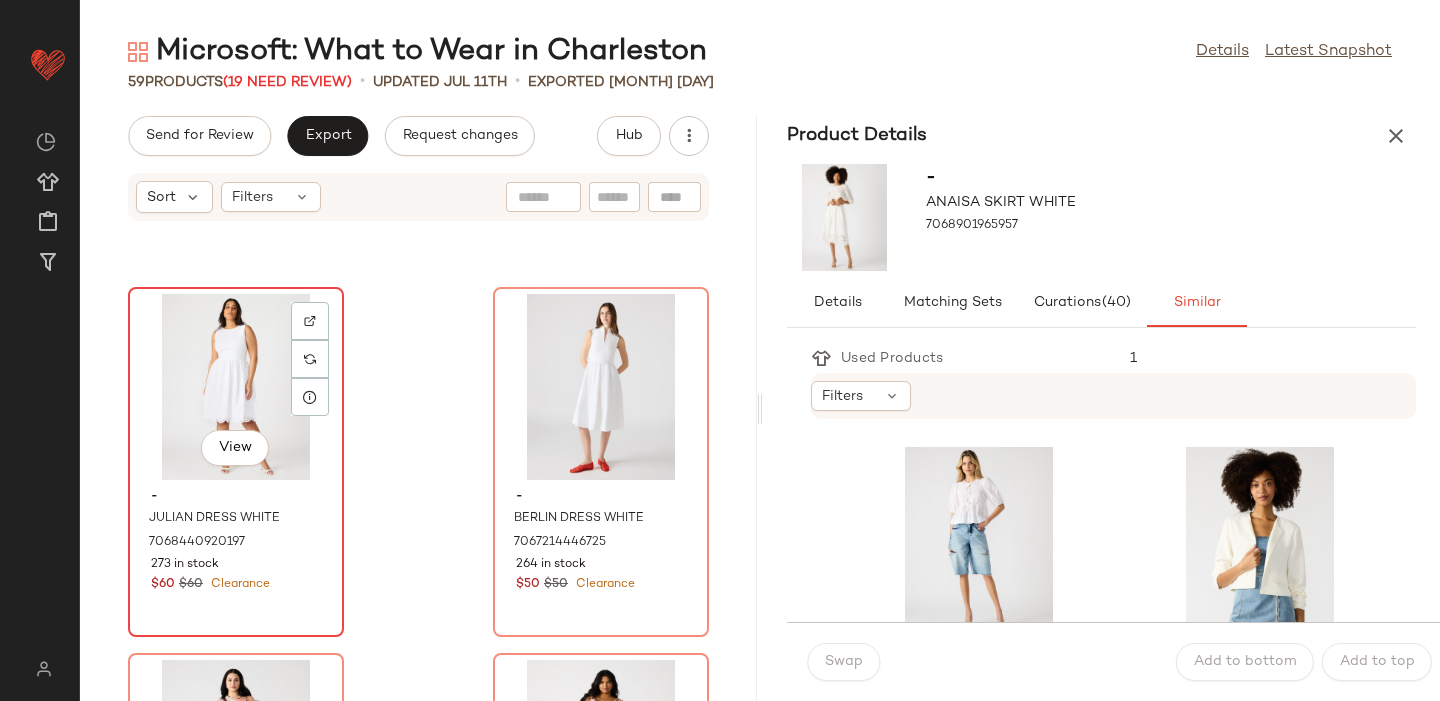 click on "View" 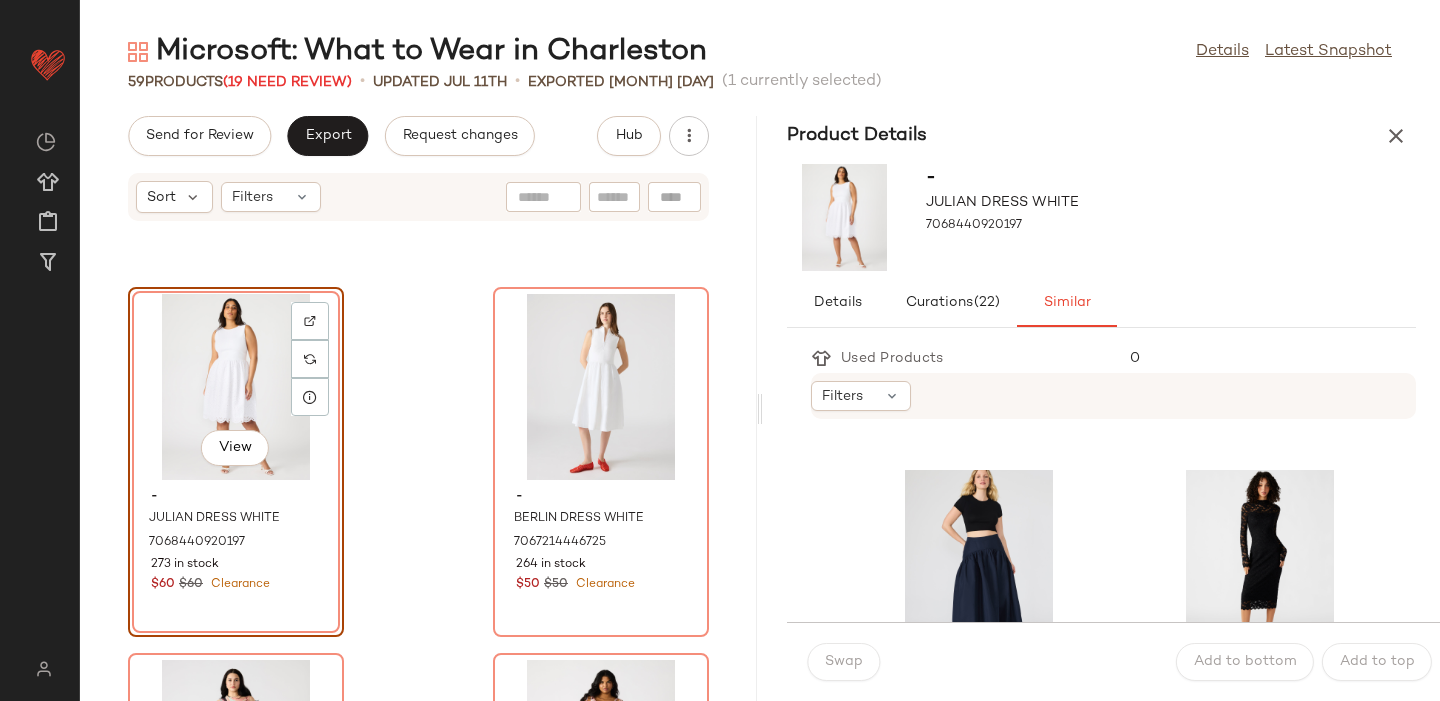 scroll, scrollTop: 758, scrollLeft: 0, axis: vertical 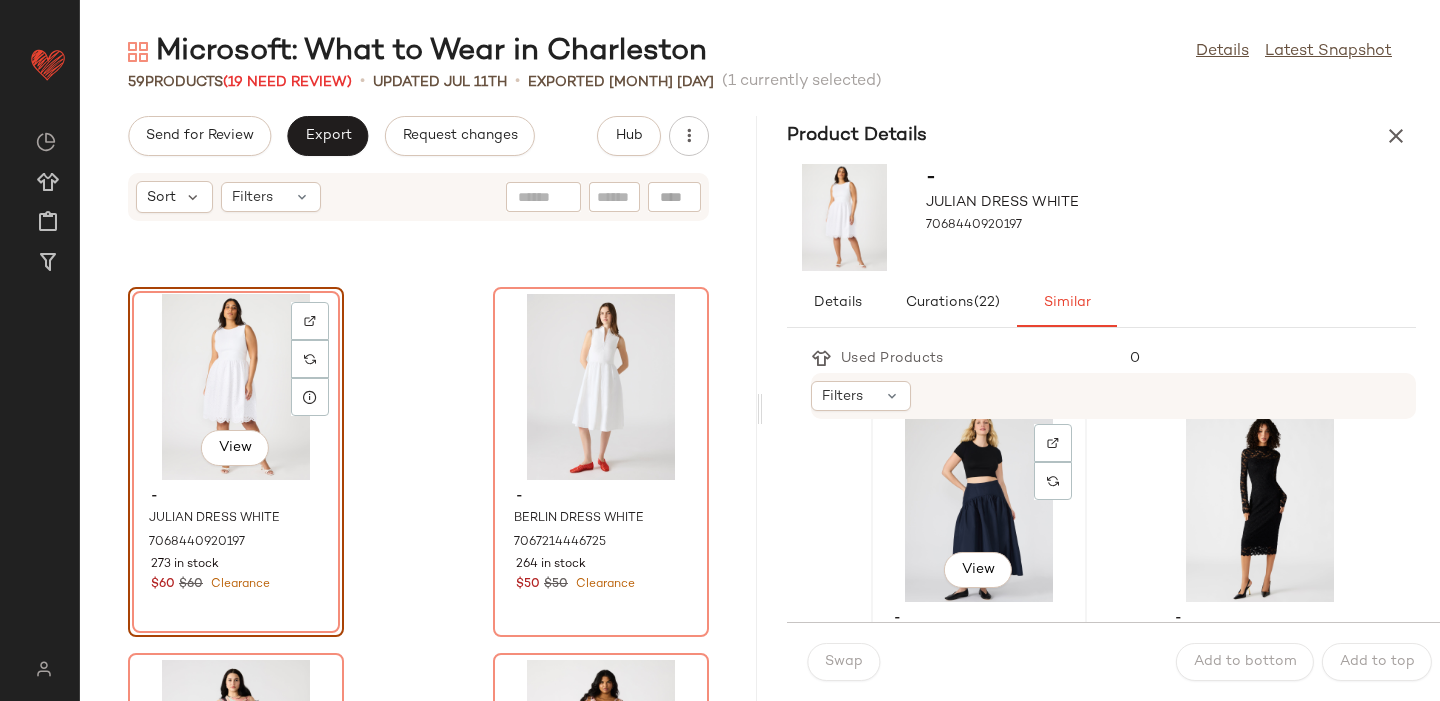 click on "View" 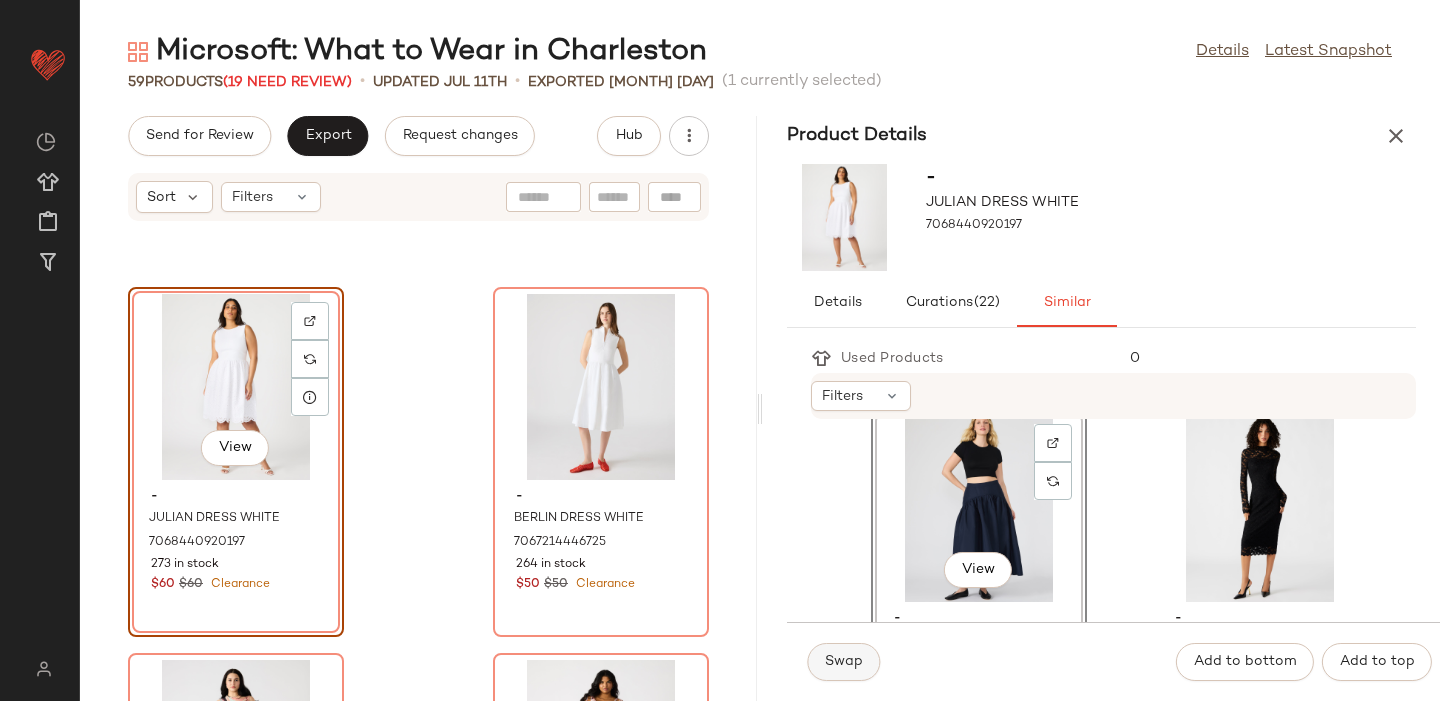 click on "Swap" 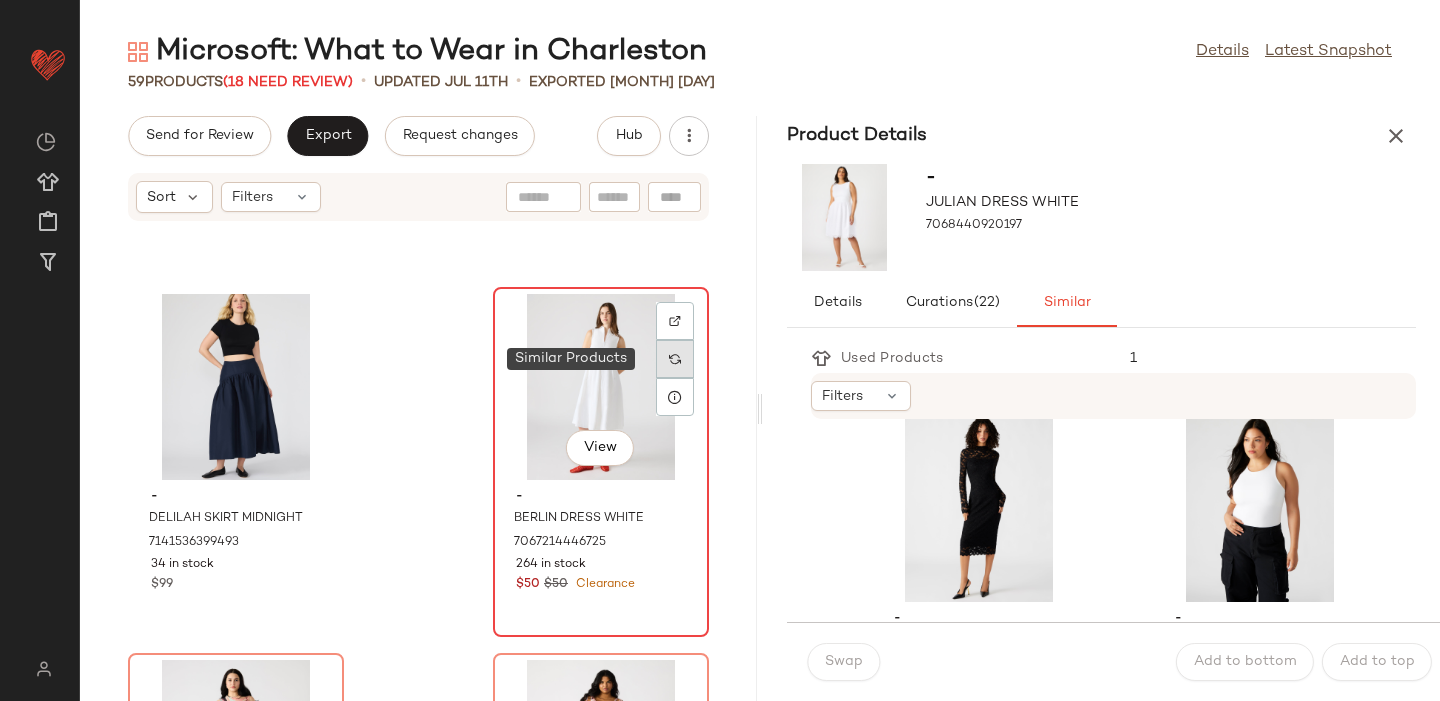 click 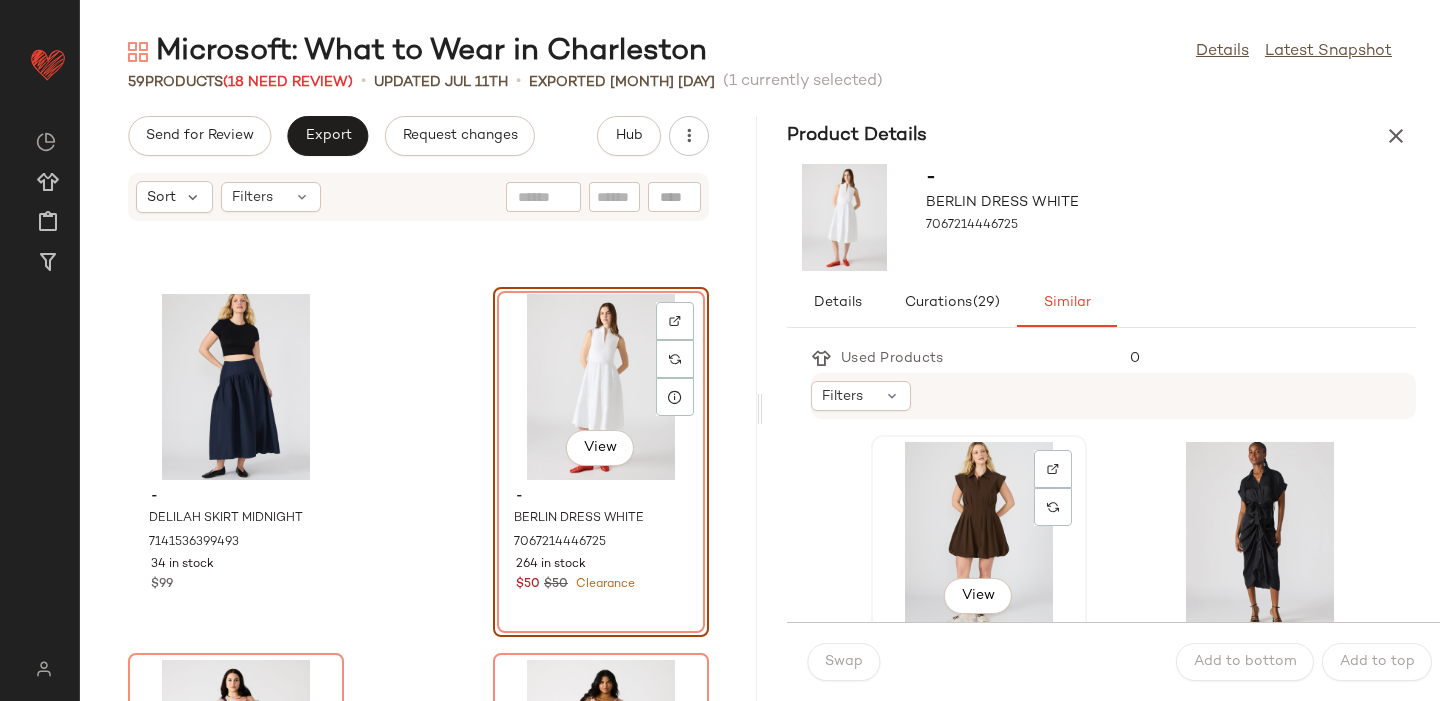 click on "View" 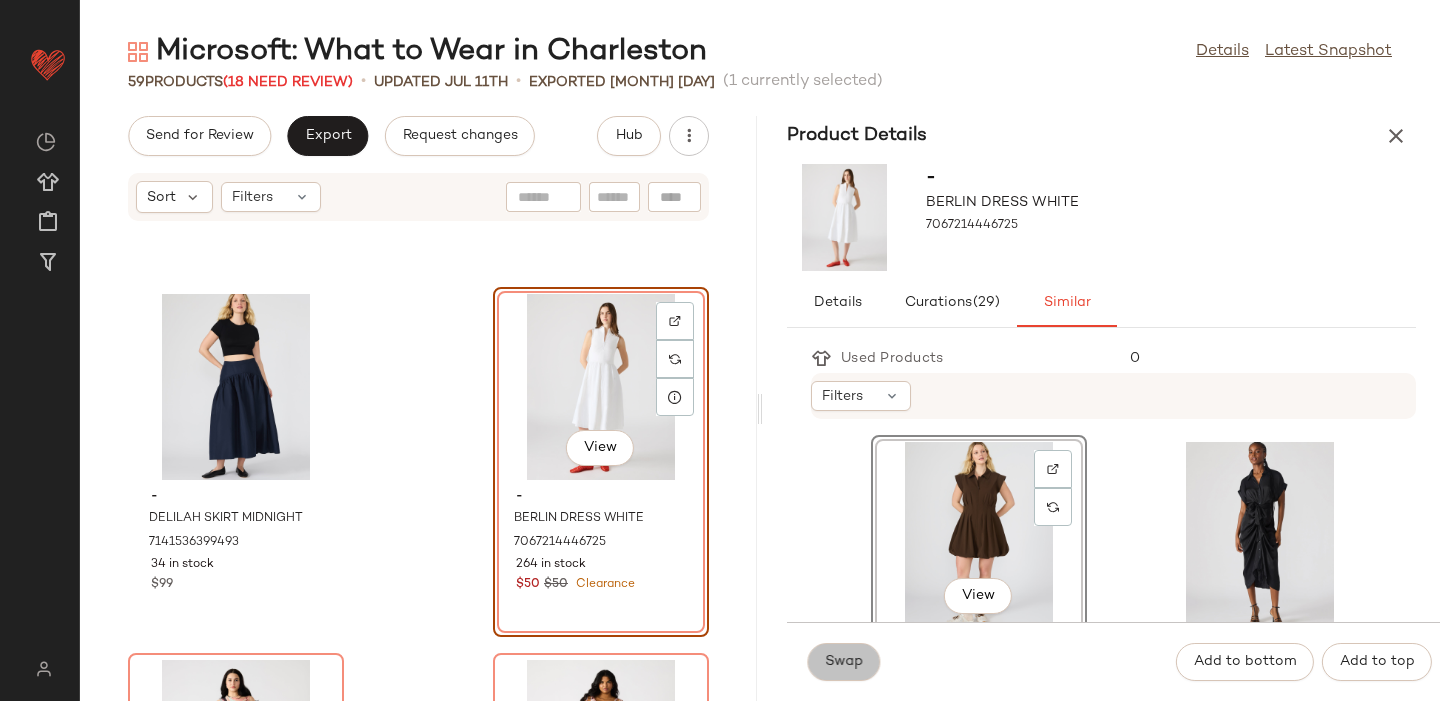 click on "Swap" at bounding box center [843, 662] 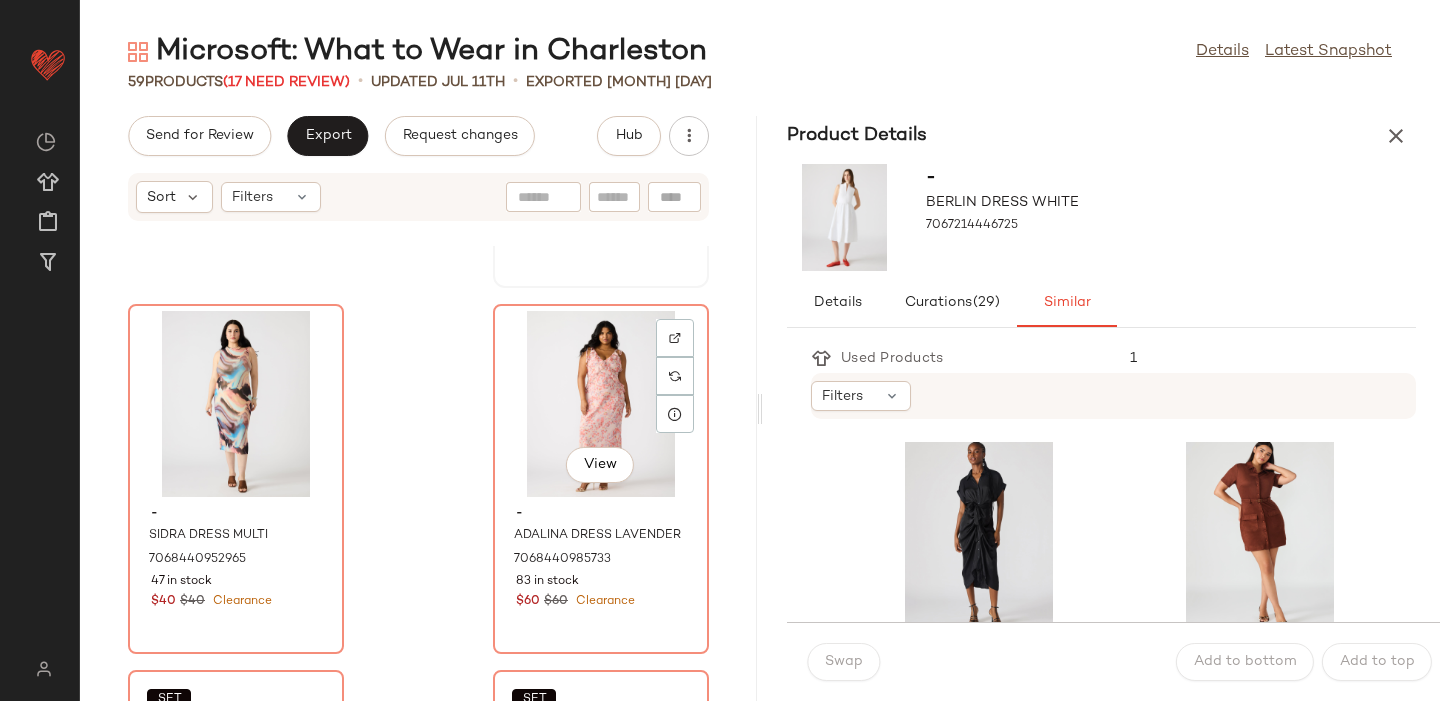 scroll, scrollTop: 3993, scrollLeft: 0, axis: vertical 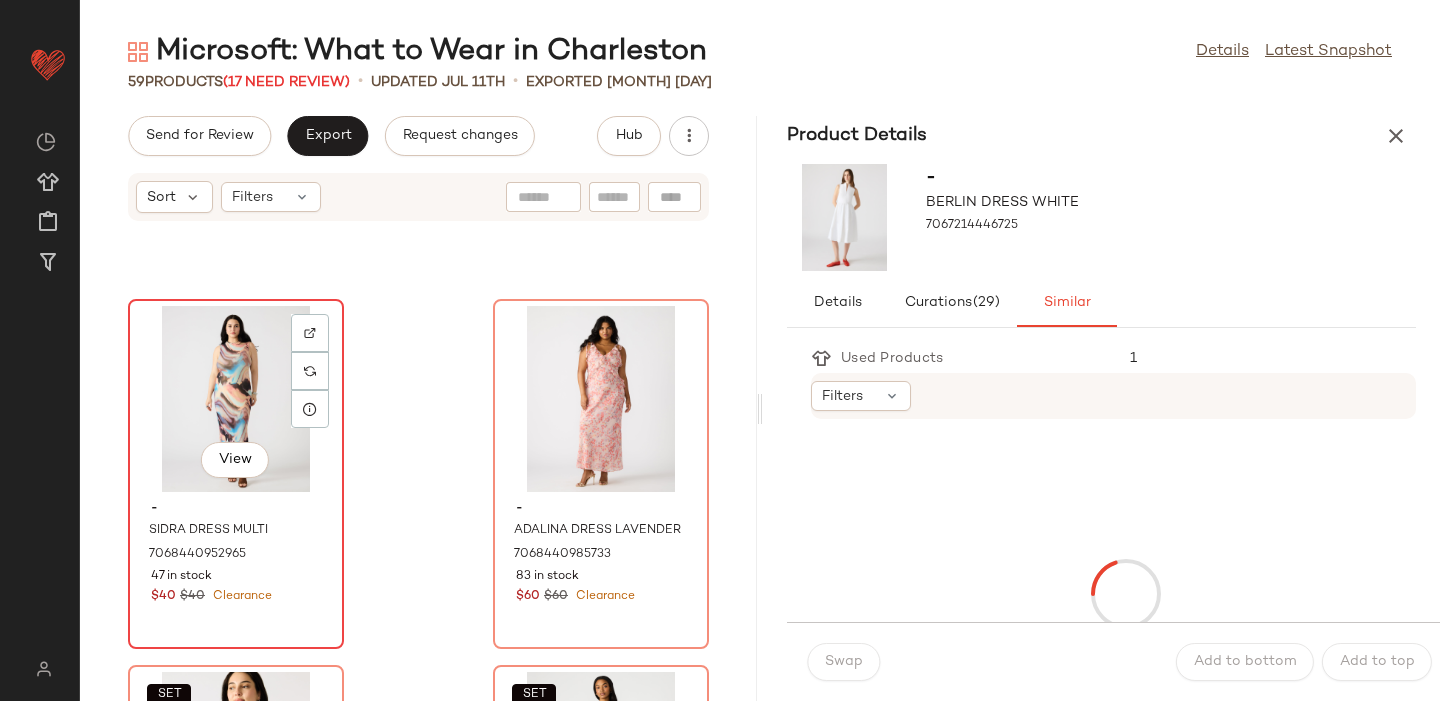 click on "View" 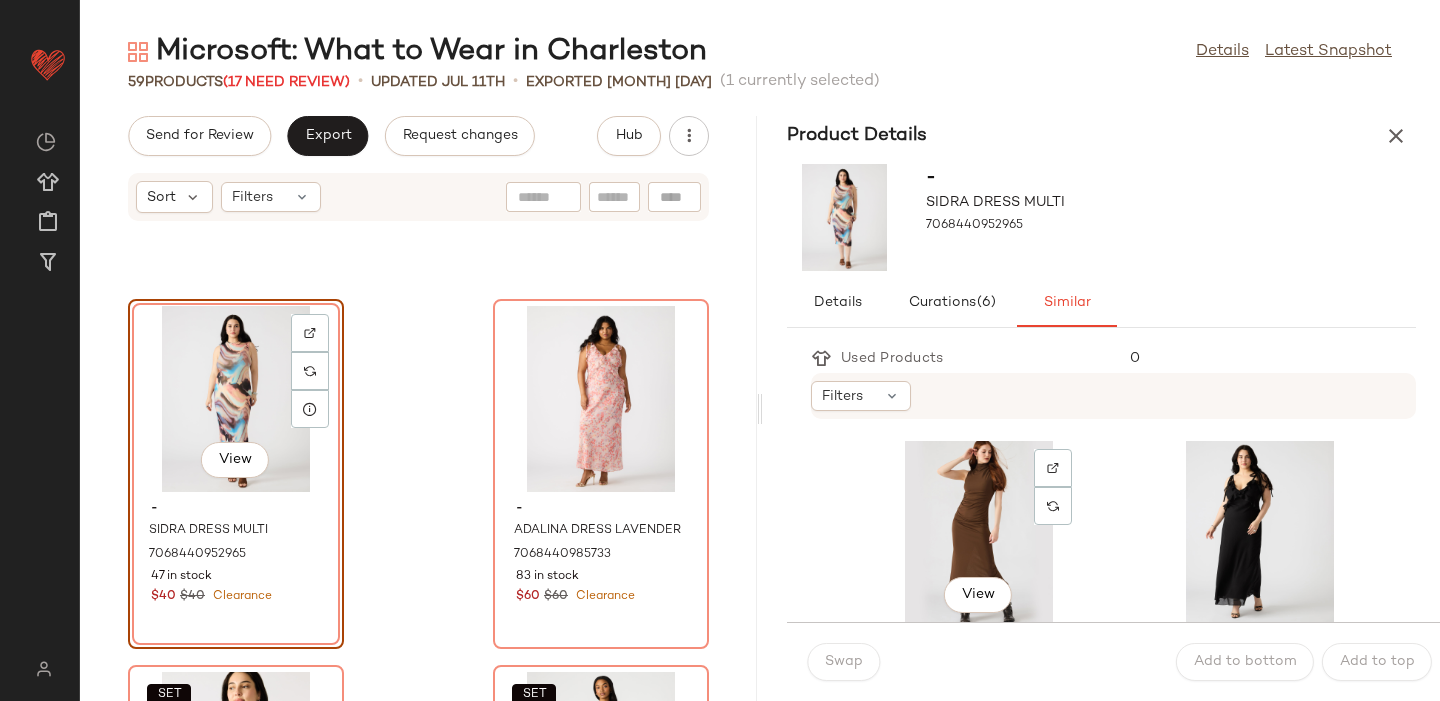 scroll, scrollTop: 741, scrollLeft: 0, axis: vertical 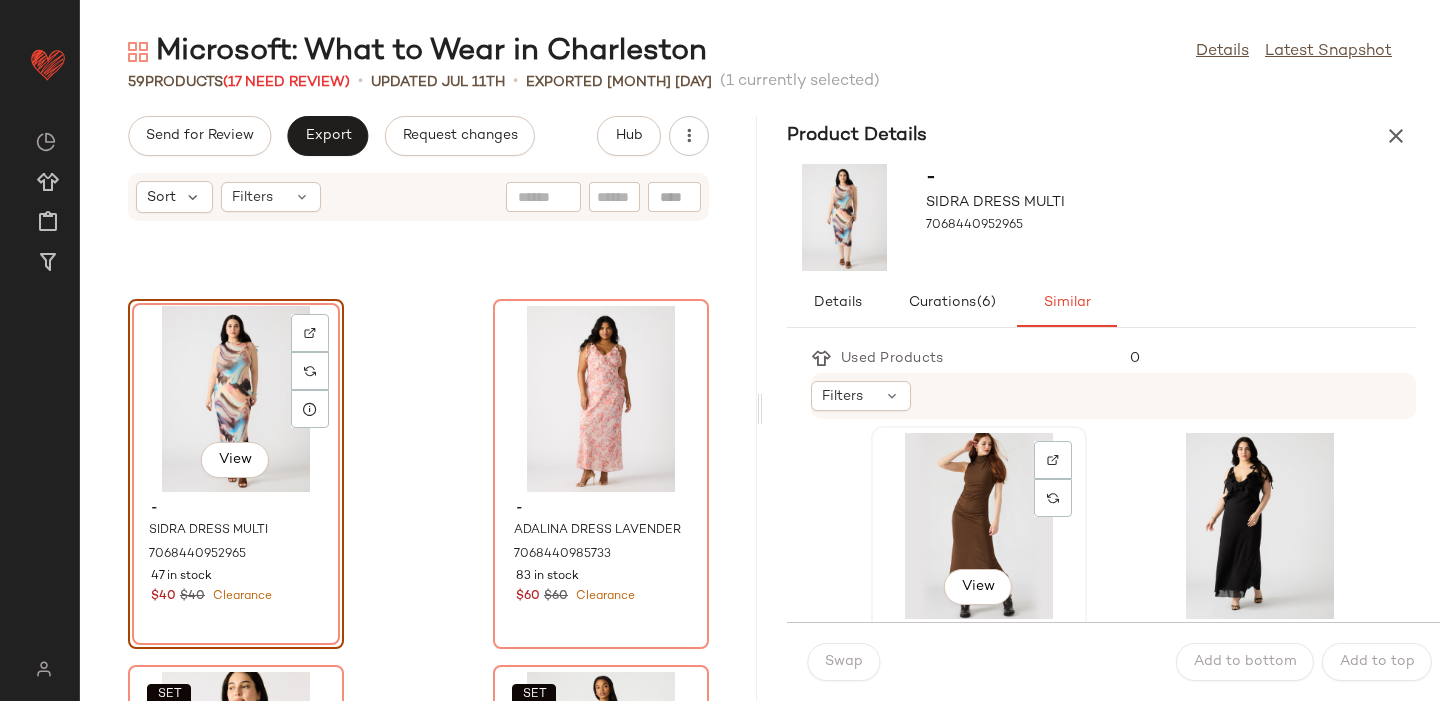 click on "View" 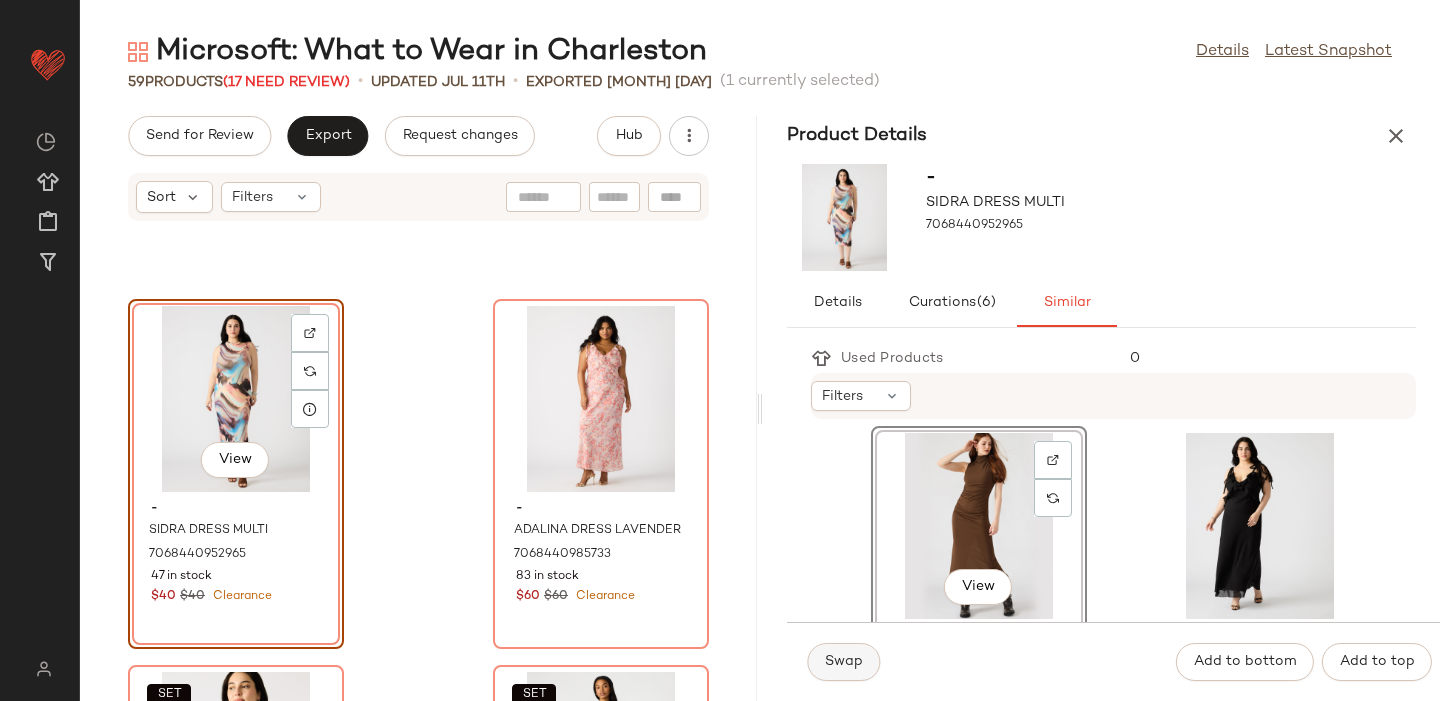 click on "Swap" 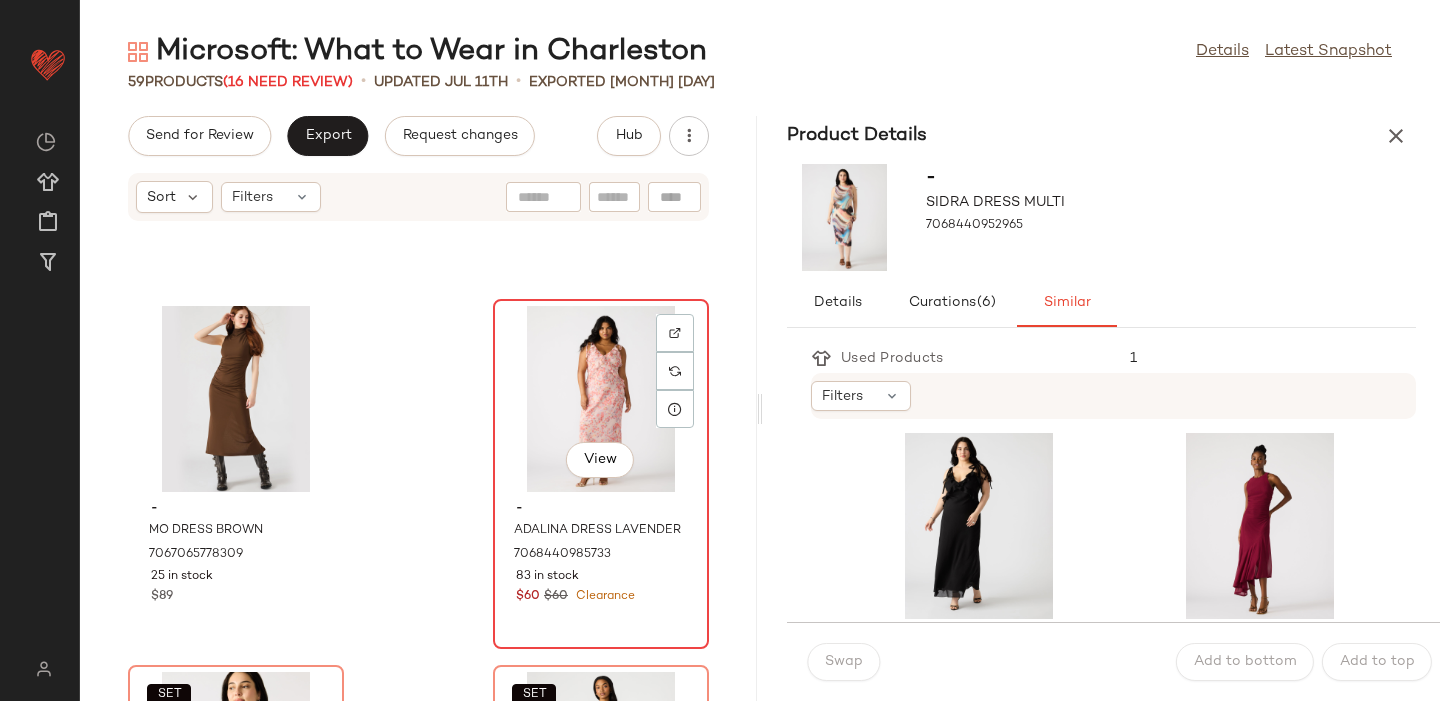 click on "View" 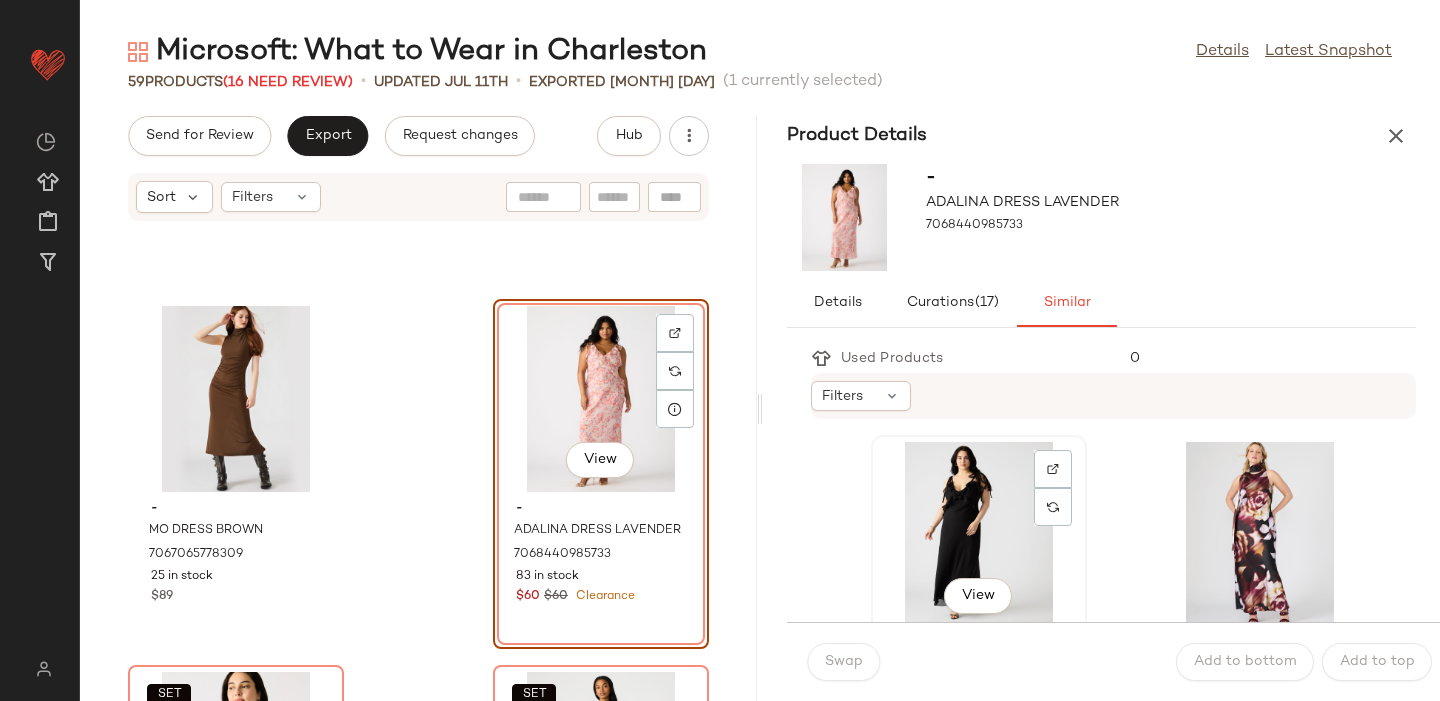 click on "View" 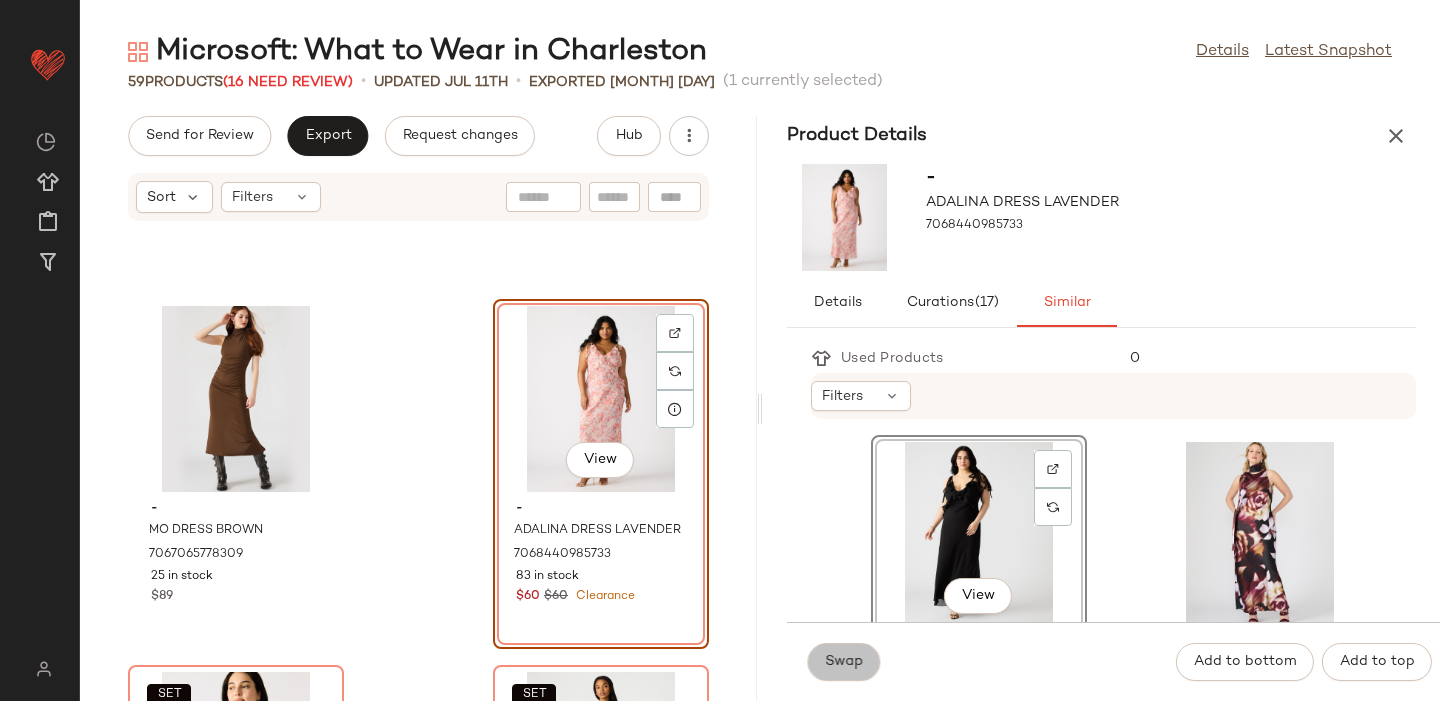 click on "Swap" at bounding box center (843, 662) 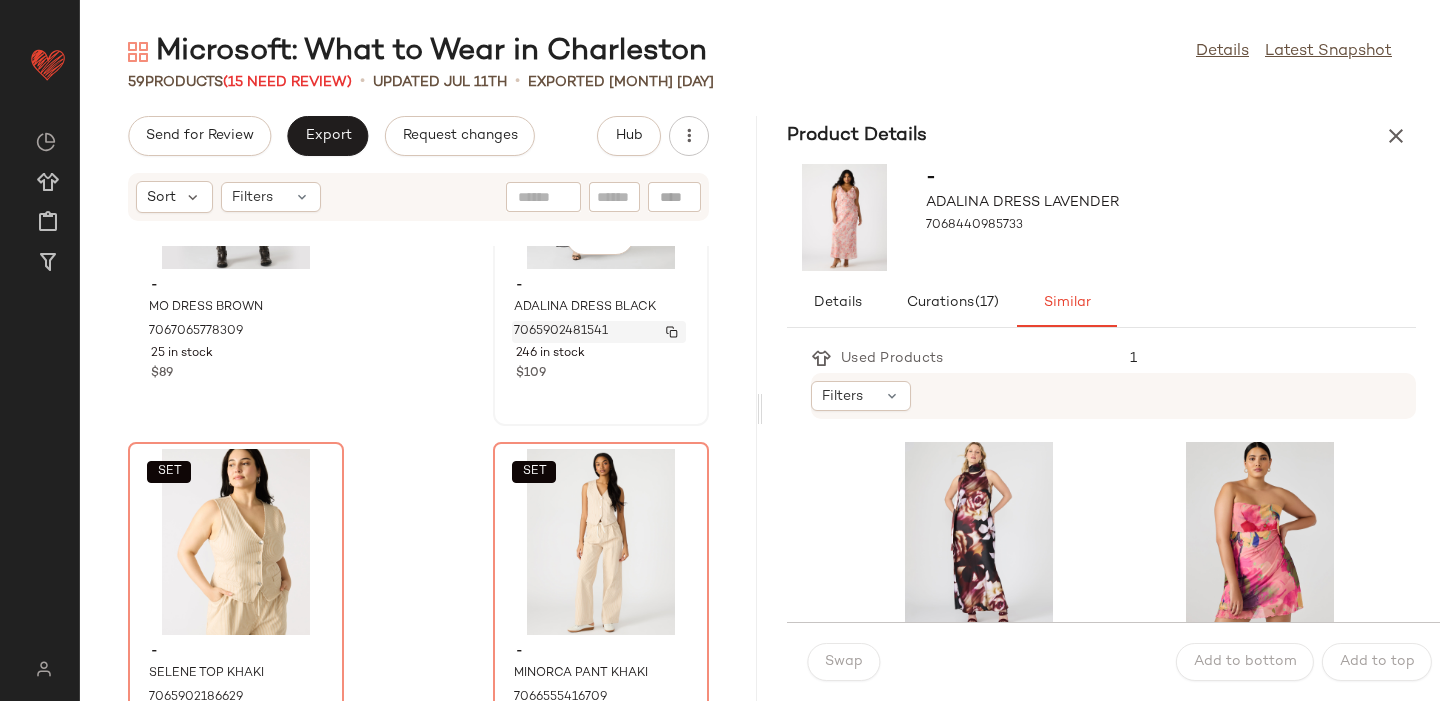 scroll, scrollTop: 4260, scrollLeft: 0, axis: vertical 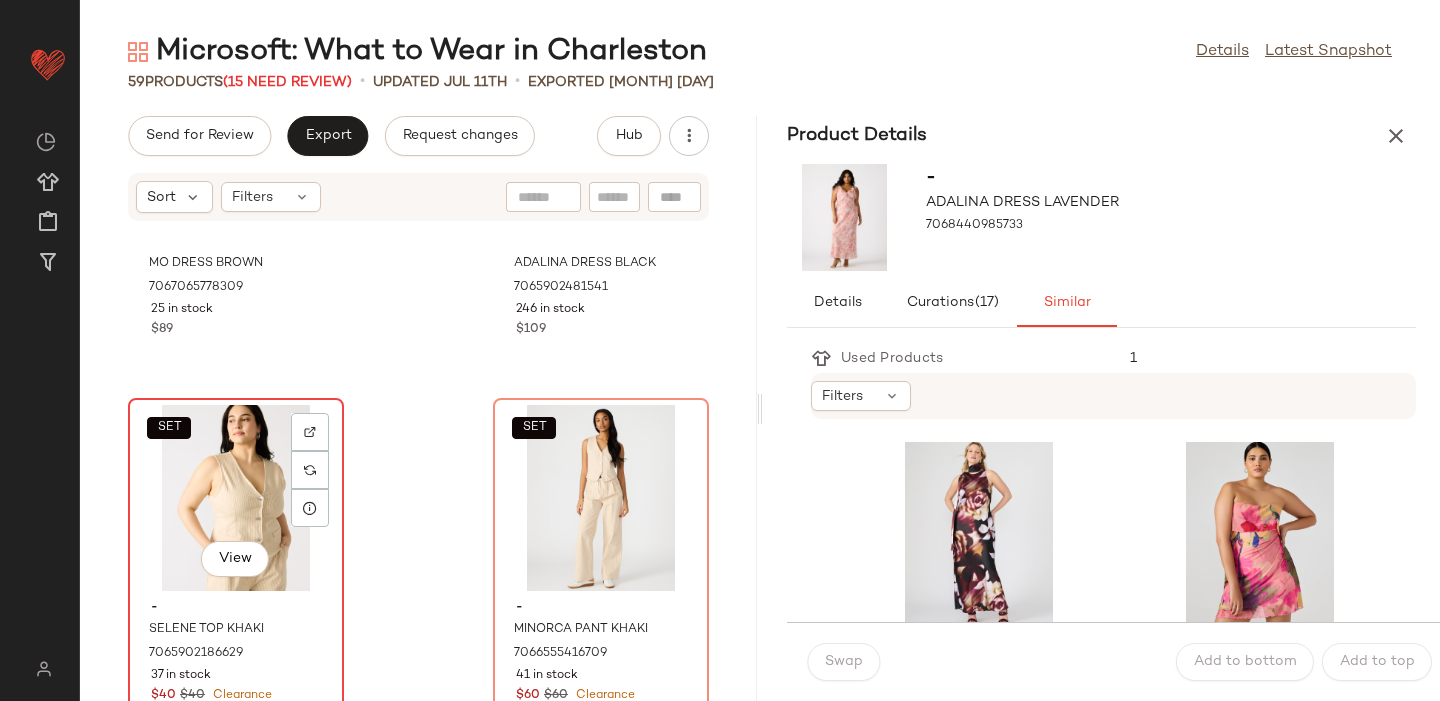 click on "SET   View" 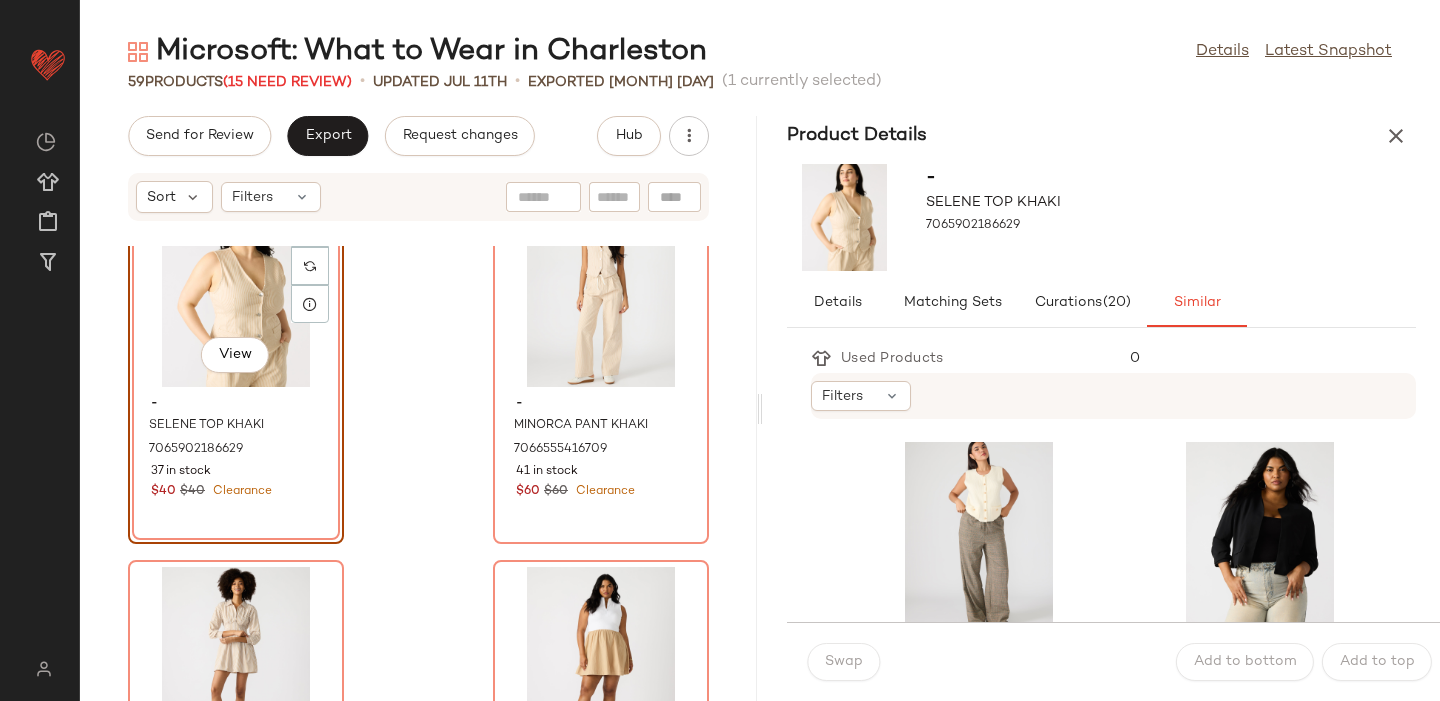 scroll, scrollTop: 4484, scrollLeft: 0, axis: vertical 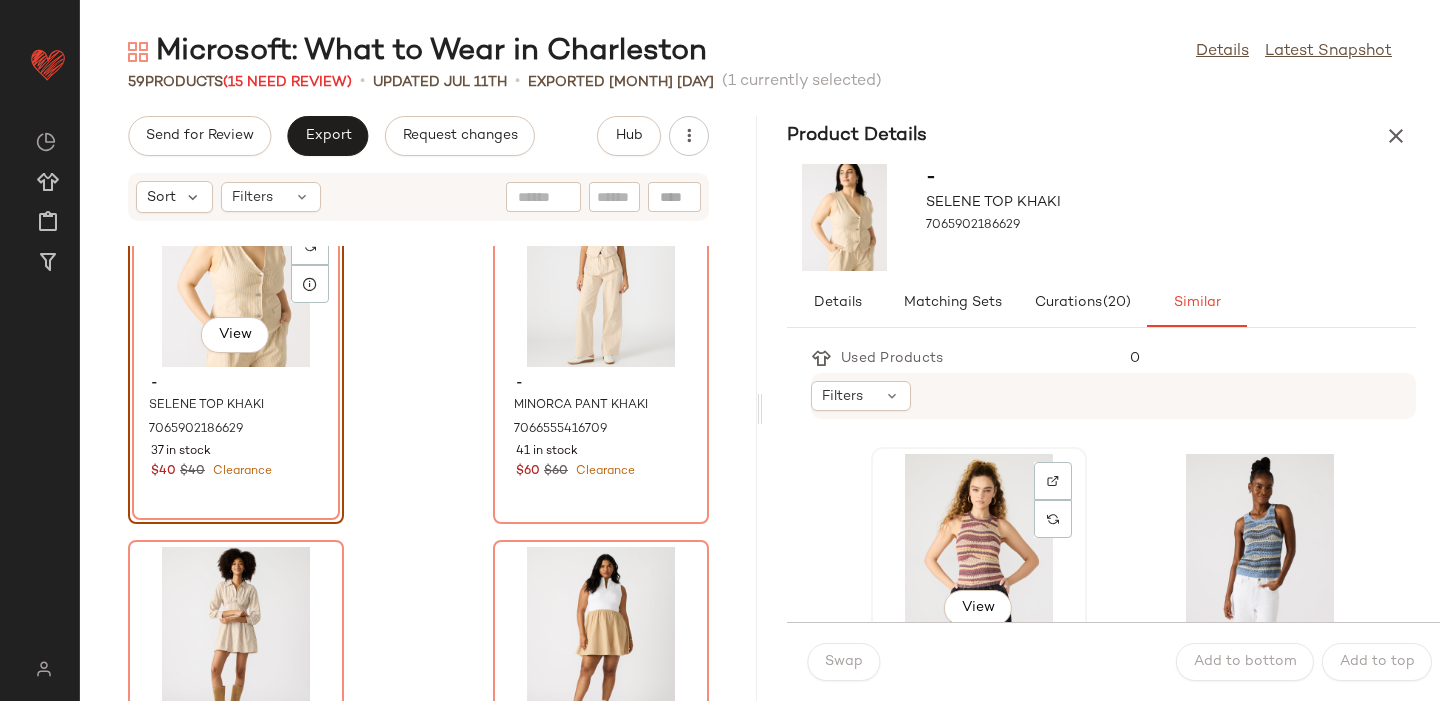 click on "View" 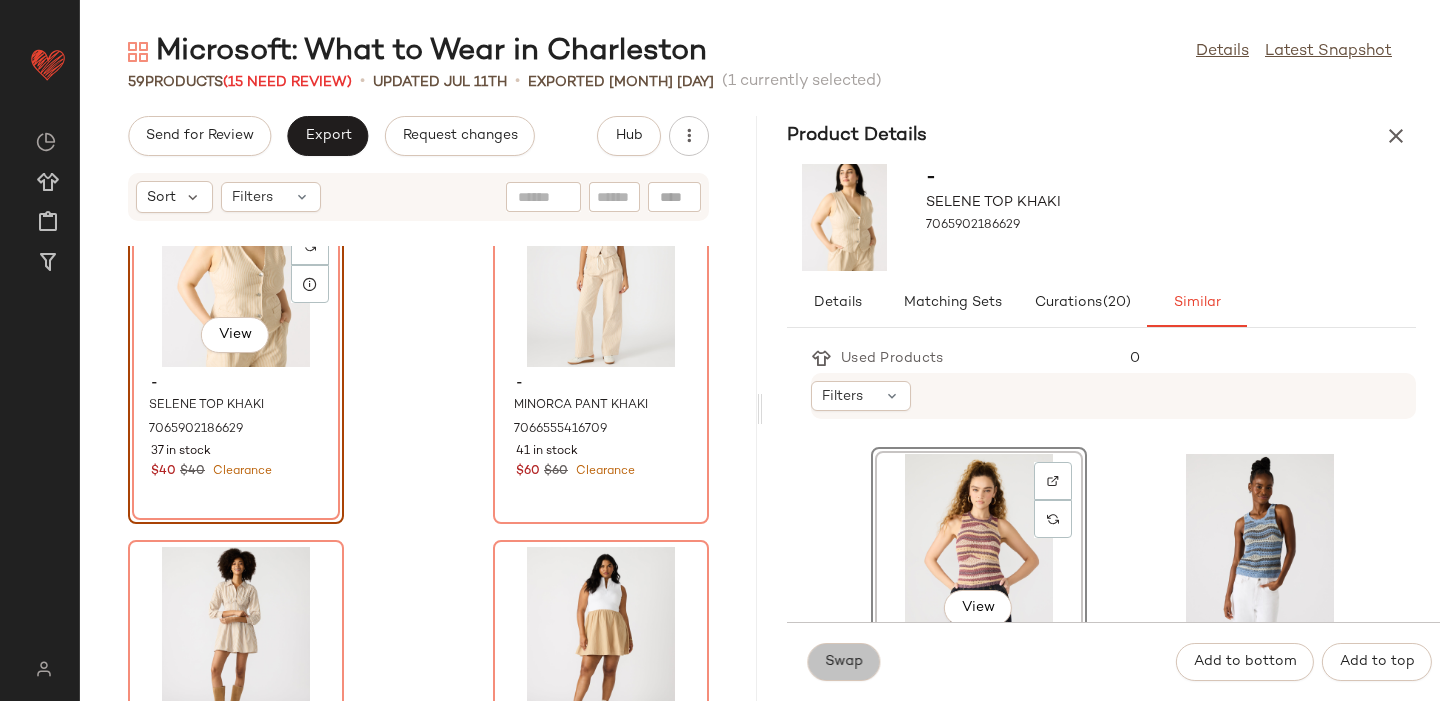 click on "Swap" 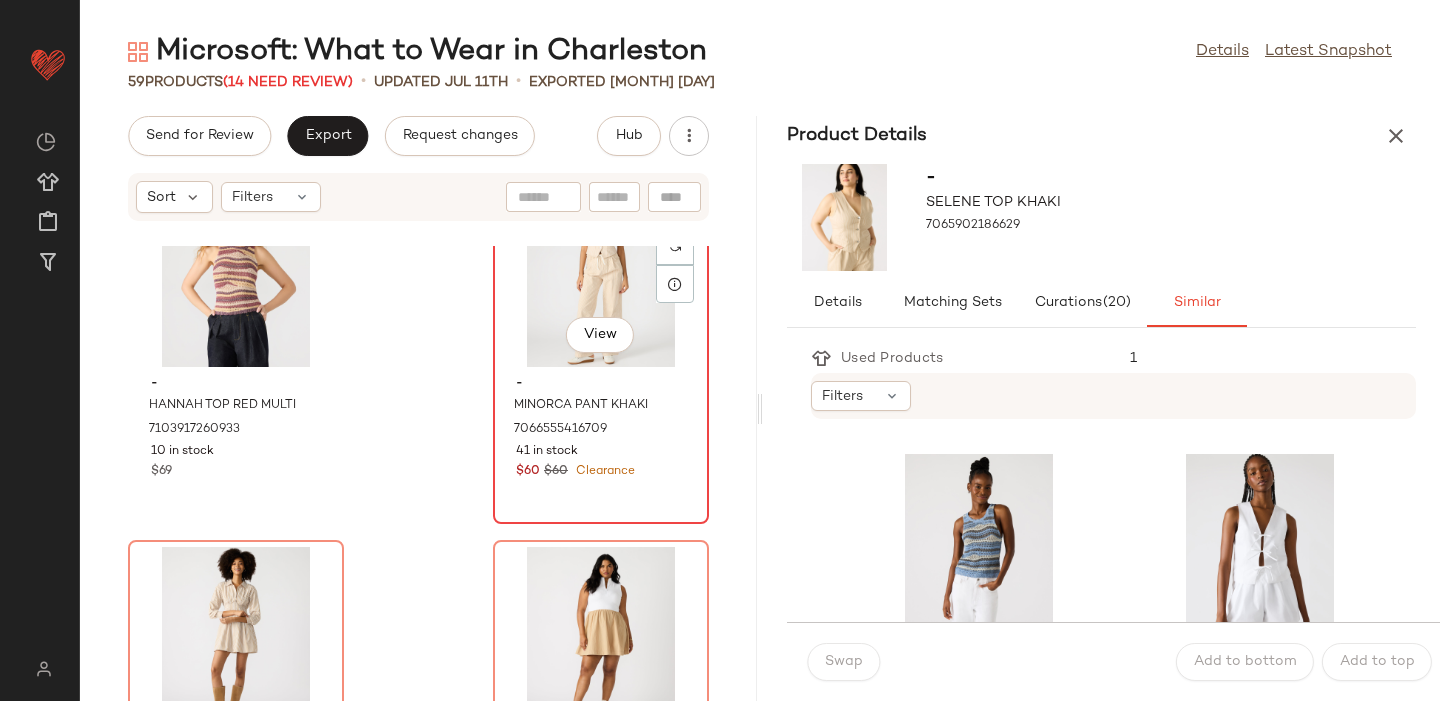 click on "SET   View" 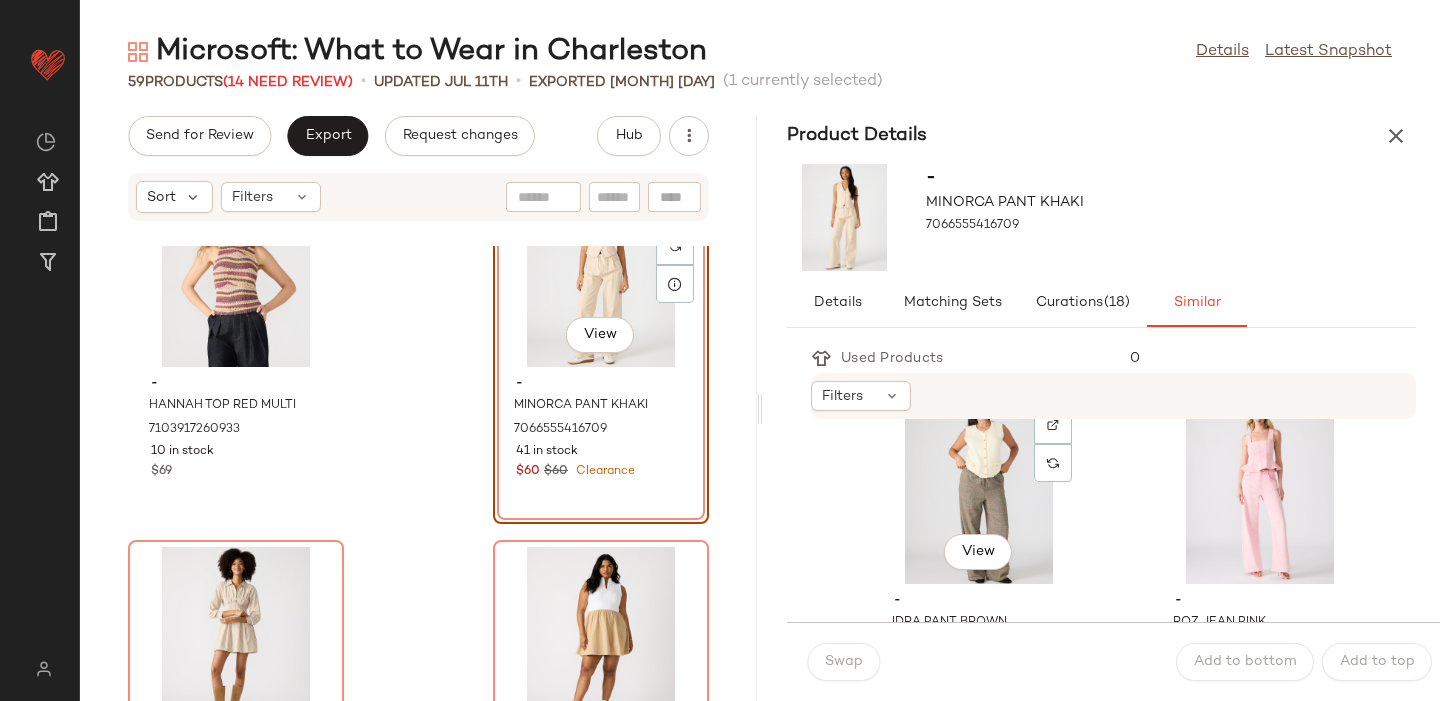 scroll, scrollTop: 406, scrollLeft: 0, axis: vertical 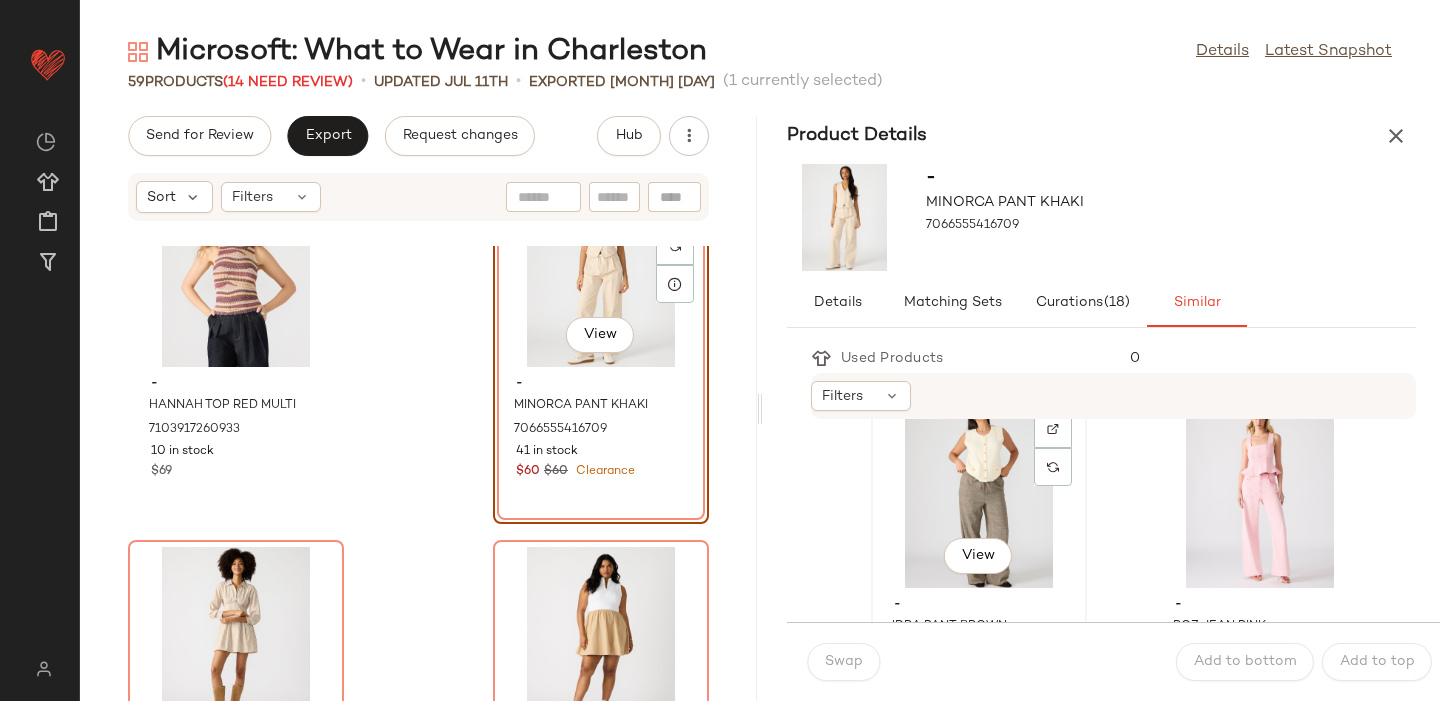 click on "View" 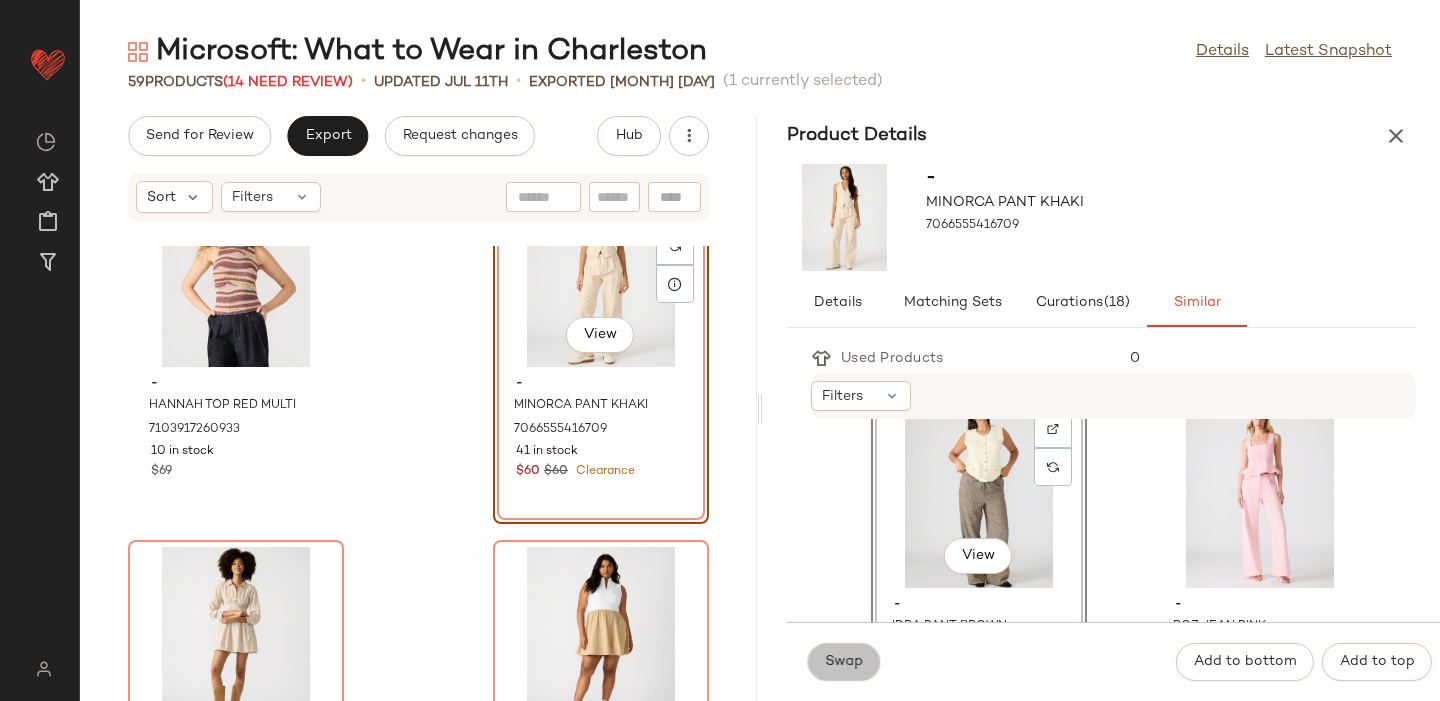 click on "Swap" 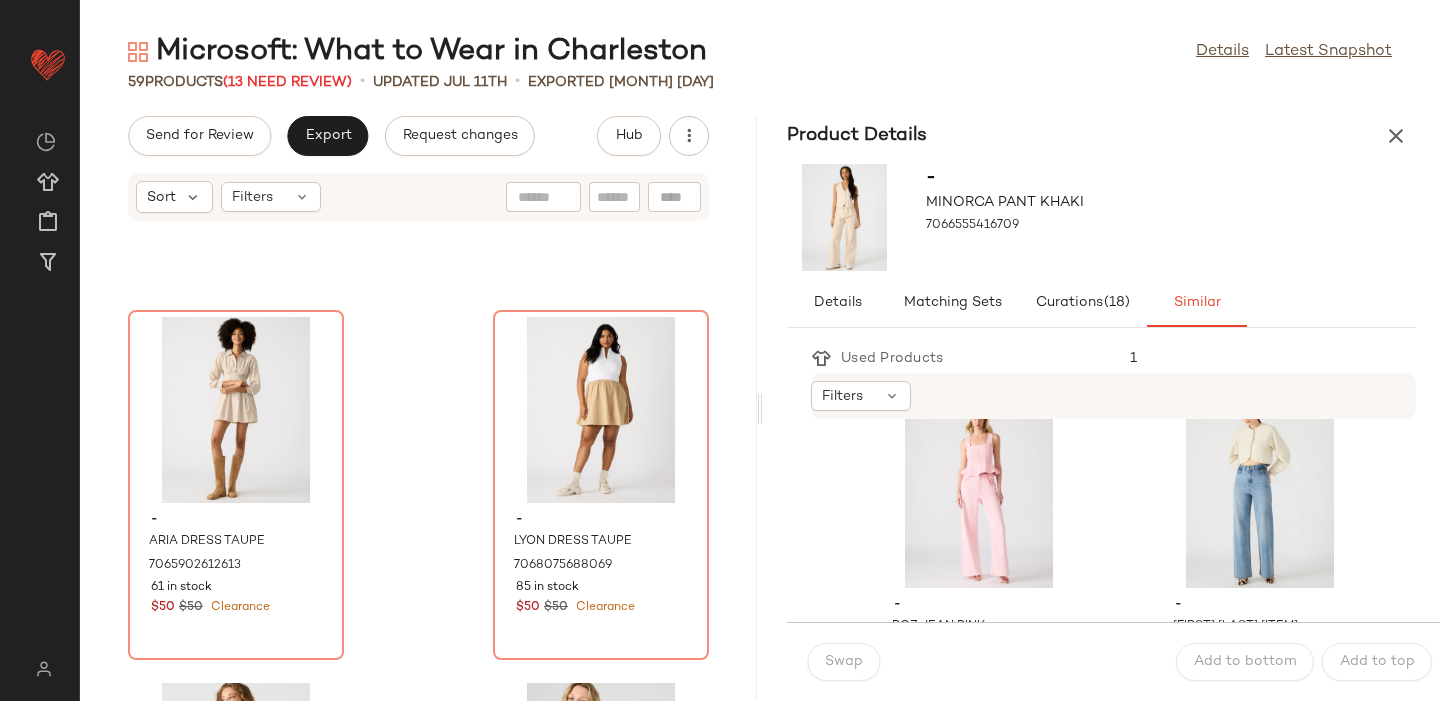 scroll, scrollTop: 4717, scrollLeft: 0, axis: vertical 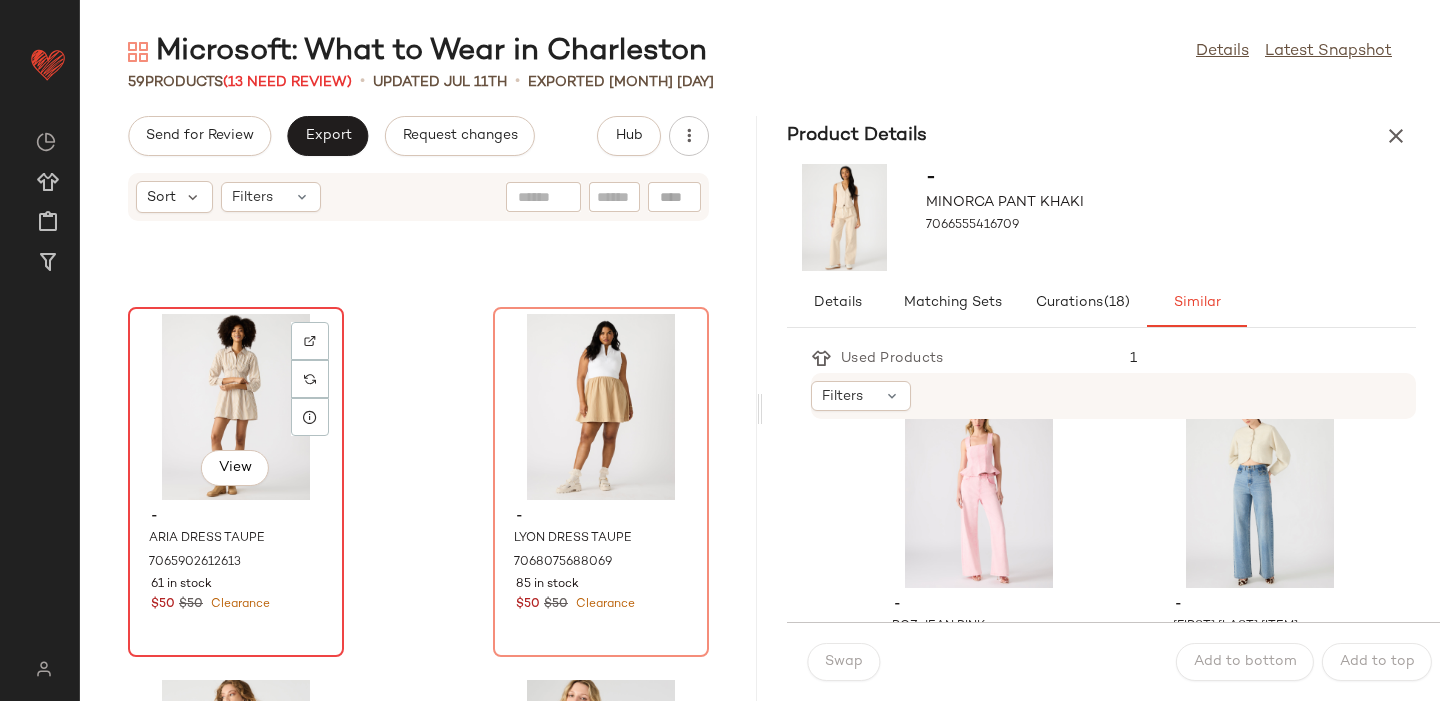 click on "View" 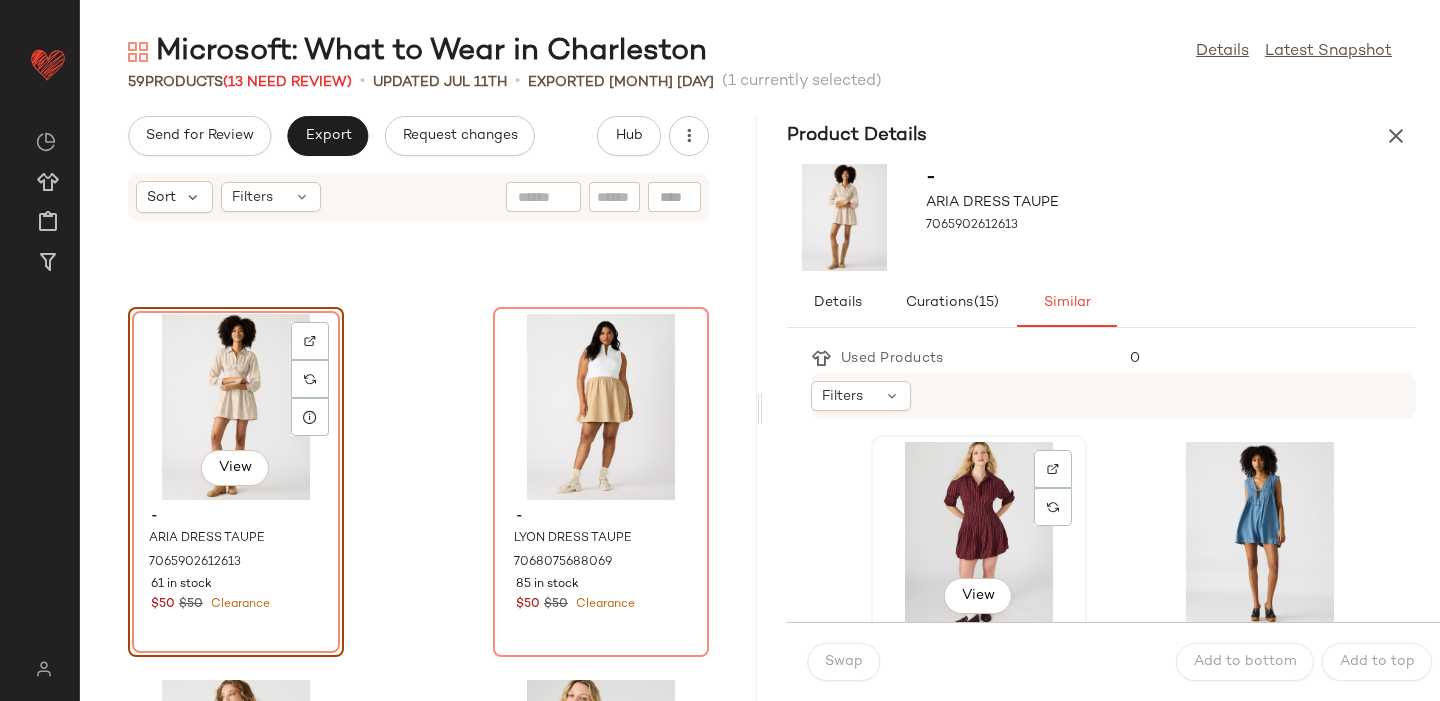 click on "View" 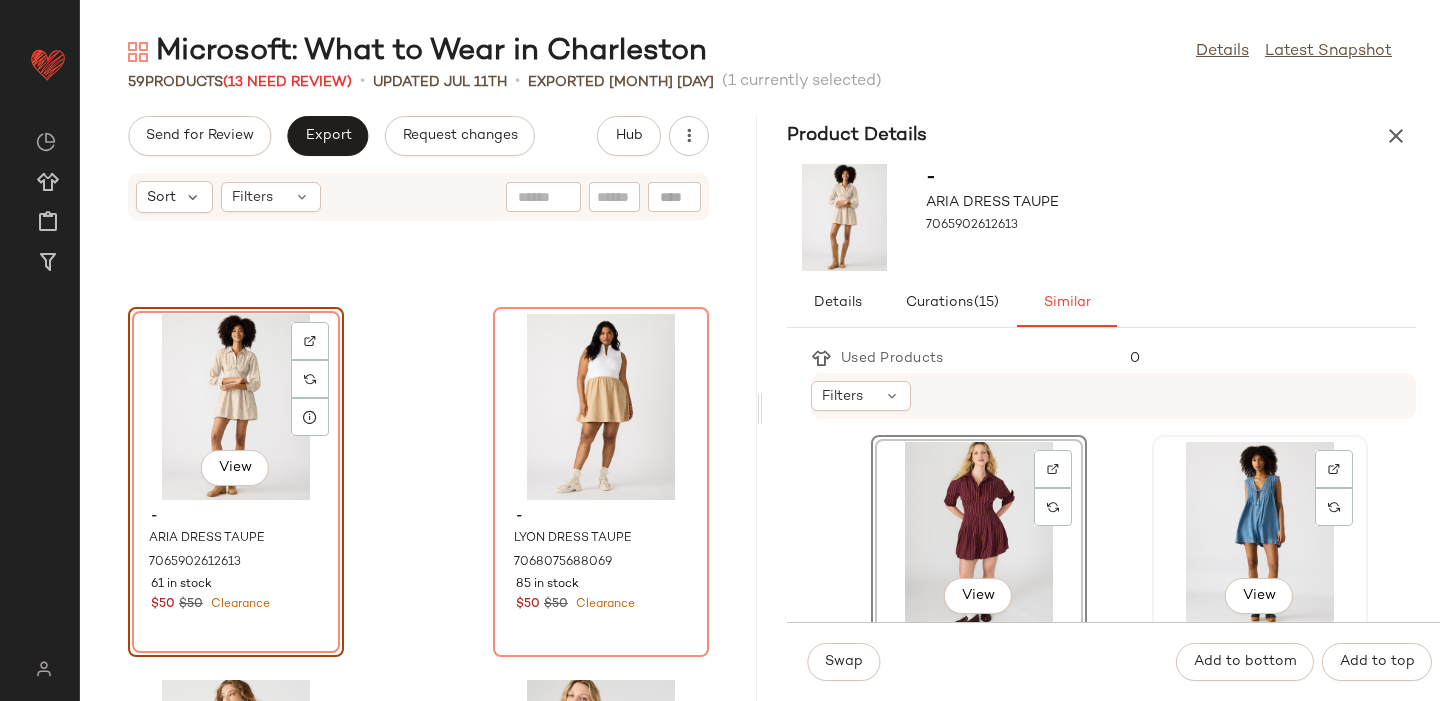 click on "View" 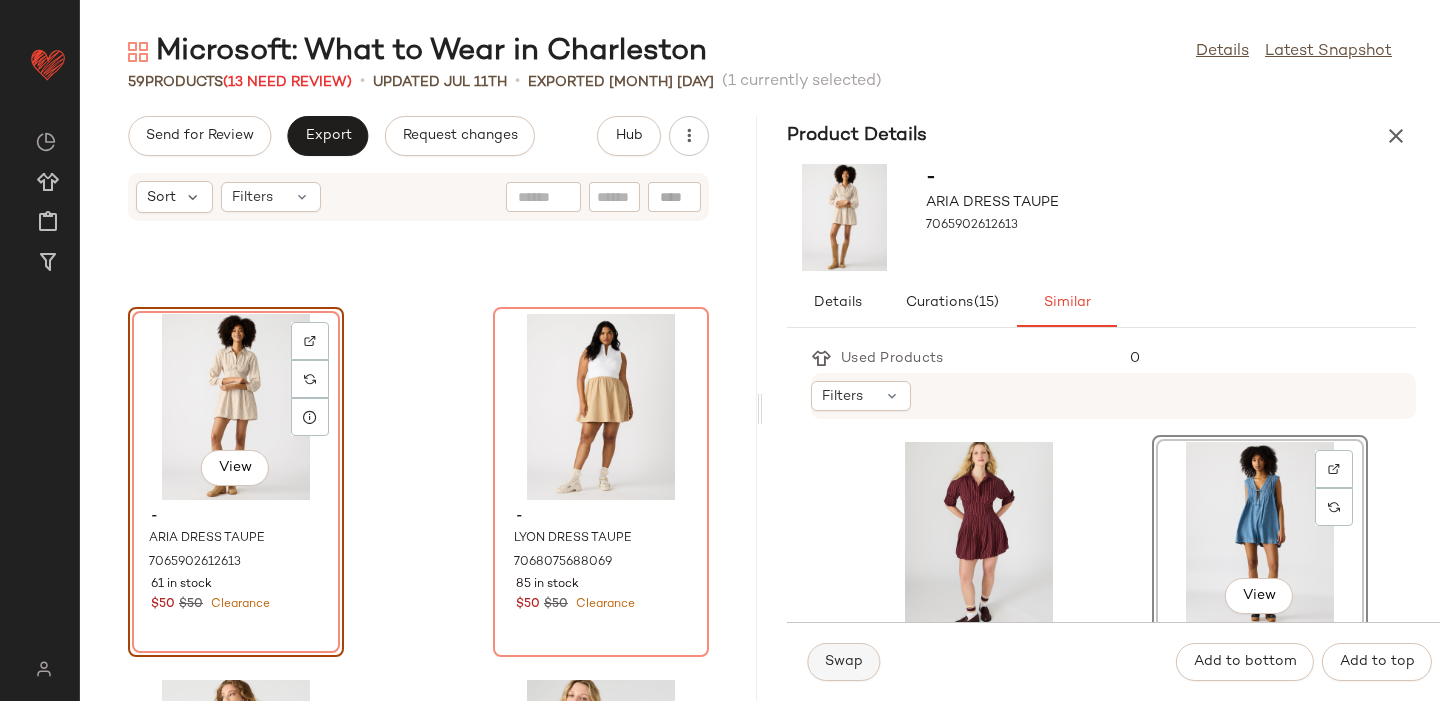click on "Swap" 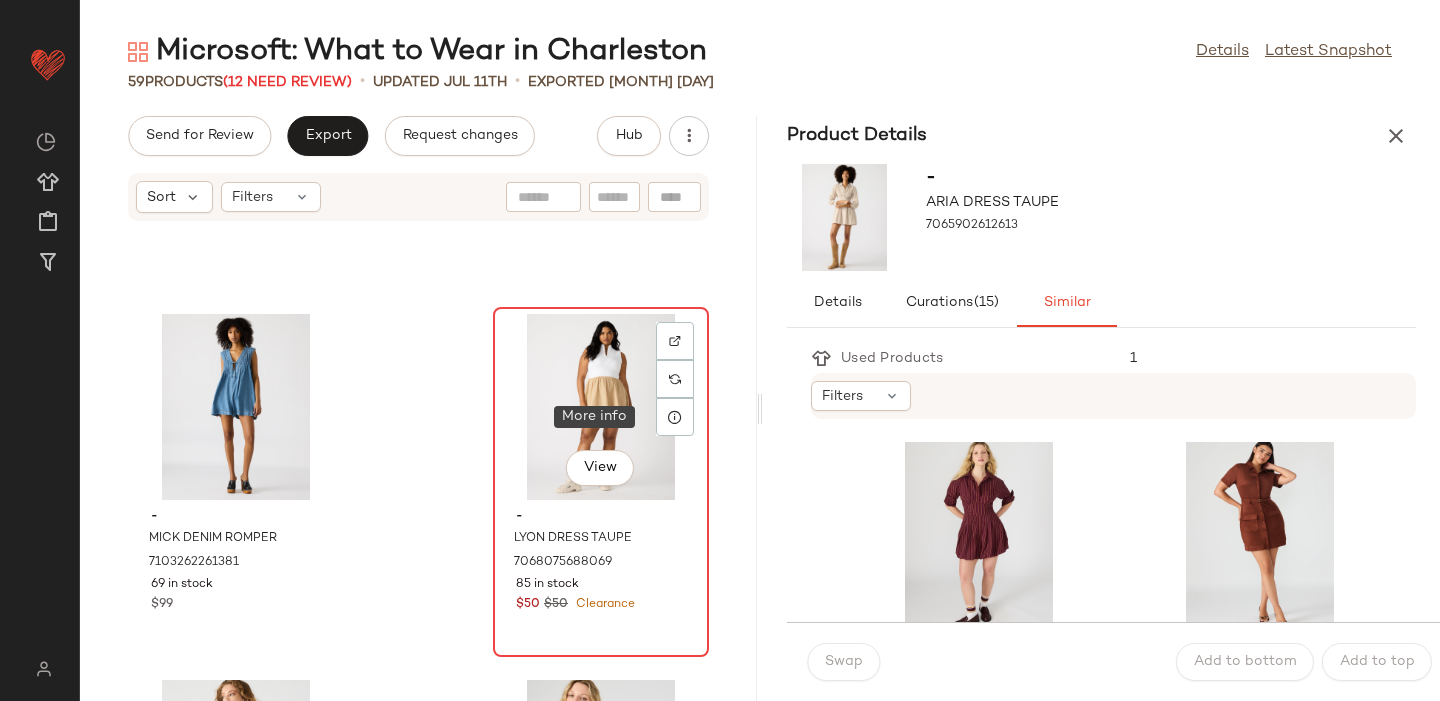 click on "View" 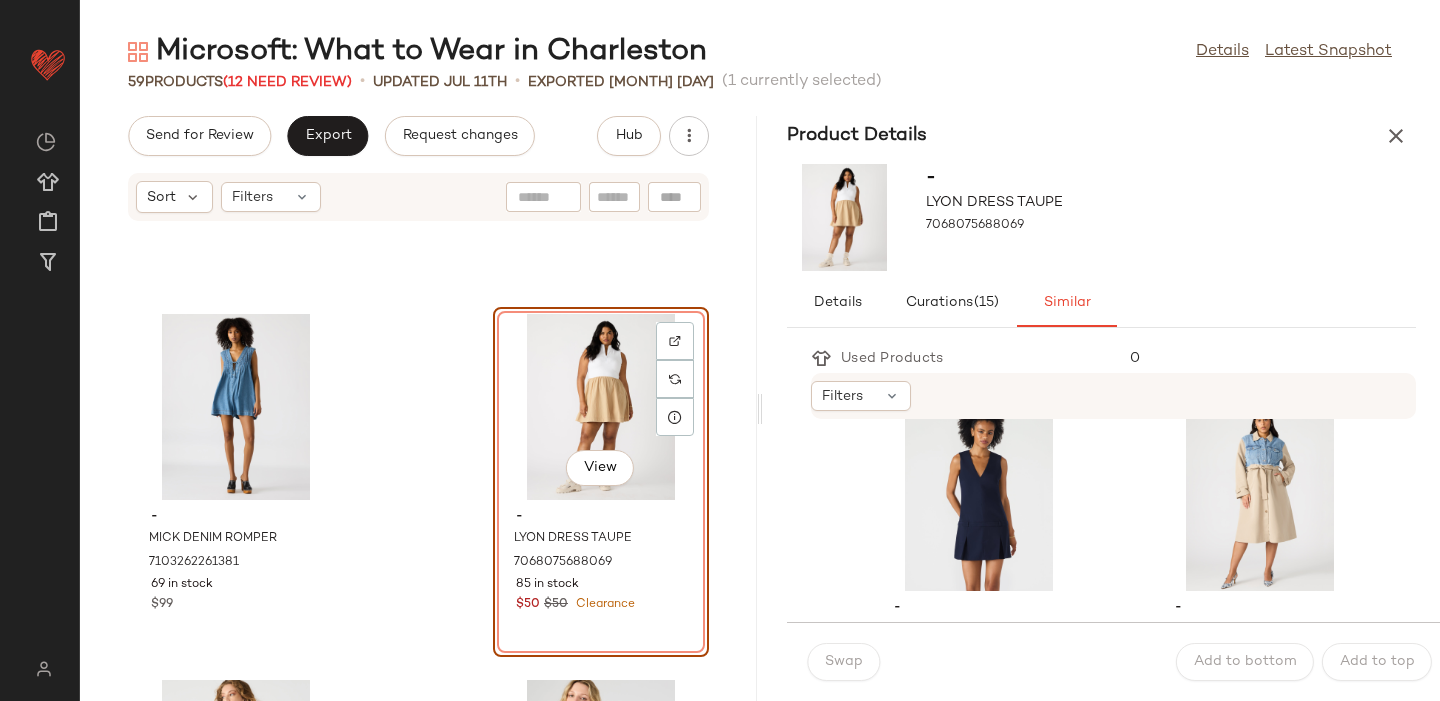 scroll, scrollTop: 762, scrollLeft: 0, axis: vertical 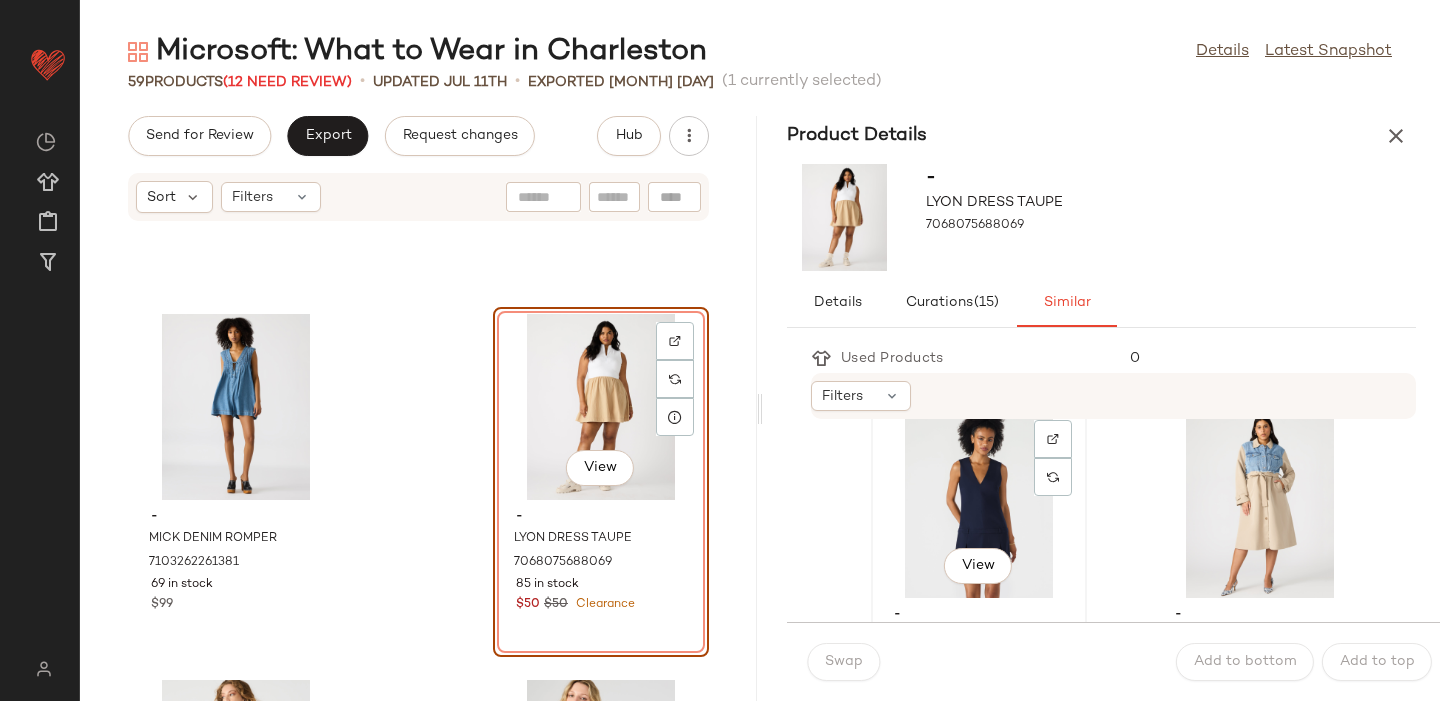 click on "View" 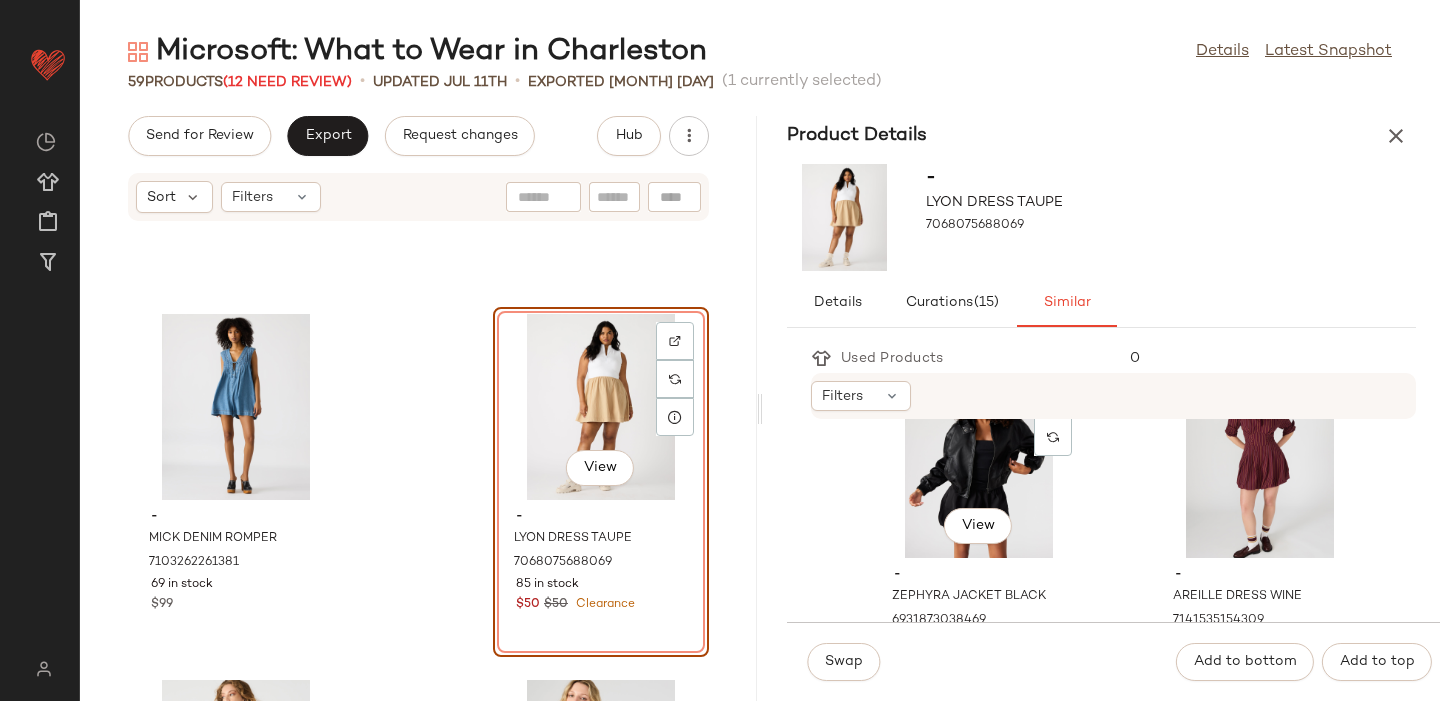 scroll, scrollTop: 1540, scrollLeft: 0, axis: vertical 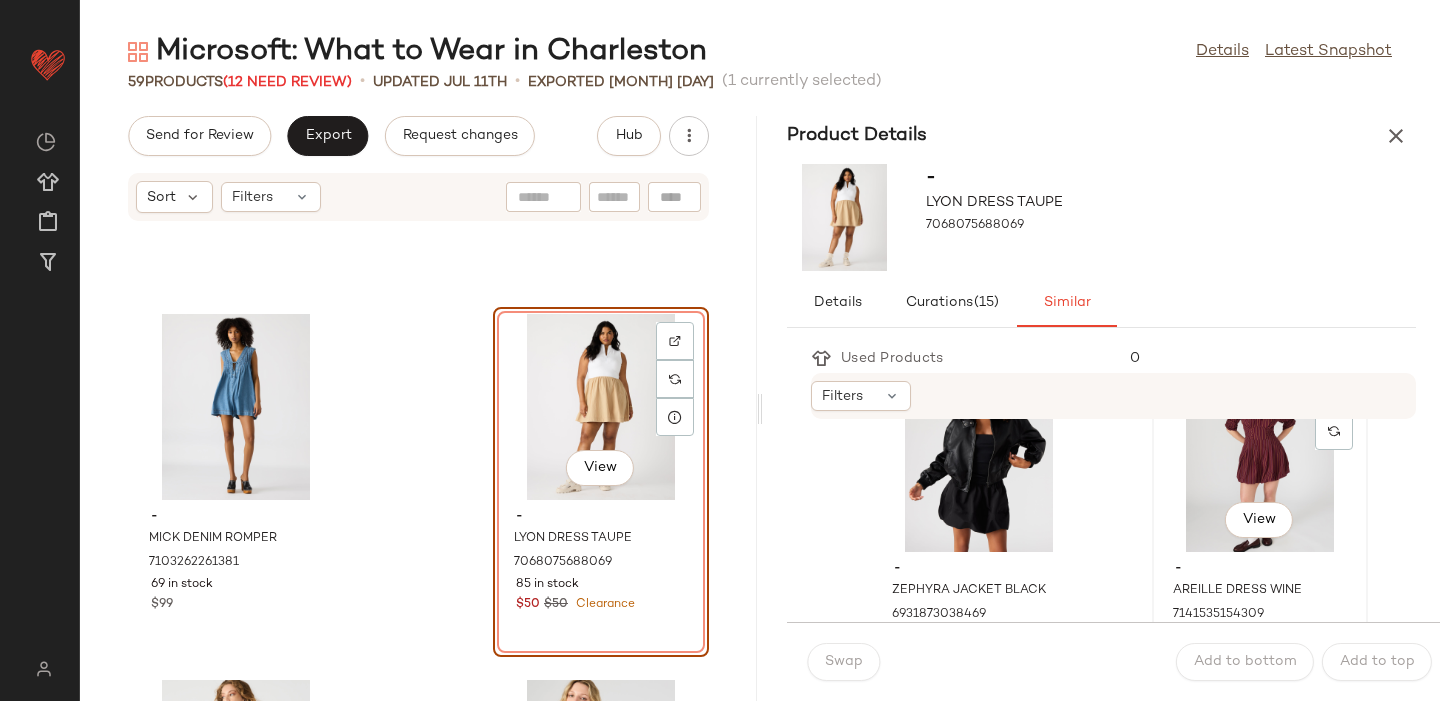 click on "View" 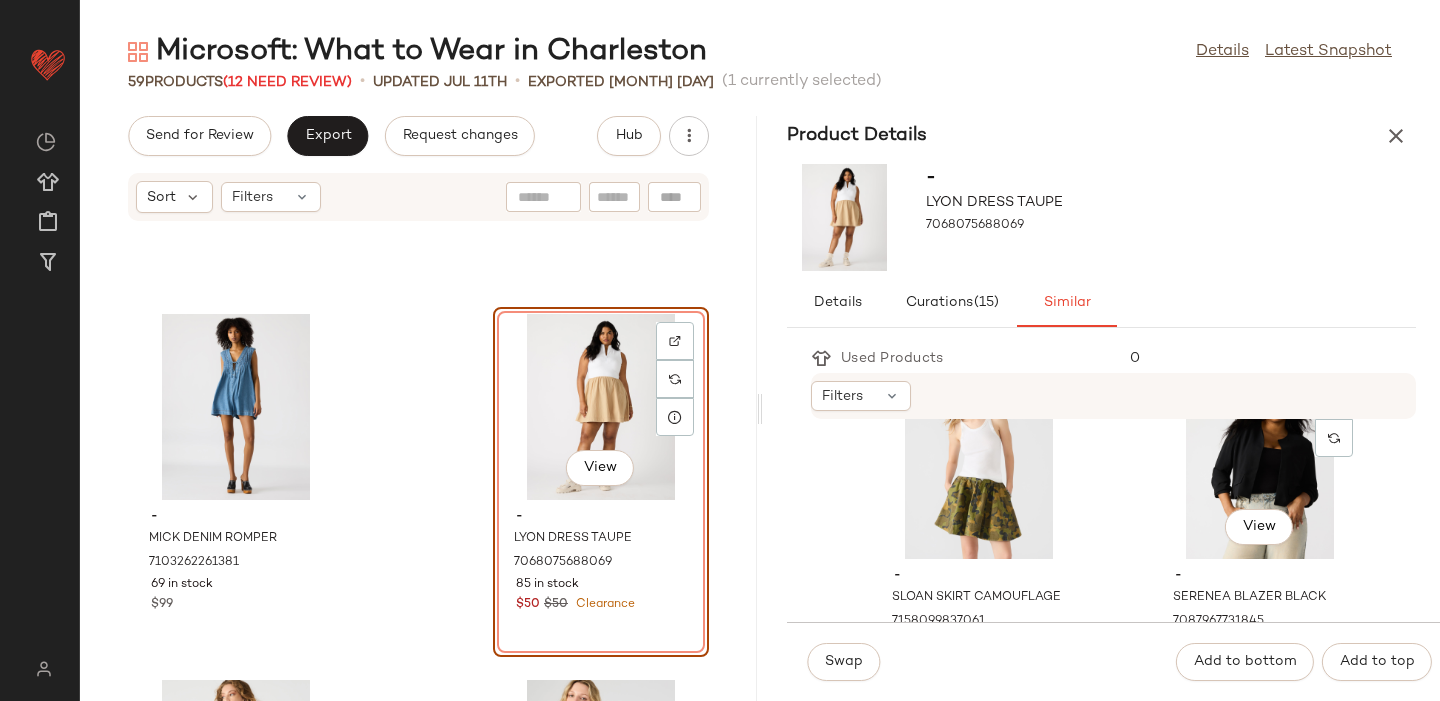 scroll, scrollTop: 1882, scrollLeft: 0, axis: vertical 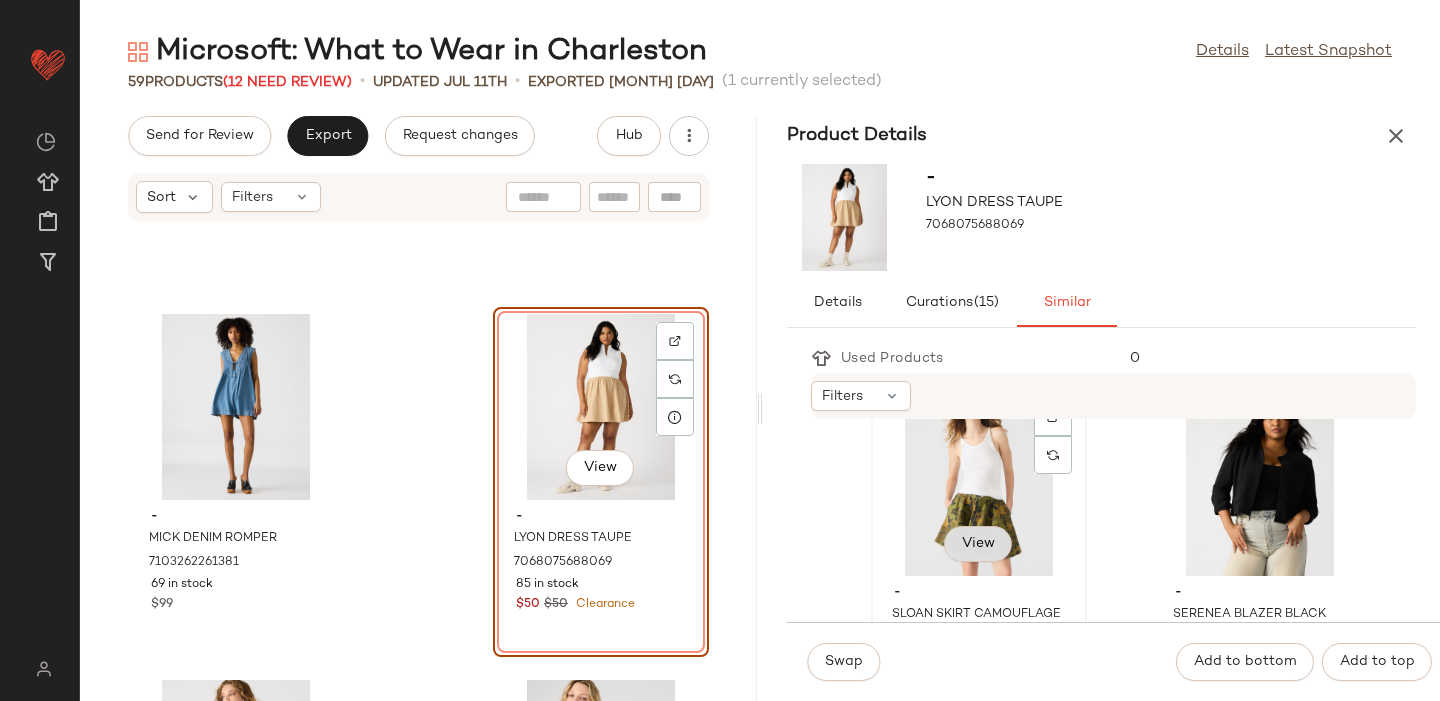 click on "View" at bounding box center (978, 544) 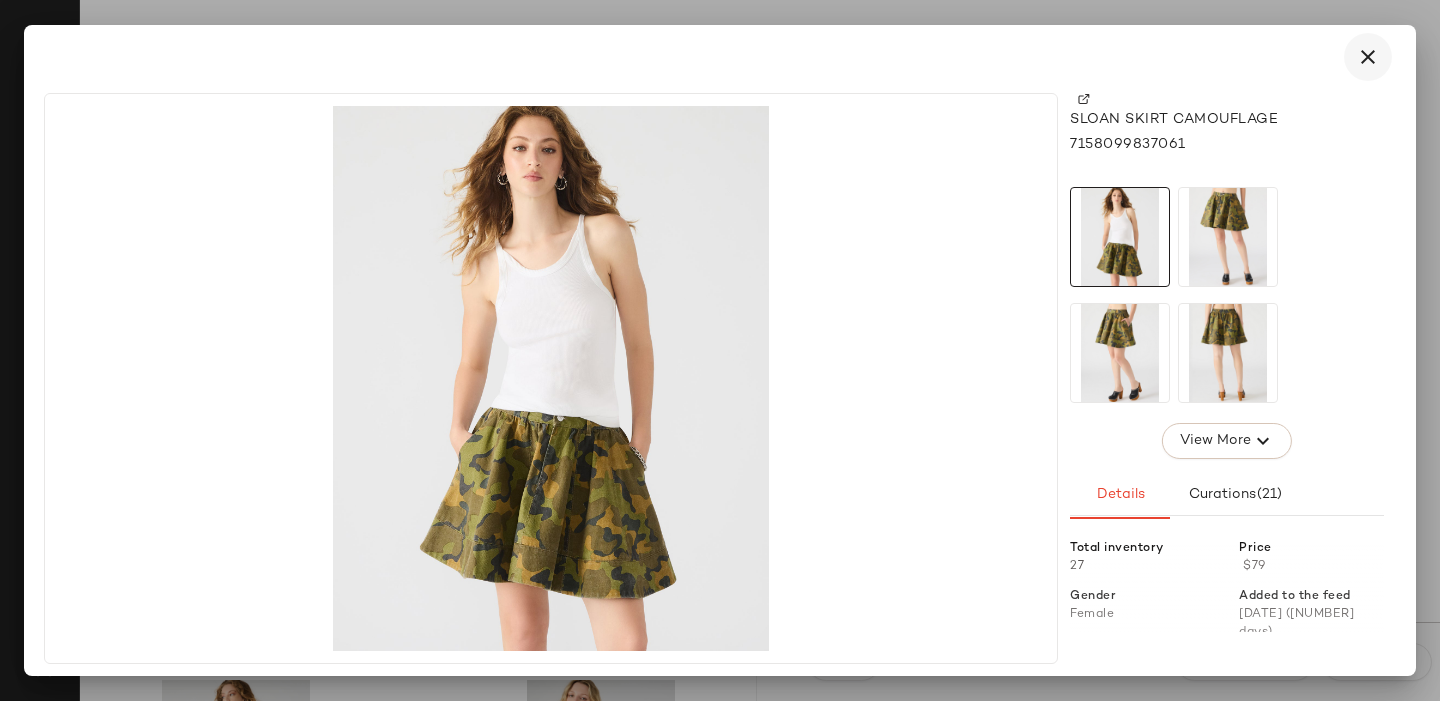 click at bounding box center [1368, 57] 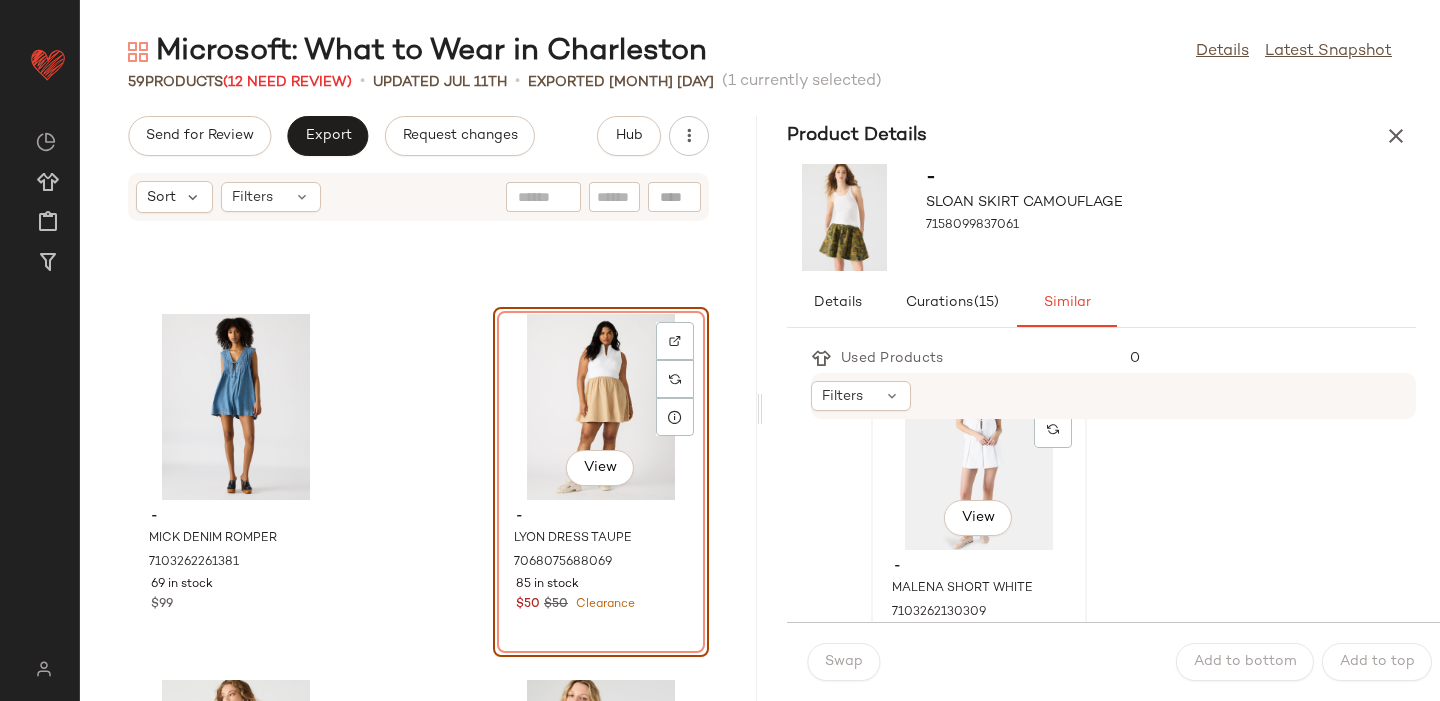 scroll, scrollTop: 4471, scrollLeft: 0, axis: vertical 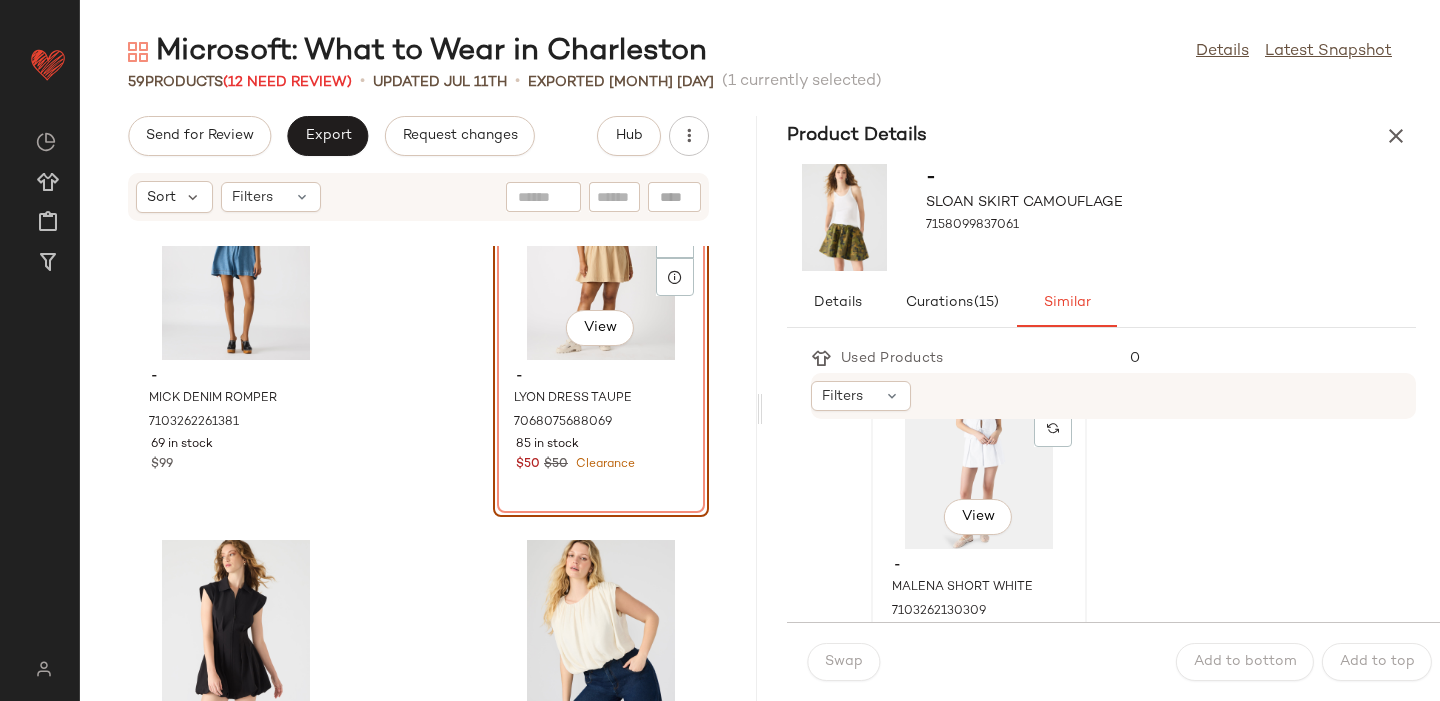 click on "View" 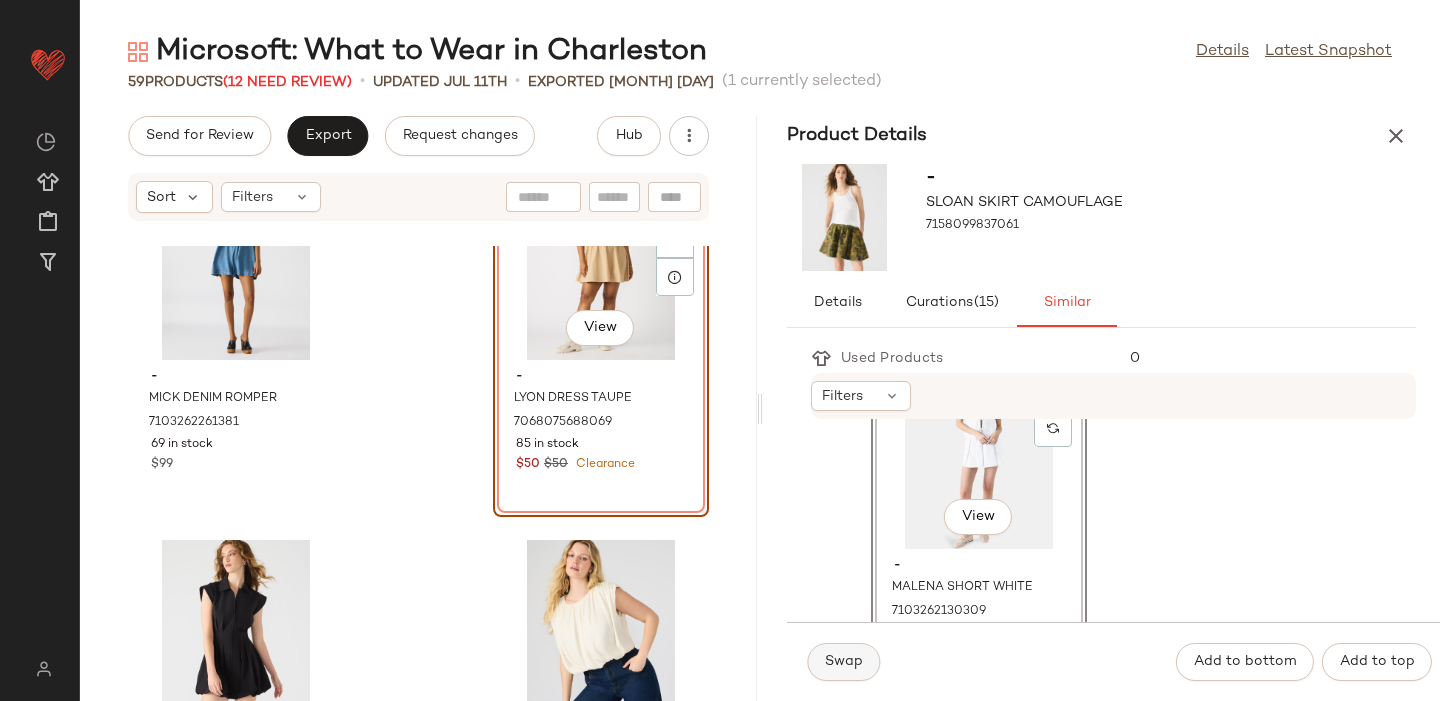 click on "Swap" 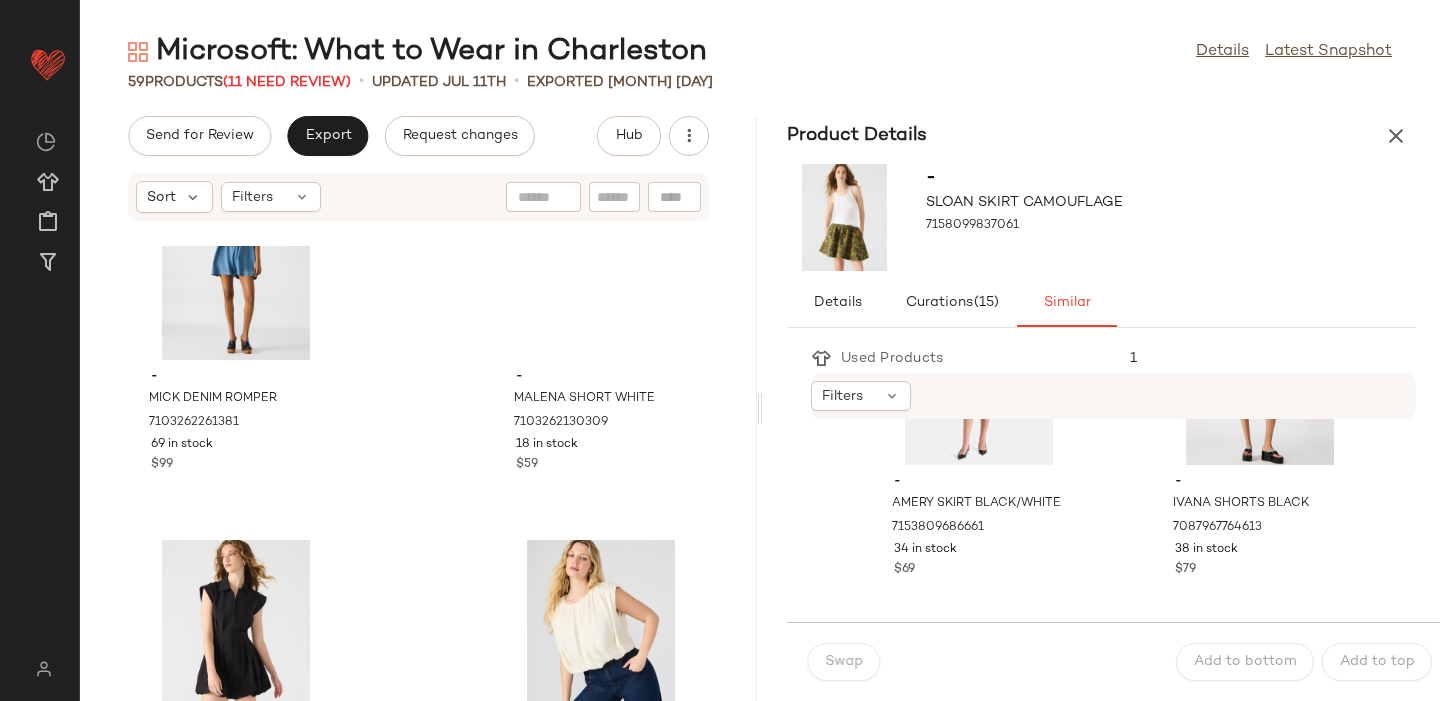 scroll, scrollTop: 4189, scrollLeft: 0, axis: vertical 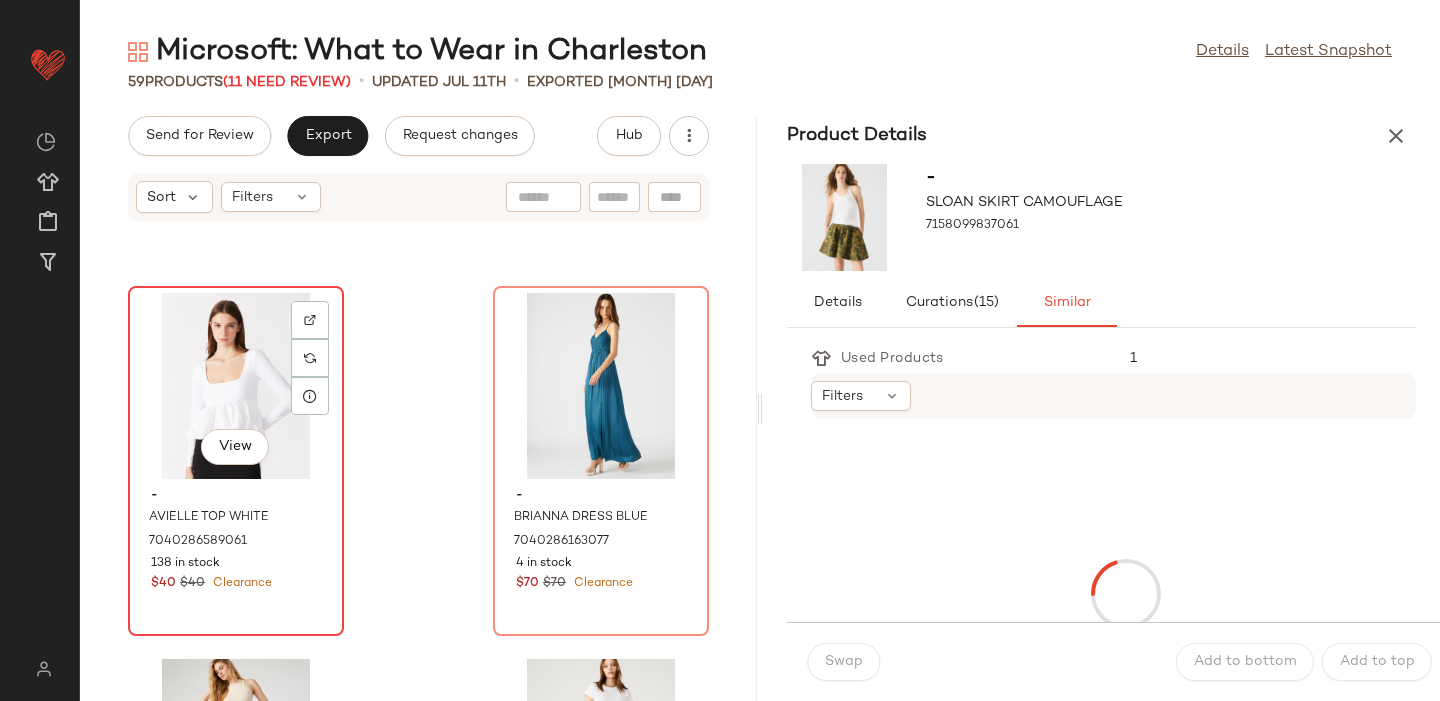 click on "View" 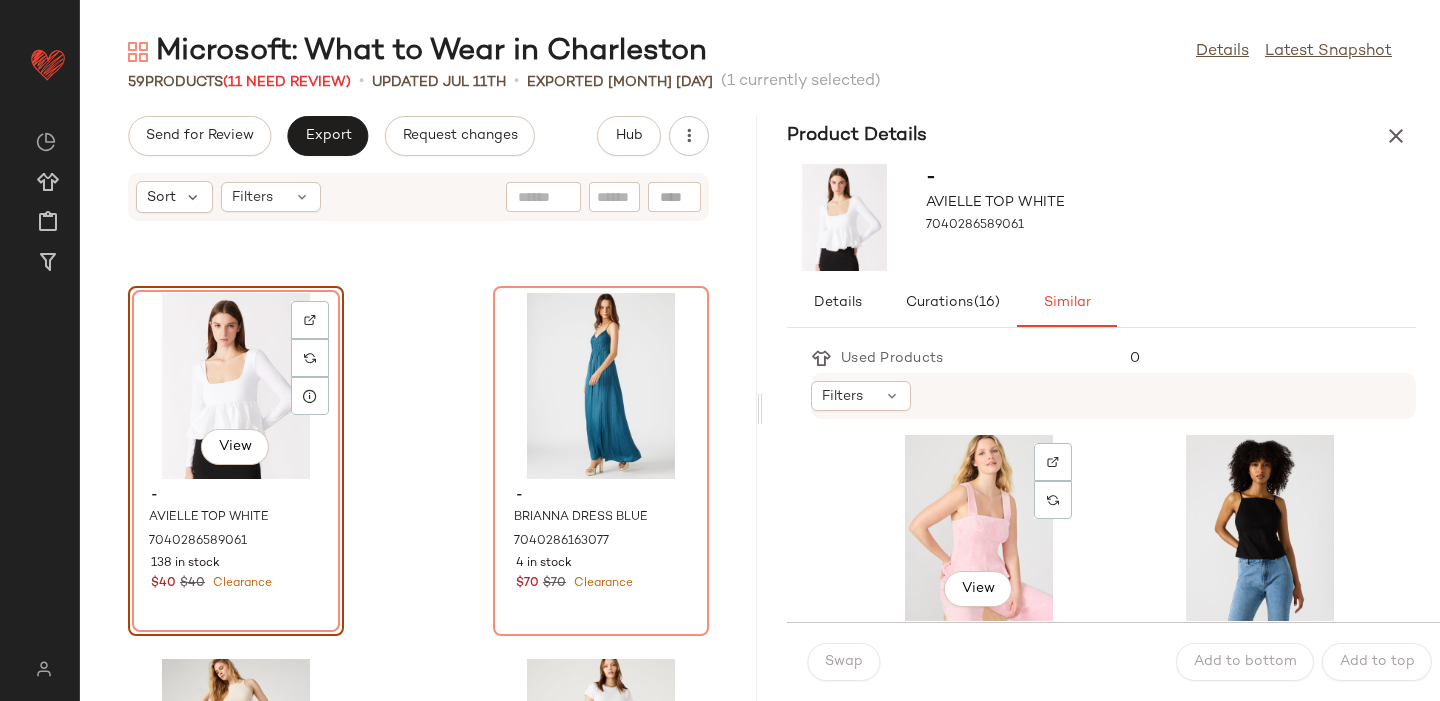 scroll, scrollTop: 0, scrollLeft: 0, axis: both 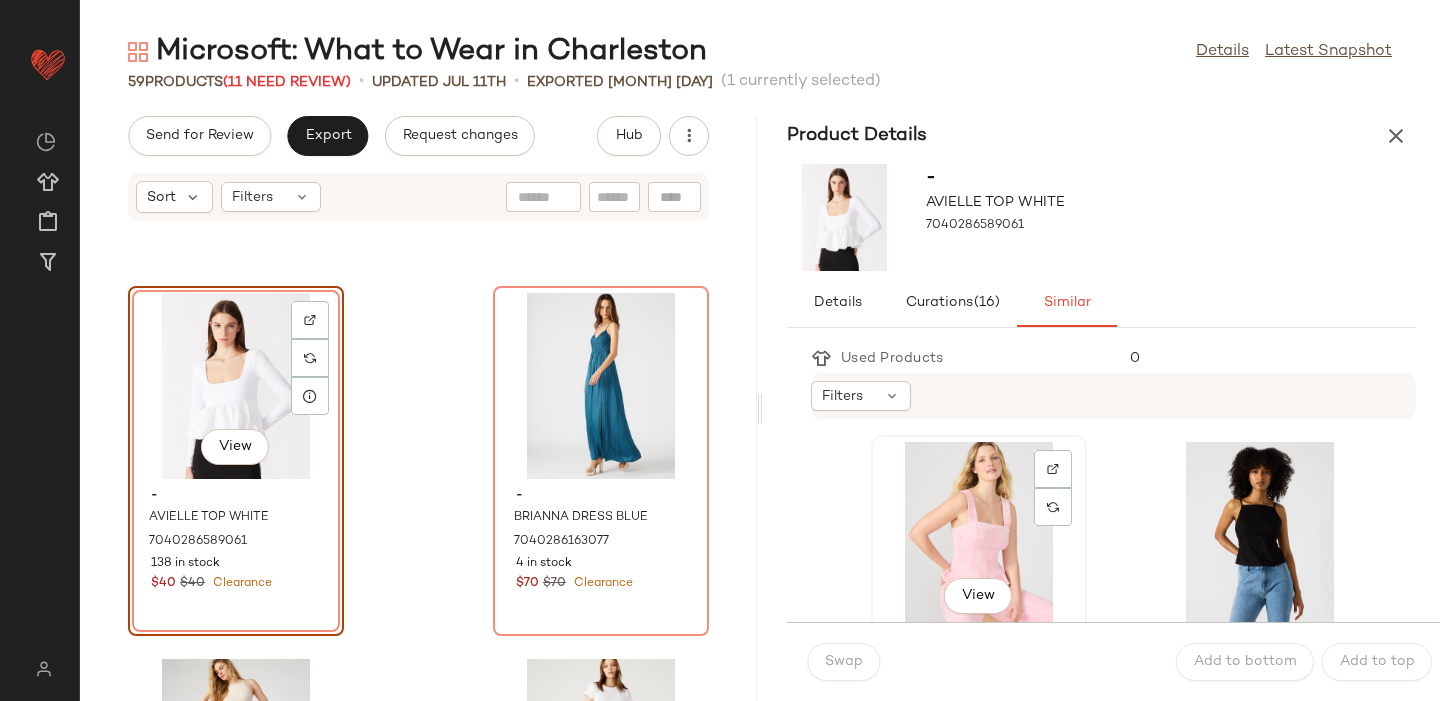 click on "View" 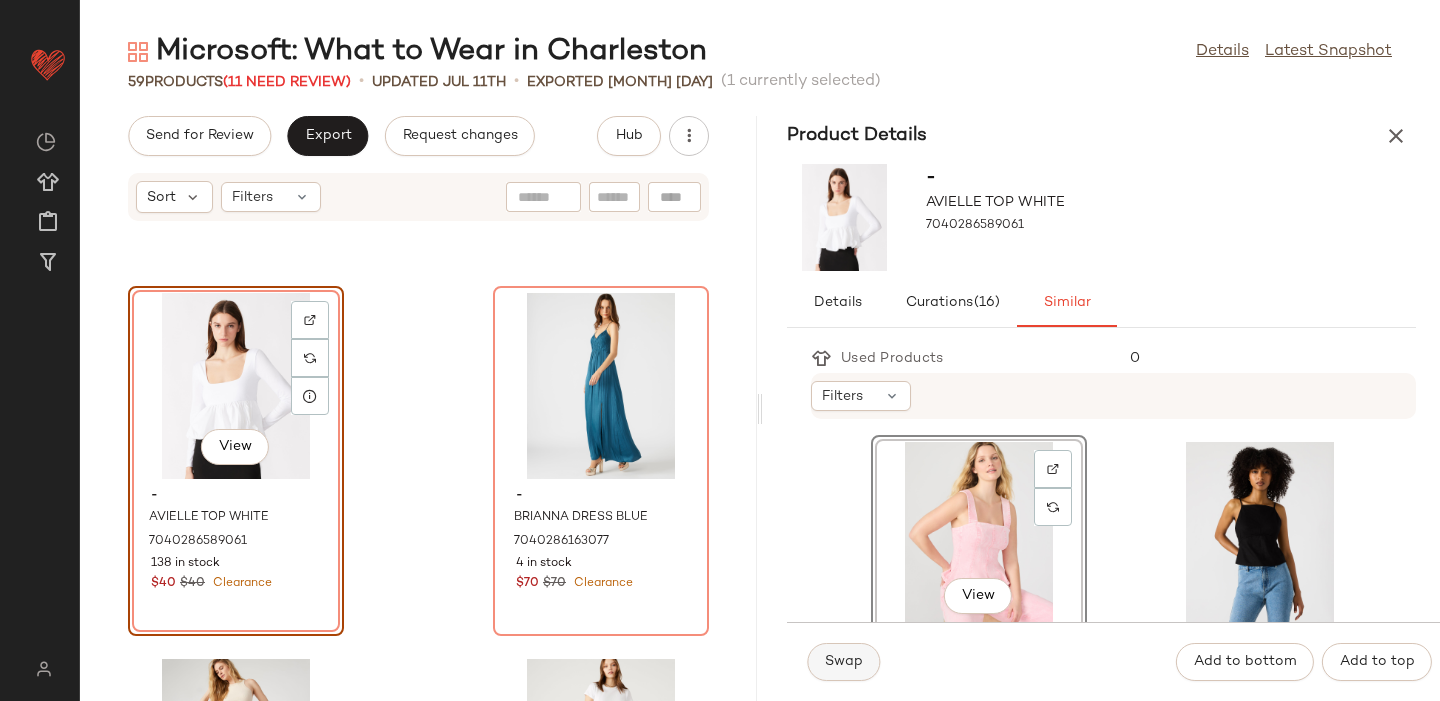 click on "Swap" 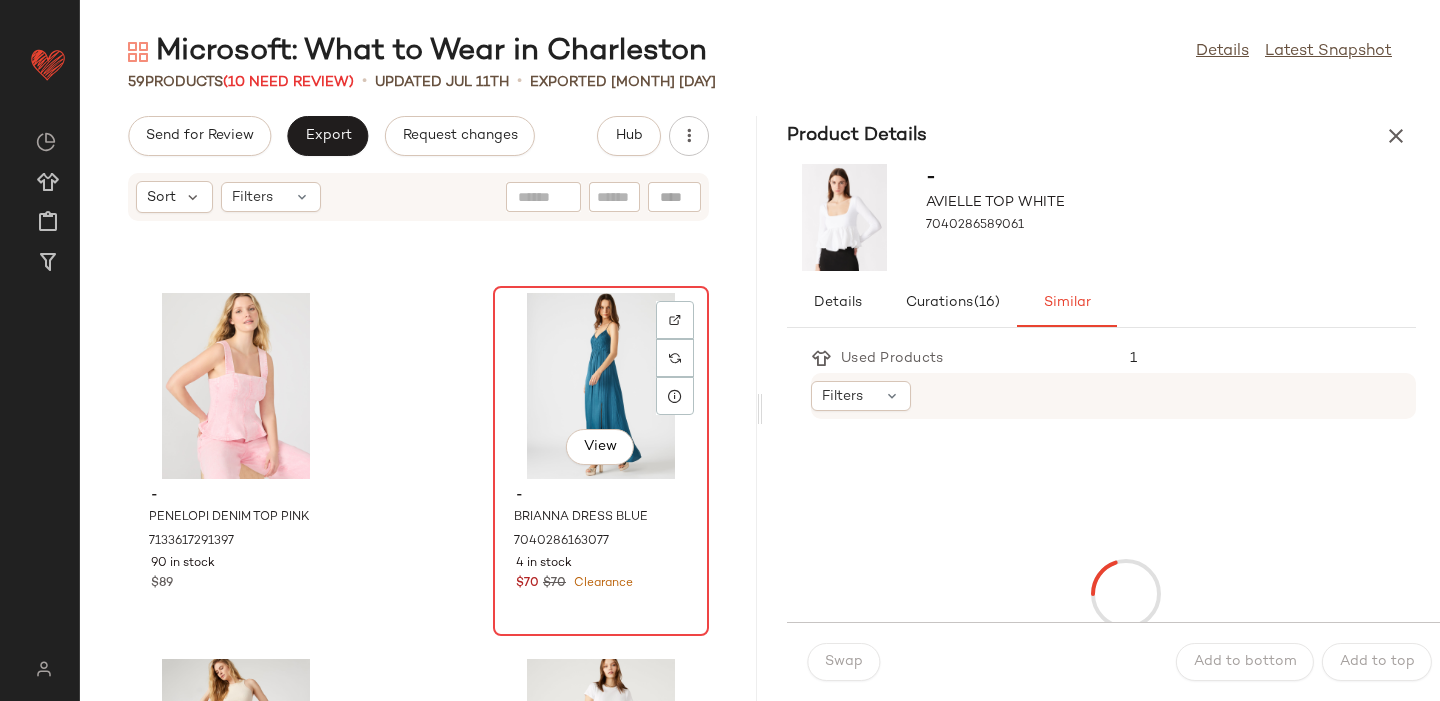click on "View" 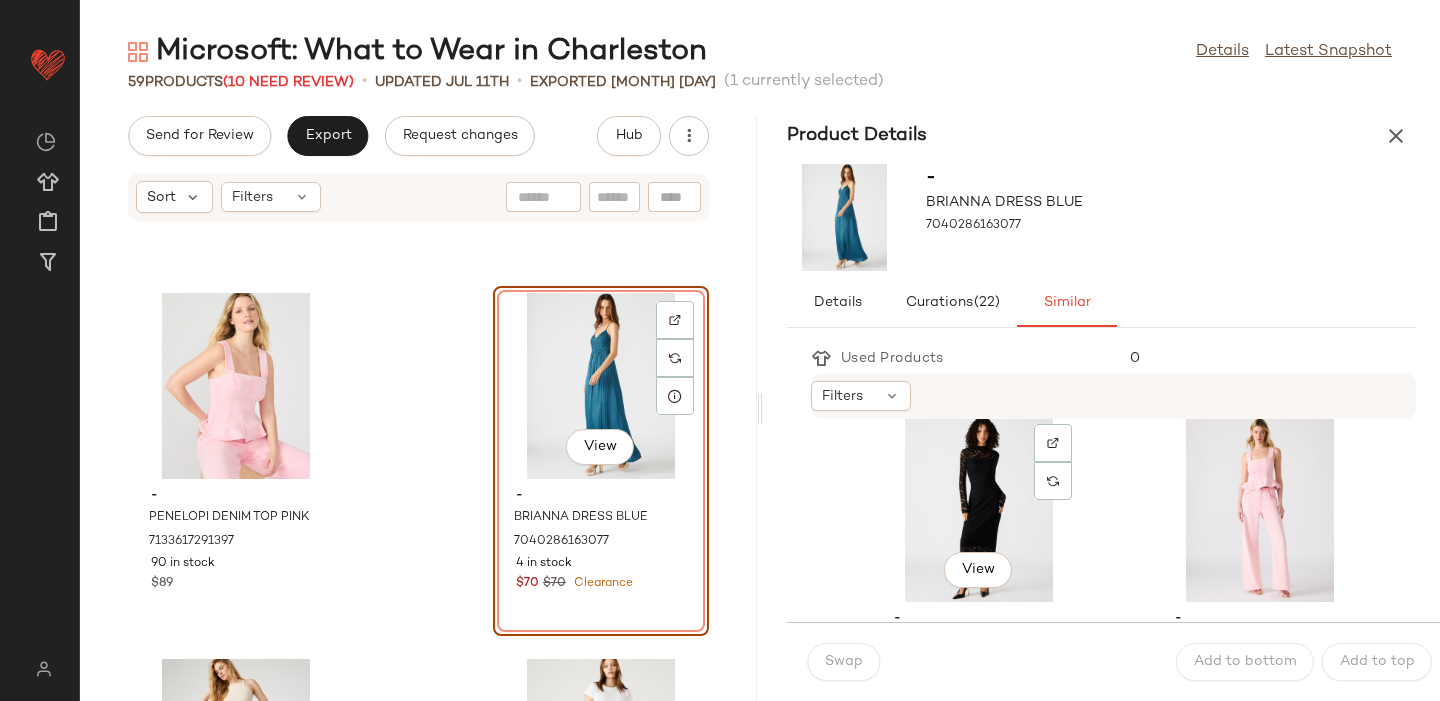 scroll, scrollTop: 2586, scrollLeft: 0, axis: vertical 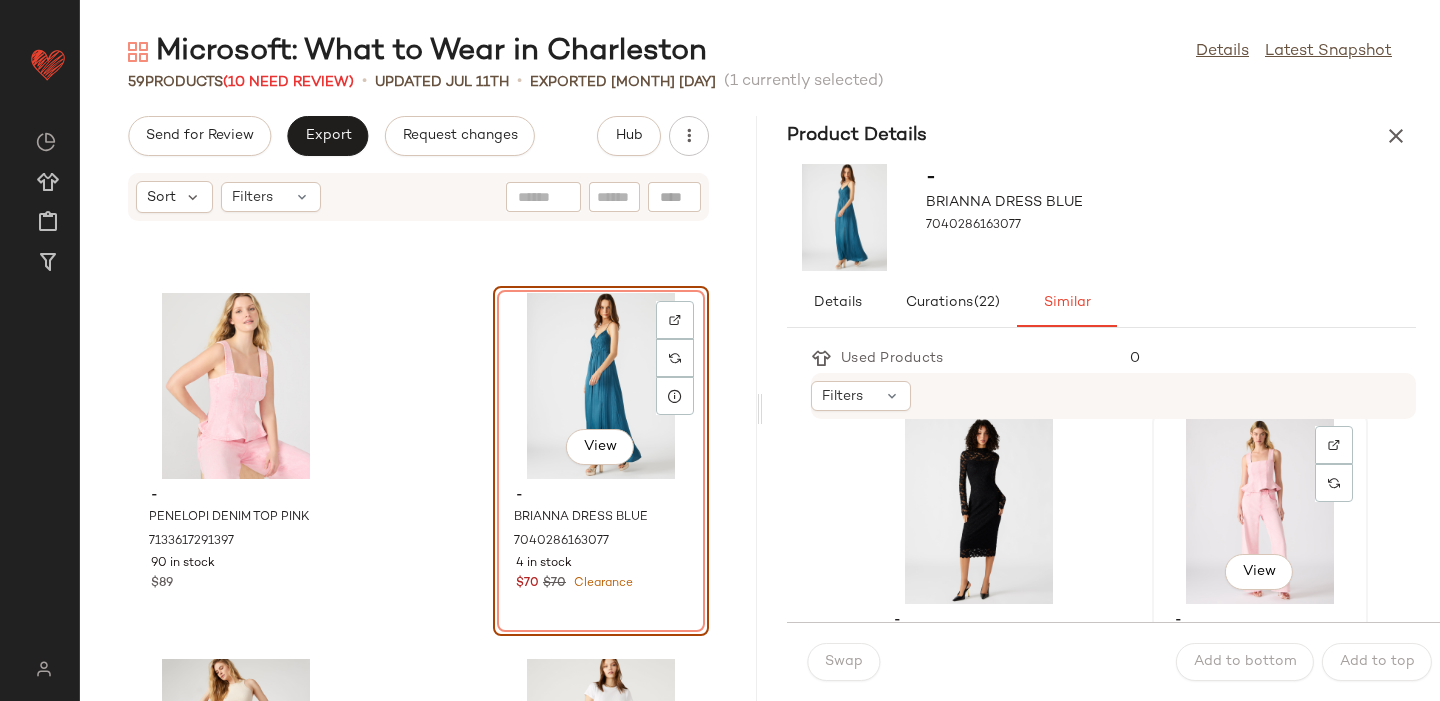 click on "View" 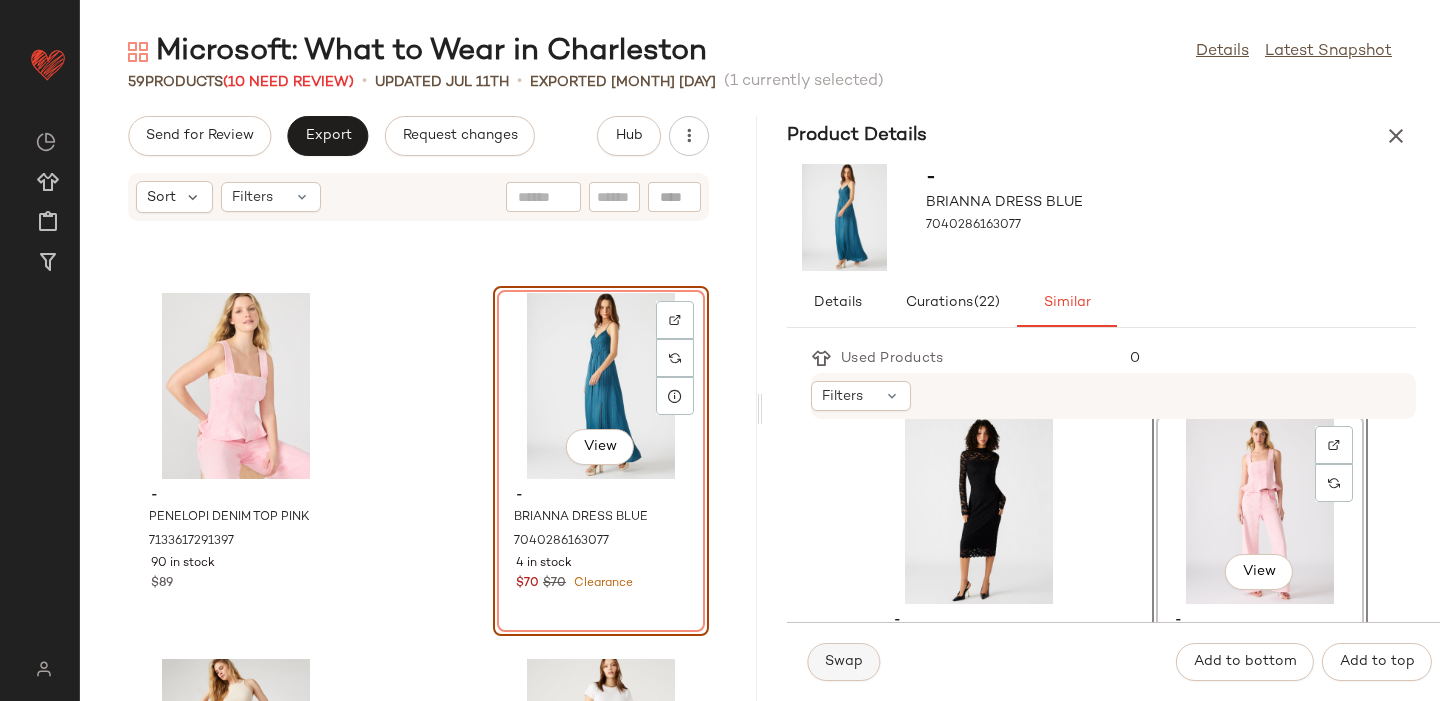 click on "Swap" 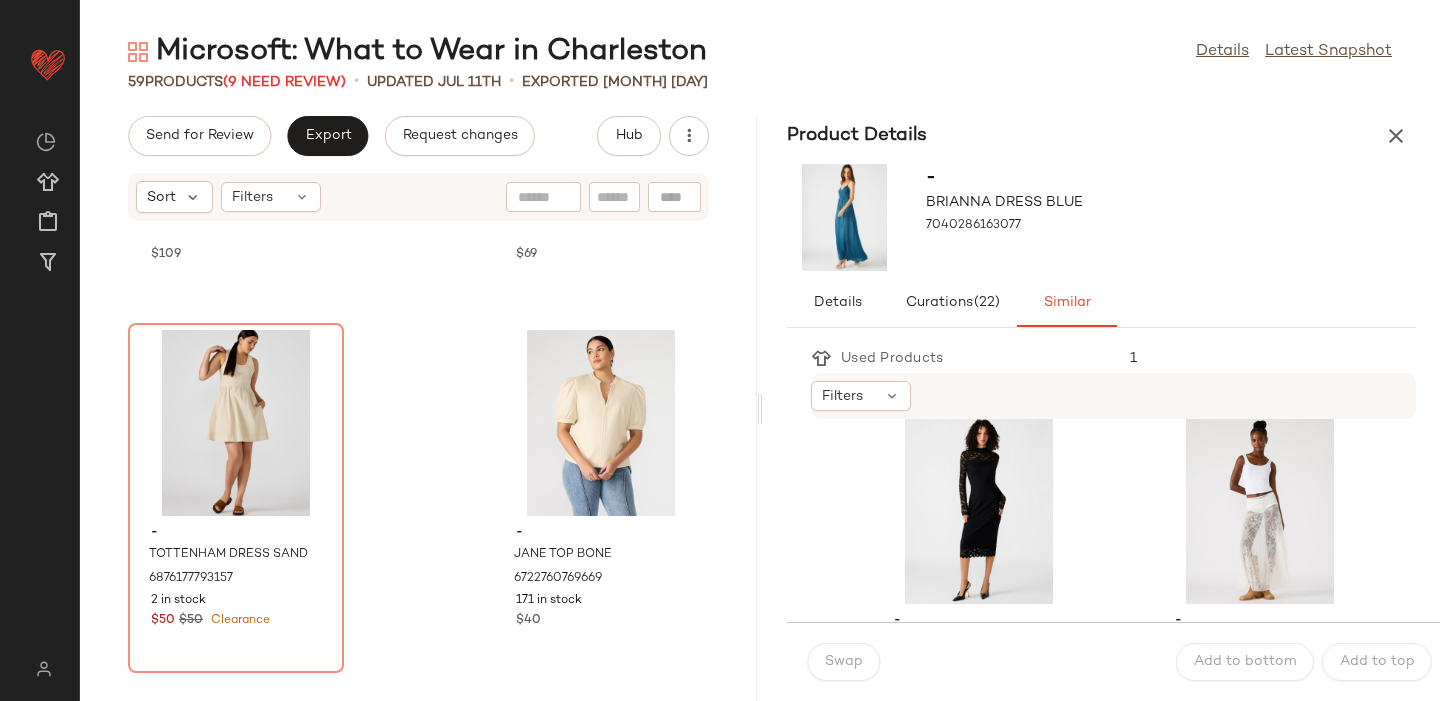 scroll, scrollTop: 6166, scrollLeft: 0, axis: vertical 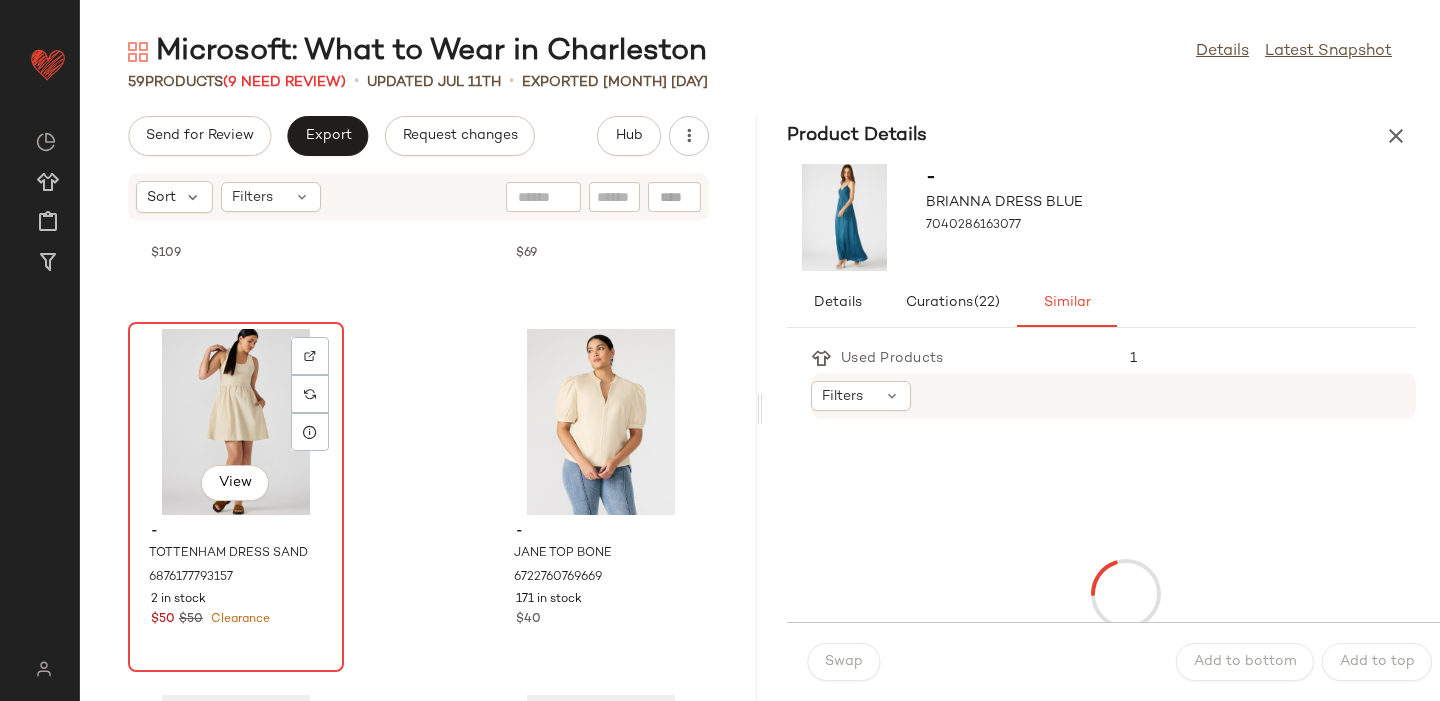 click on "View" 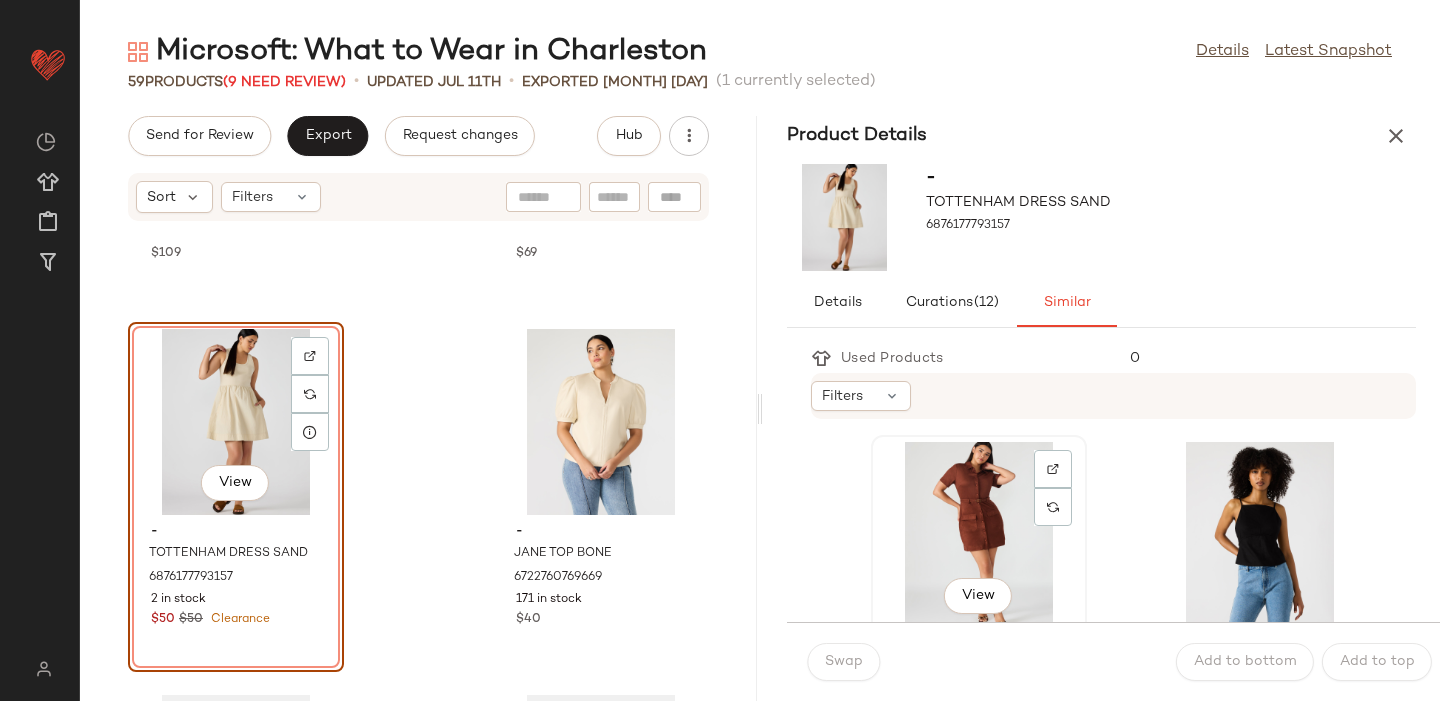 click on "View" 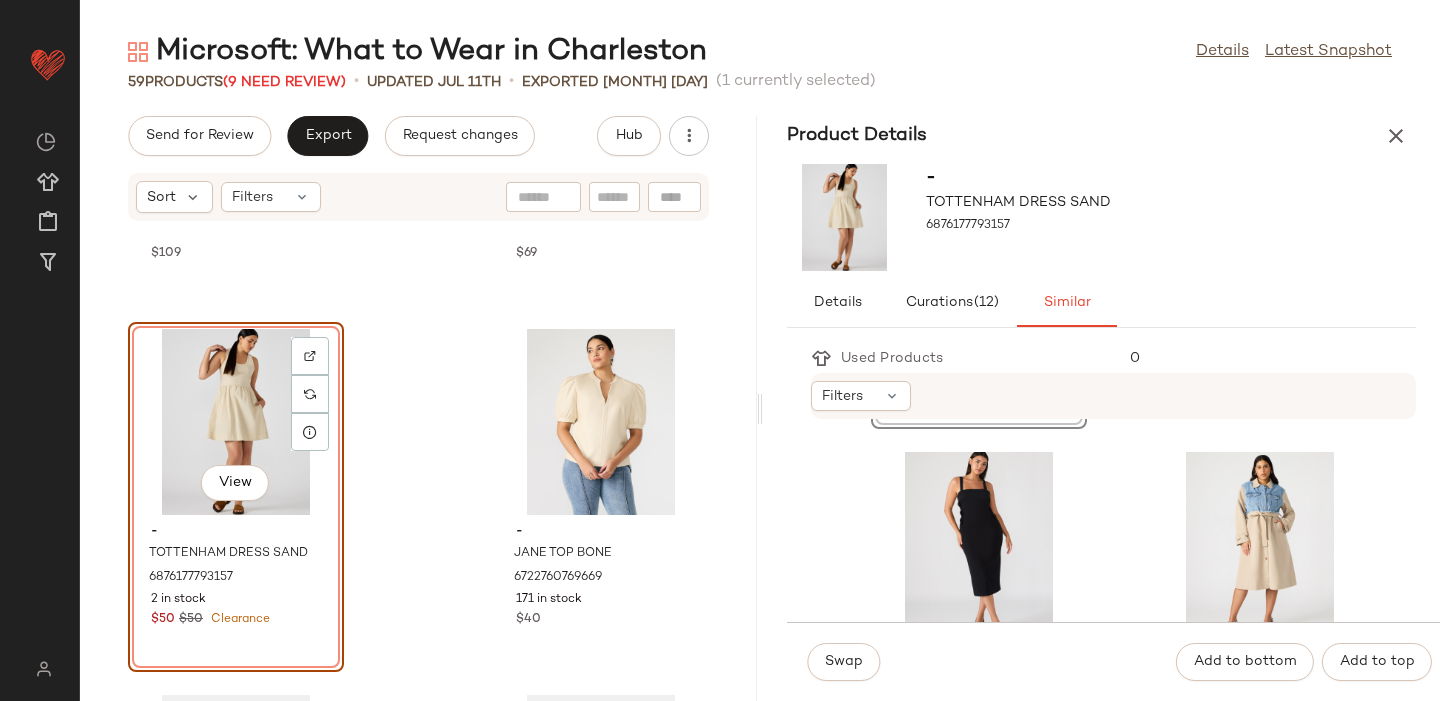 scroll, scrollTop: 366, scrollLeft: 0, axis: vertical 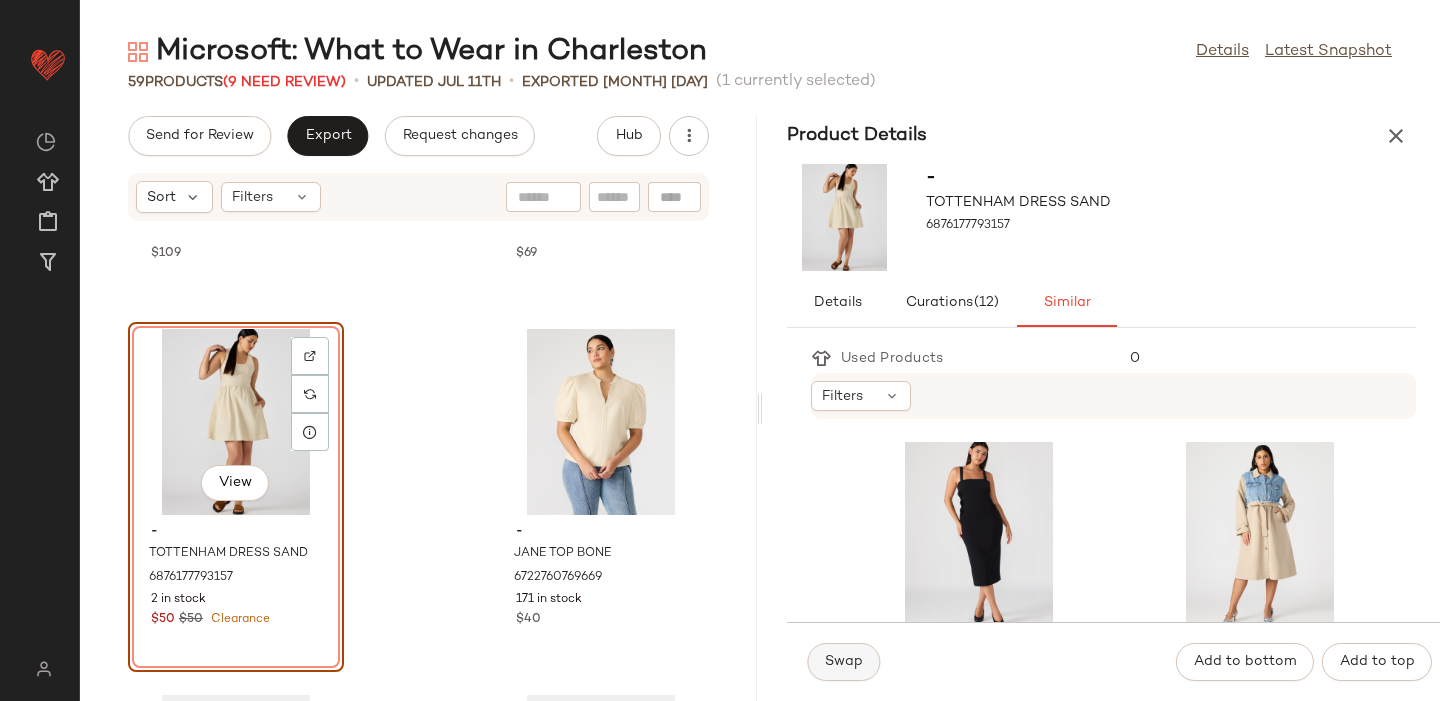 click on "Swap" at bounding box center [843, 662] 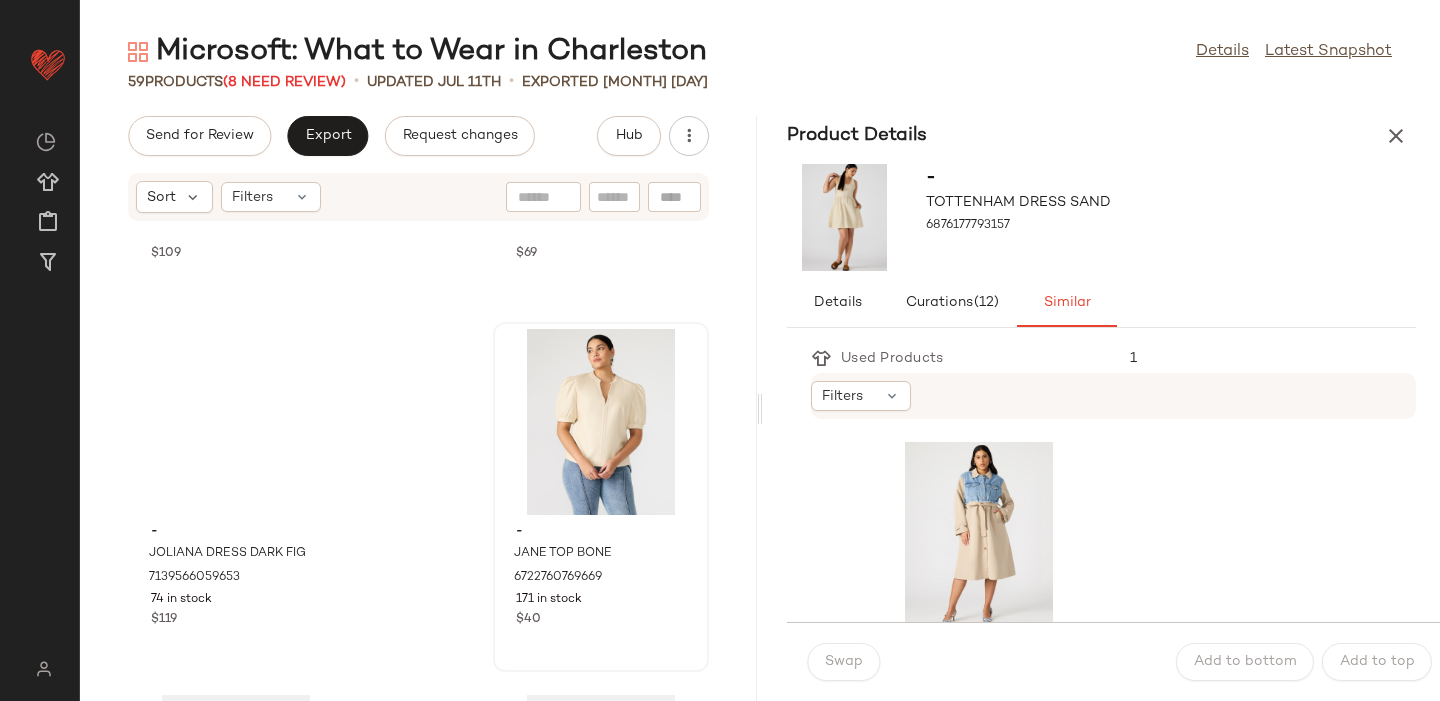 scroll, scrollTop: 0, scrollLeft: 0, axis: both 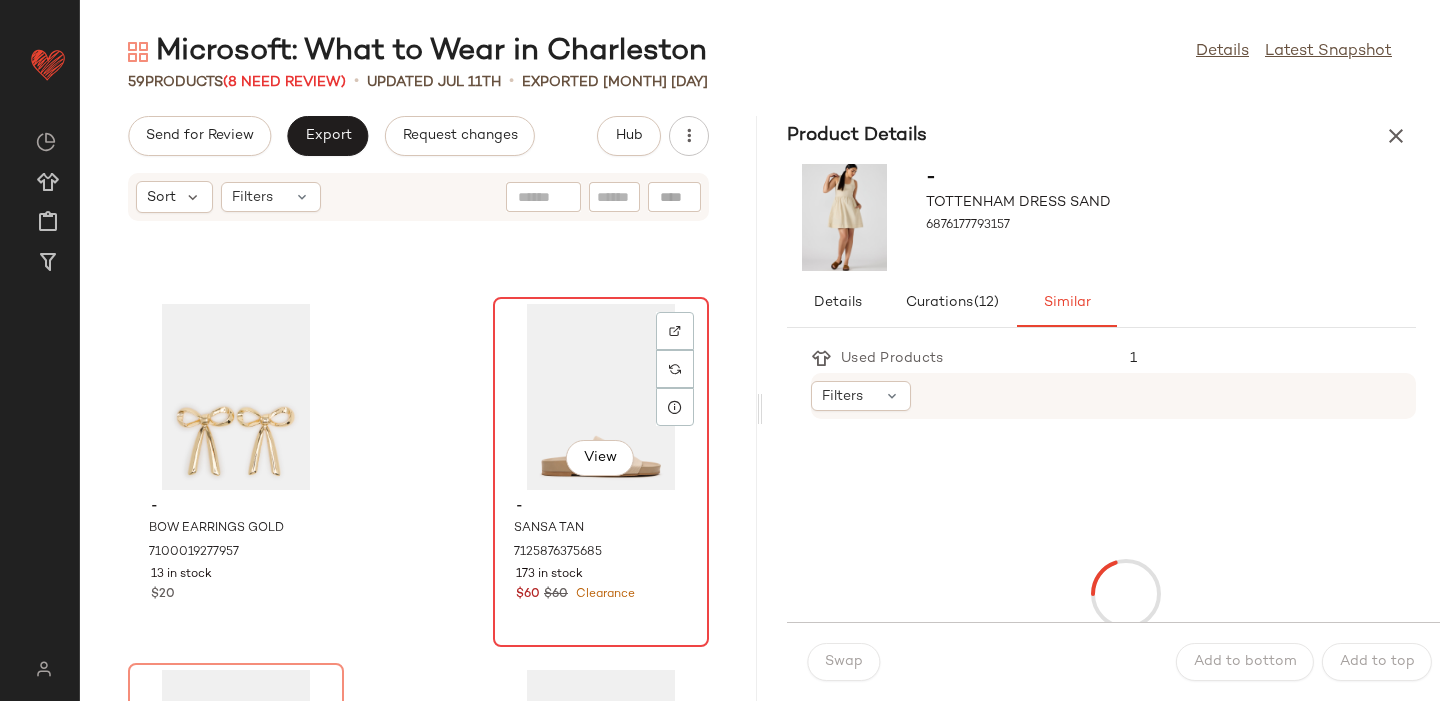 click on "View" 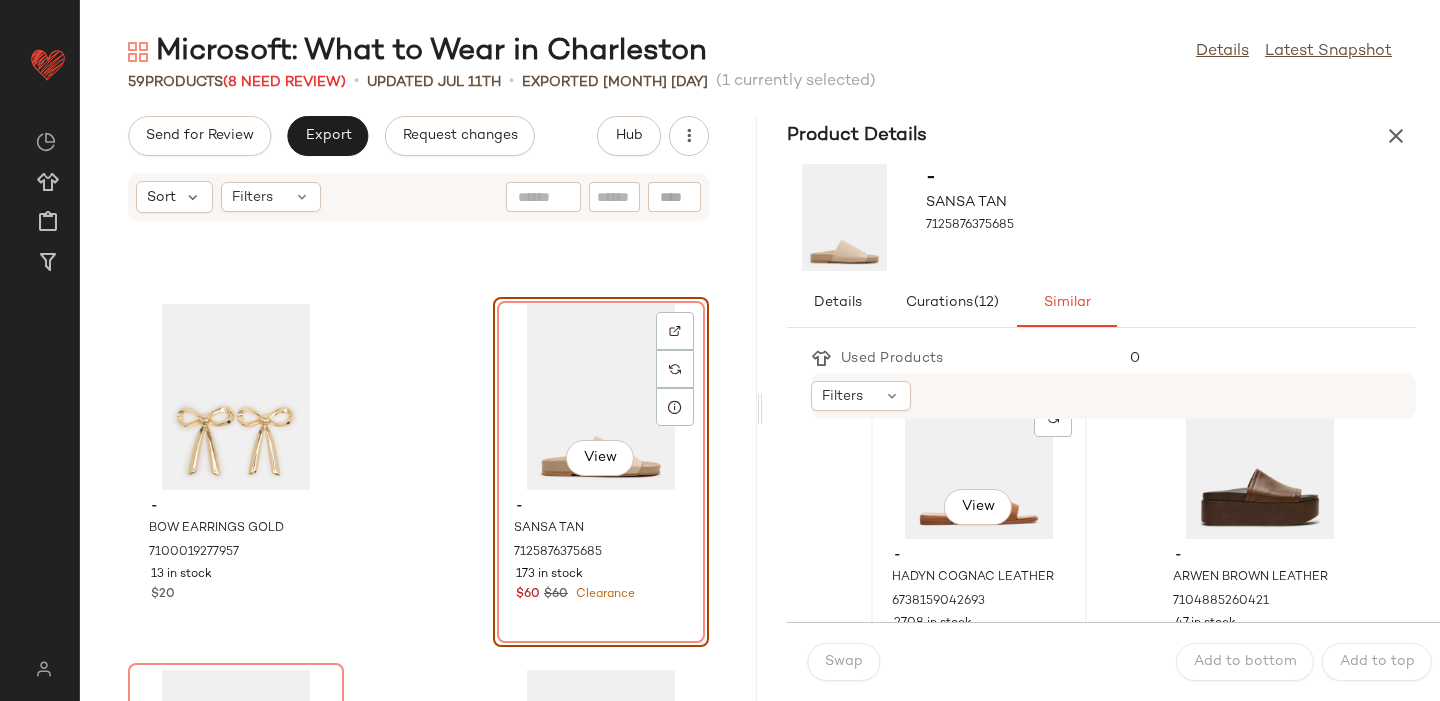 scroll, scrollTop: 93, scrollLeft: 0, axis: vertical 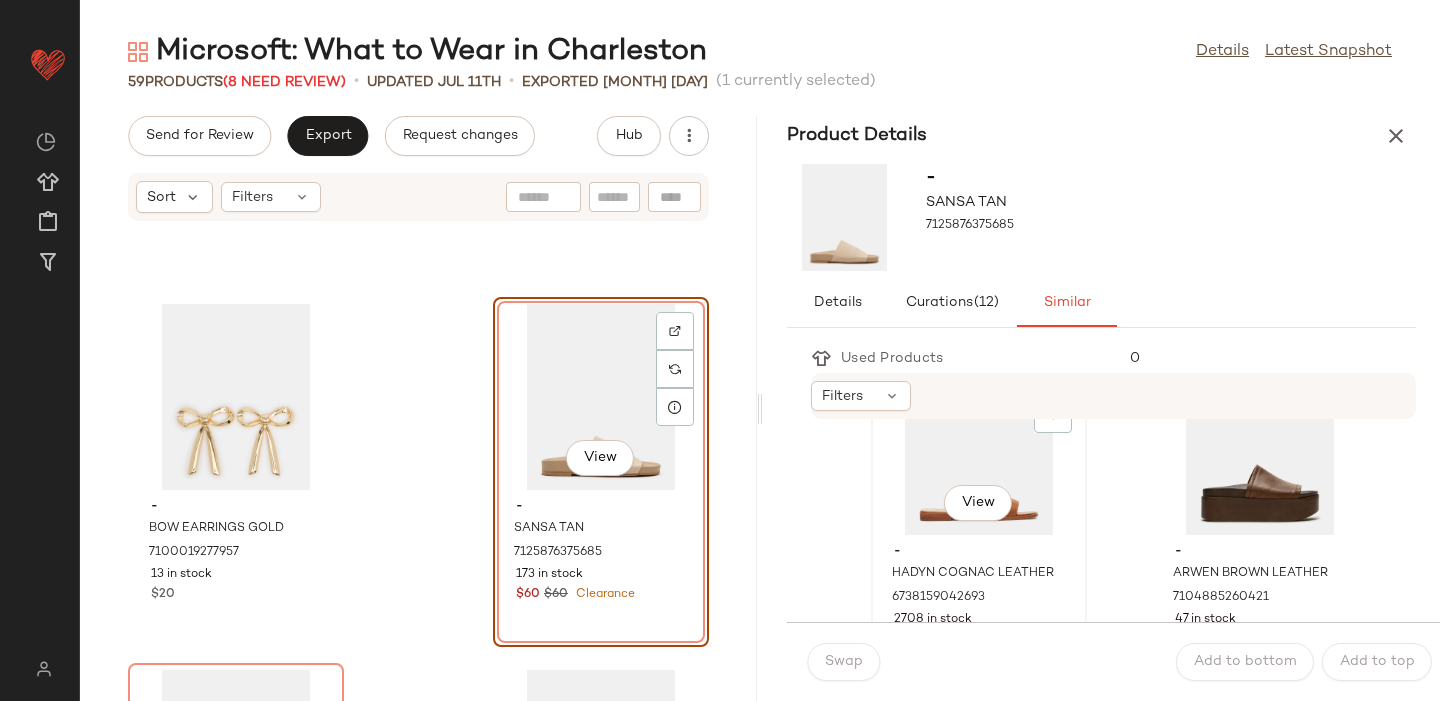 click on "View" 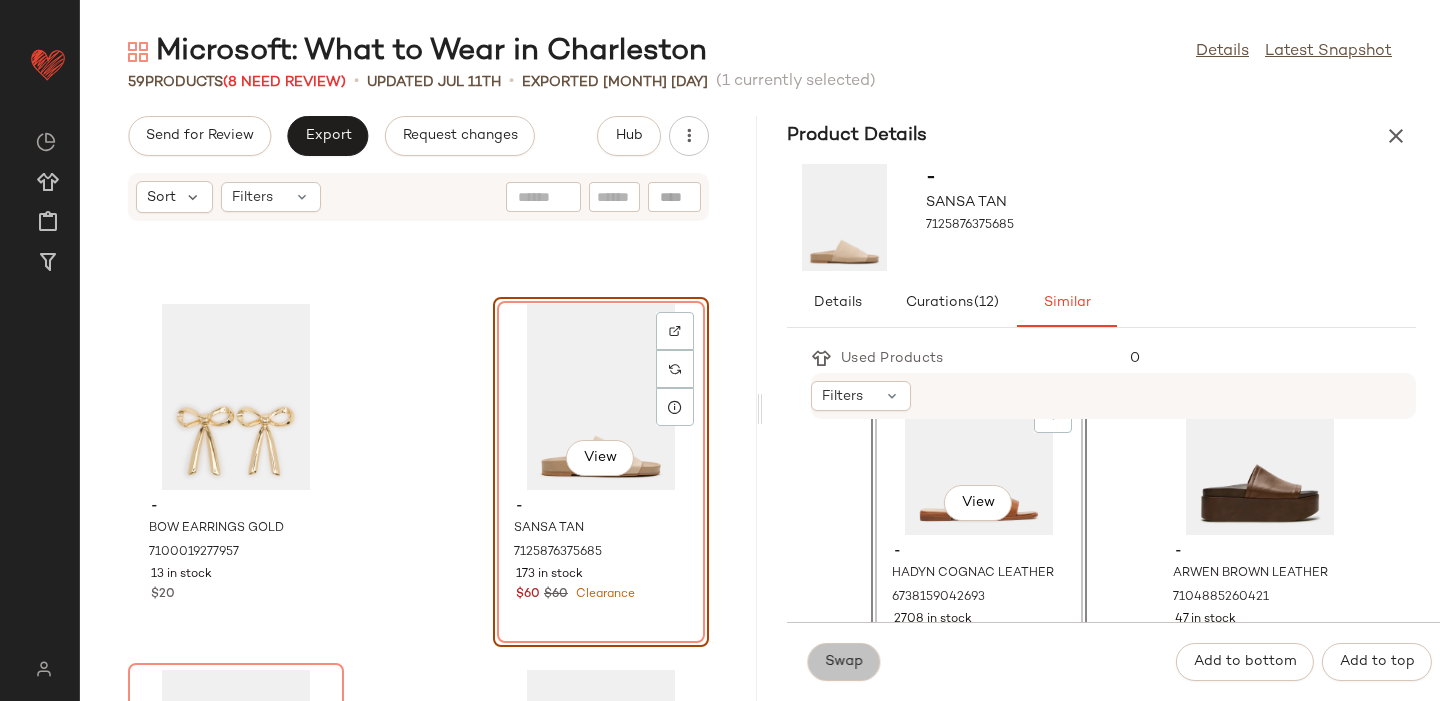 click on "Swap" at bounding box center [843, 662] 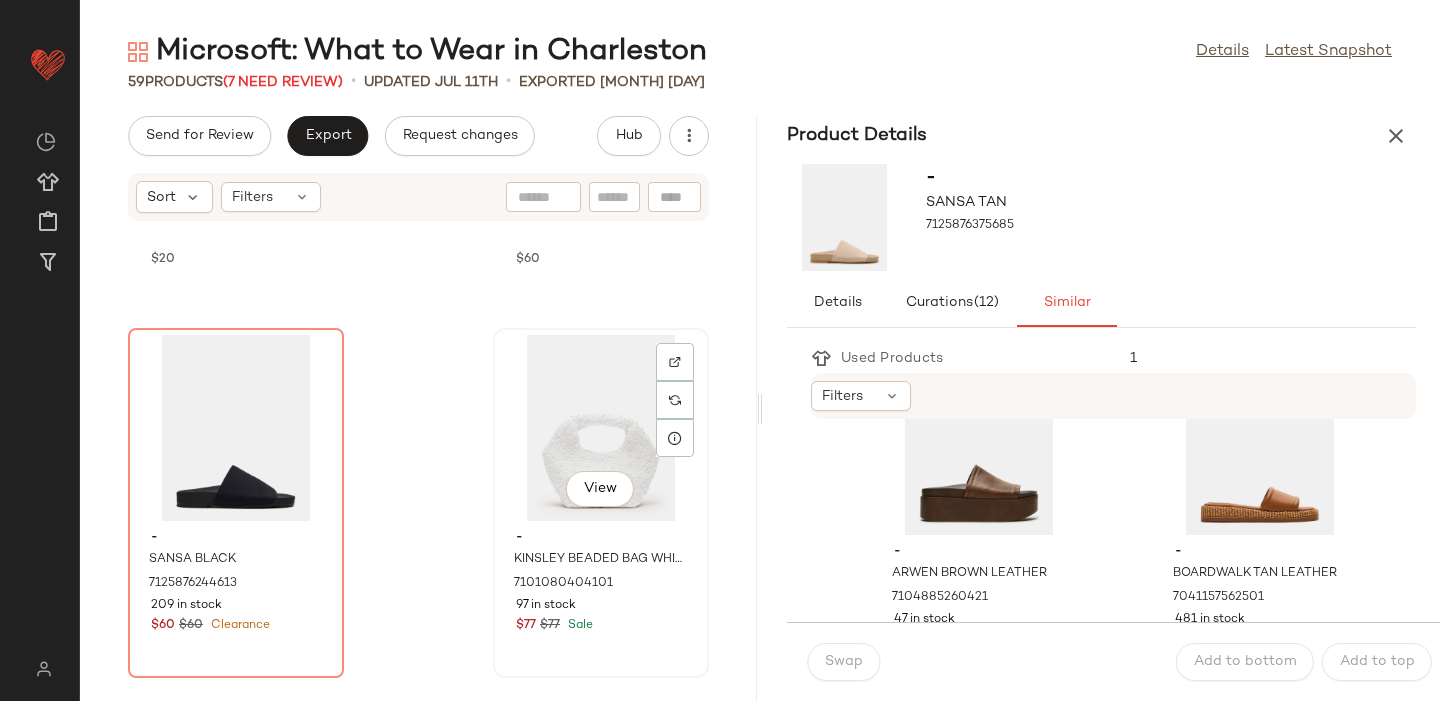 scroll, scrollTop: 7639, scrollLeft: 0, axis: vertical 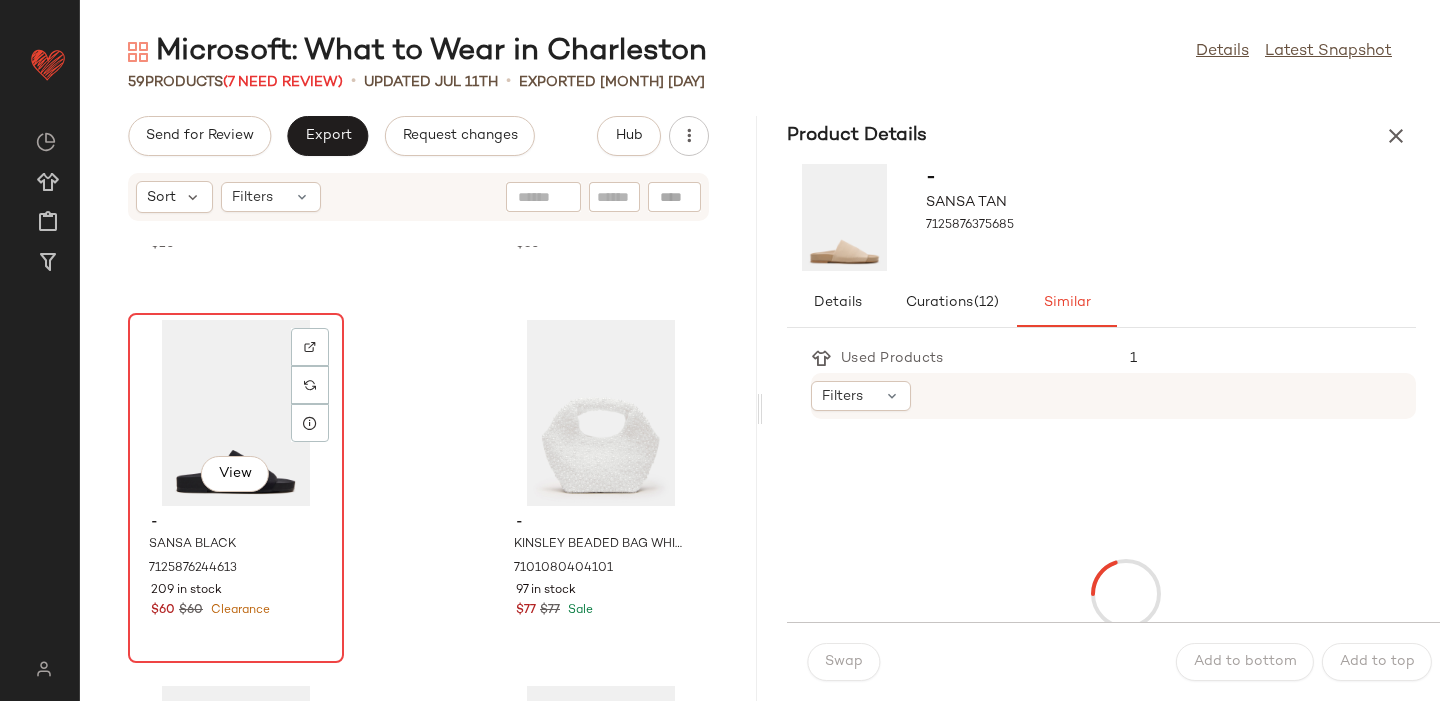 click on "View" 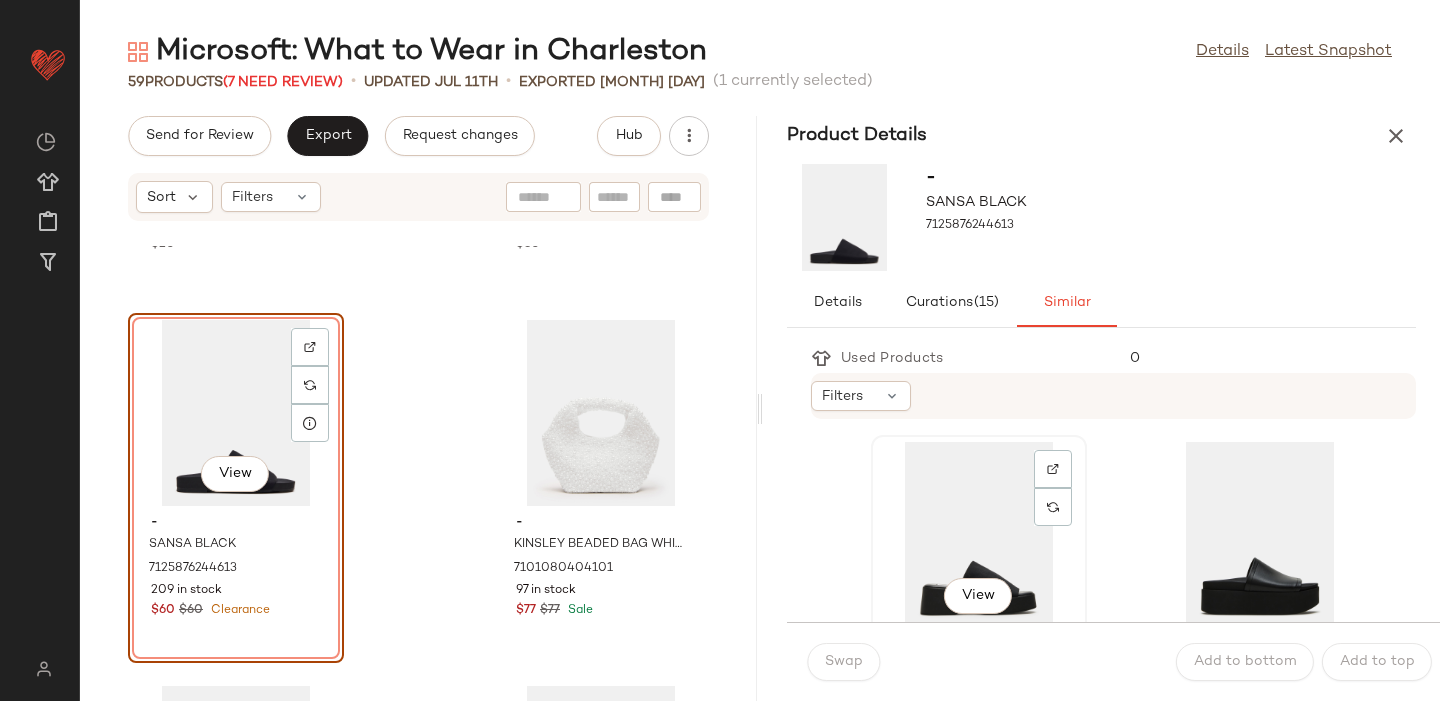 click on "View" 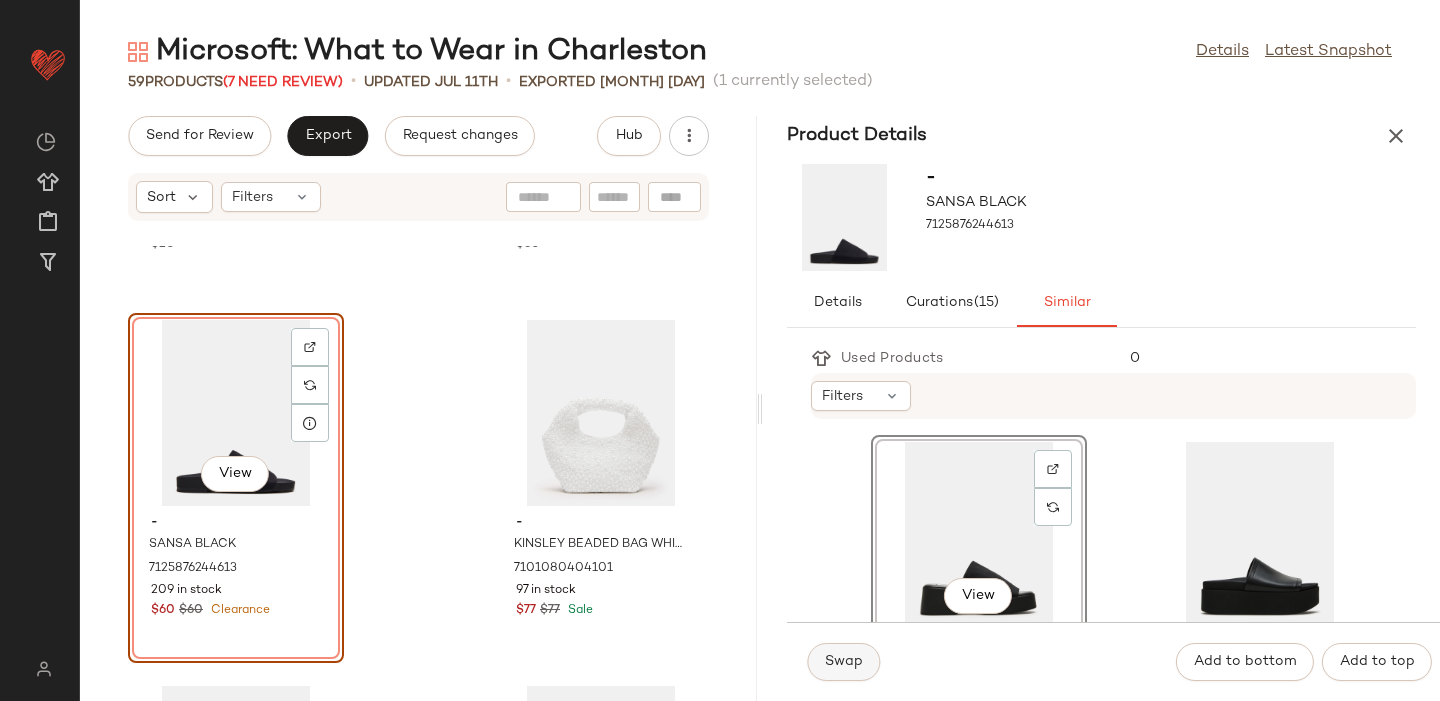 click on "Swap" at bounding box center [843, 662] 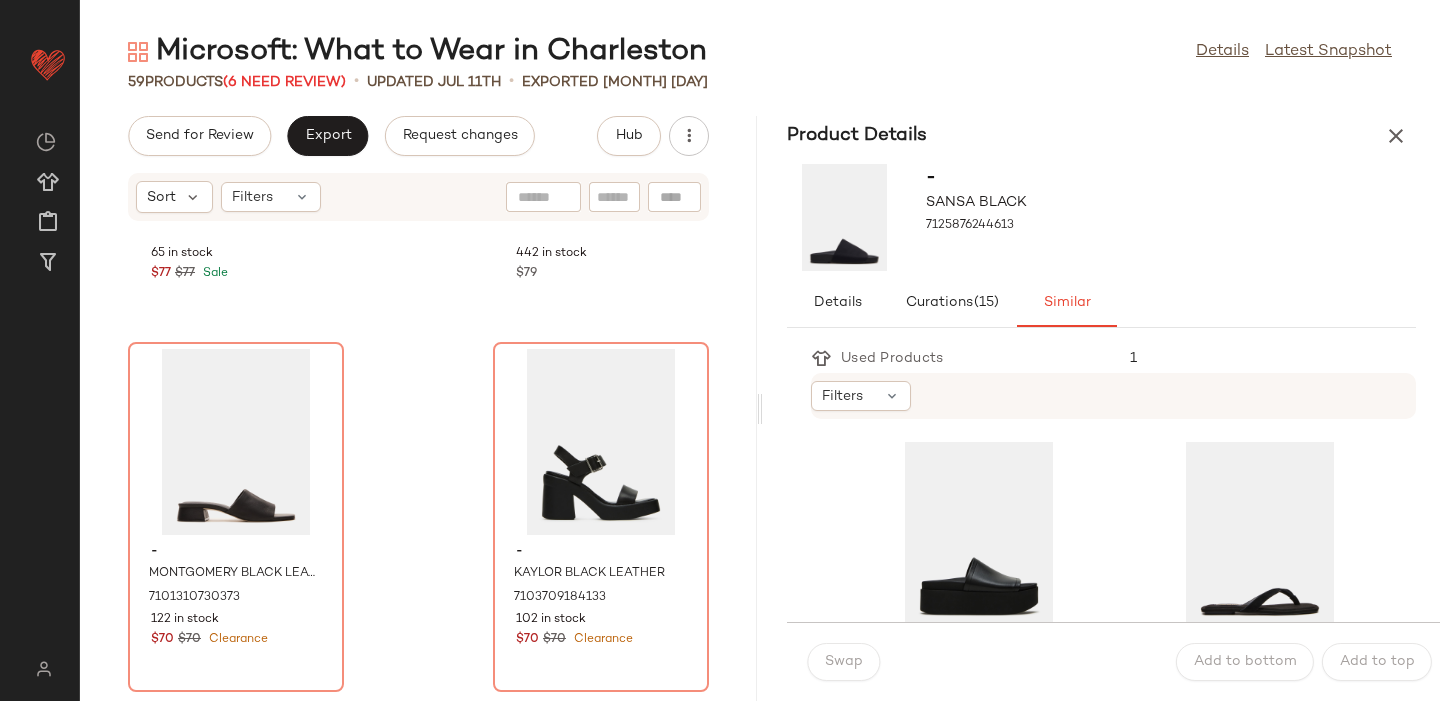 scroll, scrollTop: 8346, scrollLeft: 0, axis: vertical 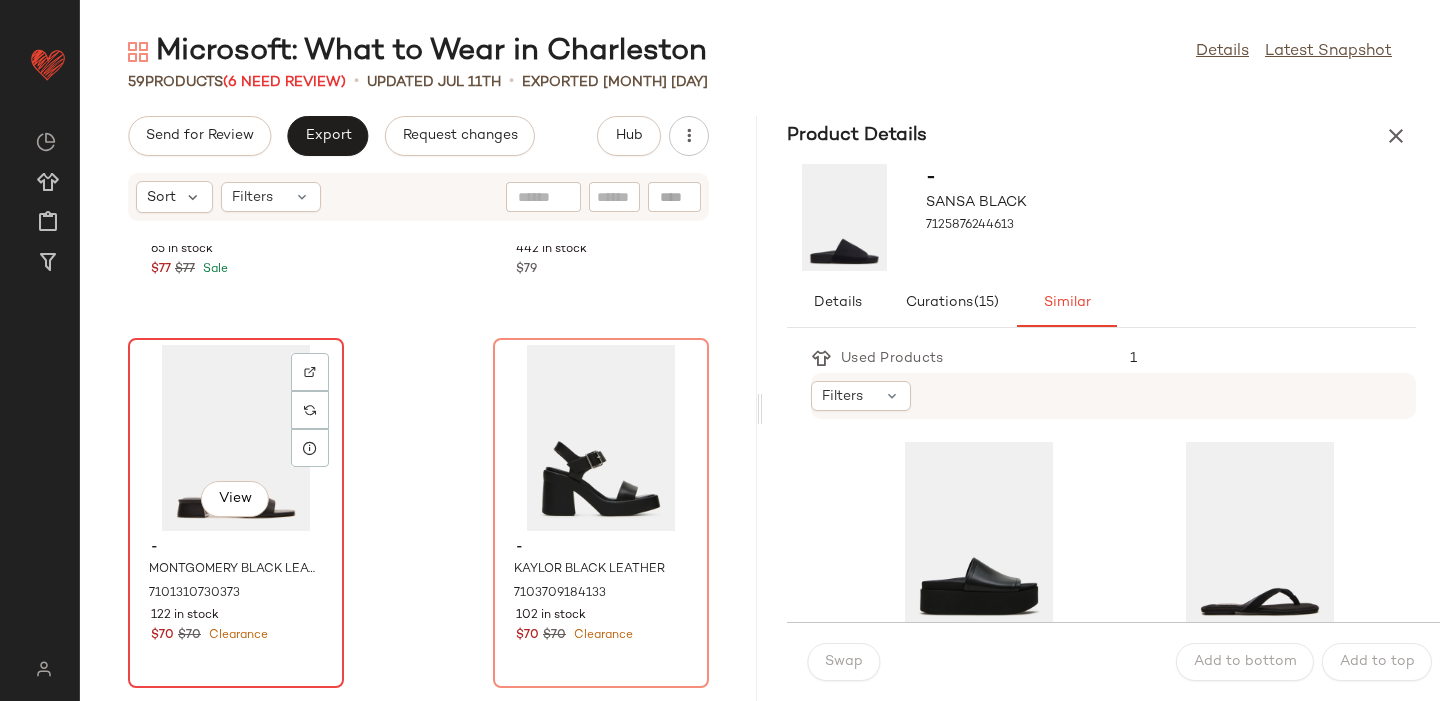 click on "View" 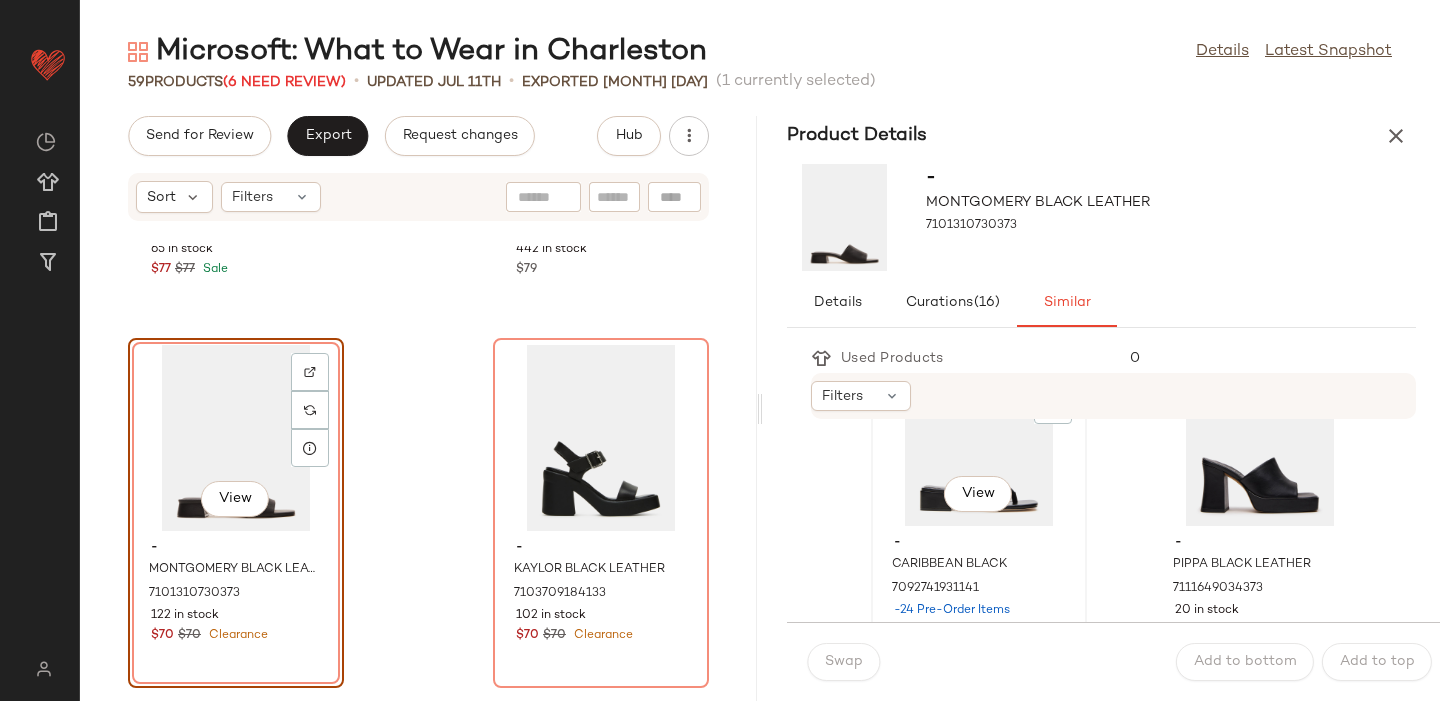 scroll, scrollTop: 104, scrollLeft: 0, axis: vertical 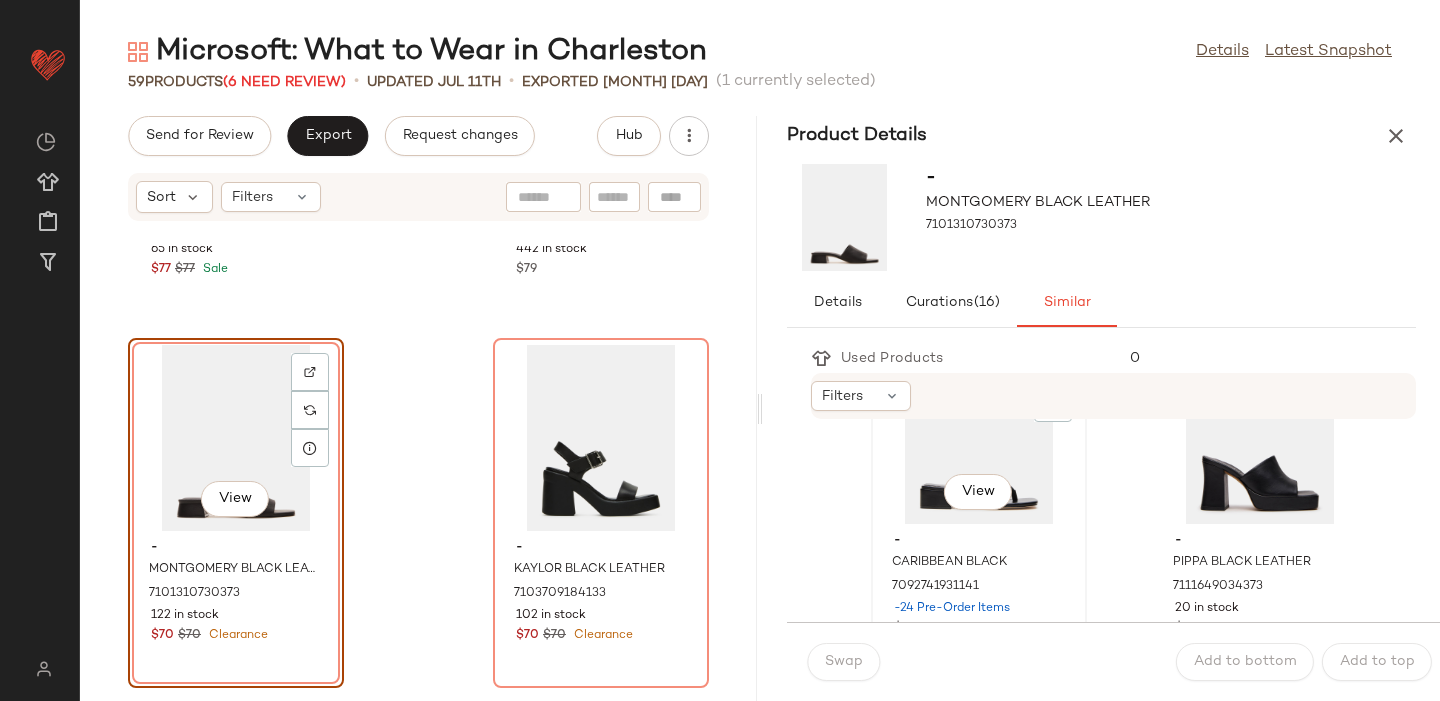 click on "View" 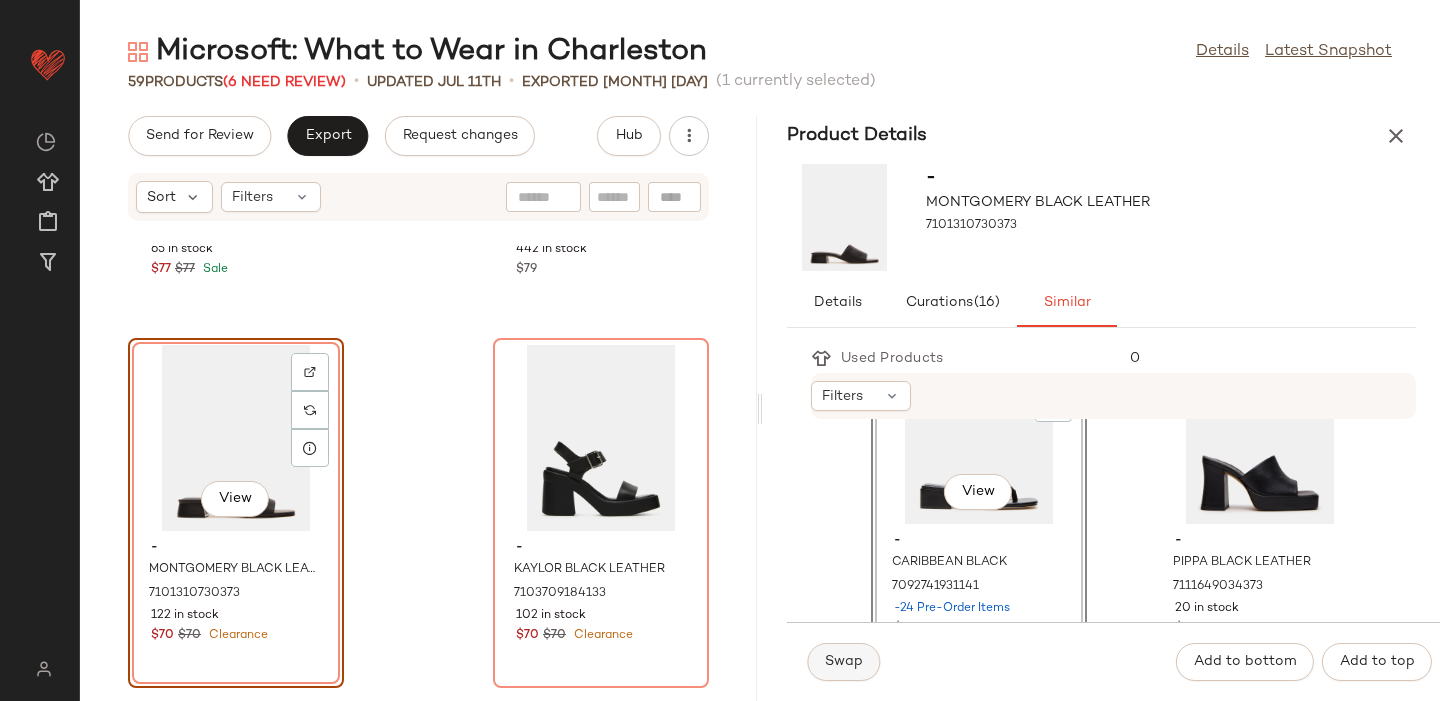 click on "Swap" at bounding box center [843, 662] 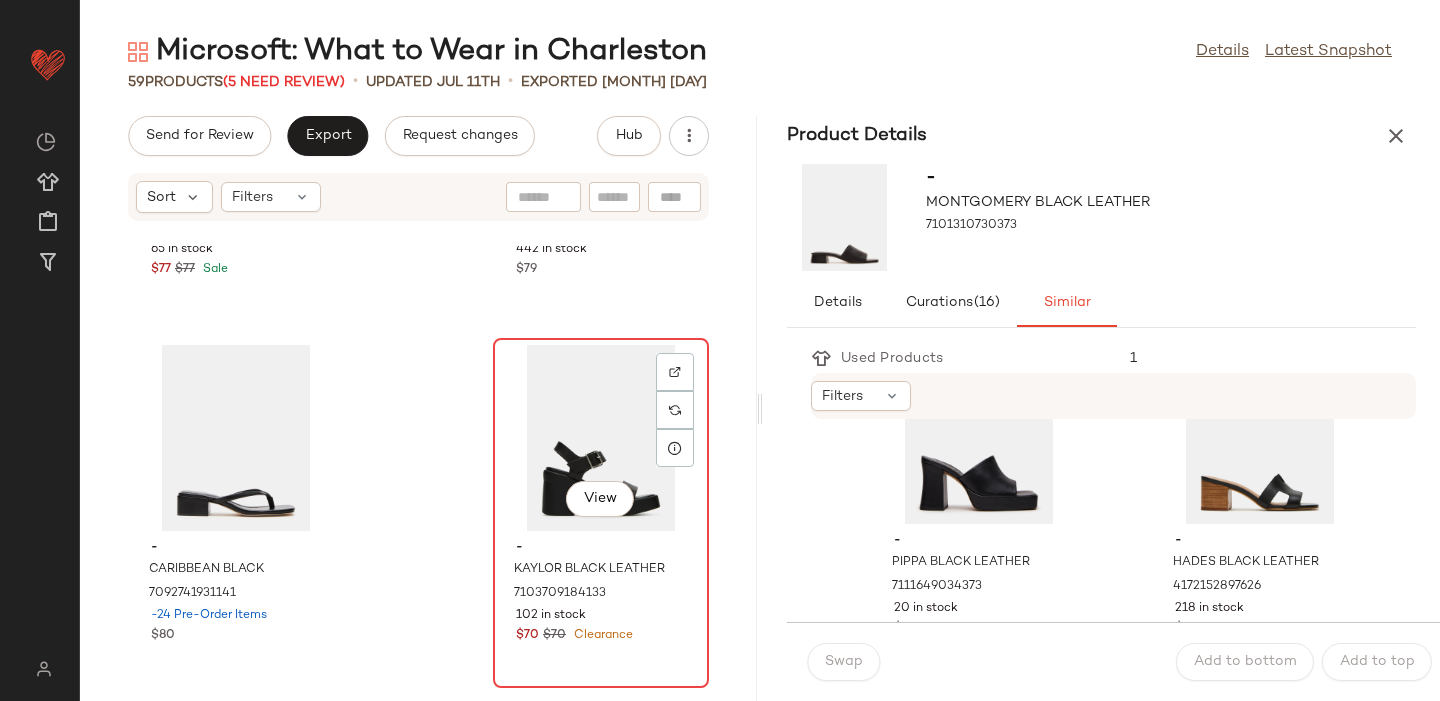 click on "View" 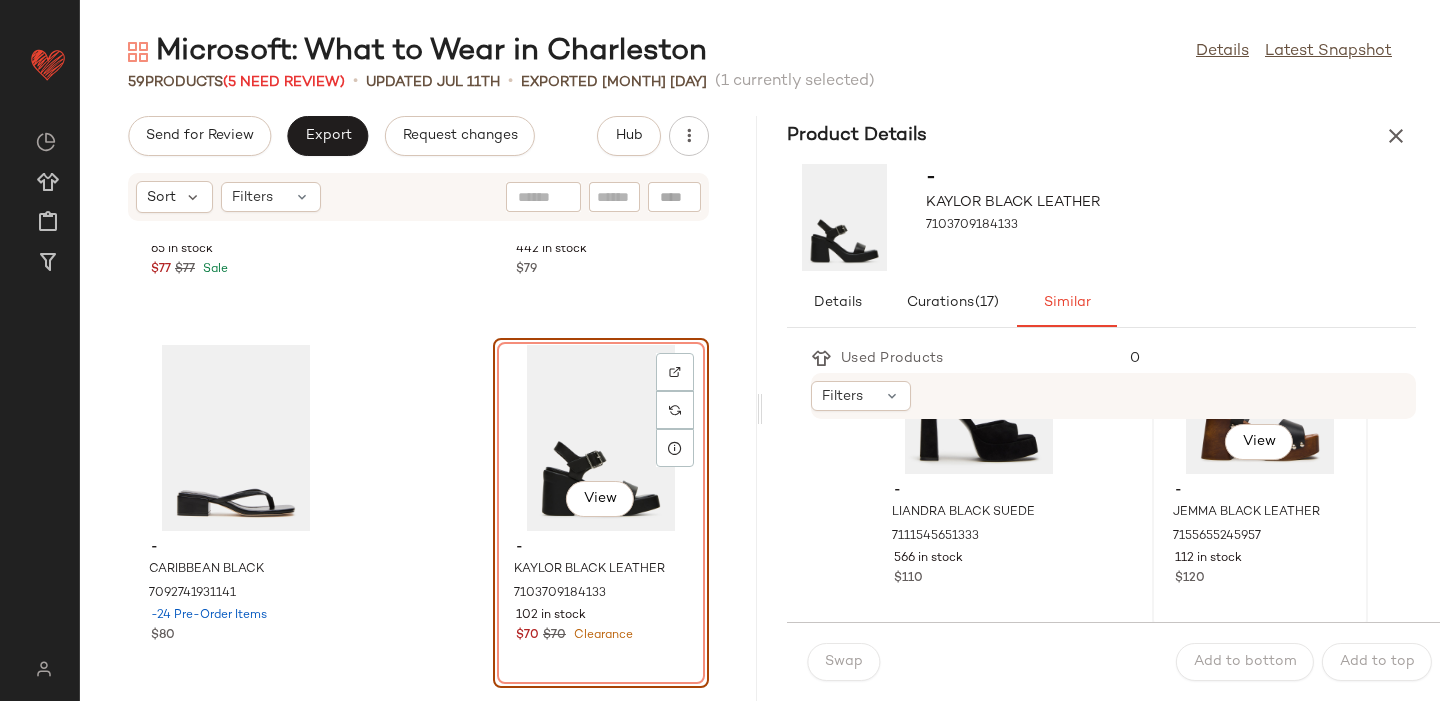 scroll, scrollTop: 155, scrollLeft: 0, axis: vertical 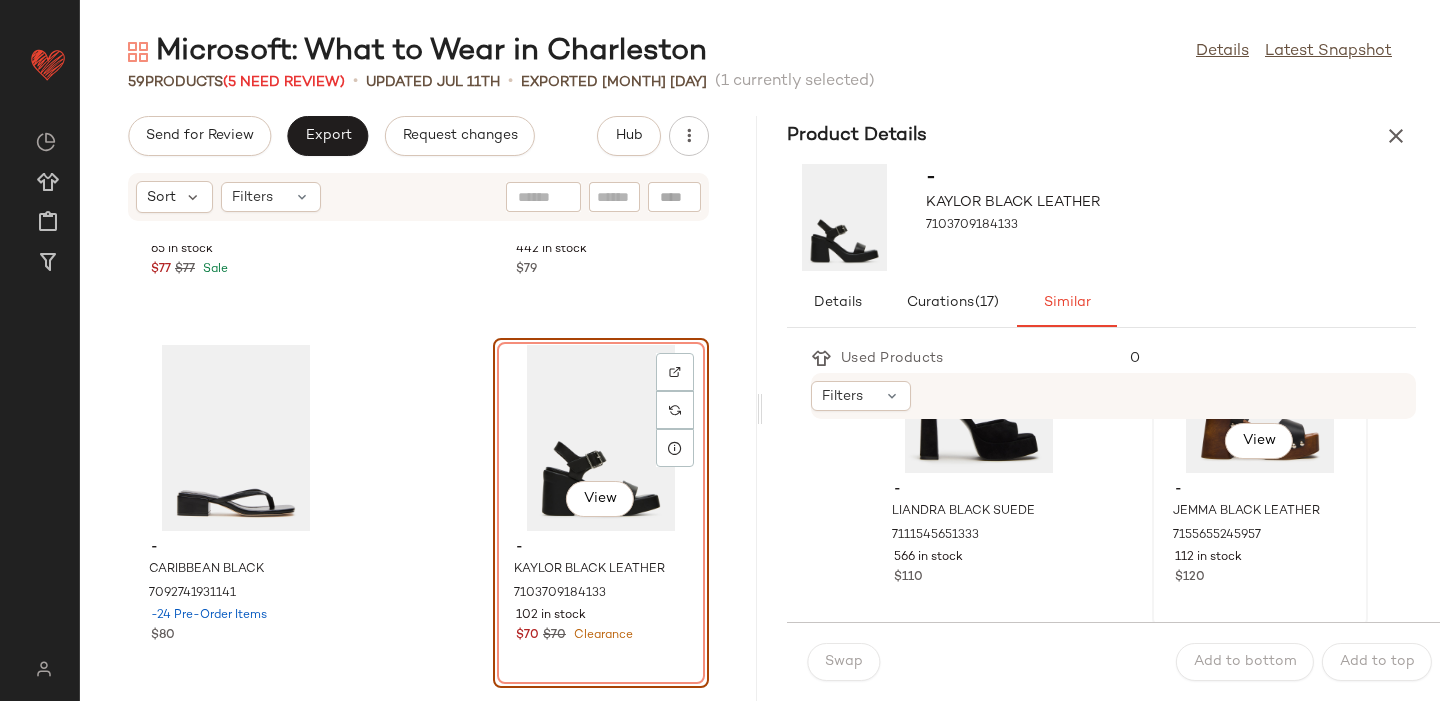 click on "$120" at bounding box center (1260, 578) 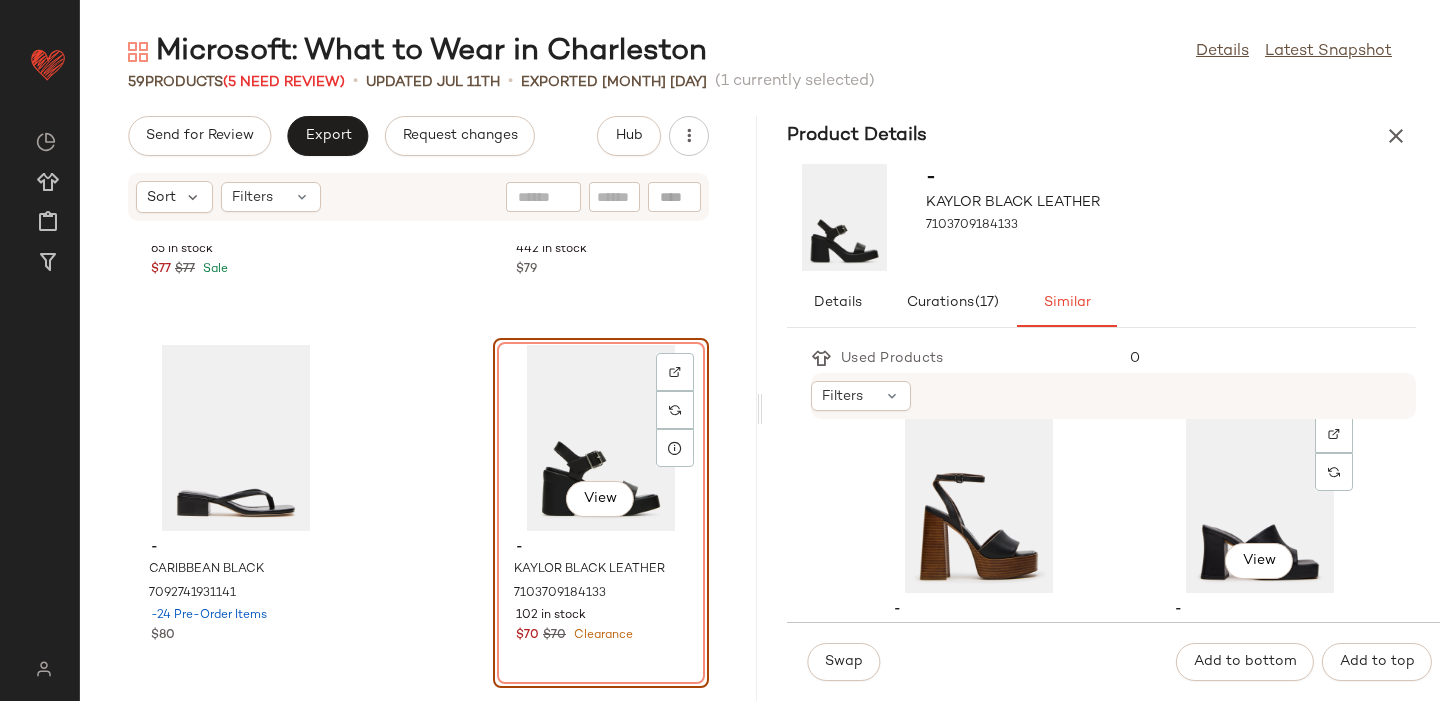 scroll, scrollTop: 402, scrollLeft: 0, axis: vertical 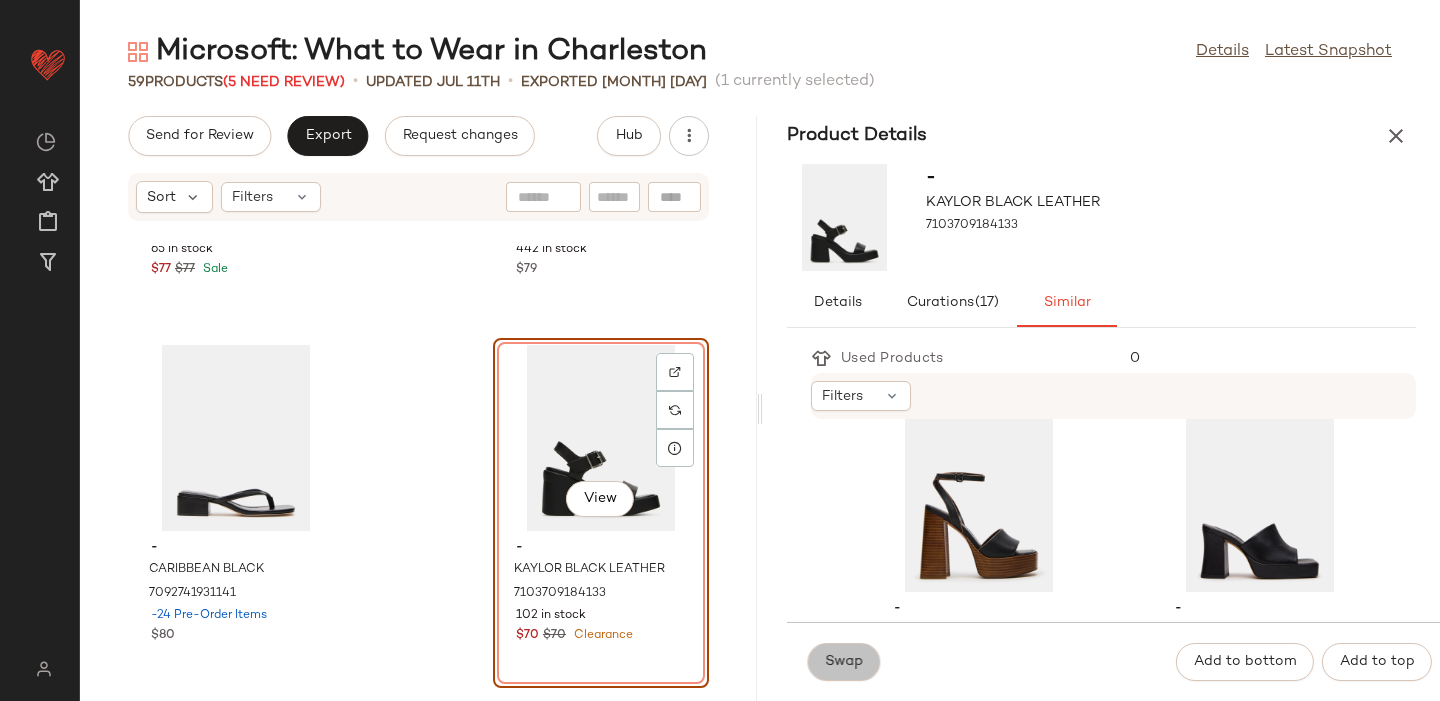 click on "Swap" 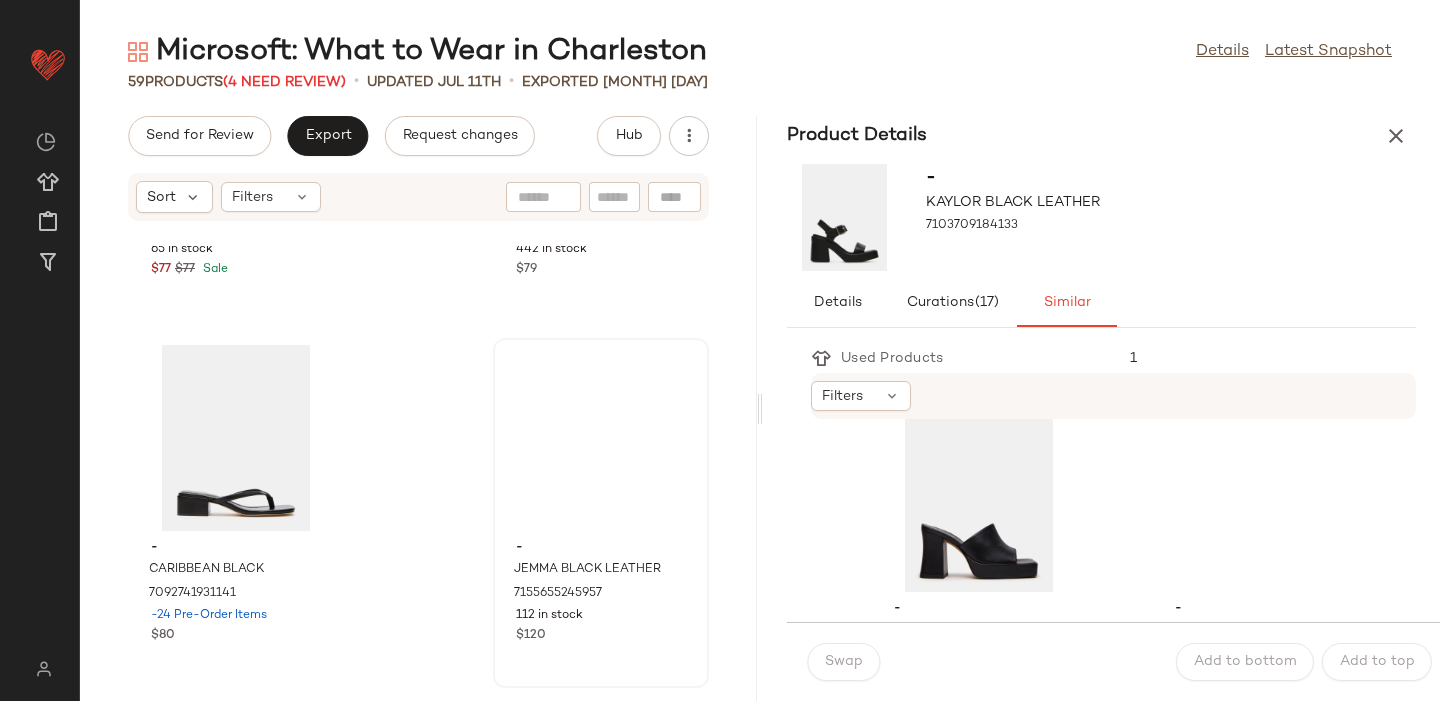 scroll, scrollTop: 36, scrollLeft: 0, axis: vertical 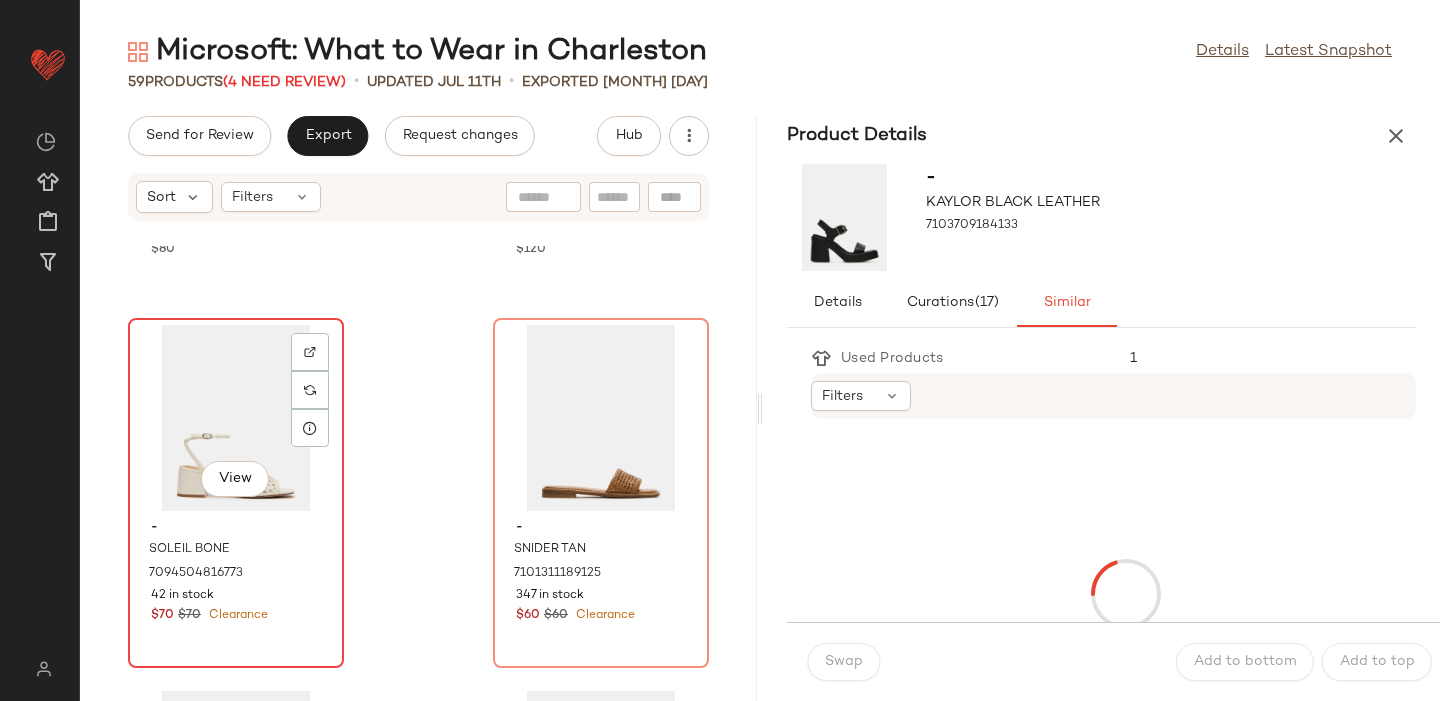 click on "View" 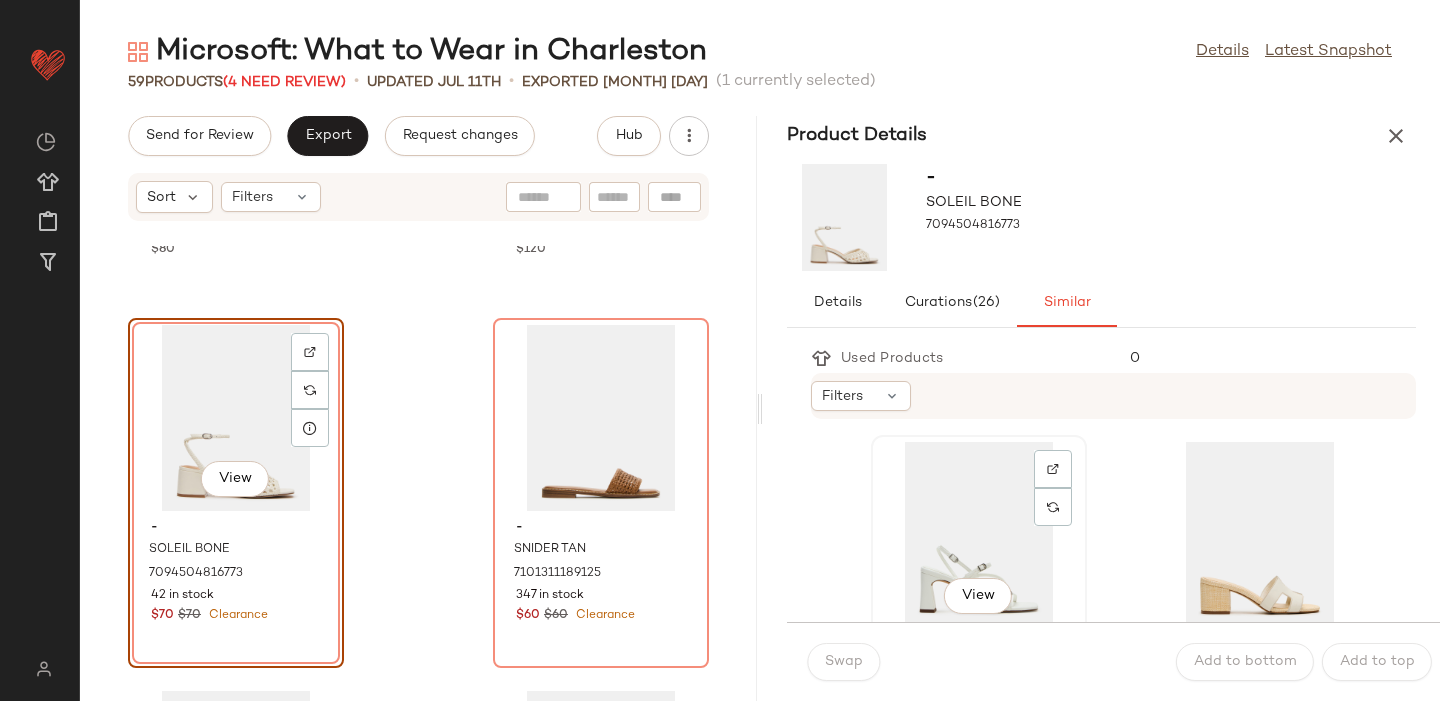 click on "View" 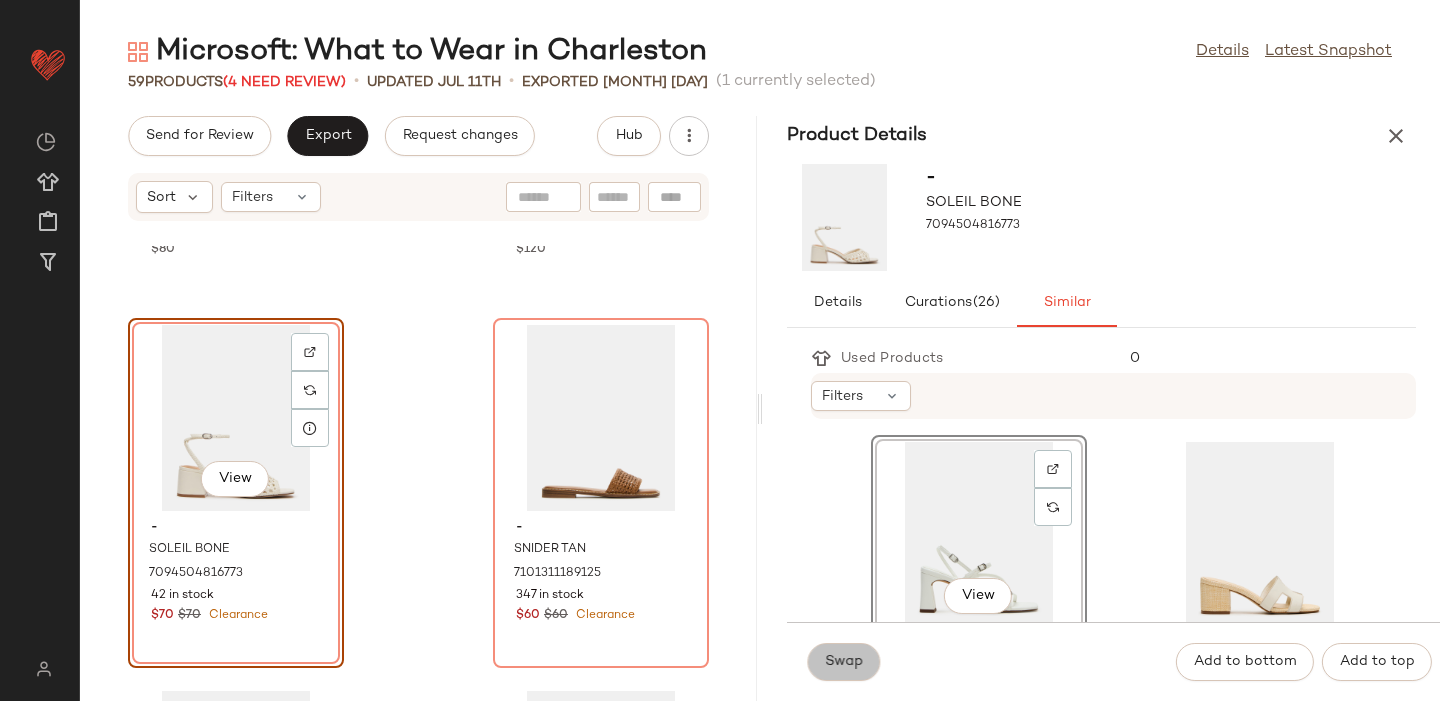 click on "Swap" 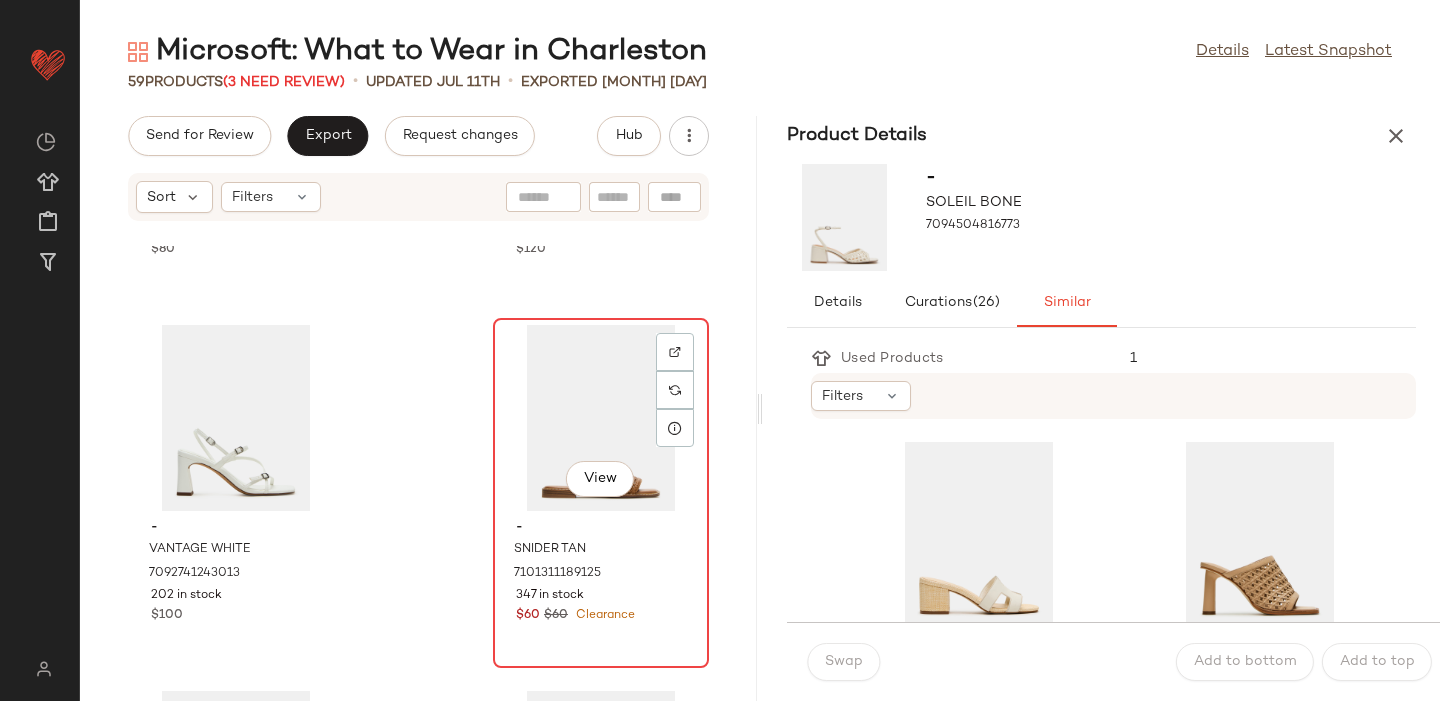 click on "View" 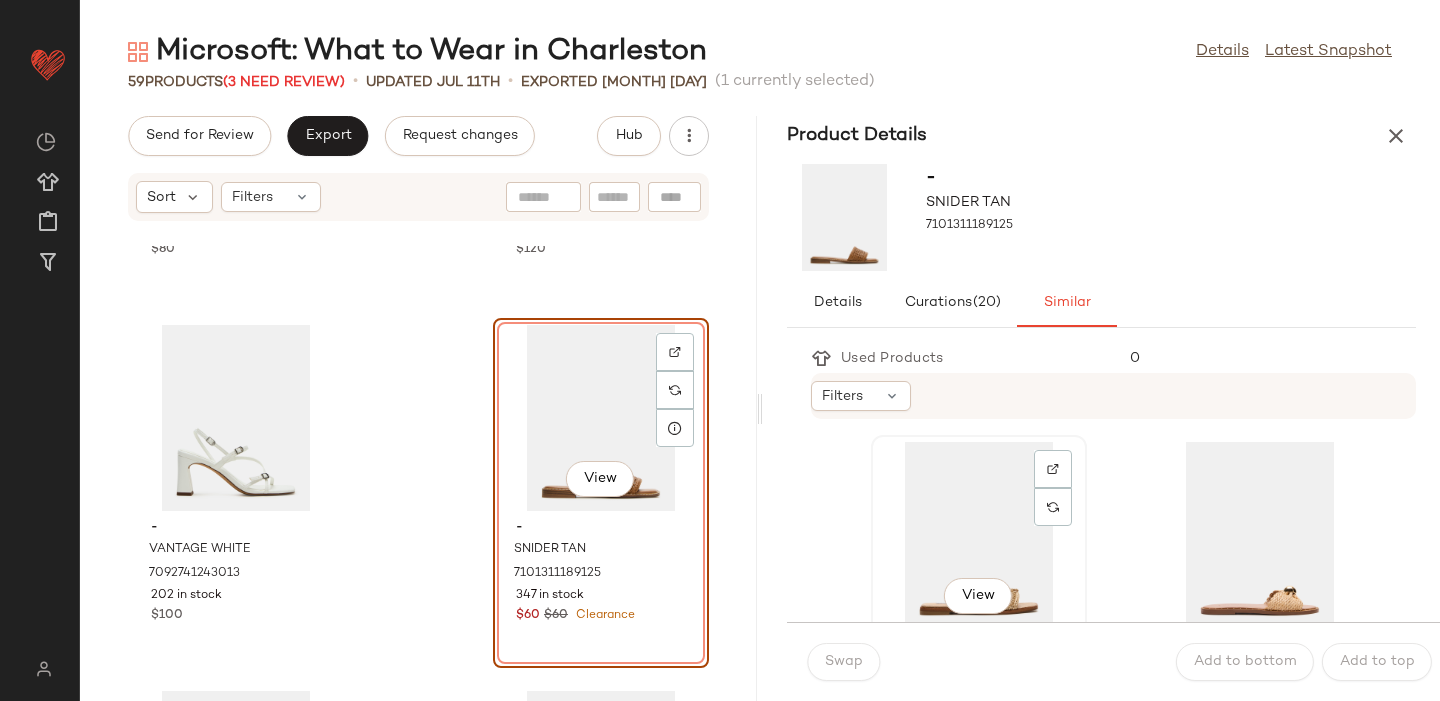 click on "View" 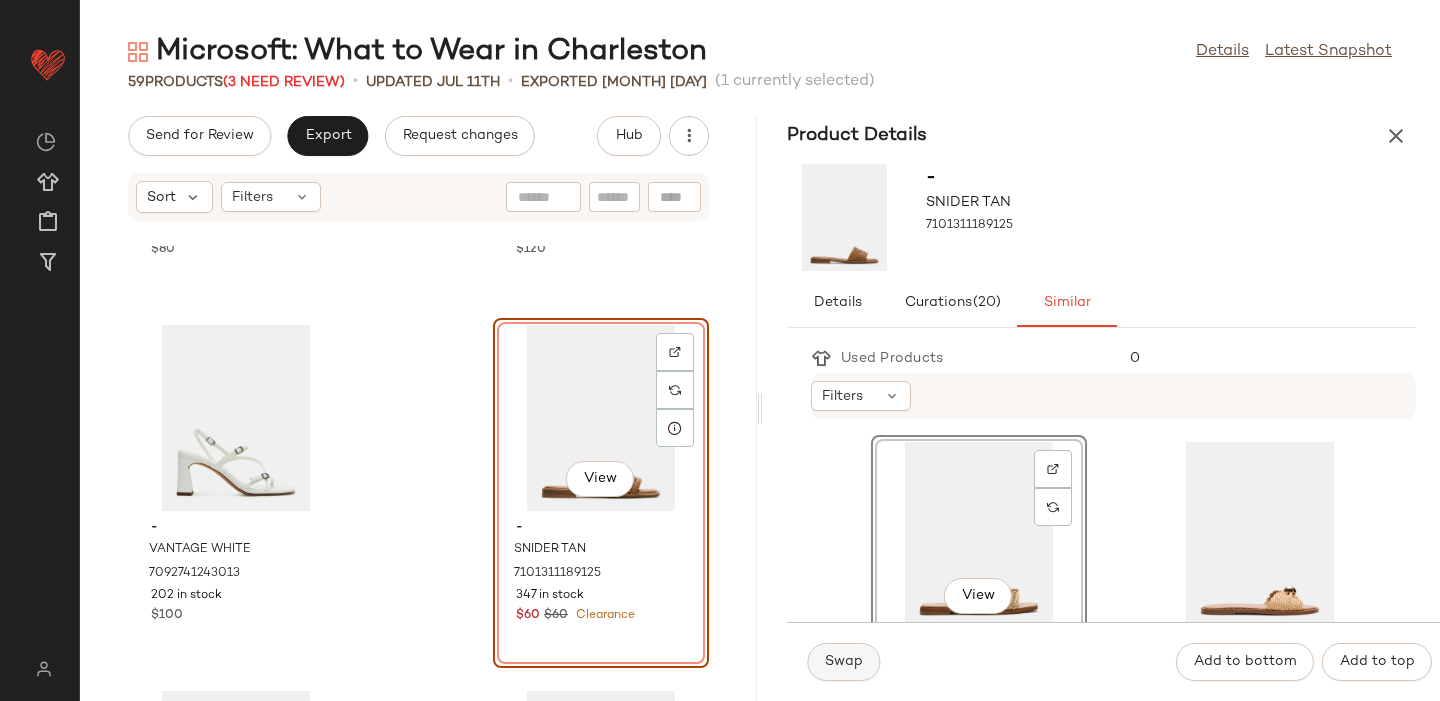 click on "Swap" 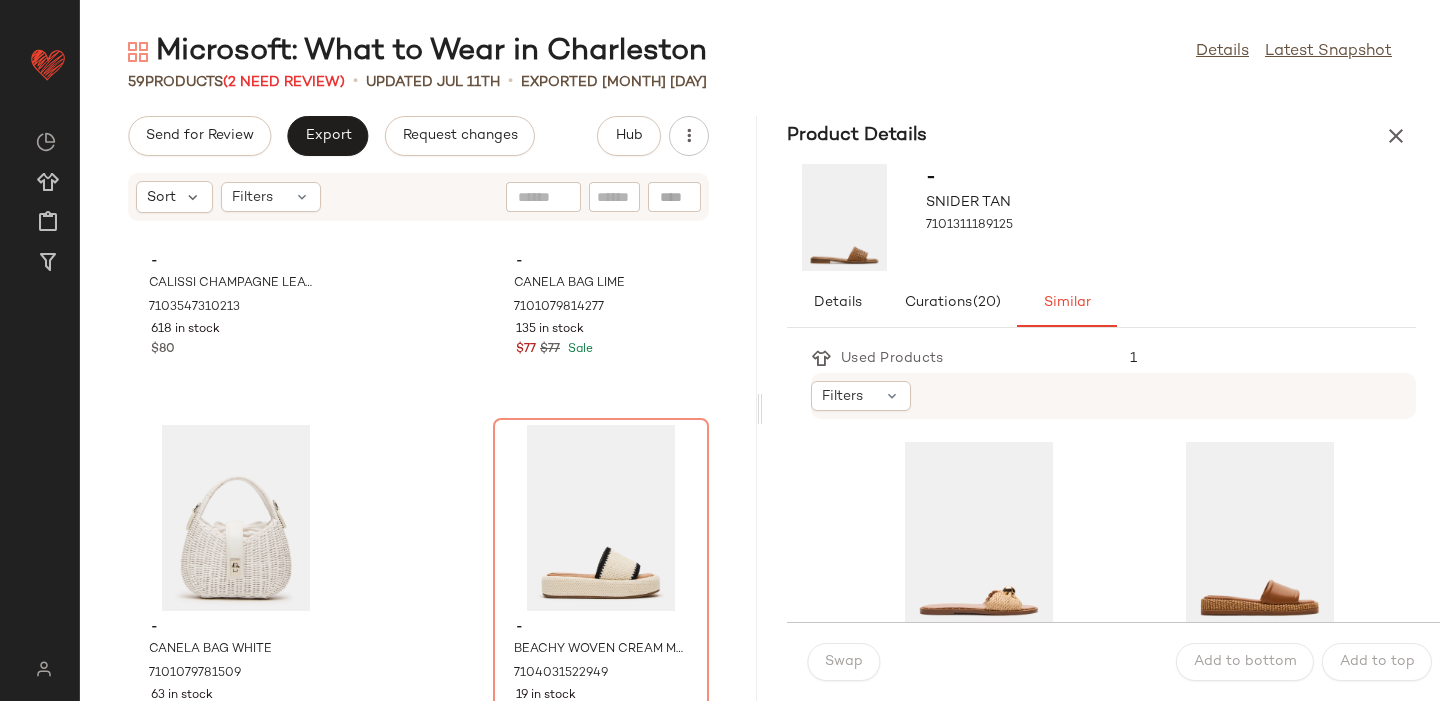 scroll, scrollTop: 9459, scrollLeft: 0, axis: vertical 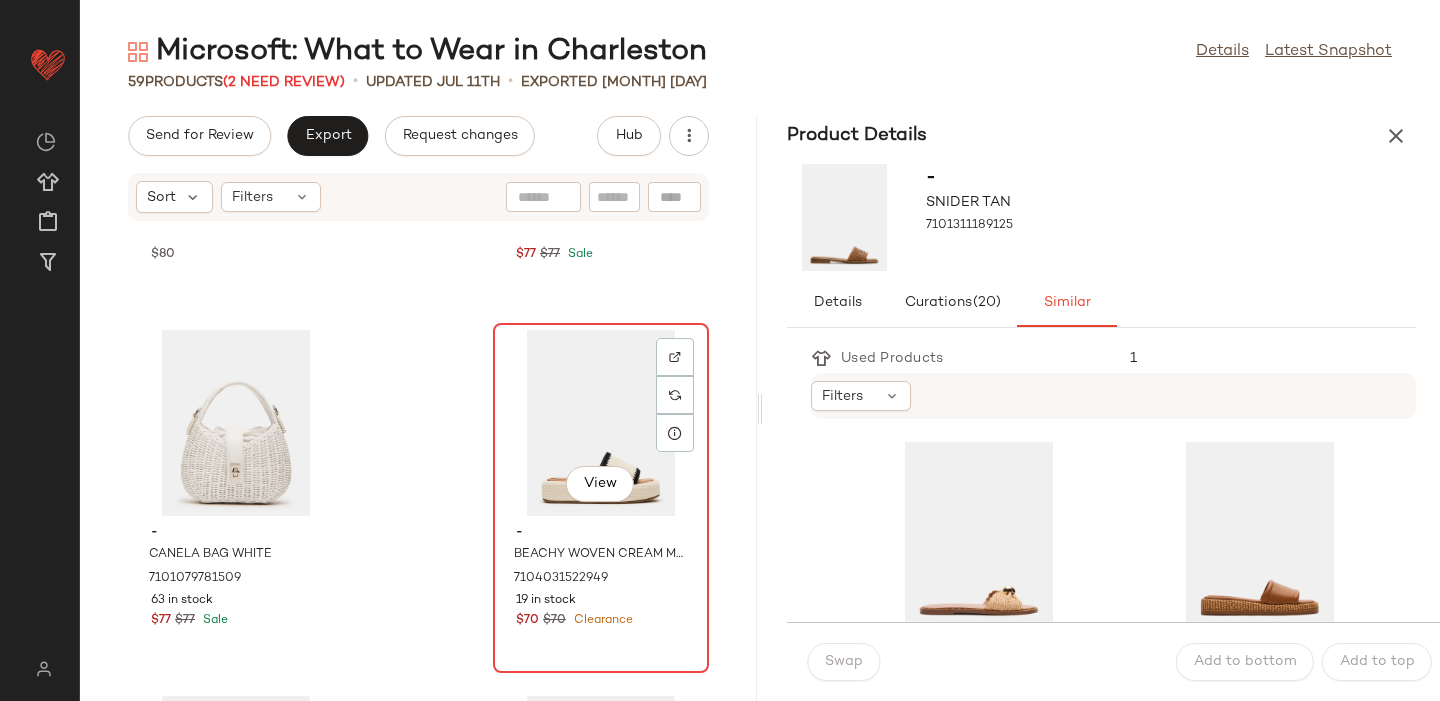 click on "View" 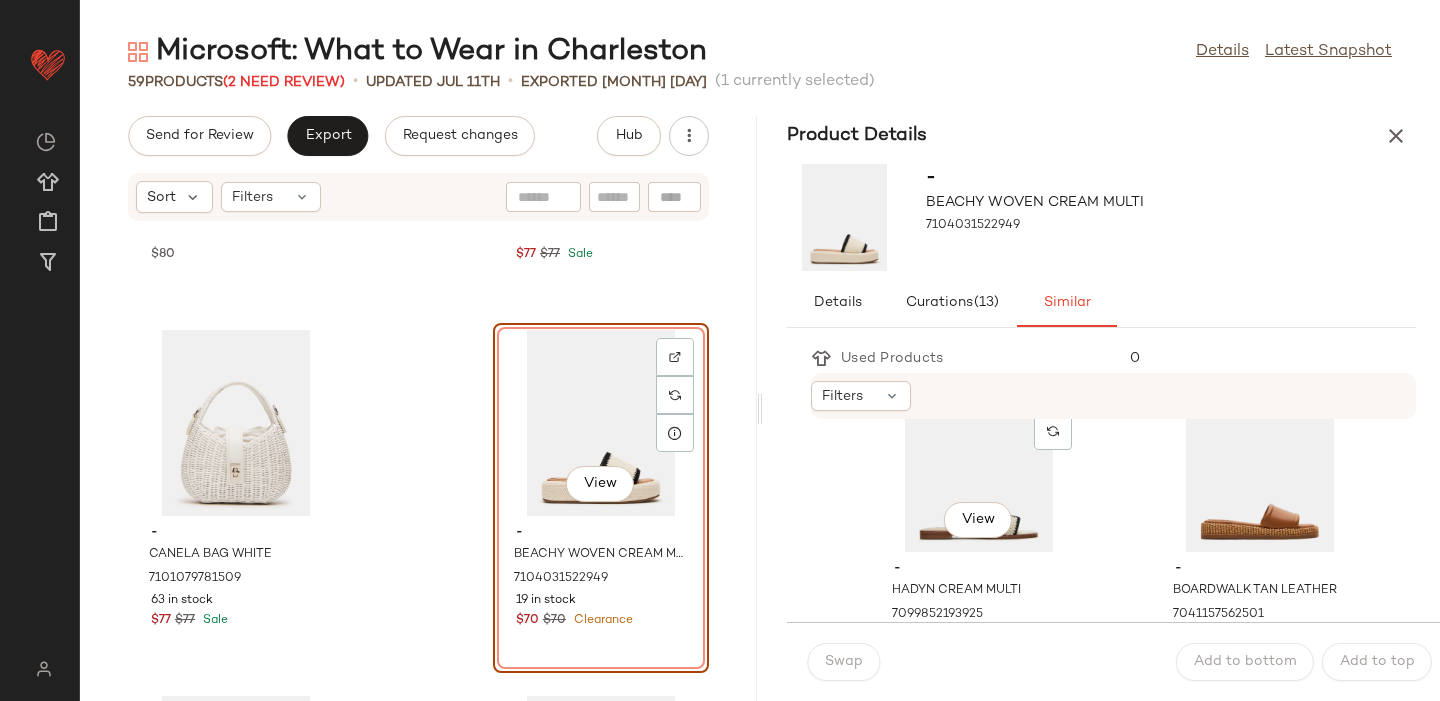 scroll, scrollTop: 81, scrollLeft: 0, axis: vertical 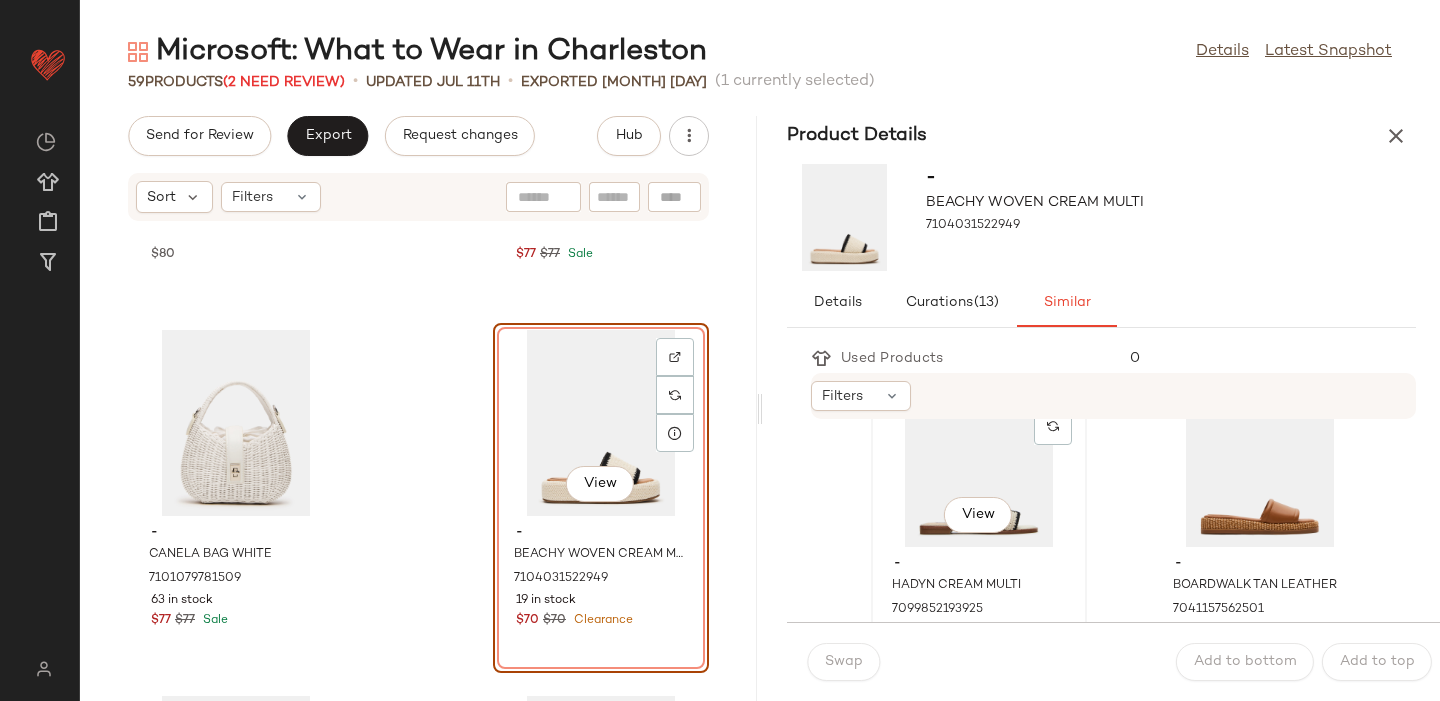 click on "View" 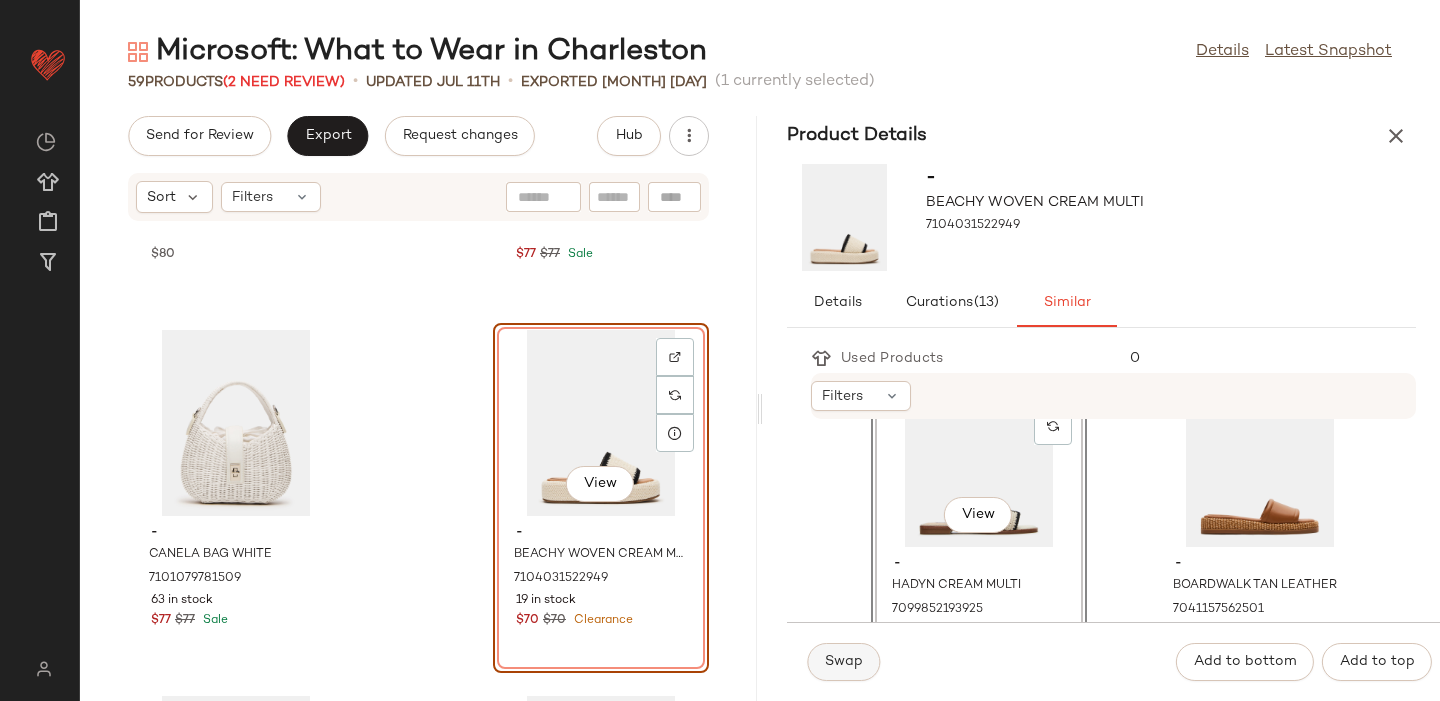 click on "Swap" at bounding box center [843, 662] 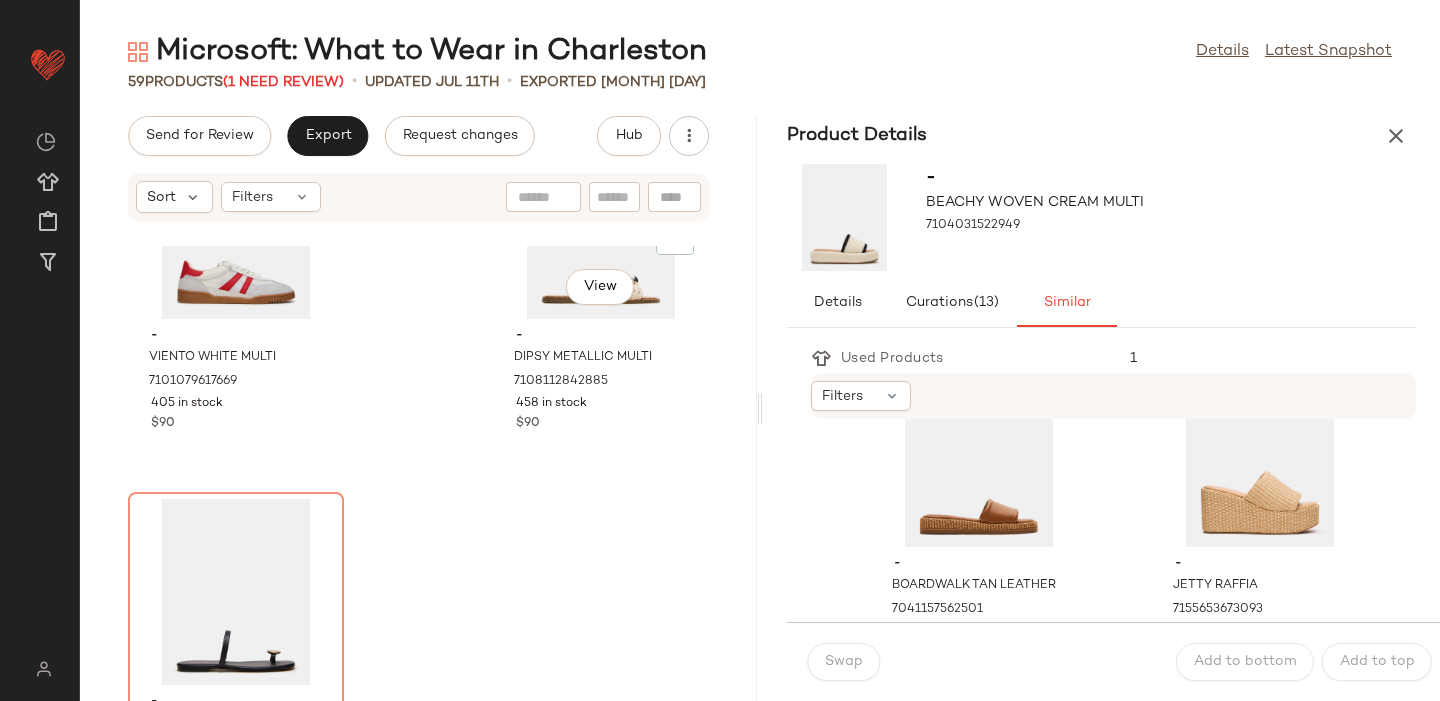 scroll, scrollTop: 10529, scrollLeft: 0, axis: vertical 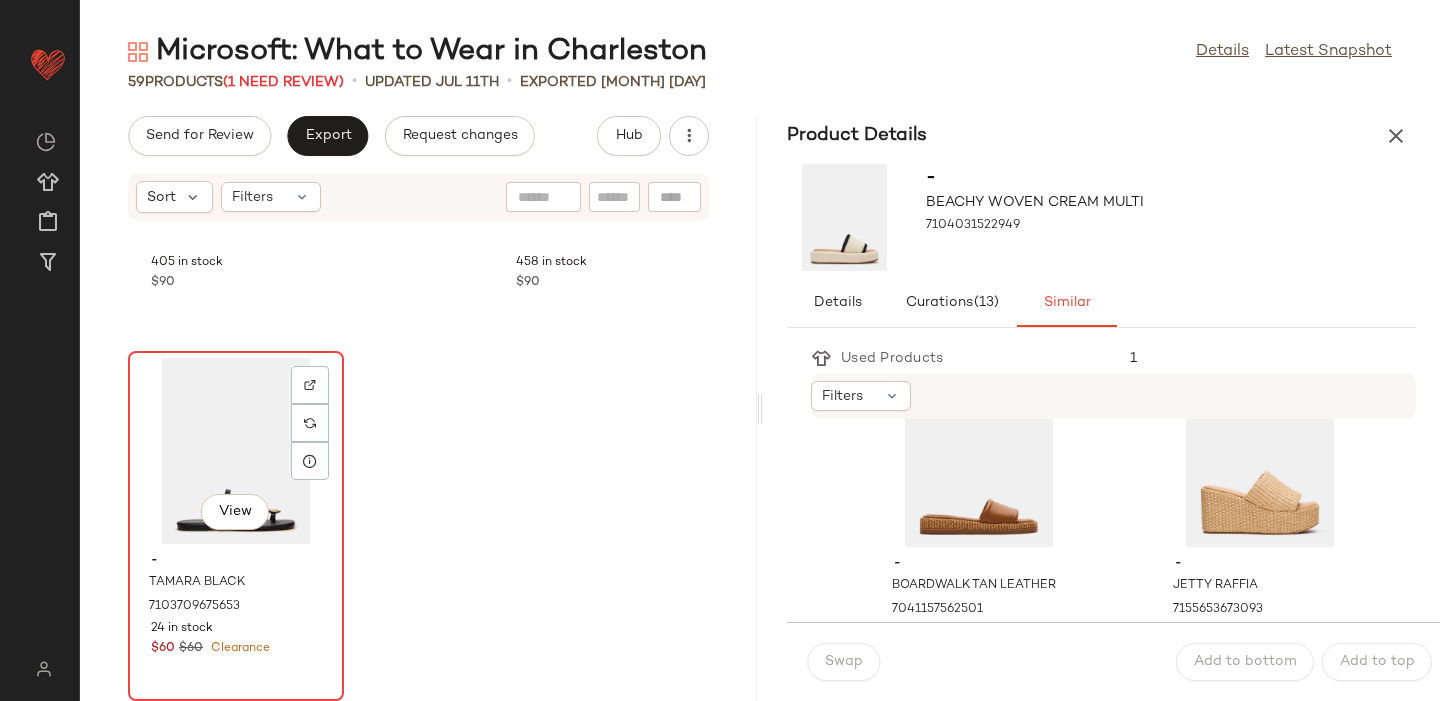 click on "View" 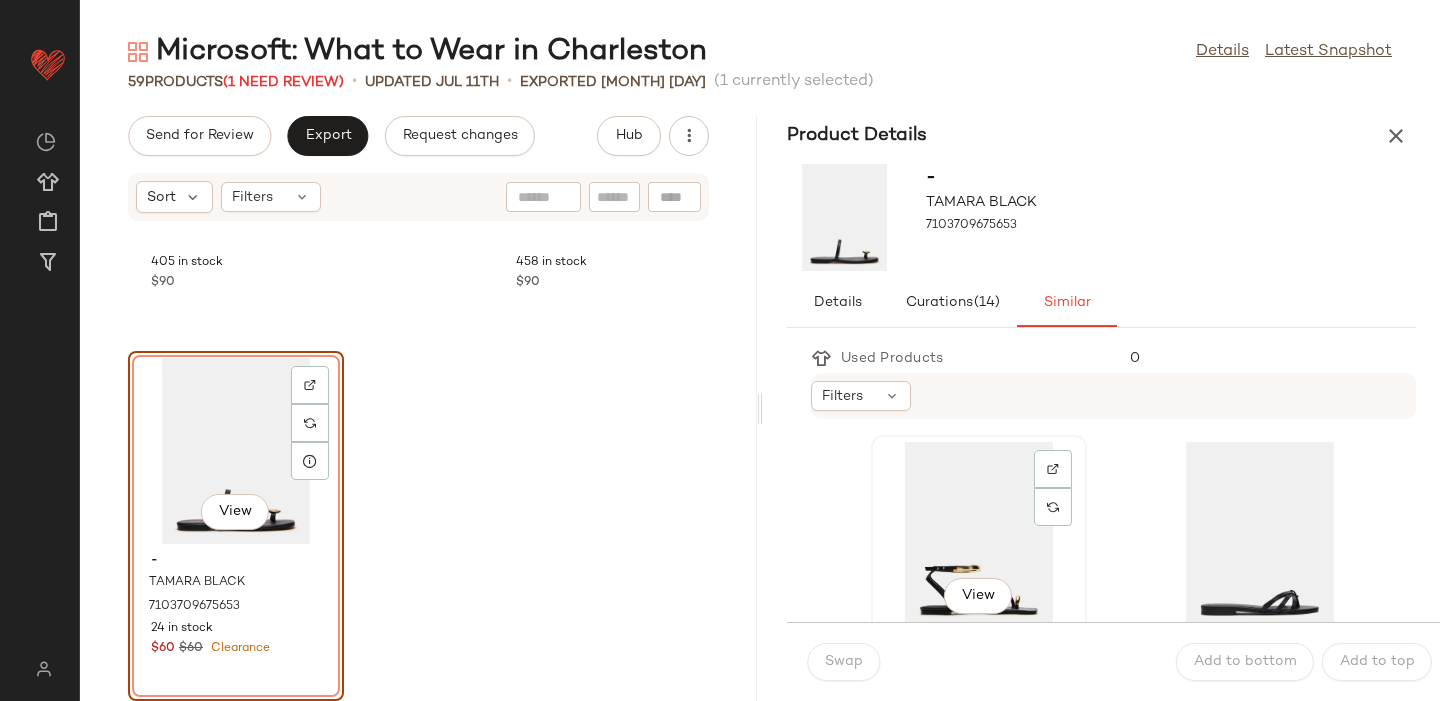 scroll, scrollTop: 53, scrollLeft: 0, axis: vertical 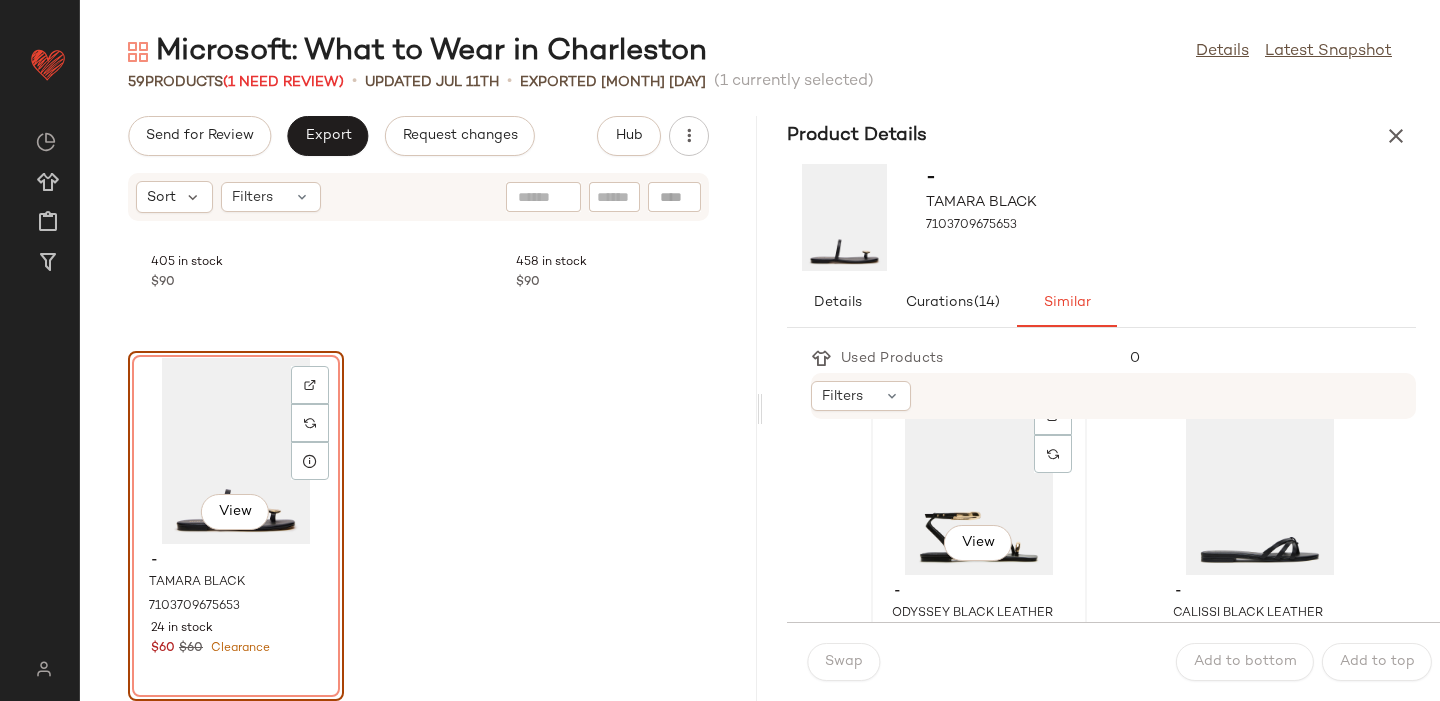 click on "View" 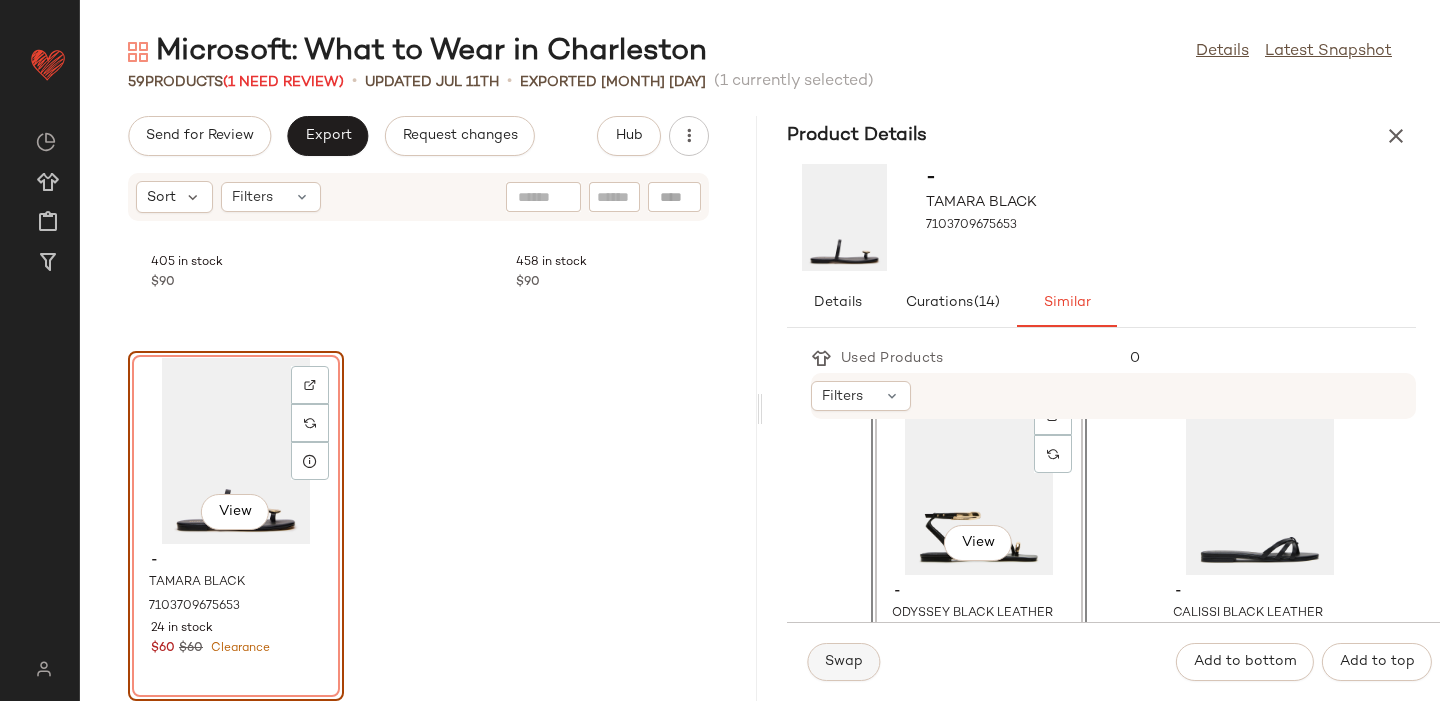 click on "Swap" 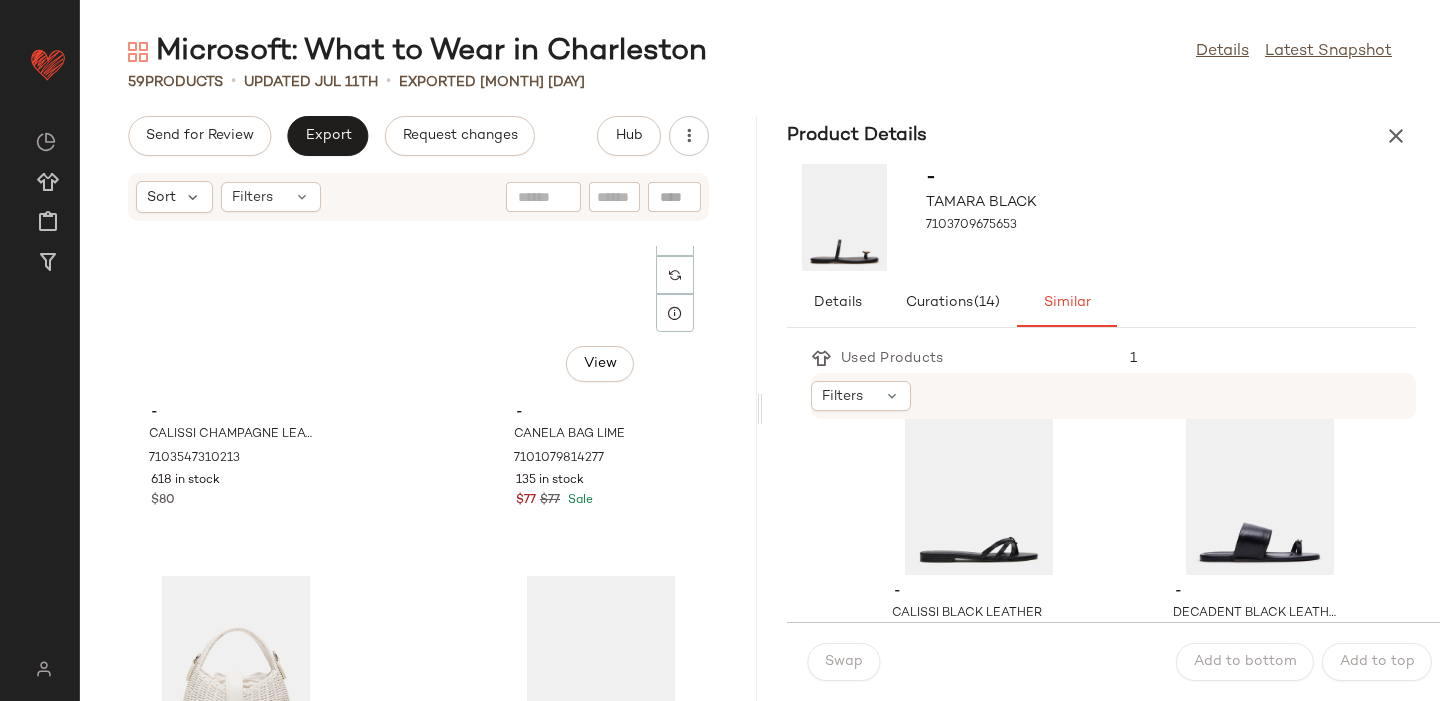 scroll, scrollTop: 8930, scrollLeft: 0, axis: vertical 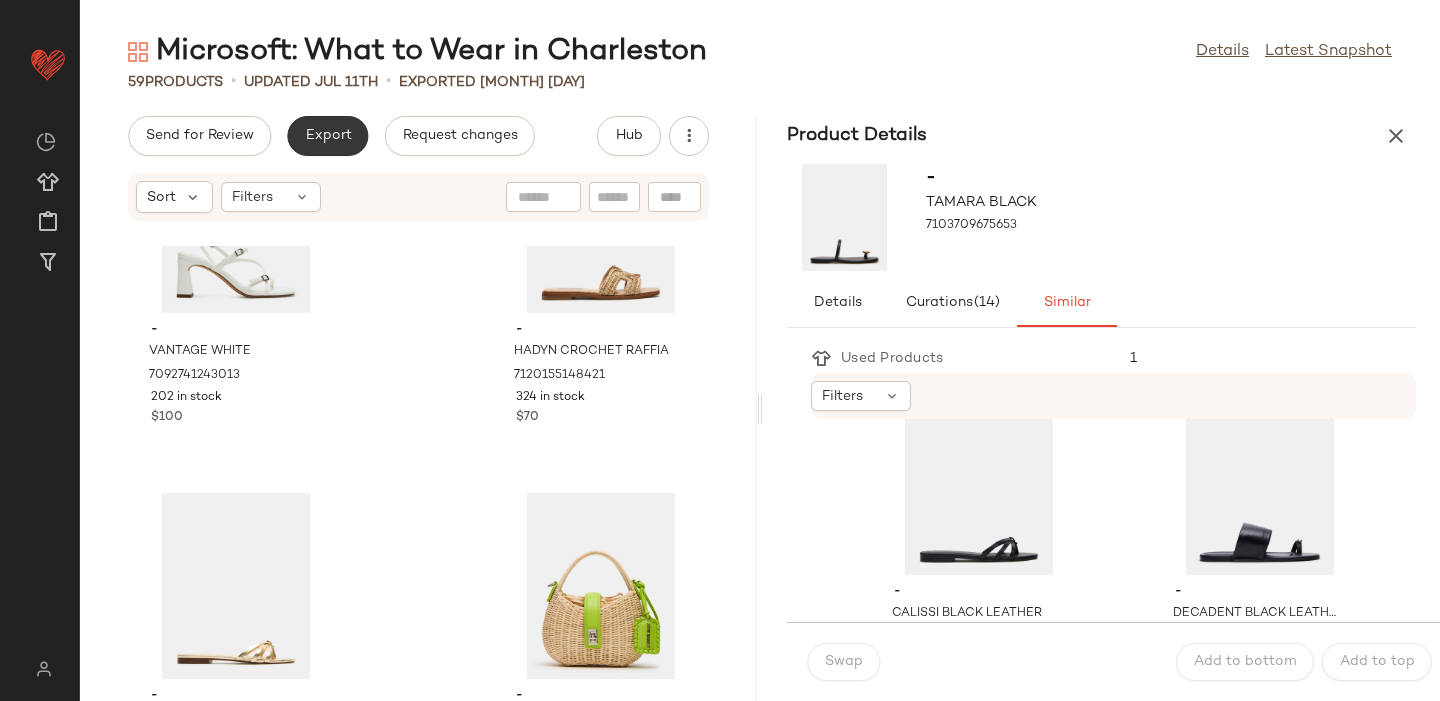 click on "Export" at bounding box center [327, 136] 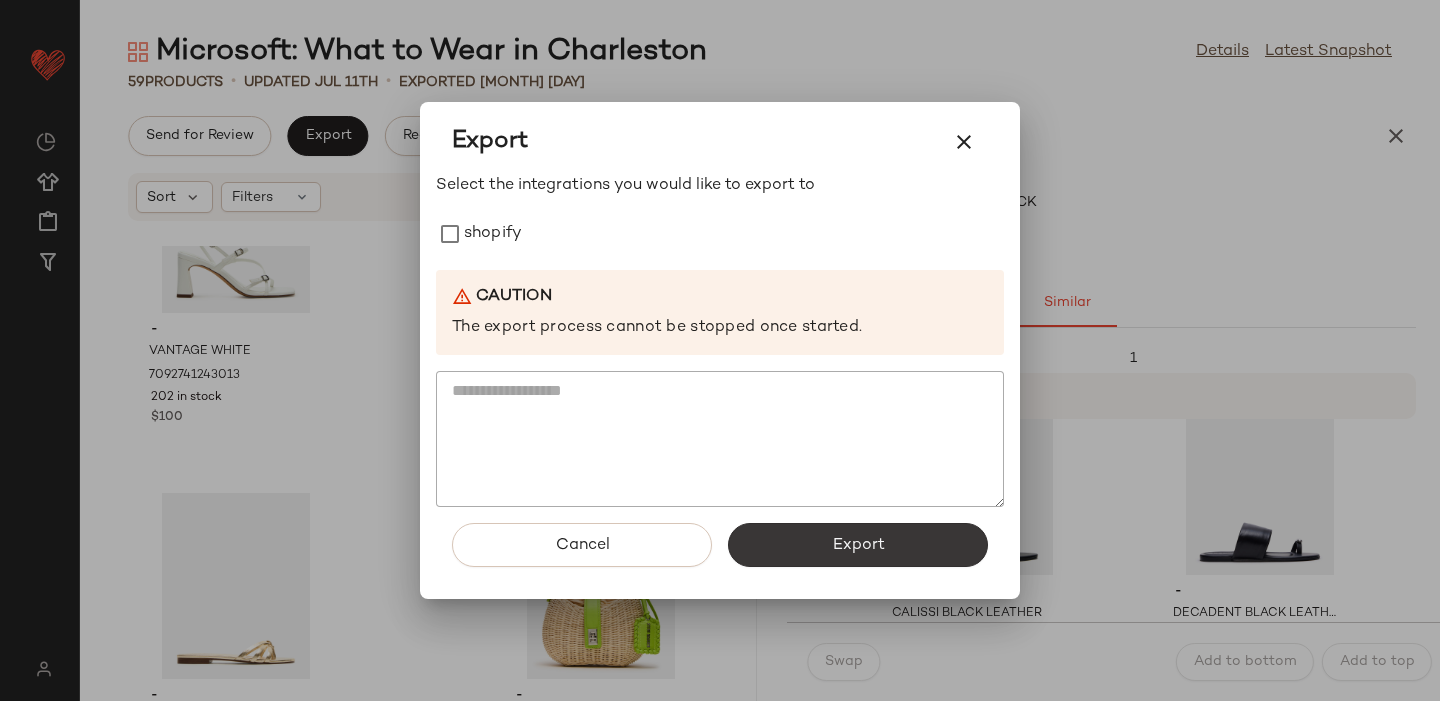 click on "Export" at bounding box center [858, 545] 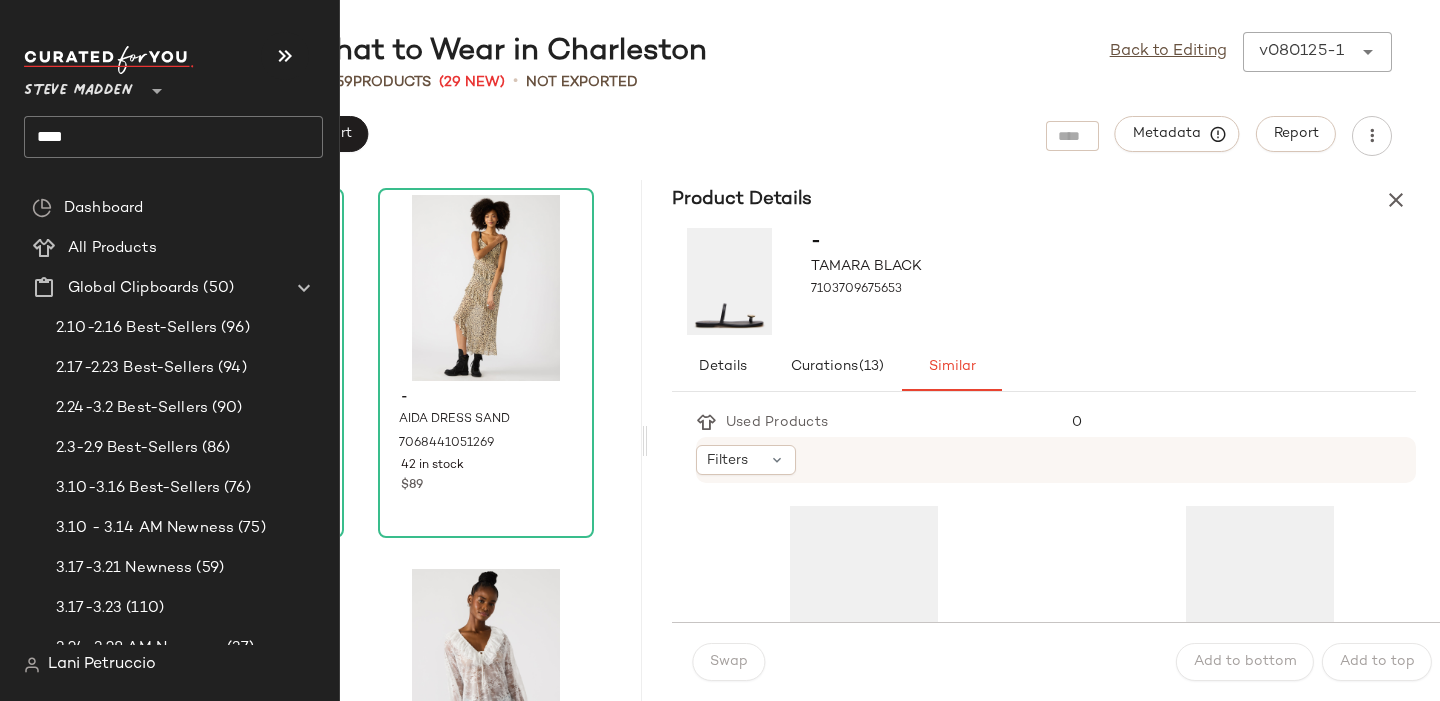 click on "****" 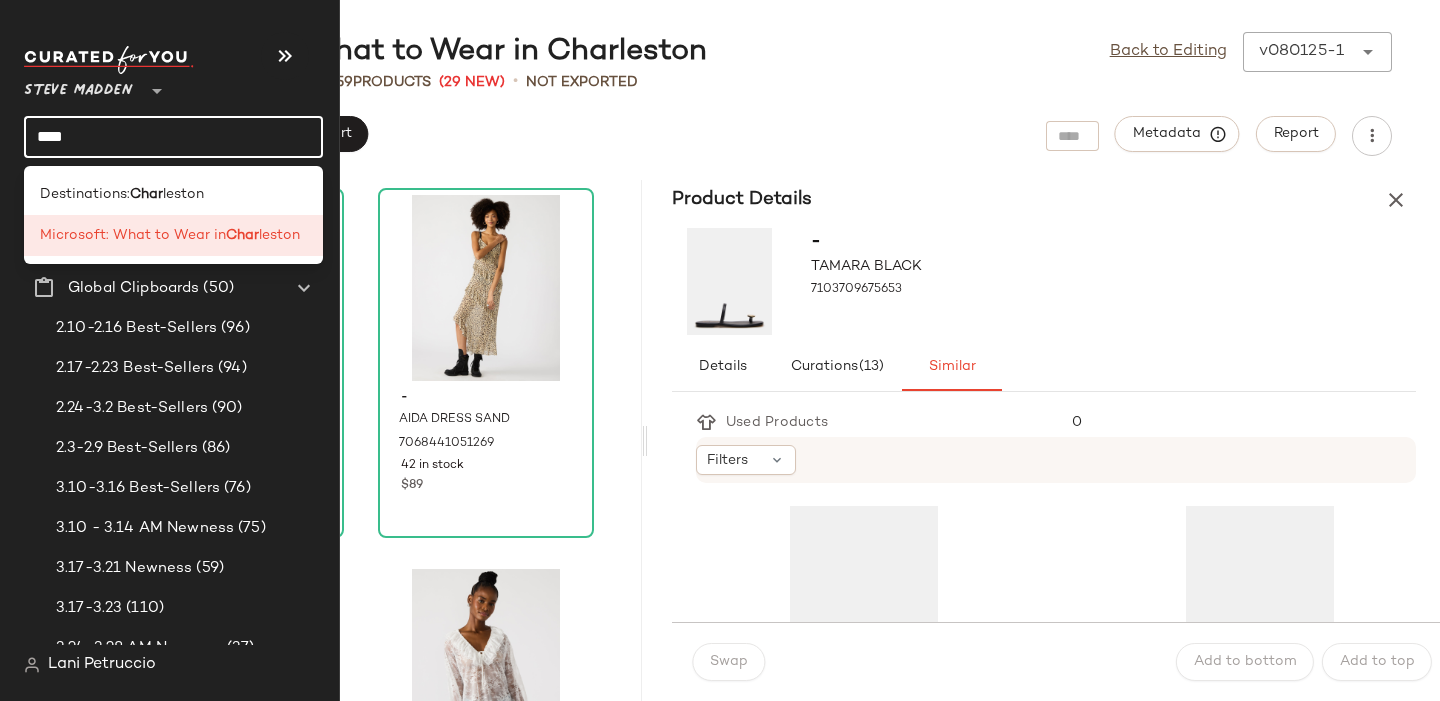 click on "****" 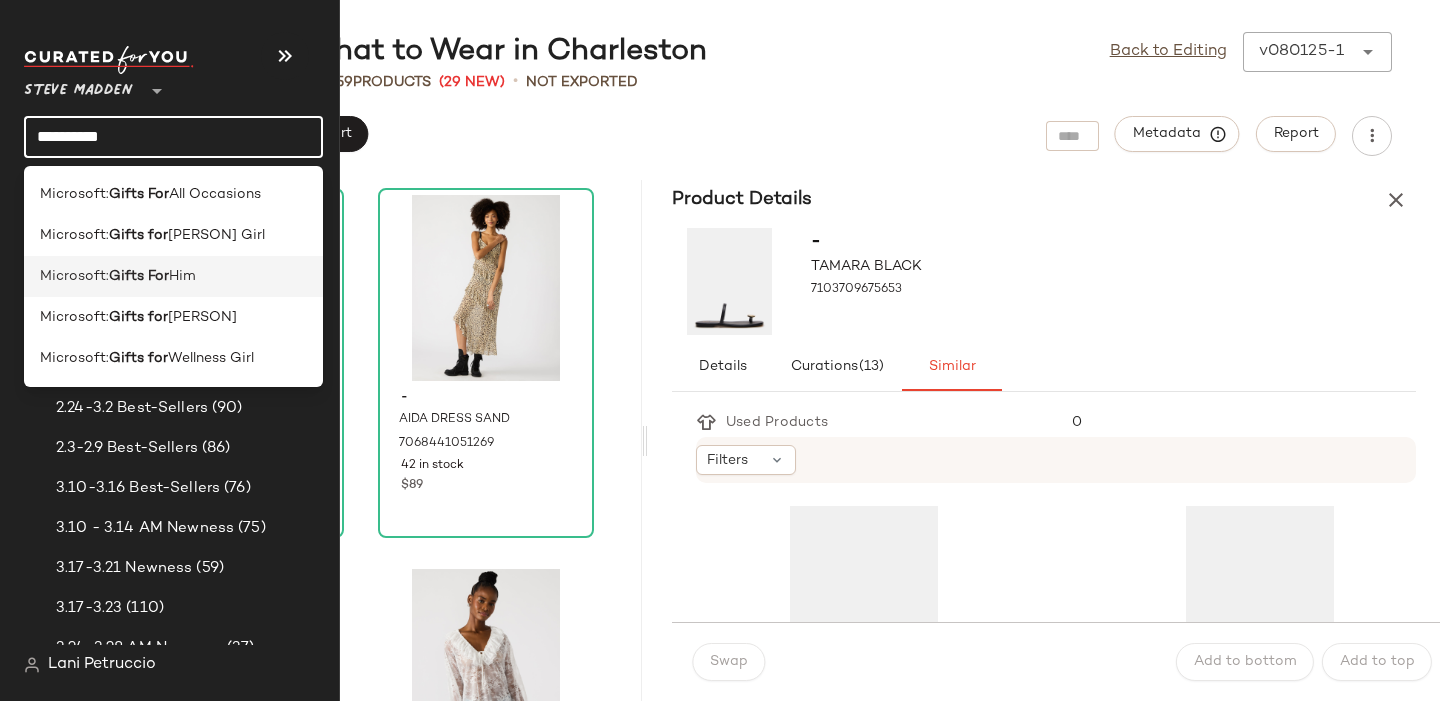 type on "*********" 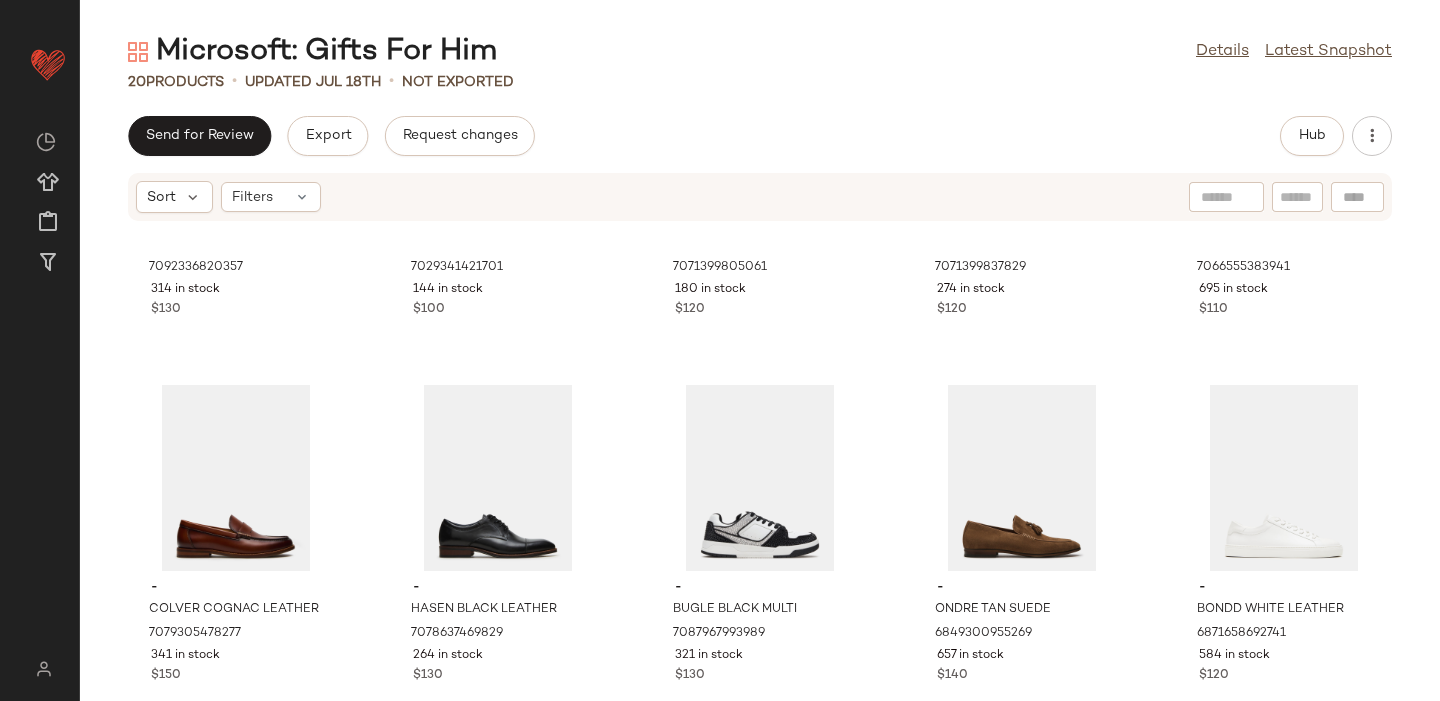 scroll, scrollTop: 1013, scrollLeft: 0, axis: vertical 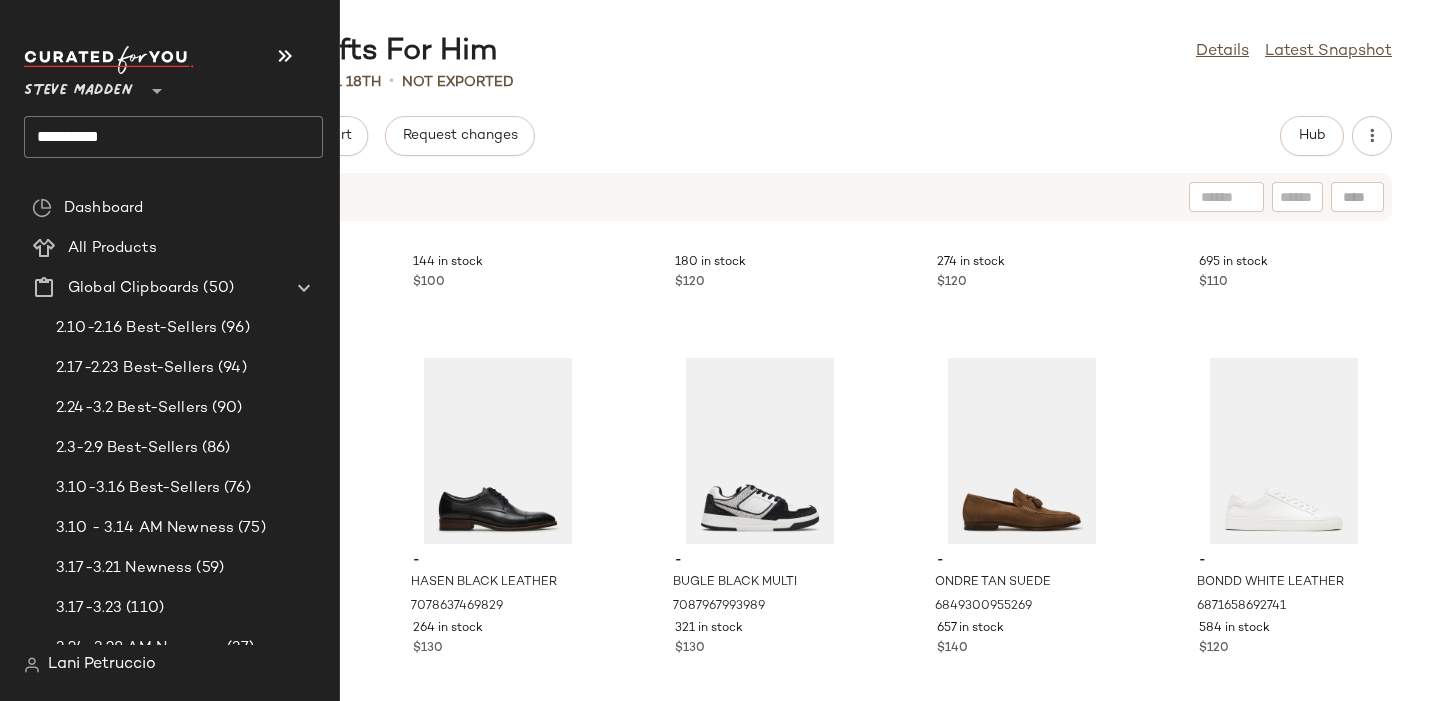 click on "Steve Madden" at bounding box center (78, 86) 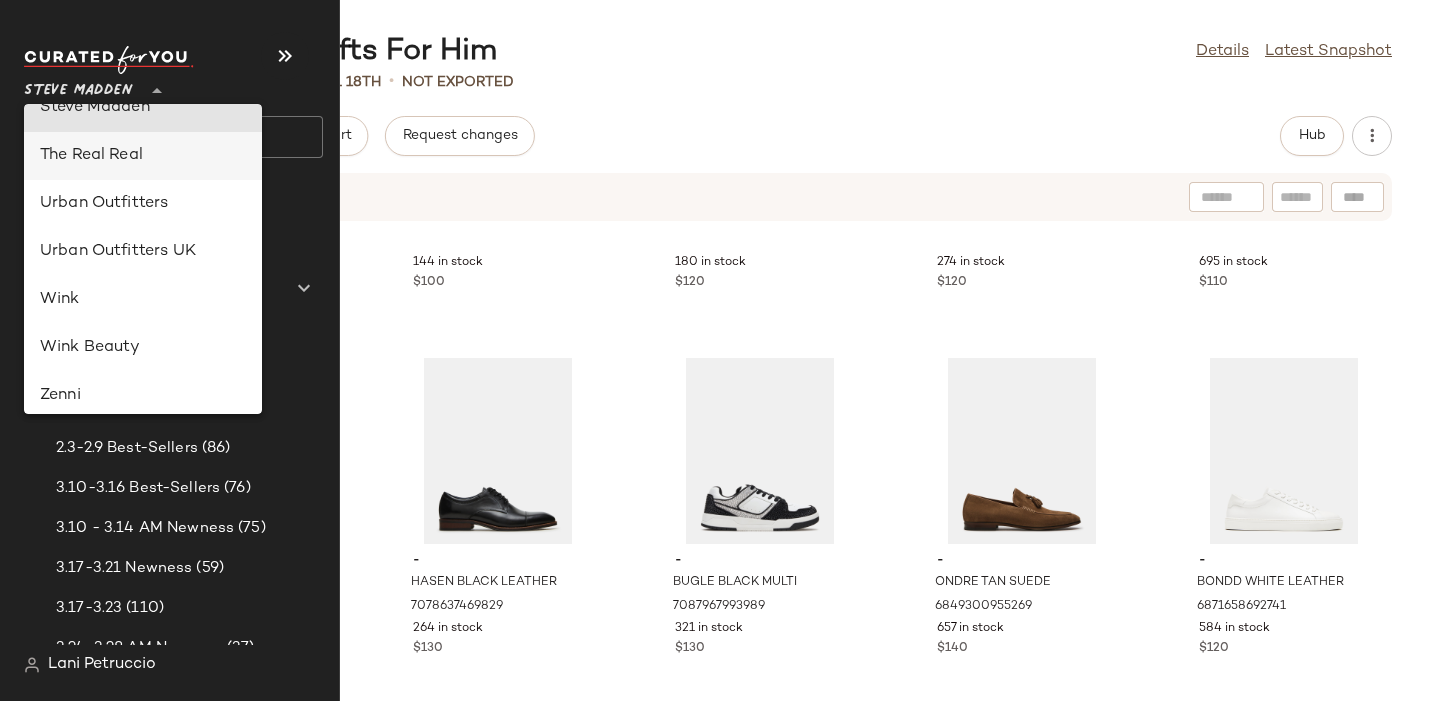 scroll, scrollTop: 1194, scrollLeft: 0, axis: vertical 